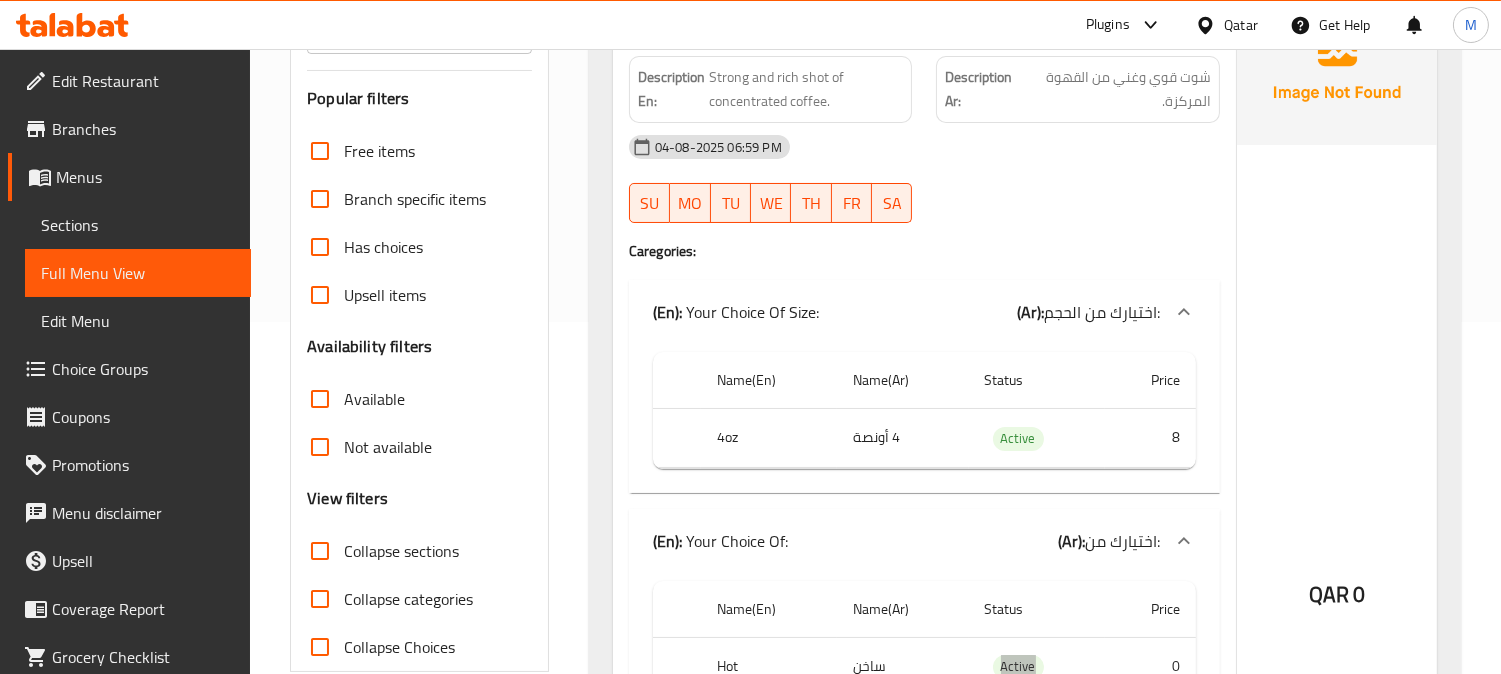 scroll, scrollTop: 444, scrollLeft: 0, axis: vertical 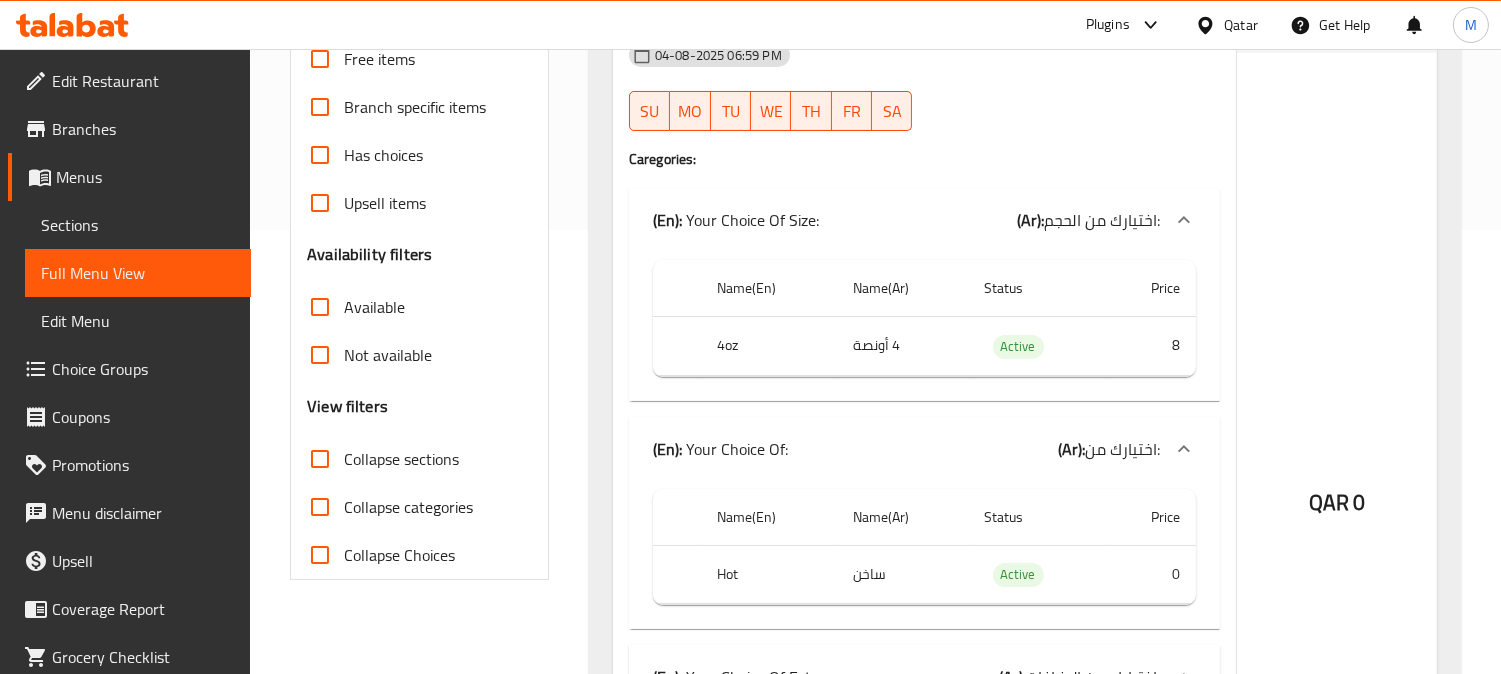click on "Caregories:" at bounding box center [924, 159] 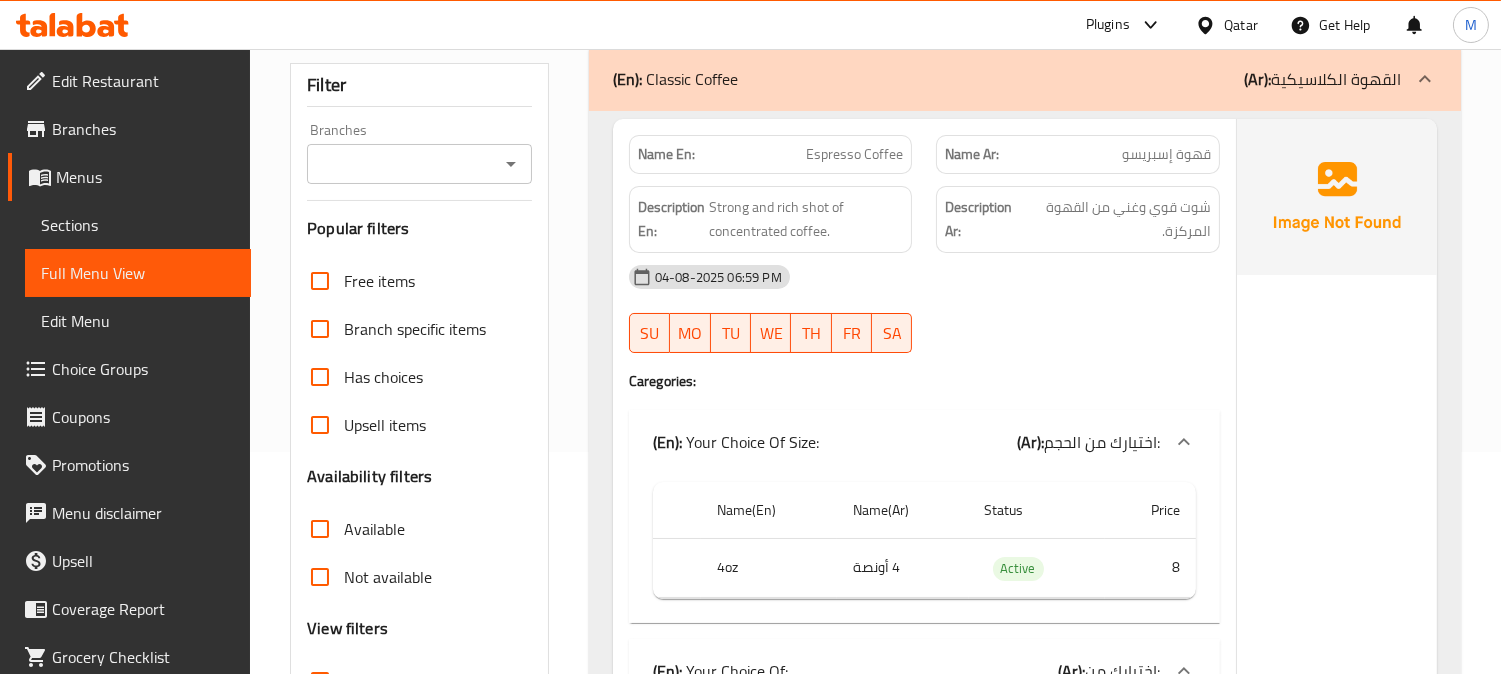 scroll, scrollTop: 111, scrollLeft: 0, axis: vertical 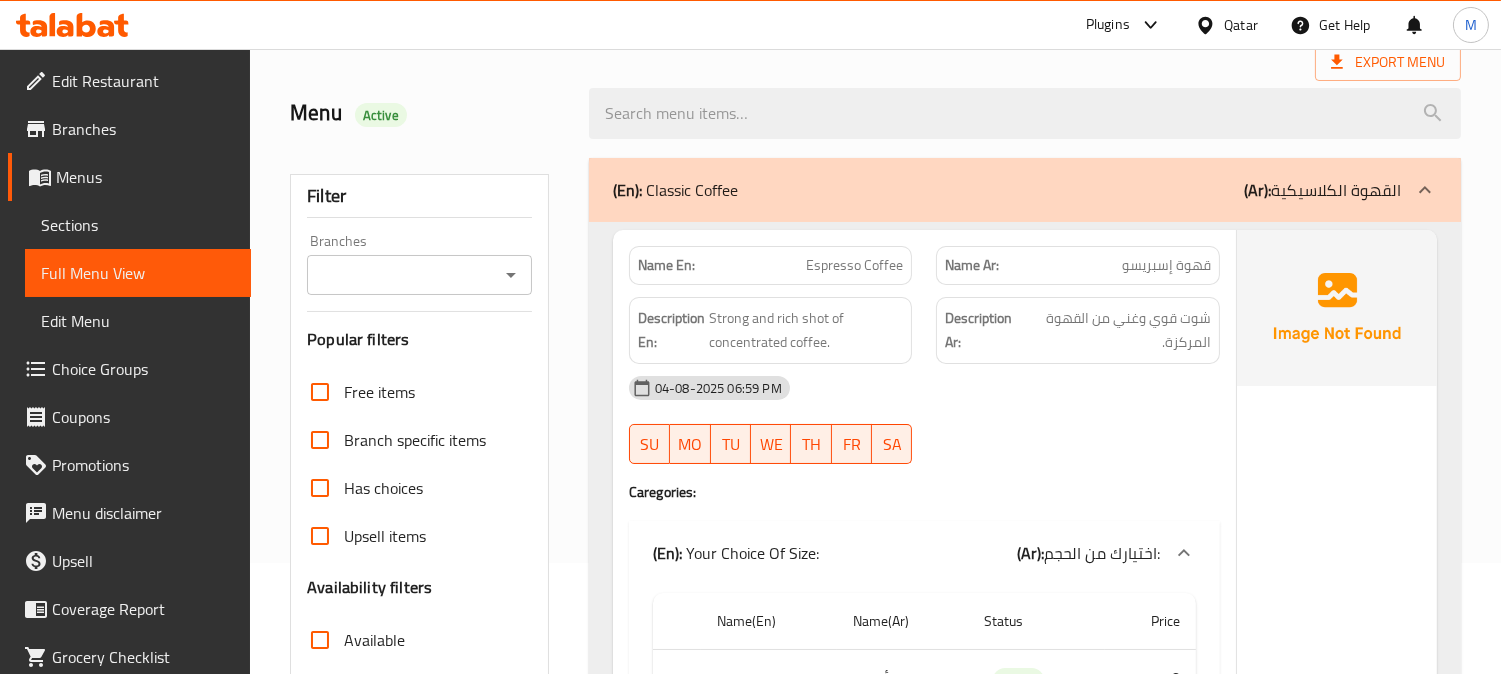 click on "قهوة إسبريسو" at bounding box center (1166, 265) 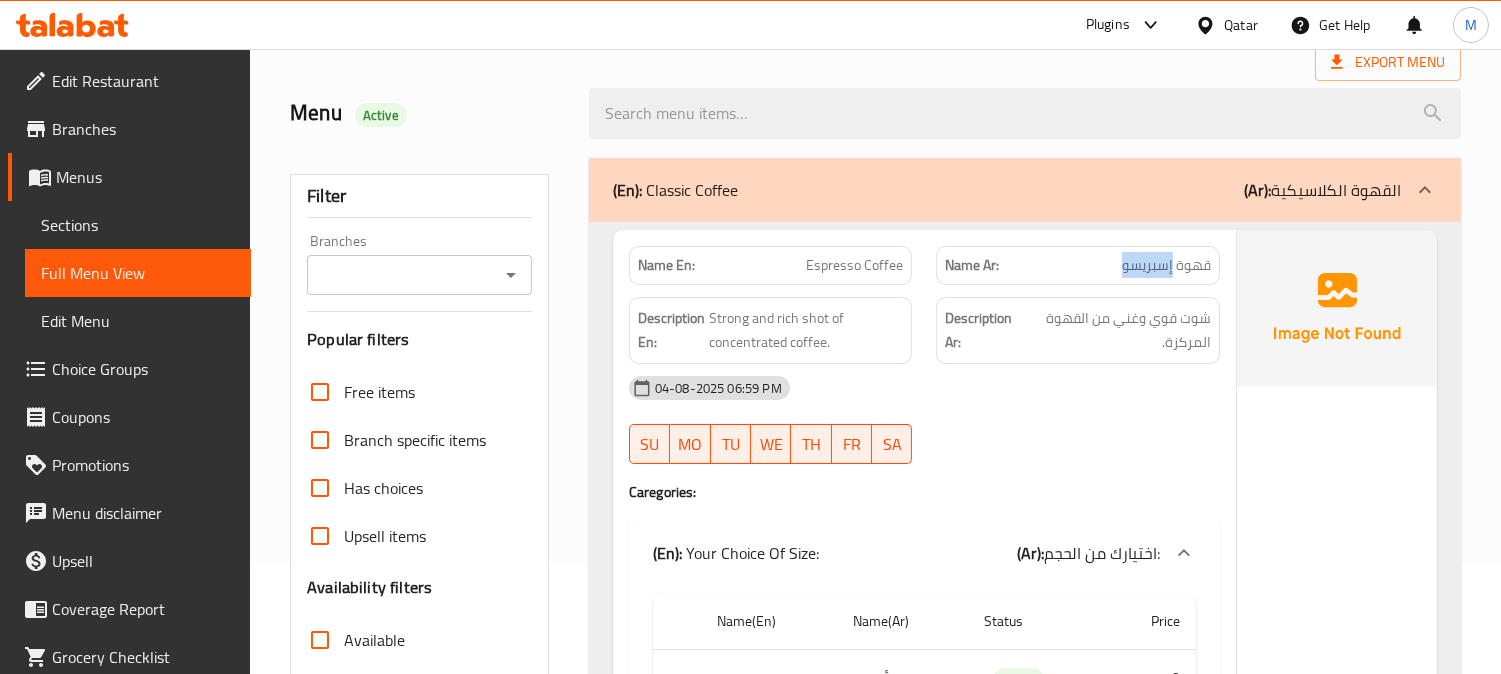 click on "قهوة إسبريسو" at bounding box center (1166, 265) 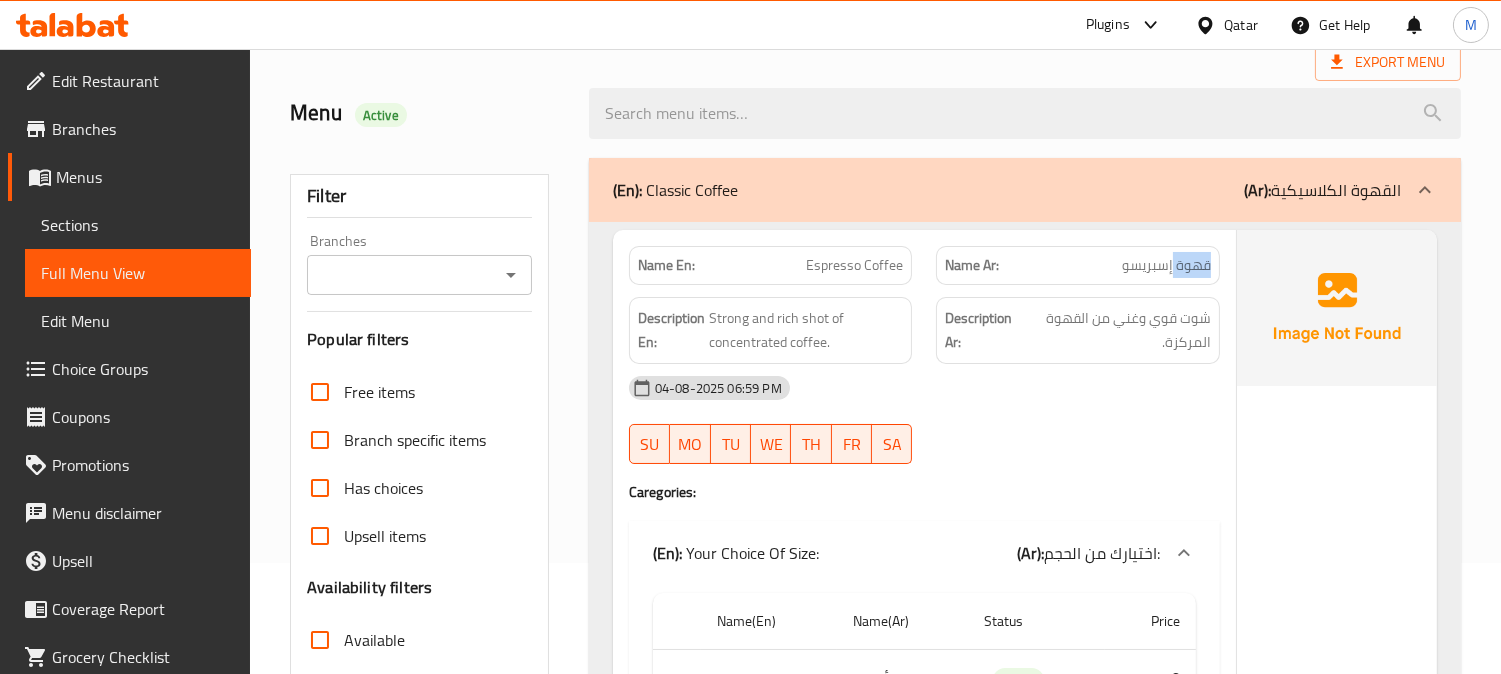 click on "قهوة إسبريسو" at bounding box center (1166, 265) 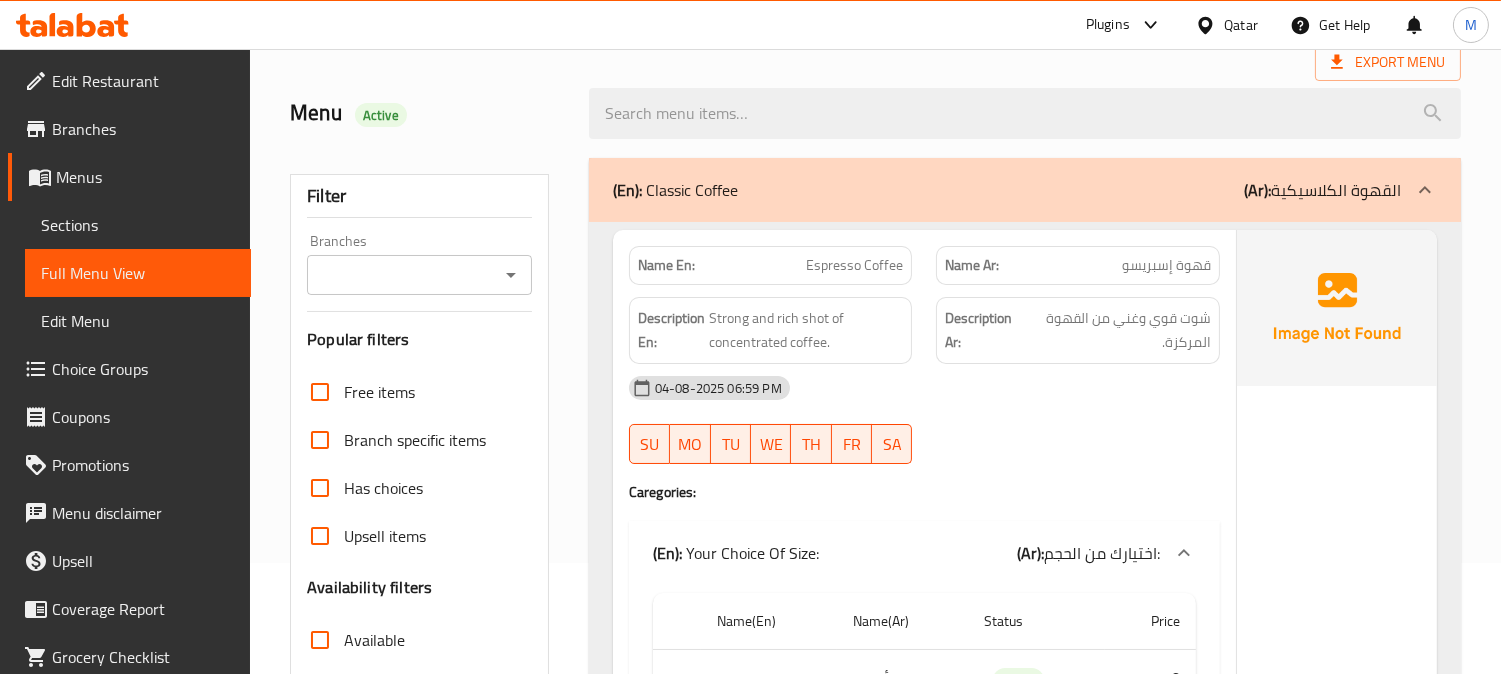 click on "قهوة إسبريسو" at bounding box center [1166, 265] 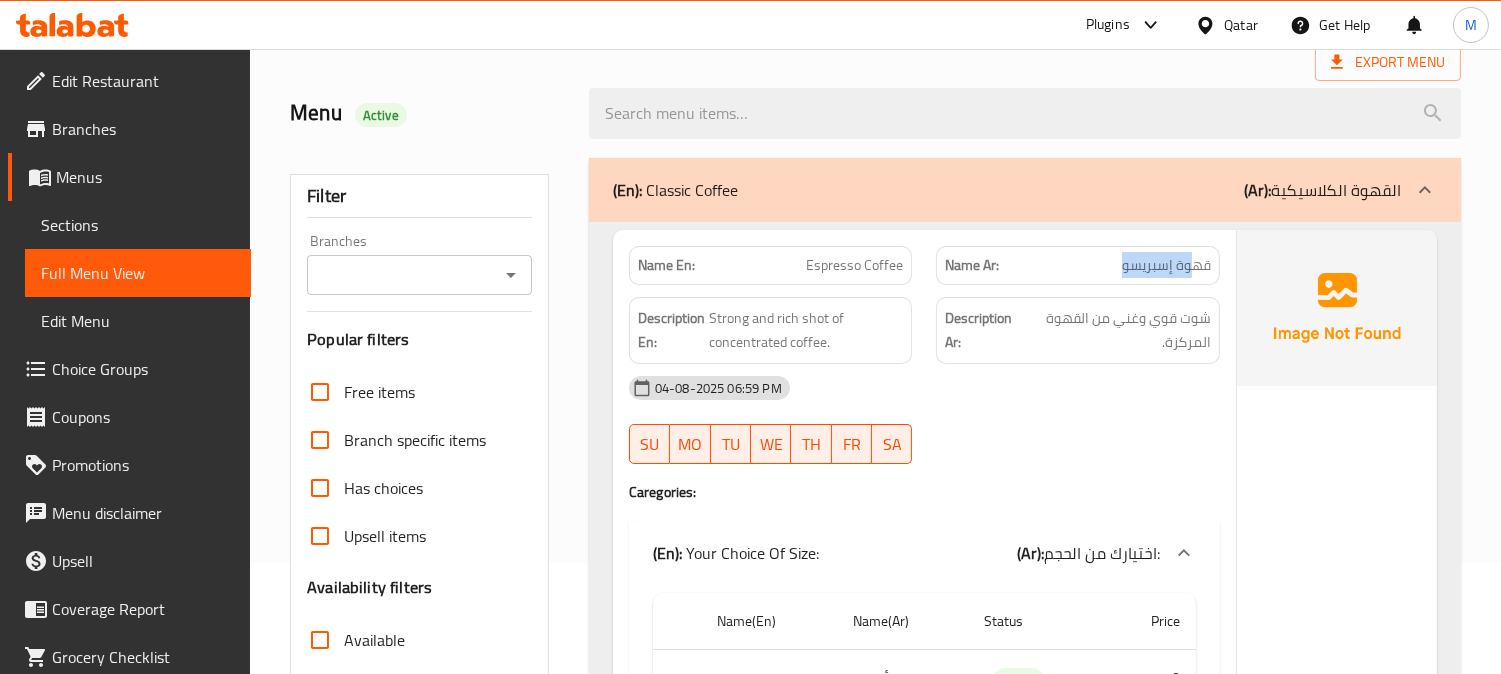 drag, startPoint x: 1128, startPoint y: 261, endPoint x: 1207, endPoint y: 257, distance: 79.101204 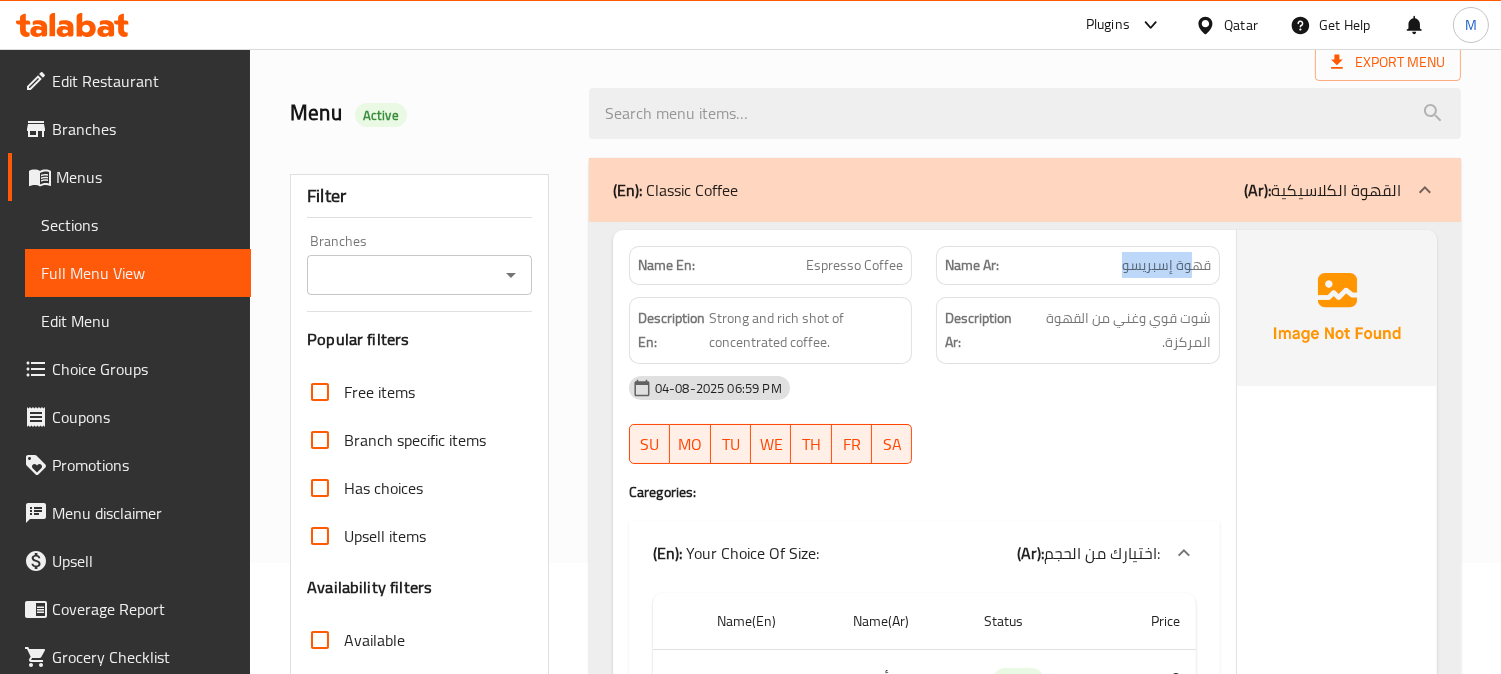 click on "Name Ar: قهوة إسبريسو" at bounding box center (1078, 265) 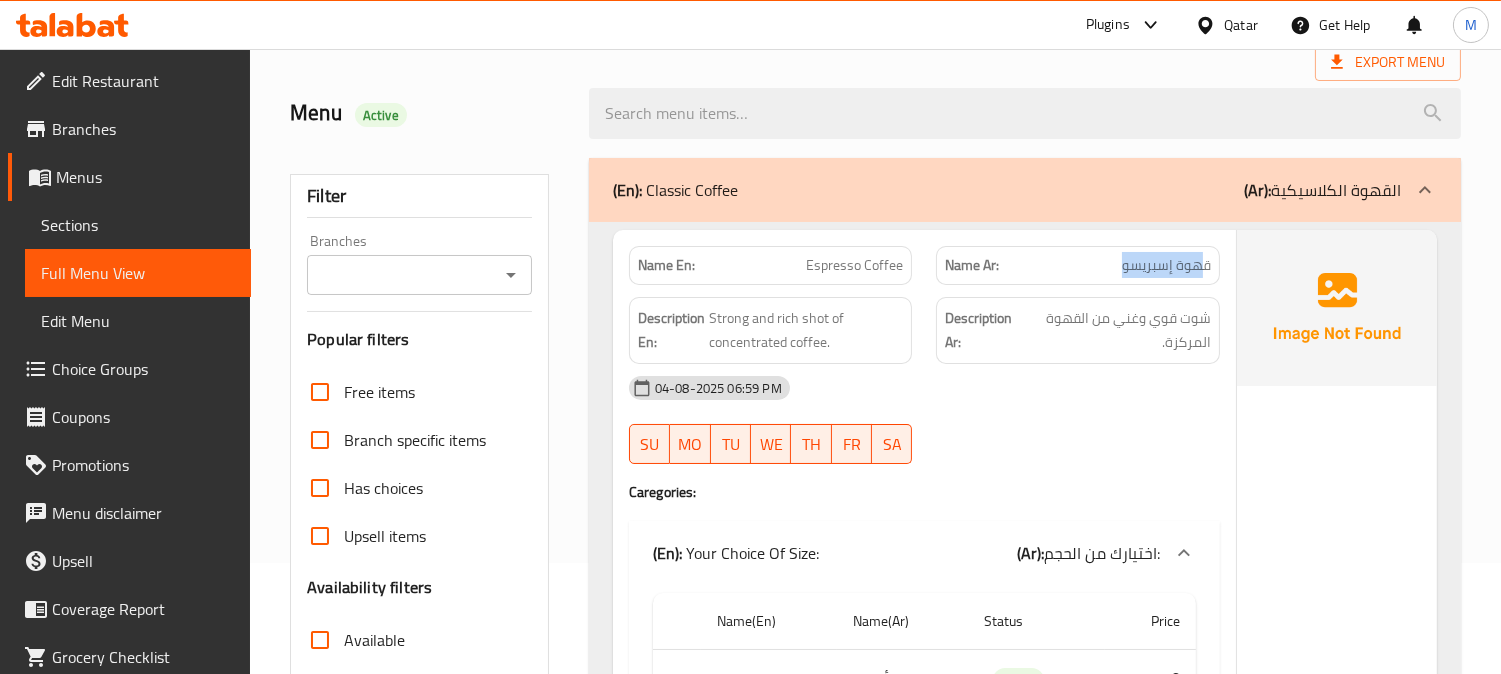 click on "قهوة إسبريسو" at bounding box center (1166, 265) 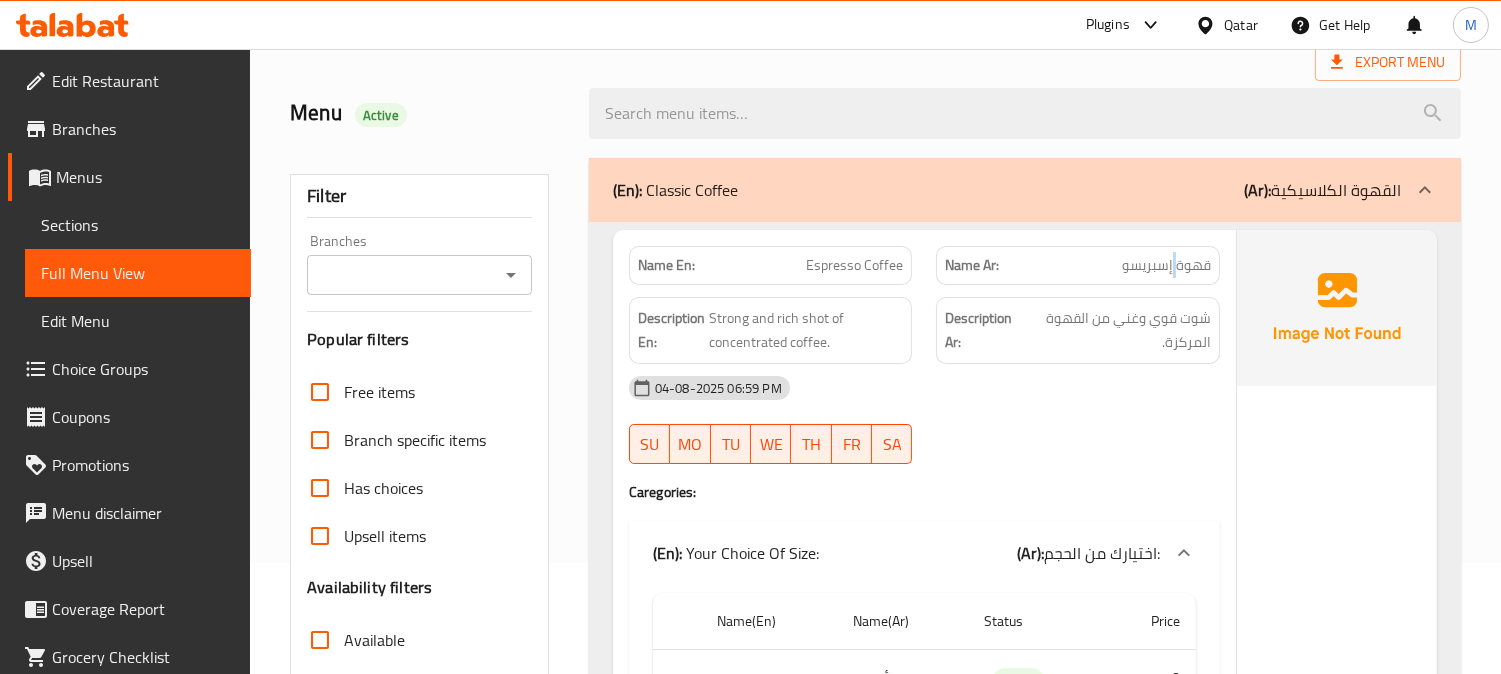 click on "قهوة إسبريسو" at bounding box center [1166, 265] 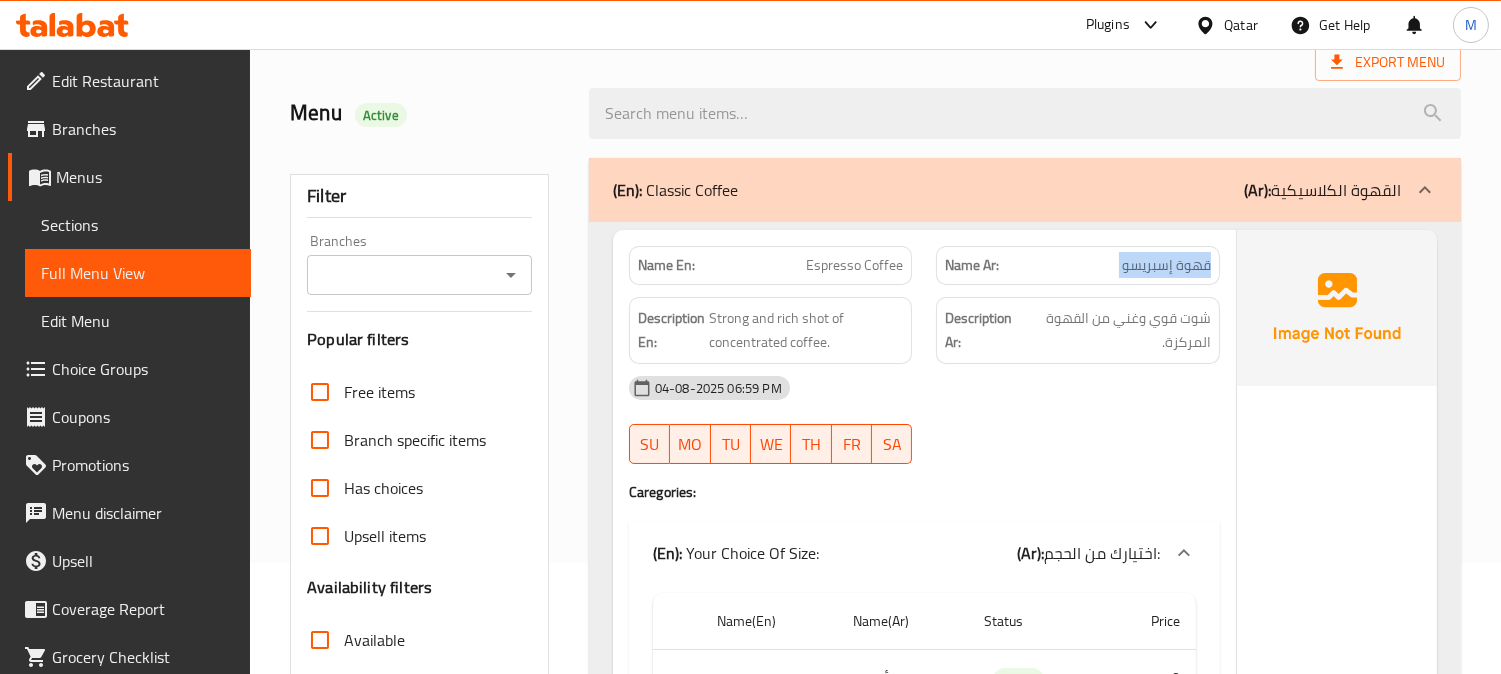 click on "قهوة إسبريسو" at bounding box center (1166, 265) 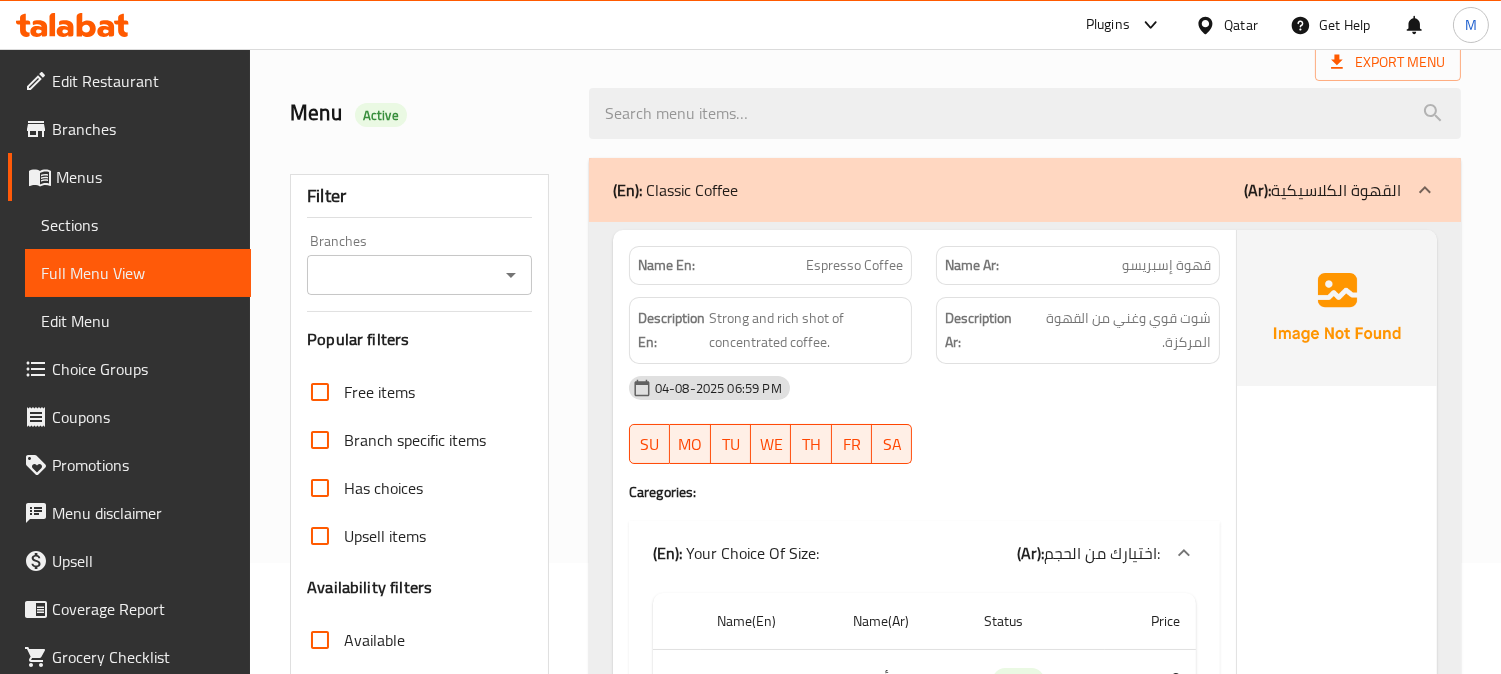 click on "Espresso Coffee" at bounding box center (854, 265) 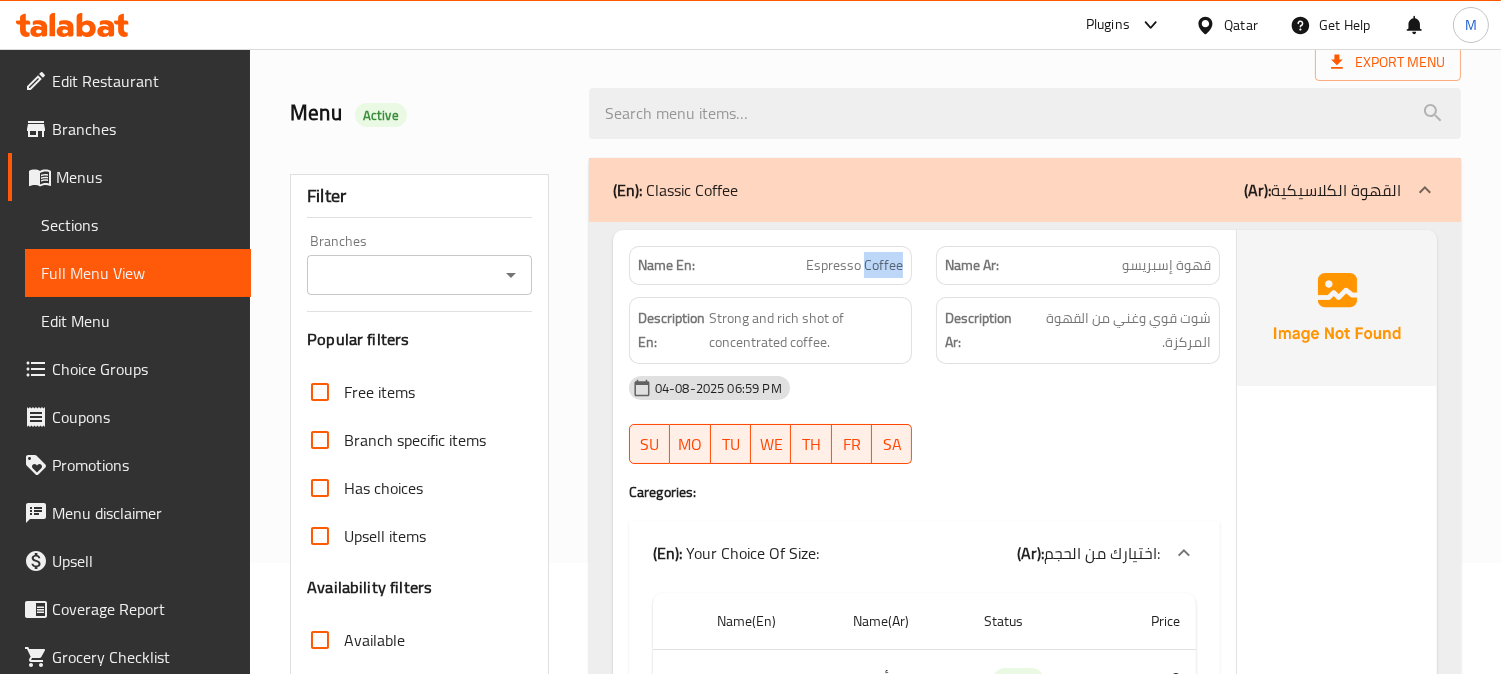 click on "Espresso Coffee" at bounding box center [854, 265] 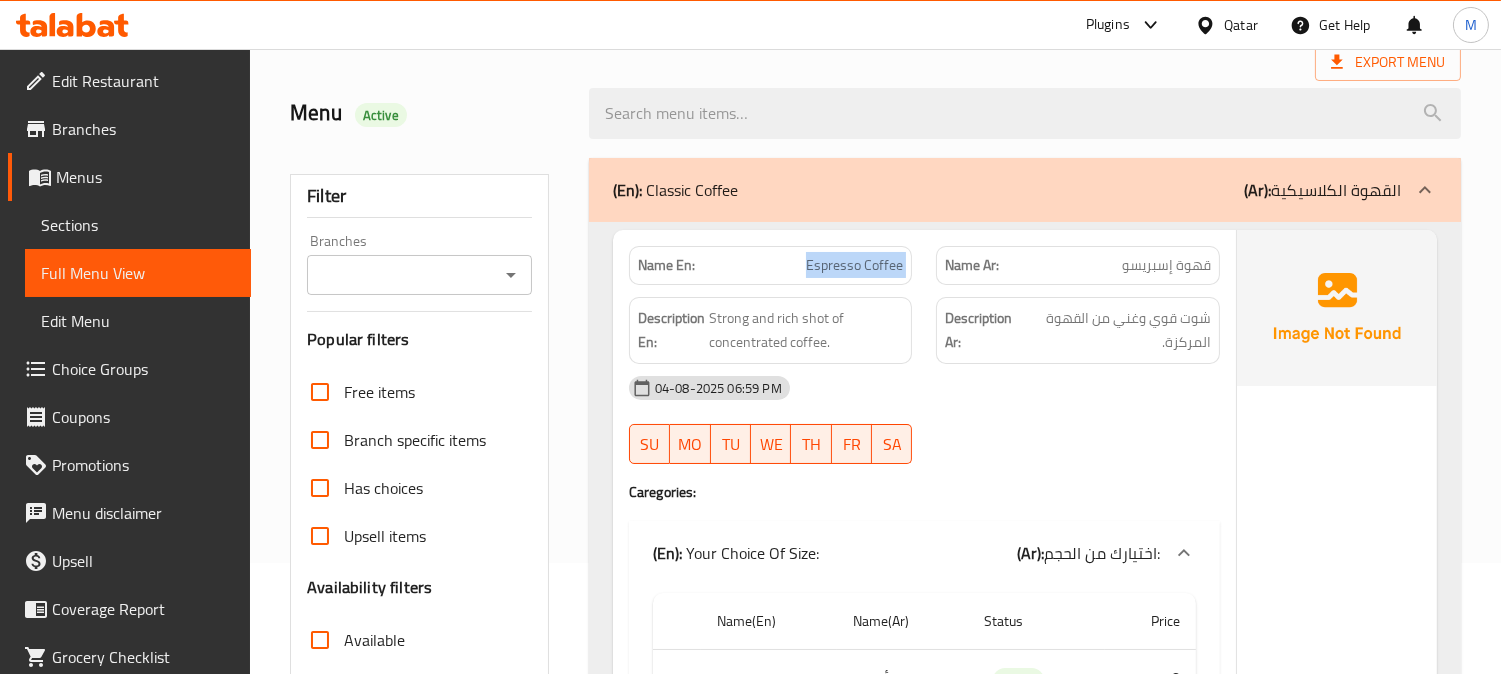 click on "Espresso Coffee" at bounding box center [854, 265] 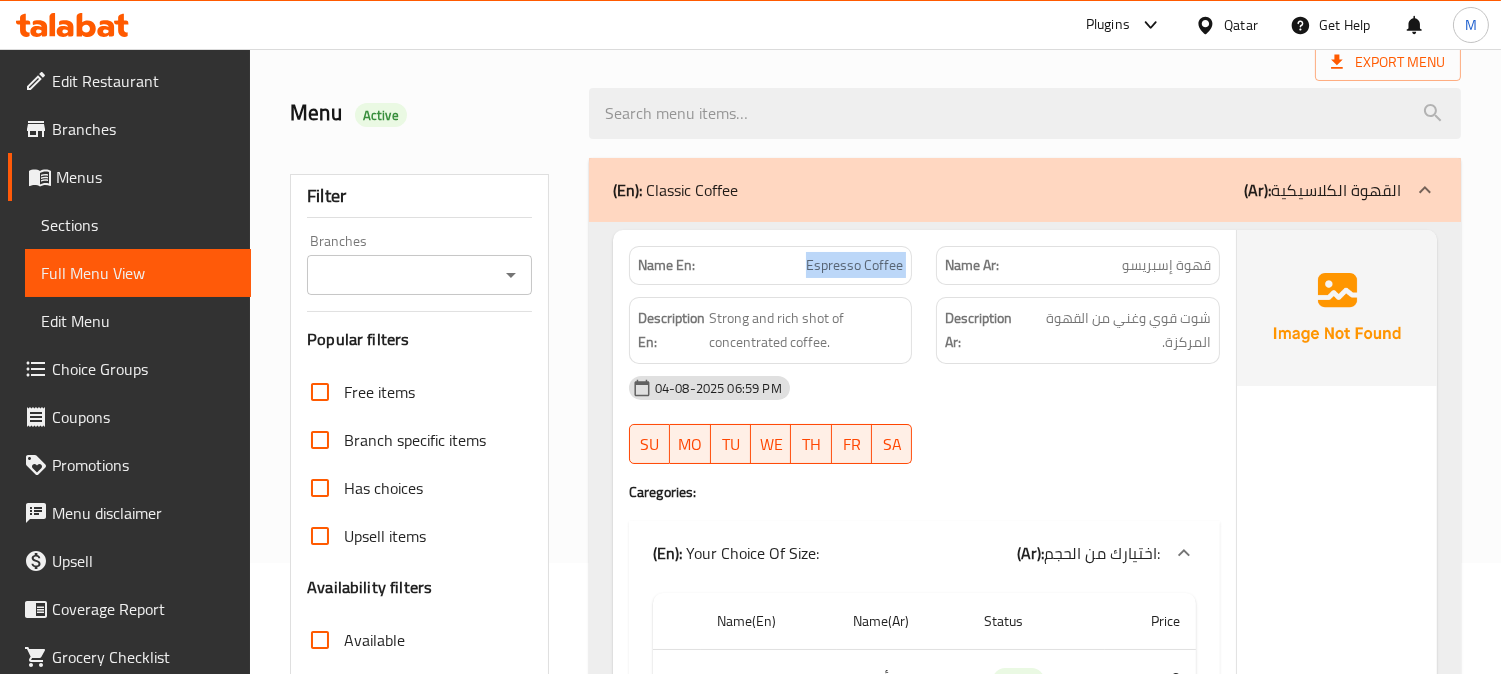 click on "قهوة إسبريسو" at bounding box center (1166, 265) 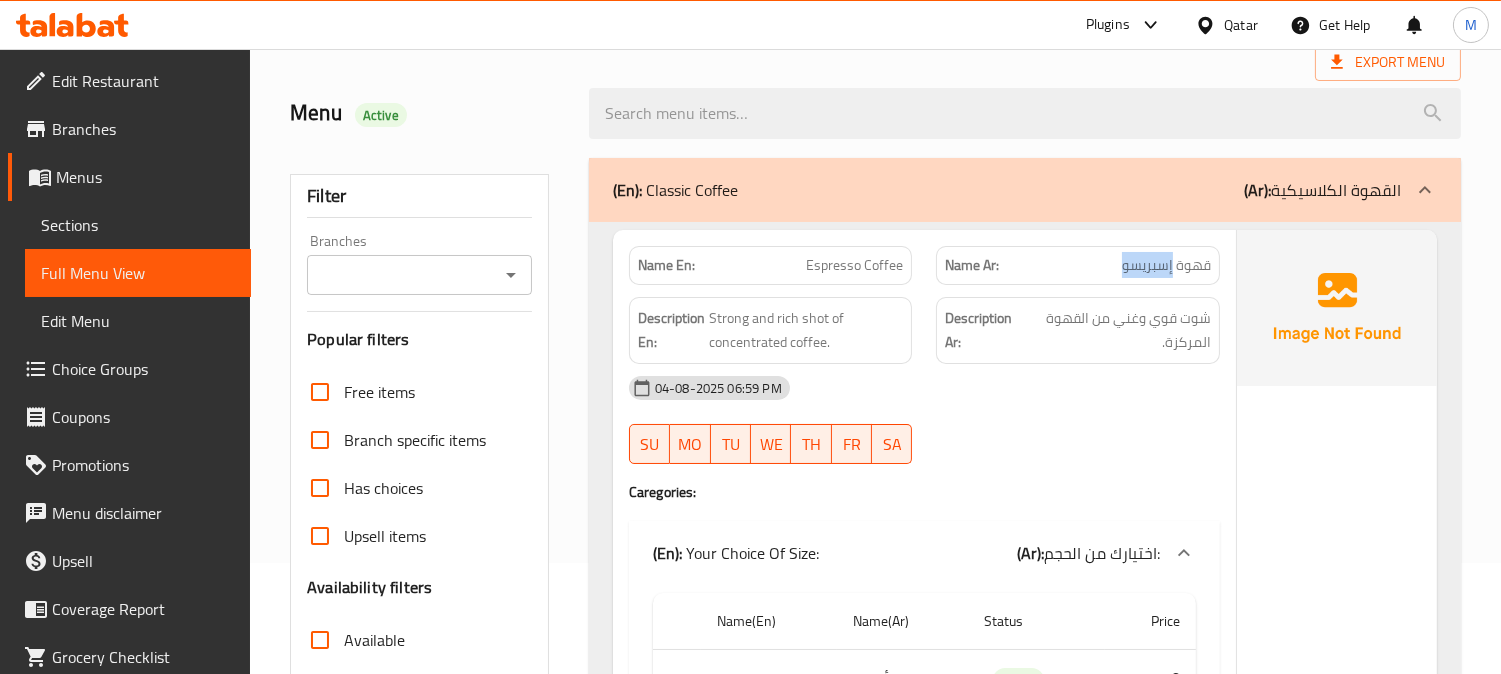 click on "قهوة إسبريسو" at bounding box center [1166, 265] 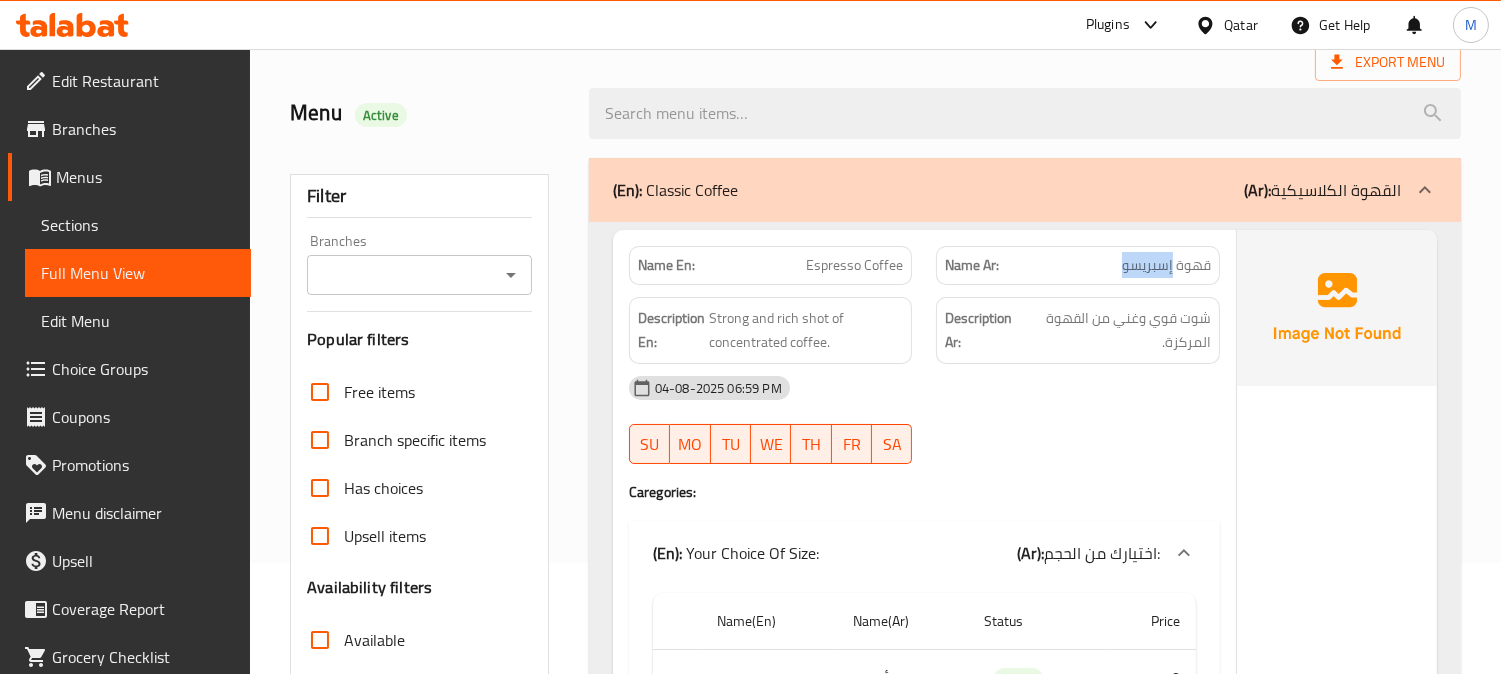 click on "قهوة إسبريسو" at bounding box center [1166, 265] 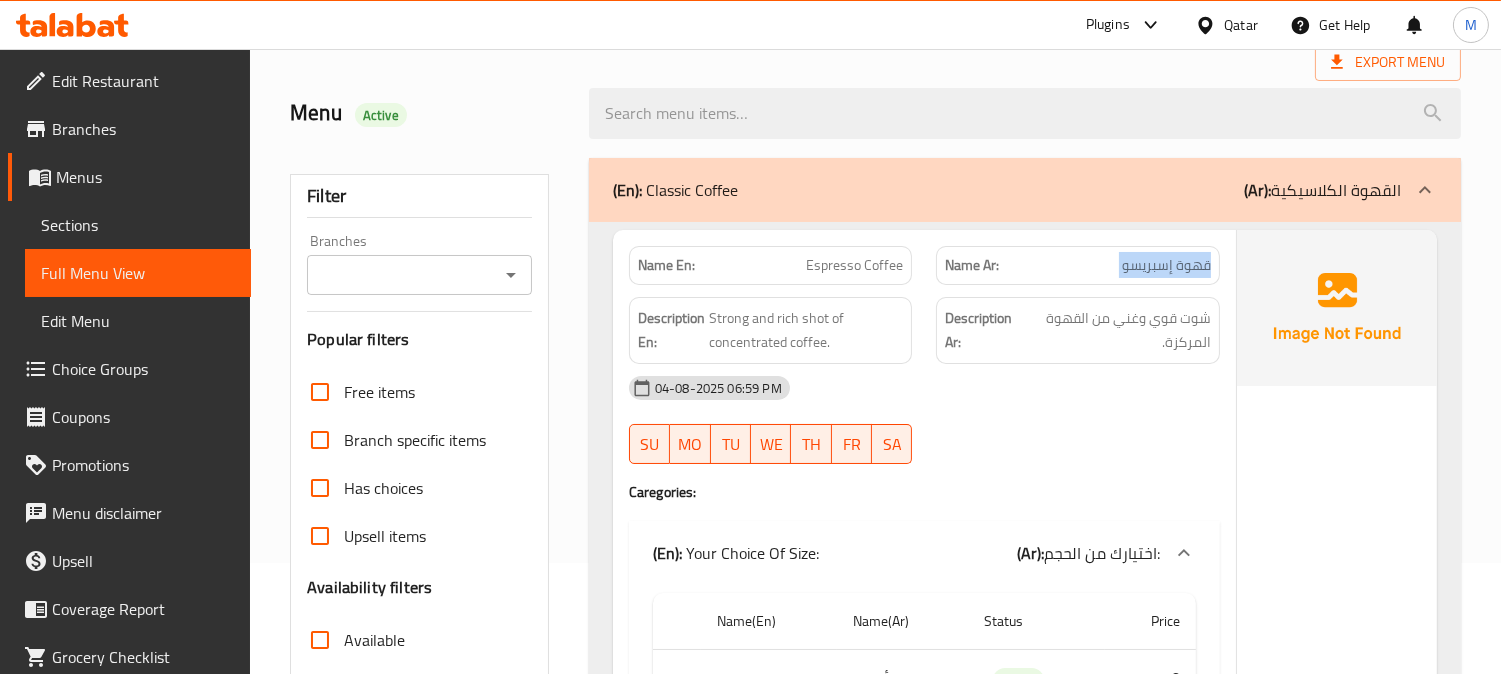 click on "قهوة إسبريسو" at bounding box center [1166, 265] 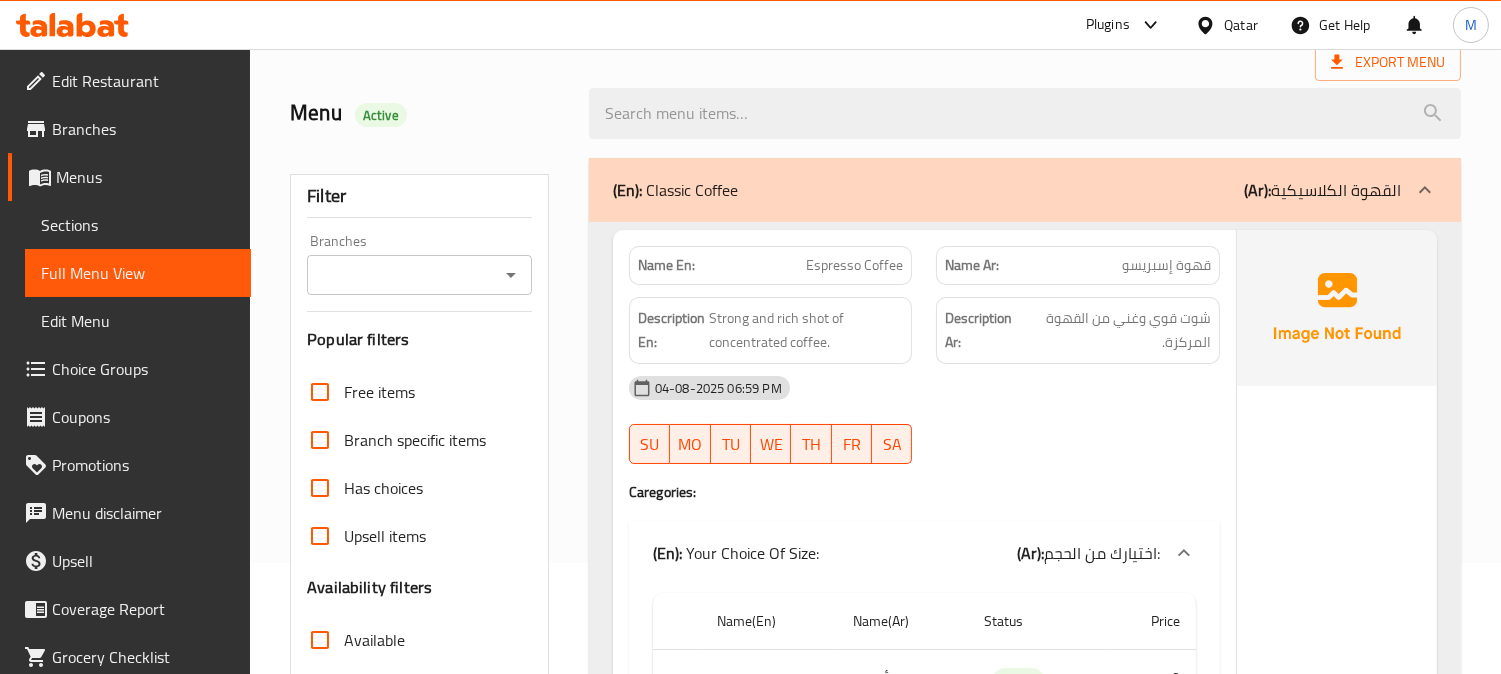 click on "Espresso Coffee" at bounding box center (854, 265) 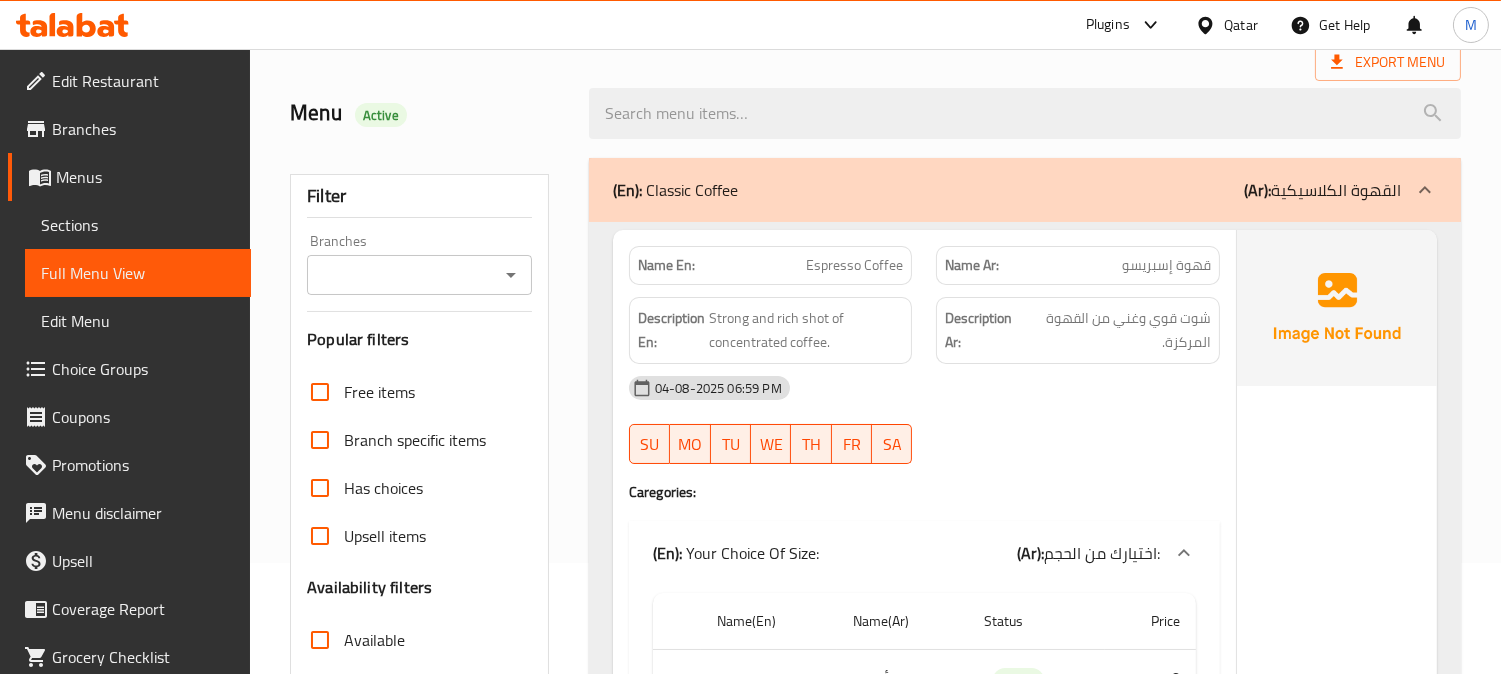 click on "Espresso Coffee" at bounding box center [854, 265] 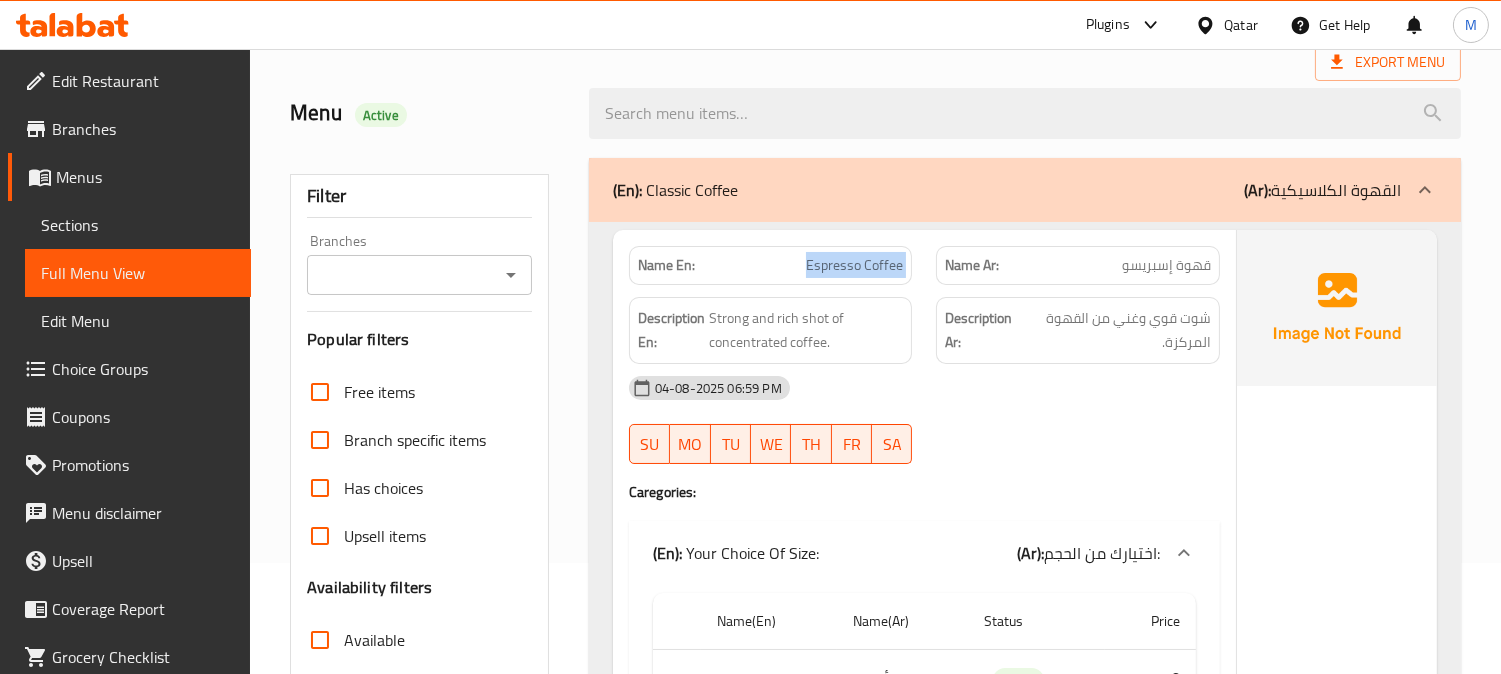 click on "Espresso Coffee" at bounding box center [854, 265] 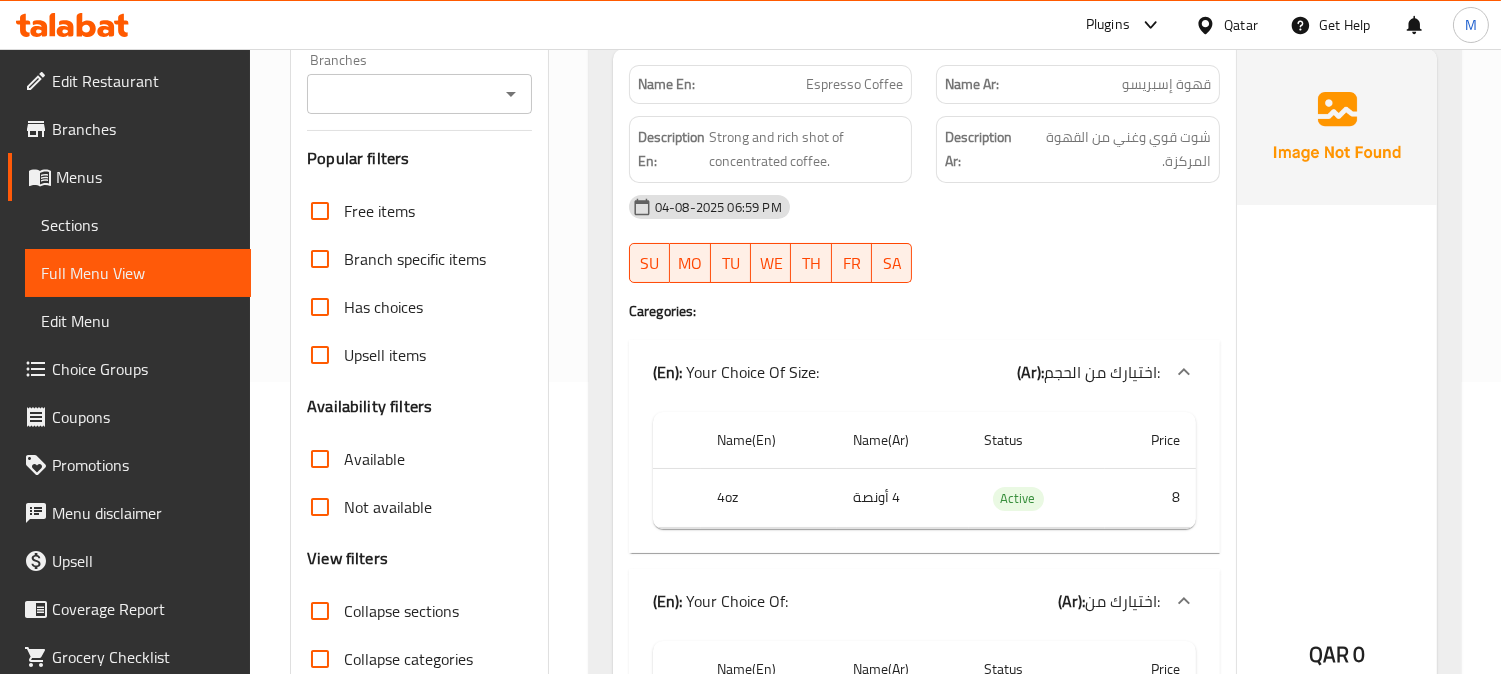 scroll, scrollTop: 222, scrollLeft: 0, axis: vertical 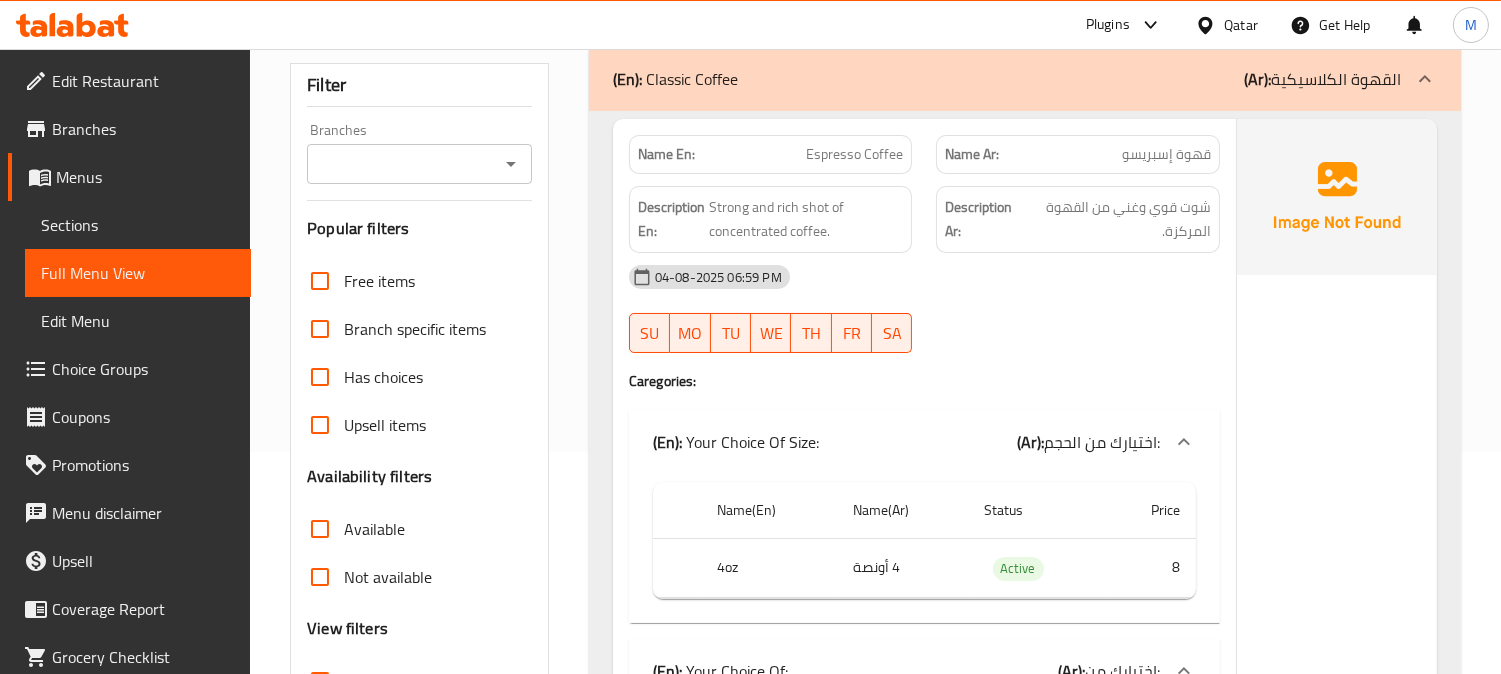 click on "Name En: Espresso Coffee" at bounding box center (771, 154) 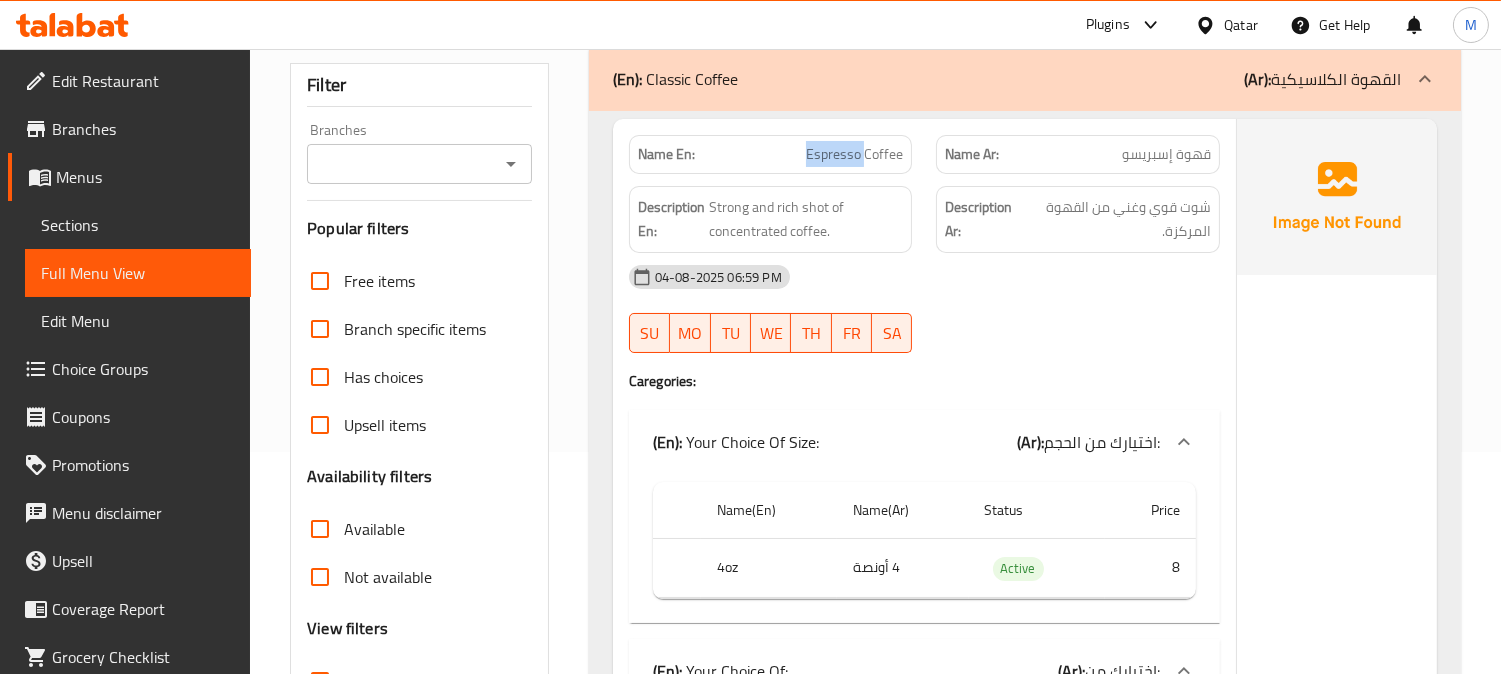 click on "Name En: Espresso Coffee" at bounding box center (771, 154) 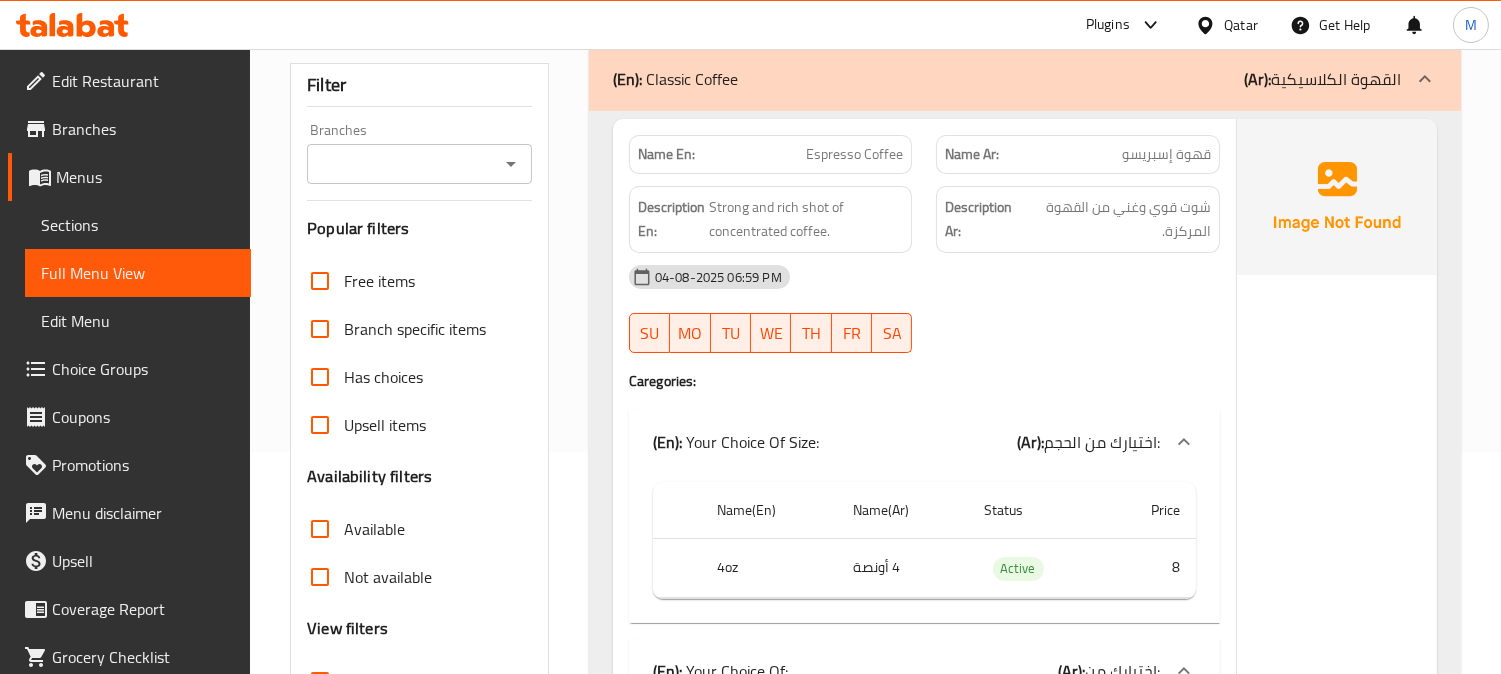 click on "Espresso Coffee" at bounding box center [854, 154] 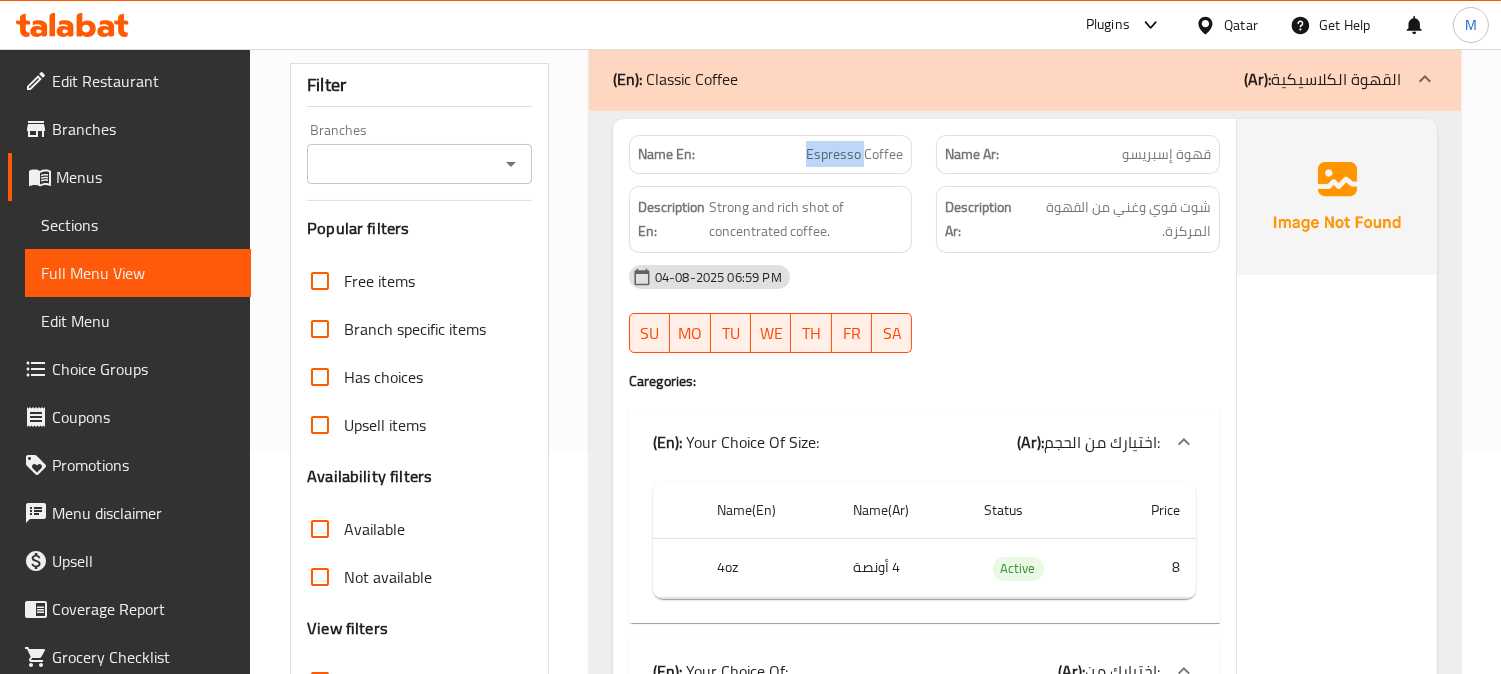 click on "Espresso Coffee" at bounding box center [854, 154] 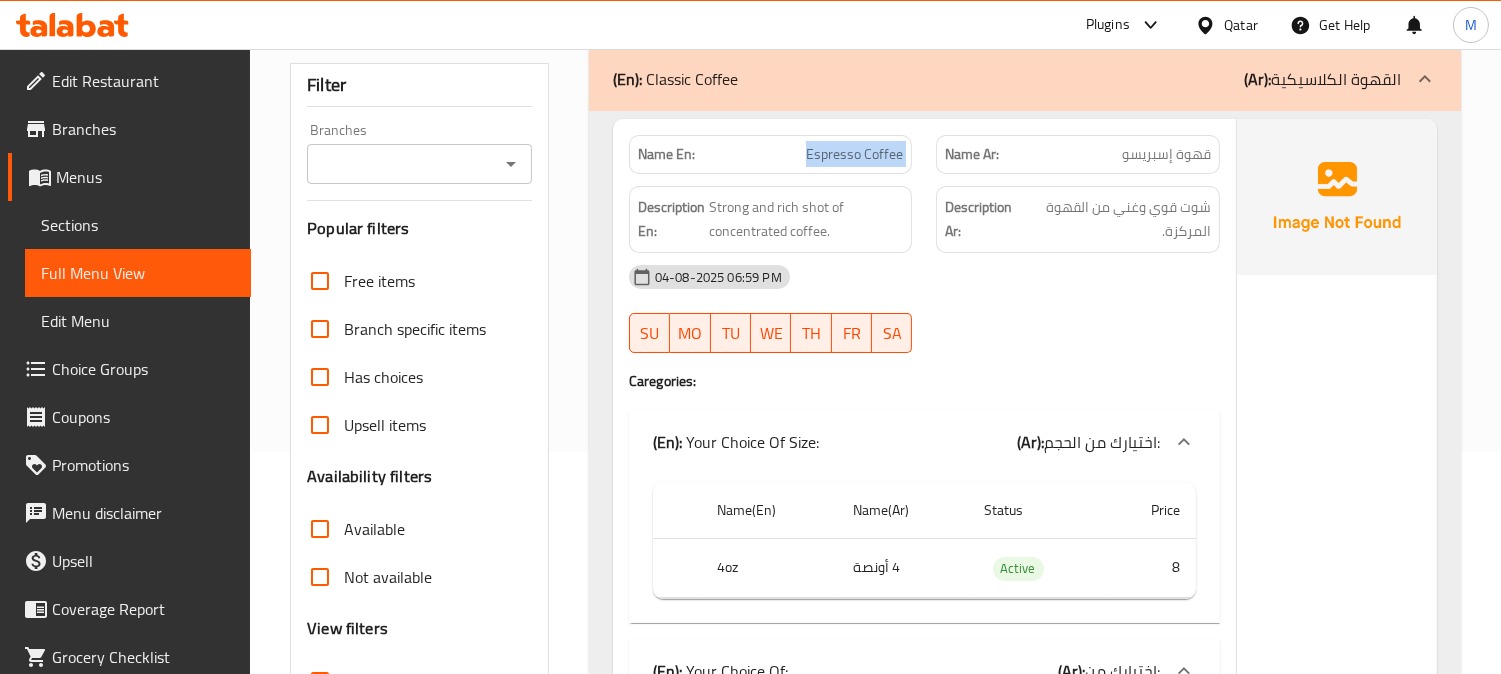 click on "Espresso Coffee" at bounding box center (854, 154) 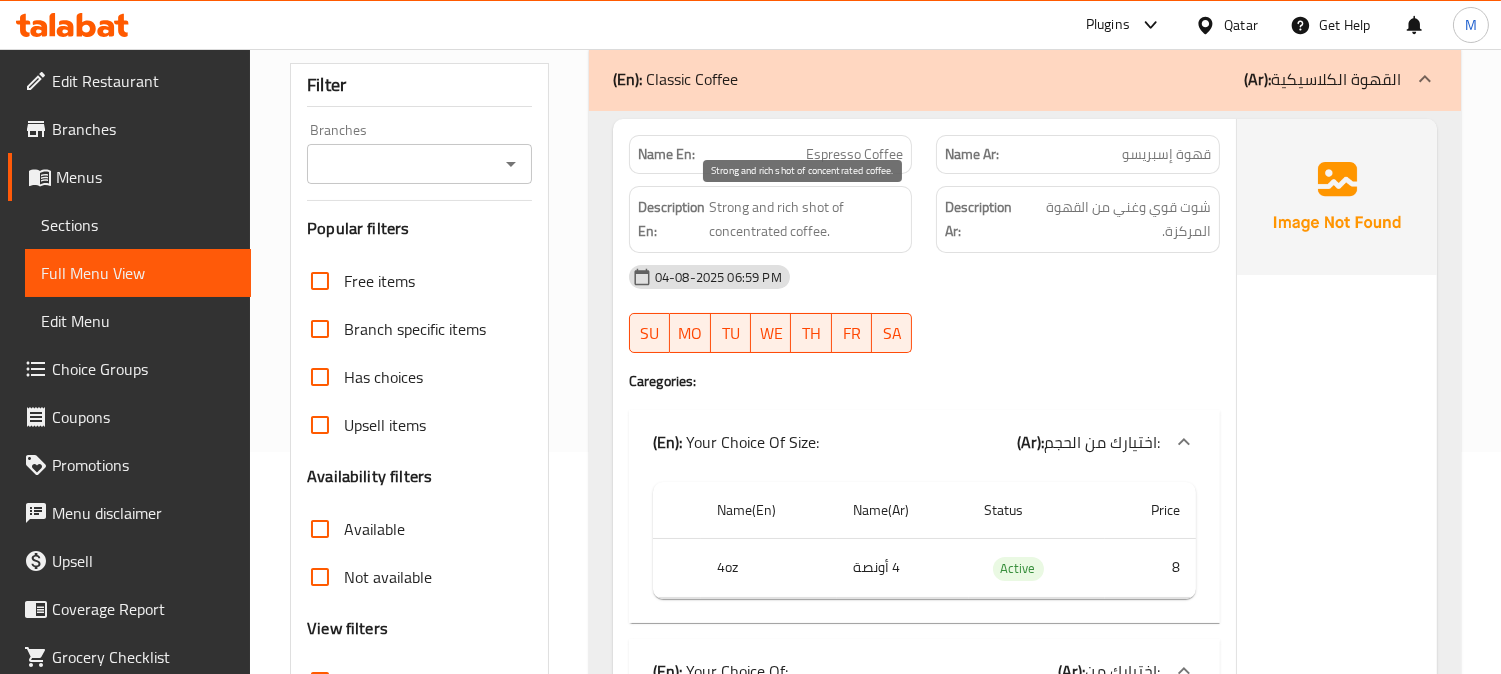 drag, startPoint x: 818, startPoint y: 237, endPoint x: 716, endPoint y: 230, distance: 102.239914 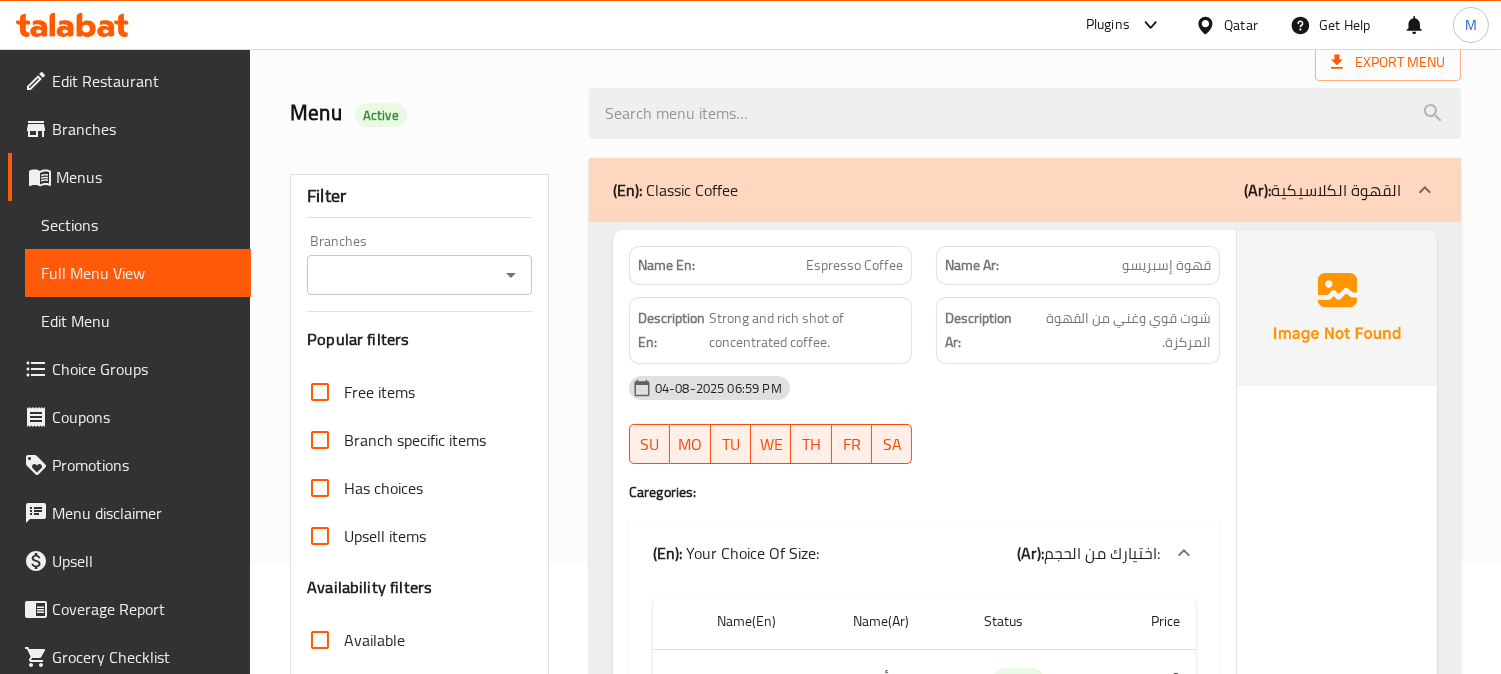 scroll, scrollTop: 444, scrollLeft: 0, axis: vertical 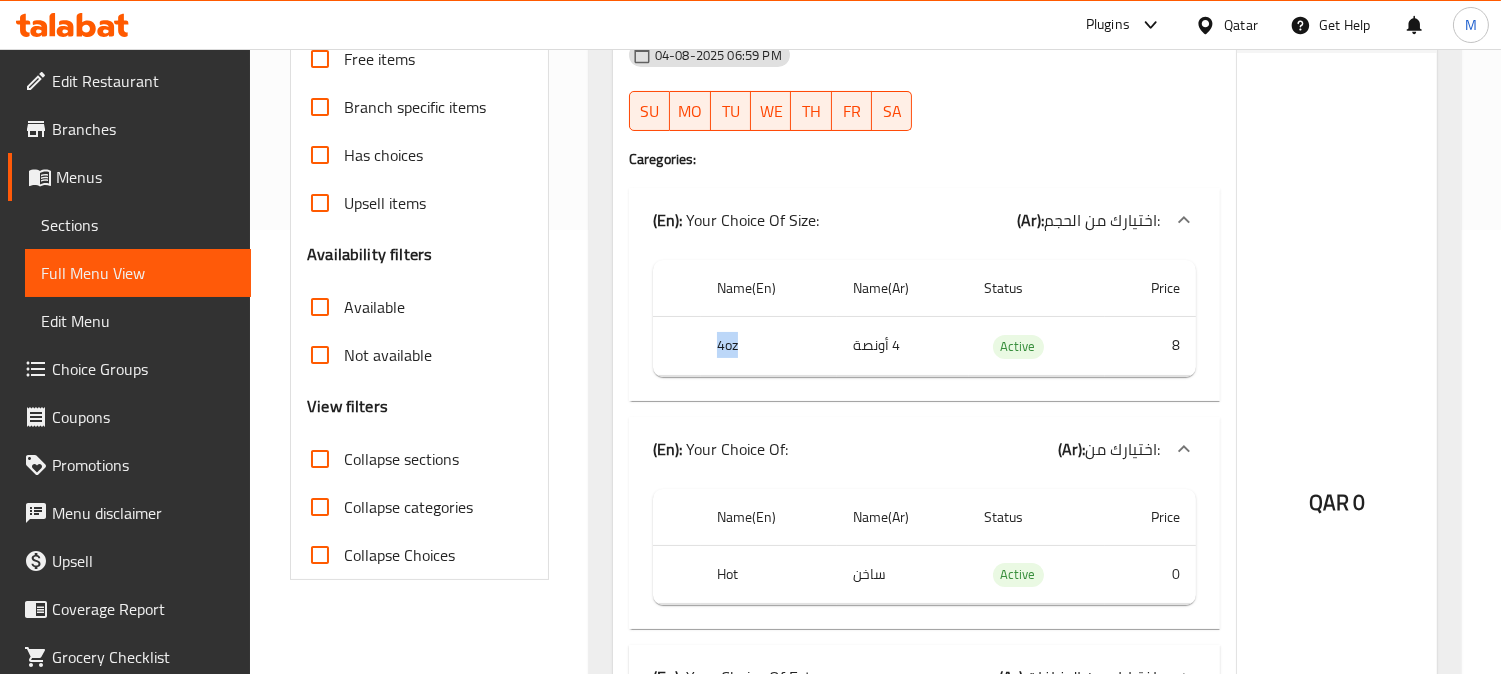 click on "4oz" at bounding box center [769, 346] 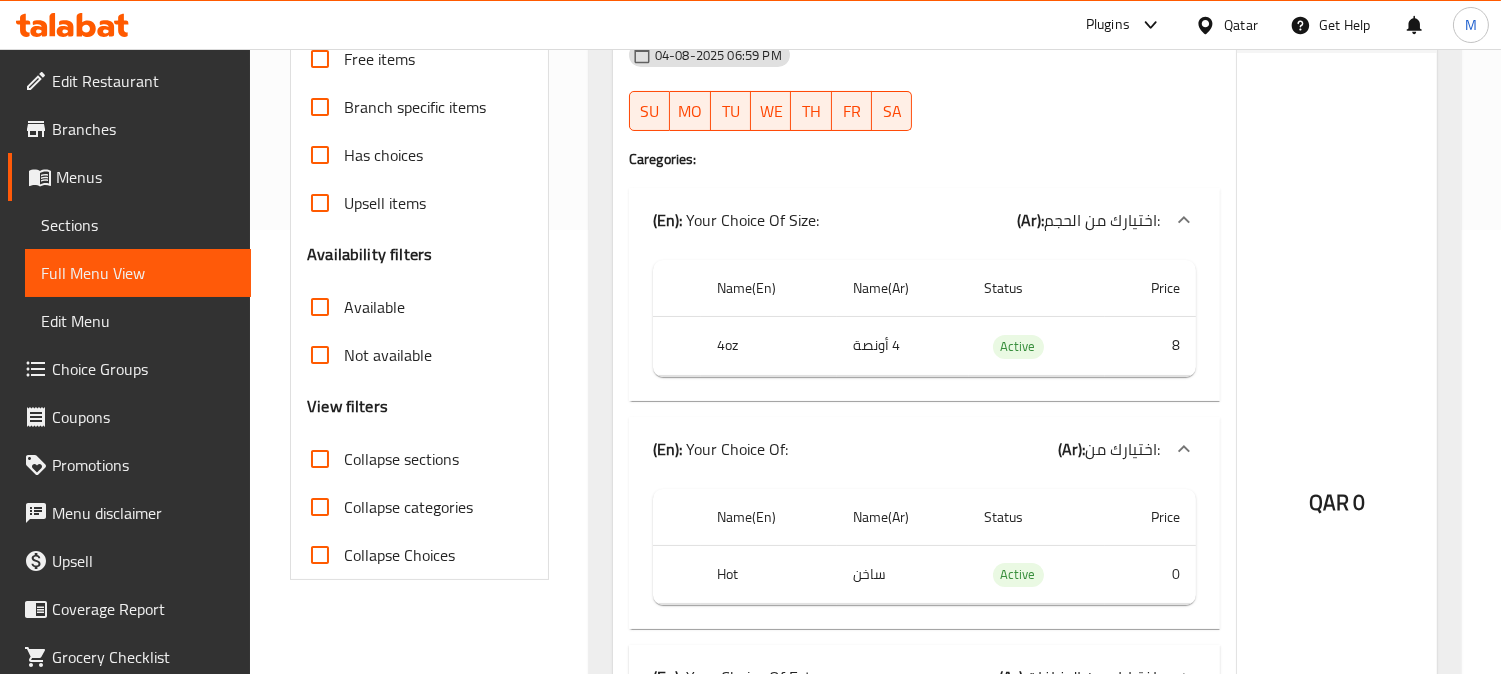 click on "Name(En) Name(Ar) Status Price 4oz 4 أونصة Active 8" at bounding box center (924, 326) 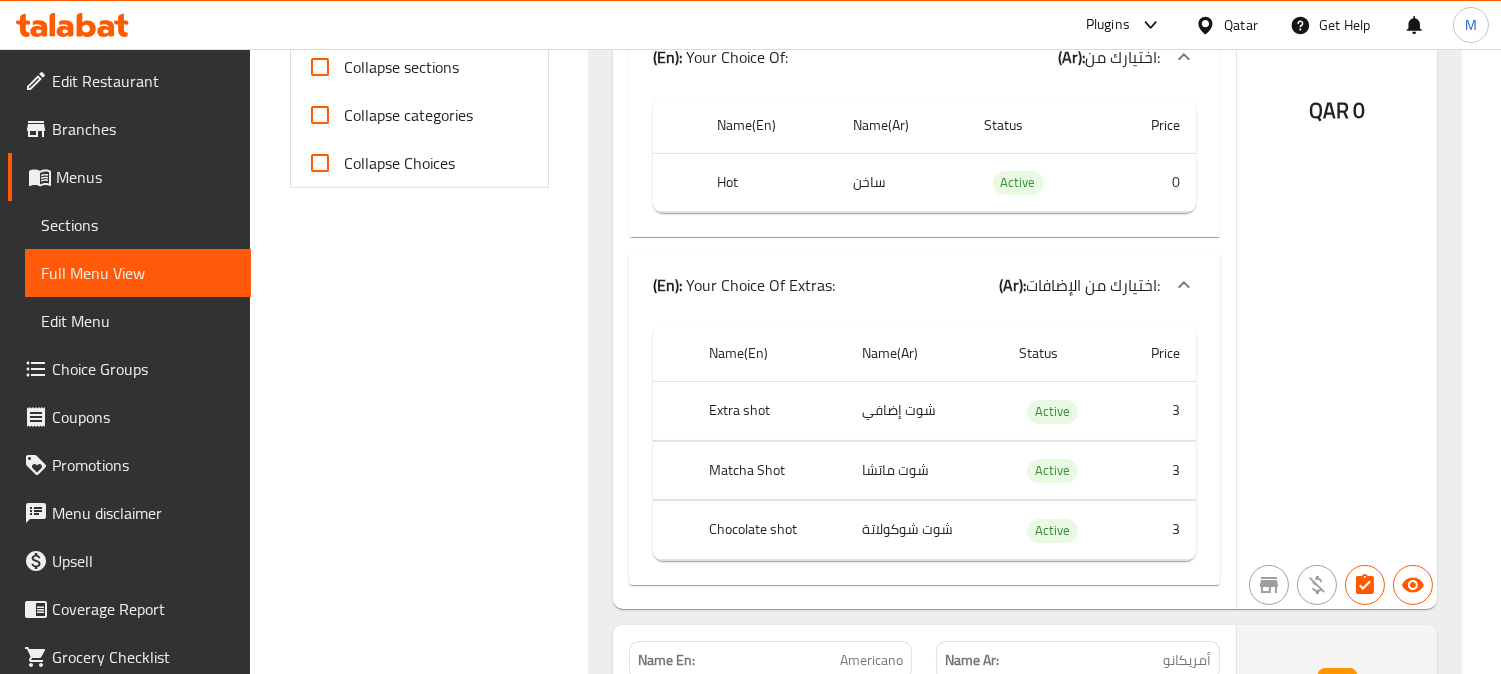 scroll, scrollTop: 888, scrollLeft: 0, axis: vertical 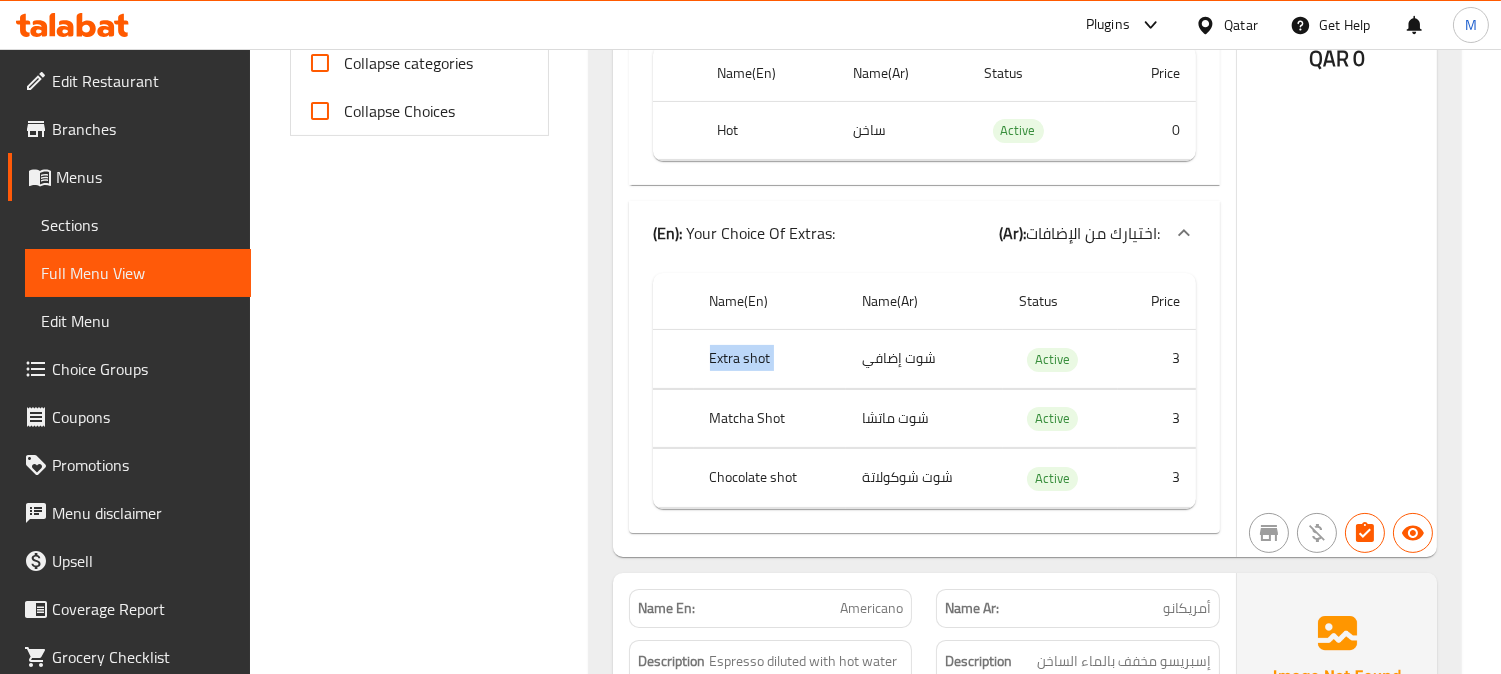 drag, startPoint x: 712, startPoint y: 345, endPoint x: 956, endPoint y: 368, distance: 245.08162 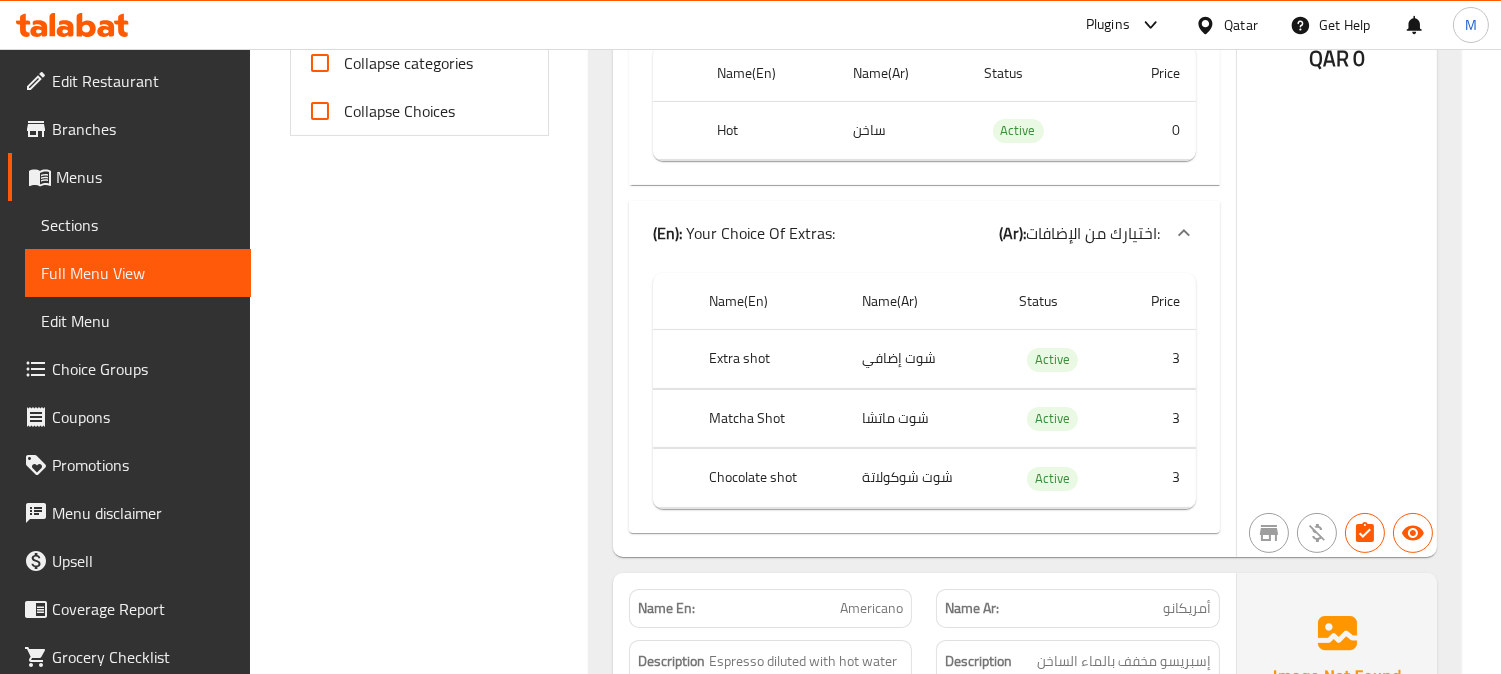 click on "شوت إضافي" at bounding box center [903, -98] 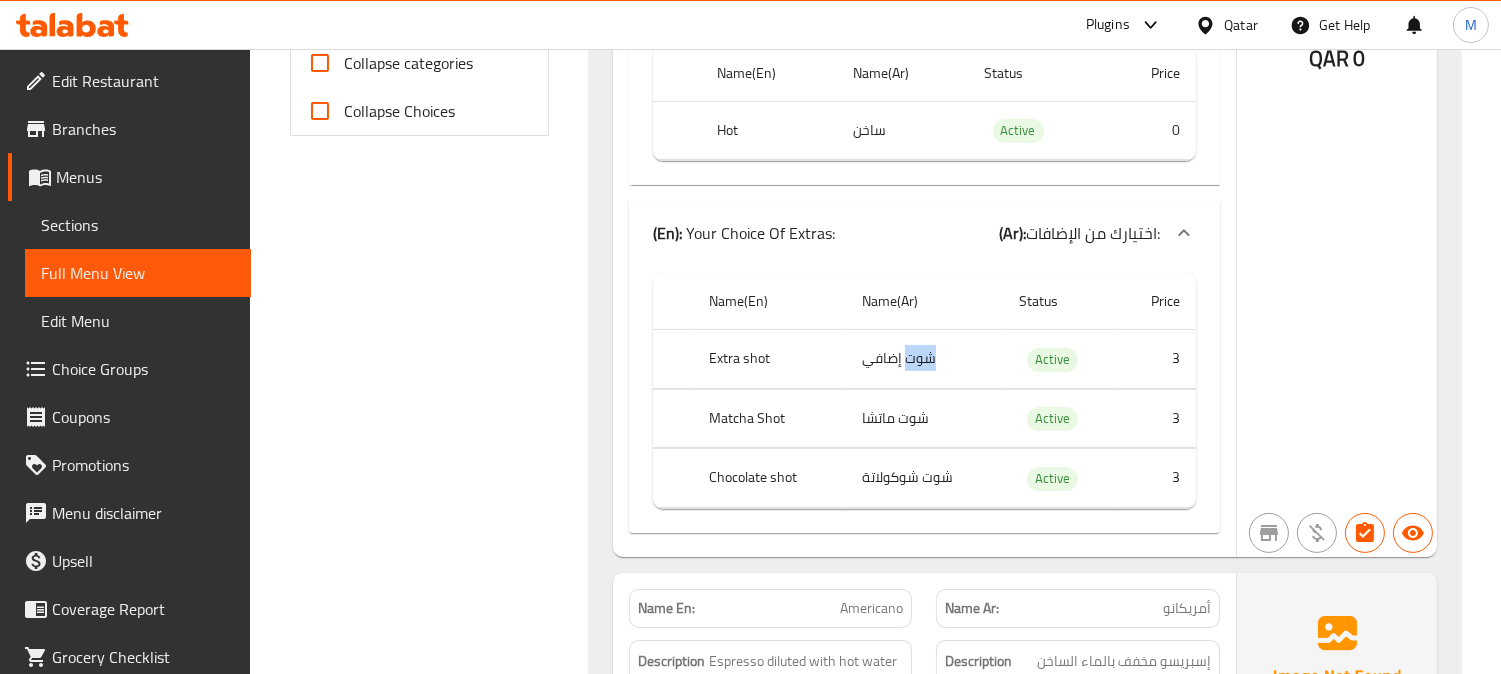 click on "شوت إضافي" at bounding box center [903, -98] 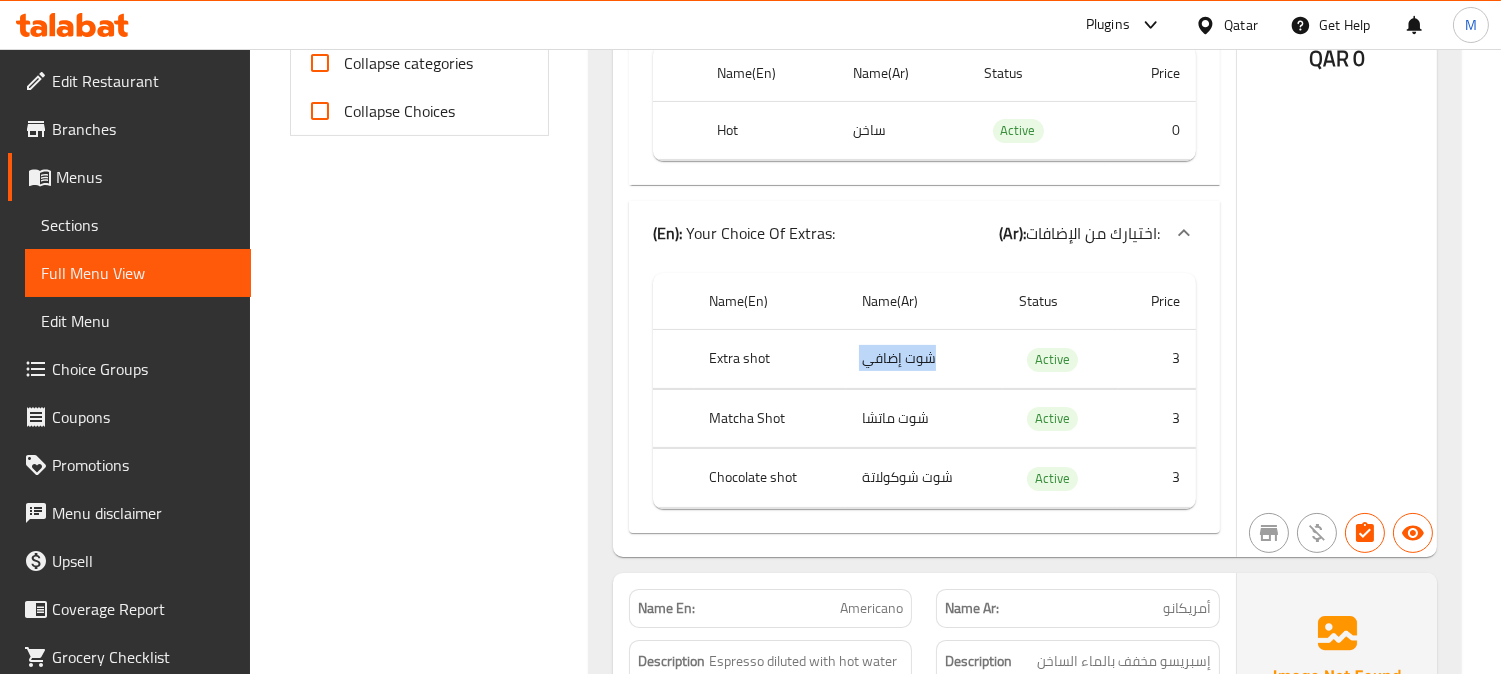 click on "شوت إضافي" at bounding box center (903, -98) 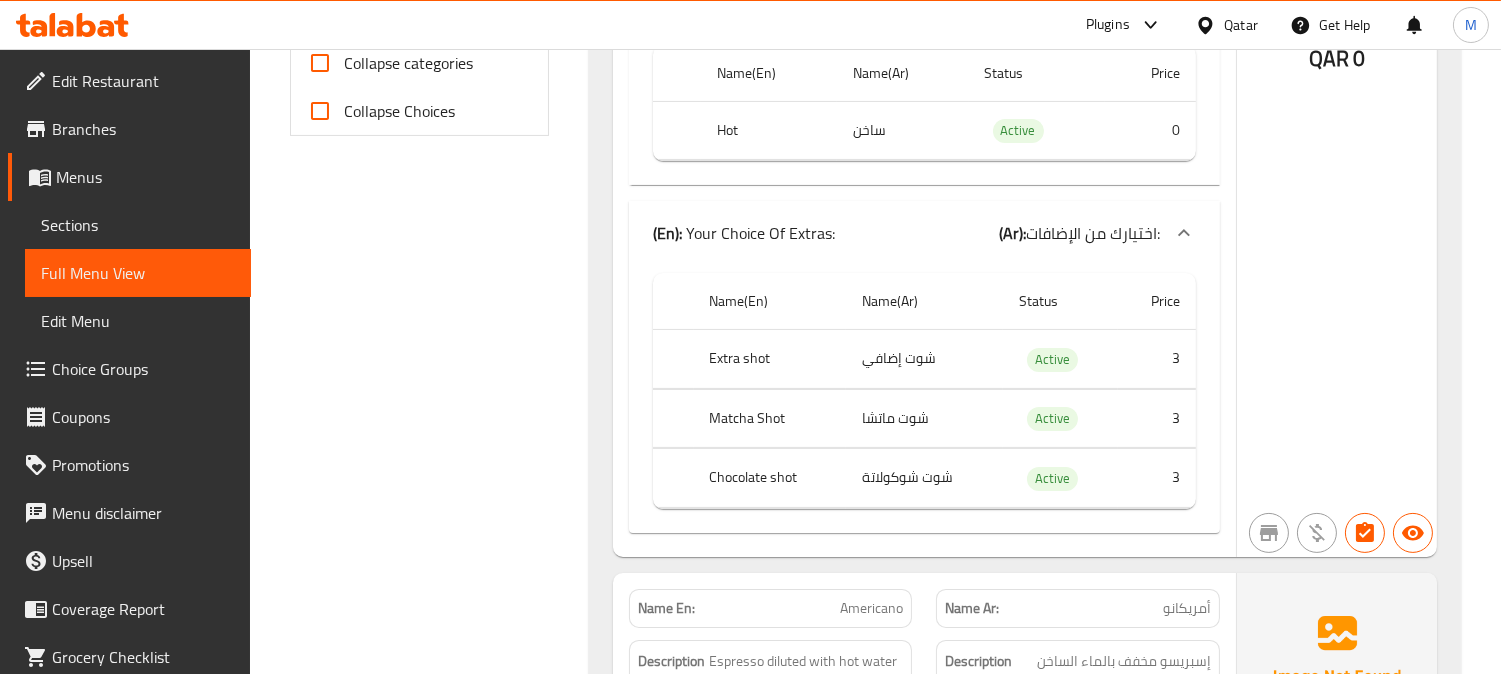 click on "Extra shot" at bounding box center (769, -98) 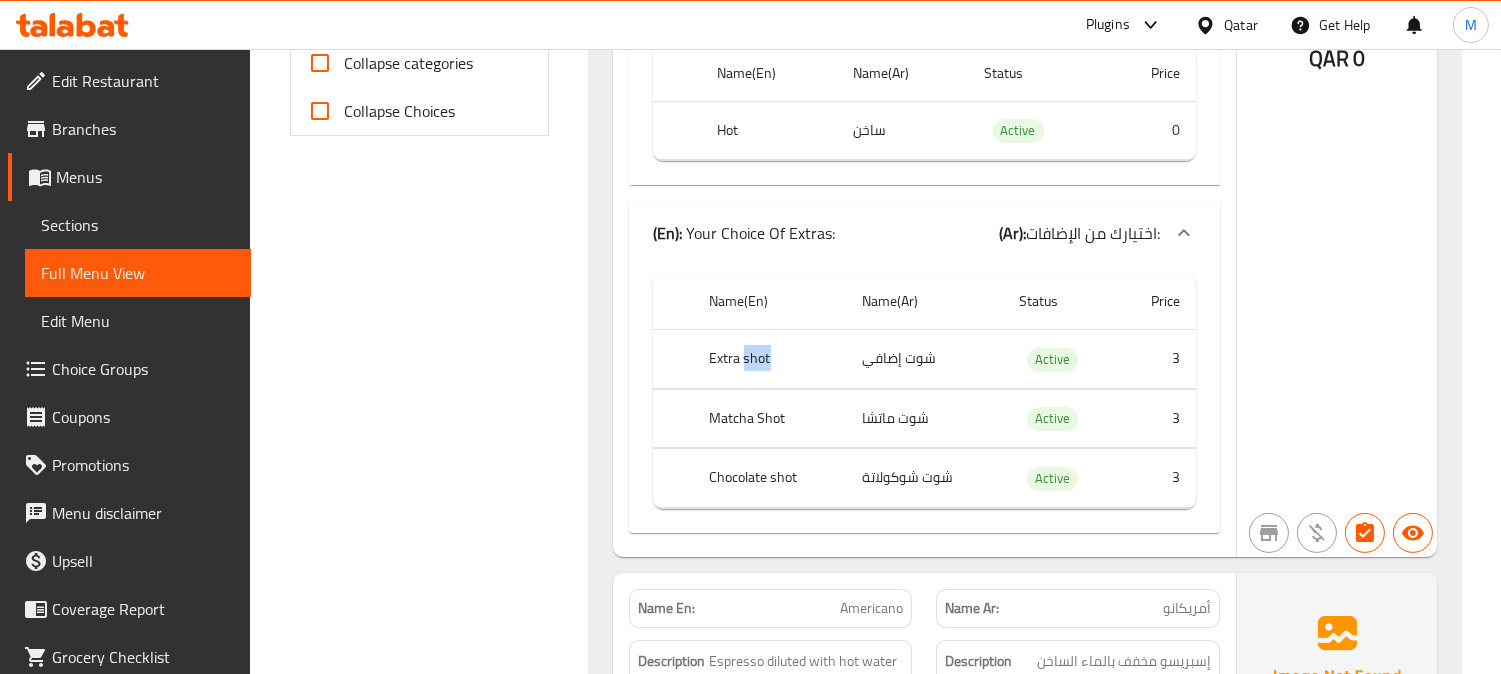 click on "Extra shot" at bounding box center [769, -98] 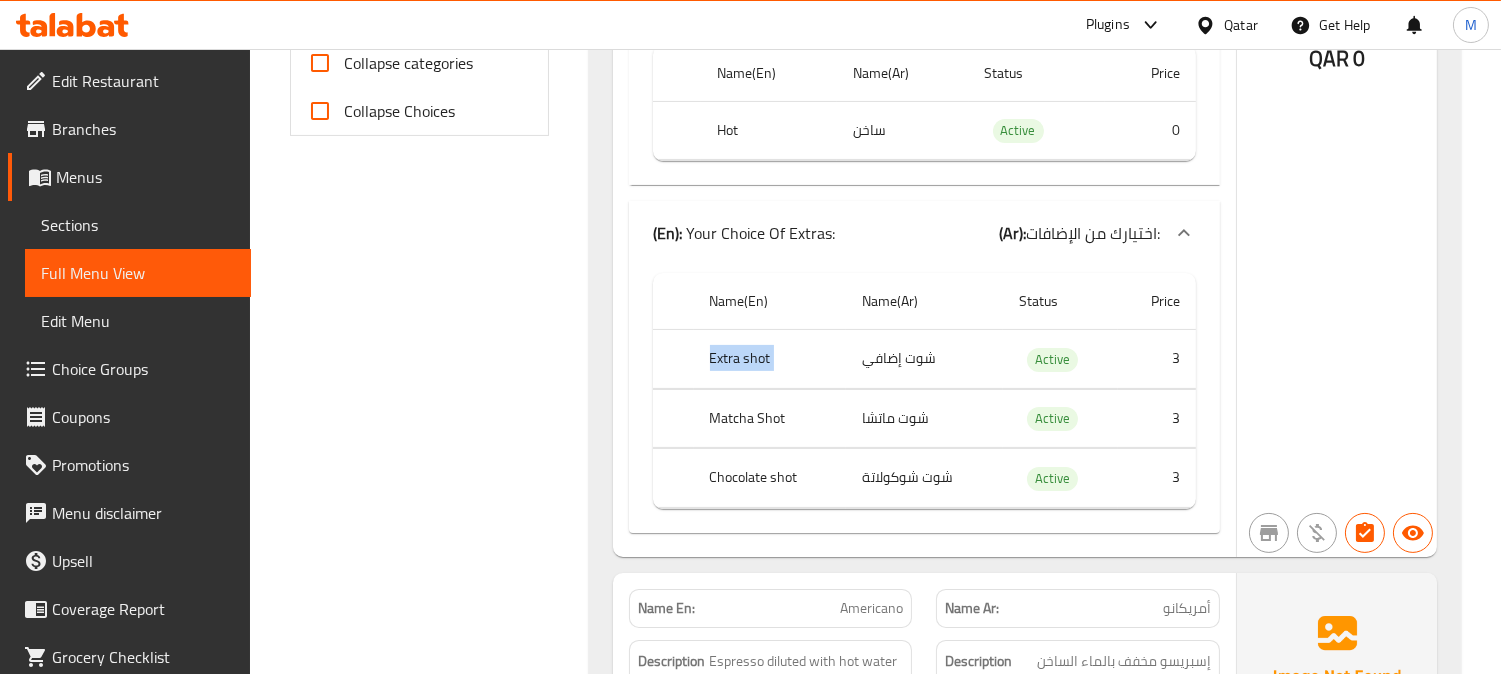 click on "Extra shot" at bounding box center [769, -98] 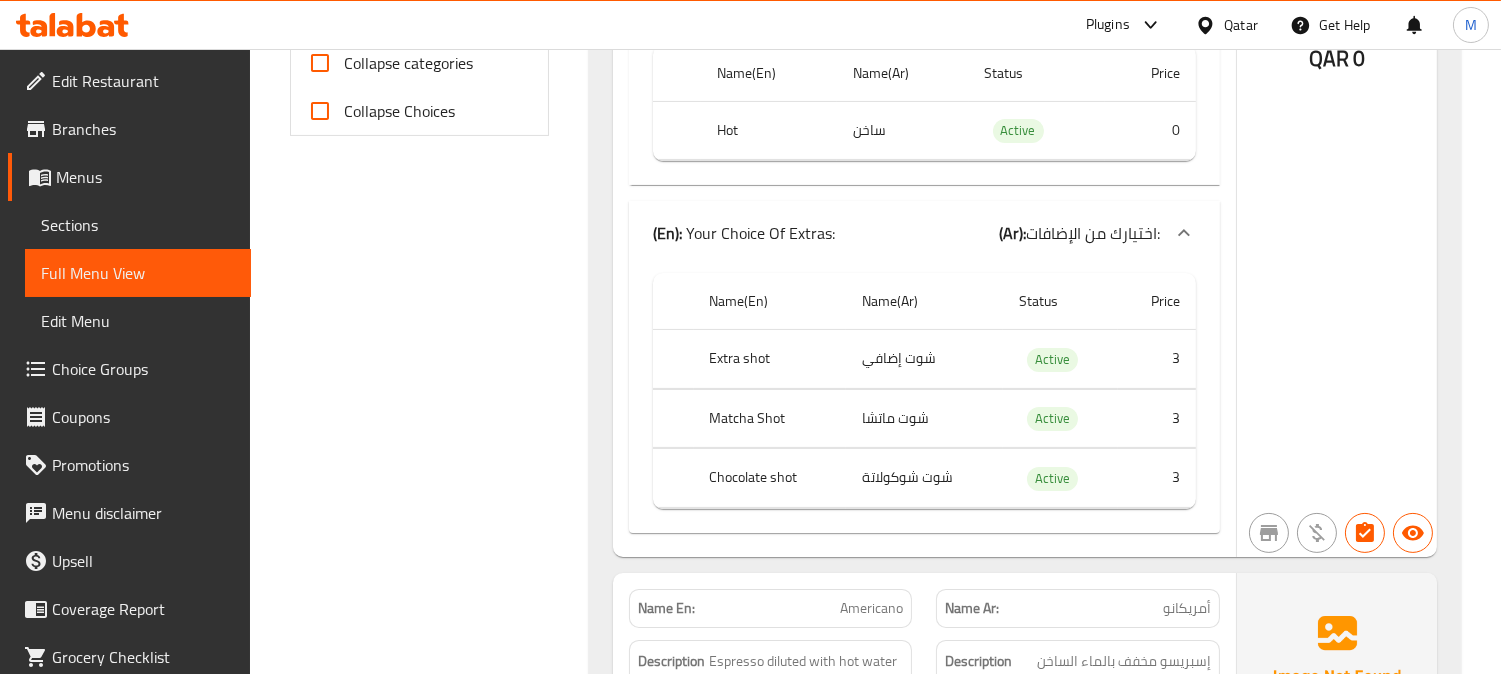 click on "Matcha Shot" at bounding box center (770, 418) 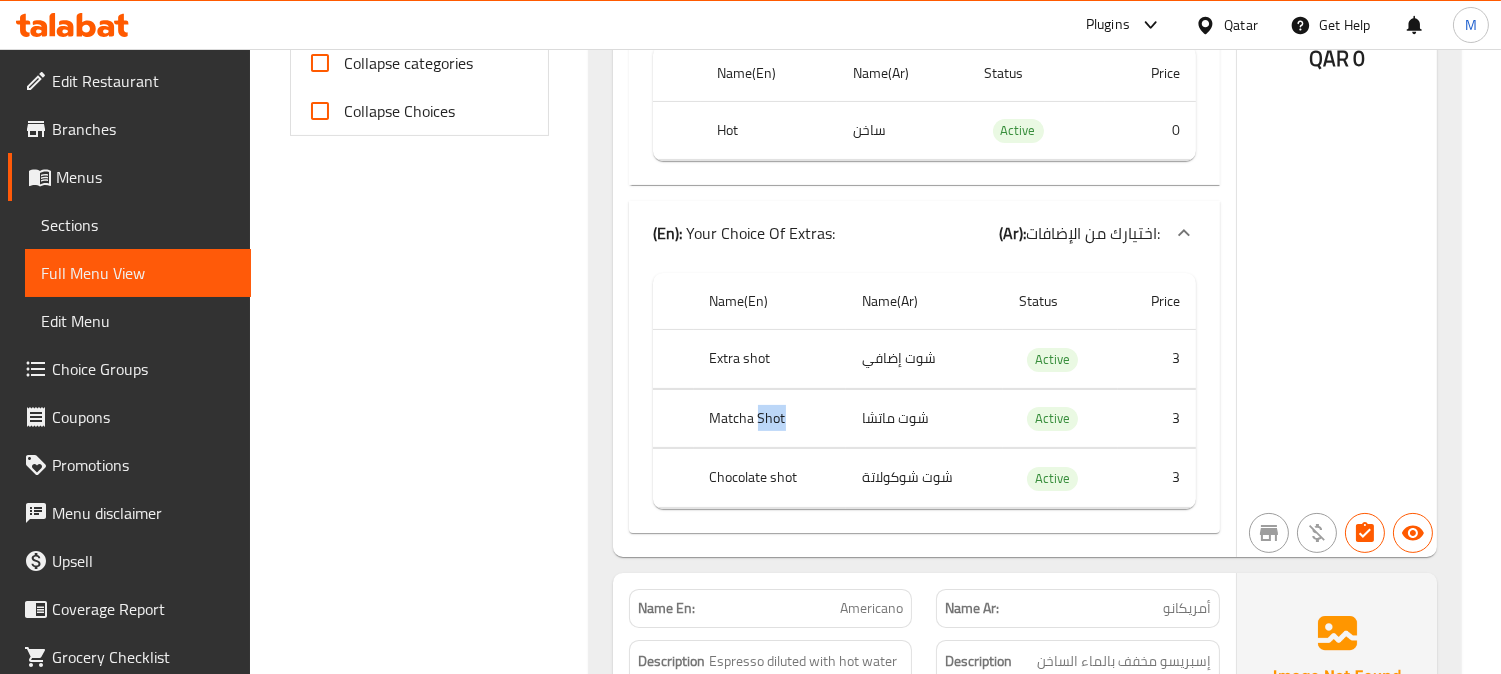 click on "Matcha Shot" at bounding box center [770, 418] 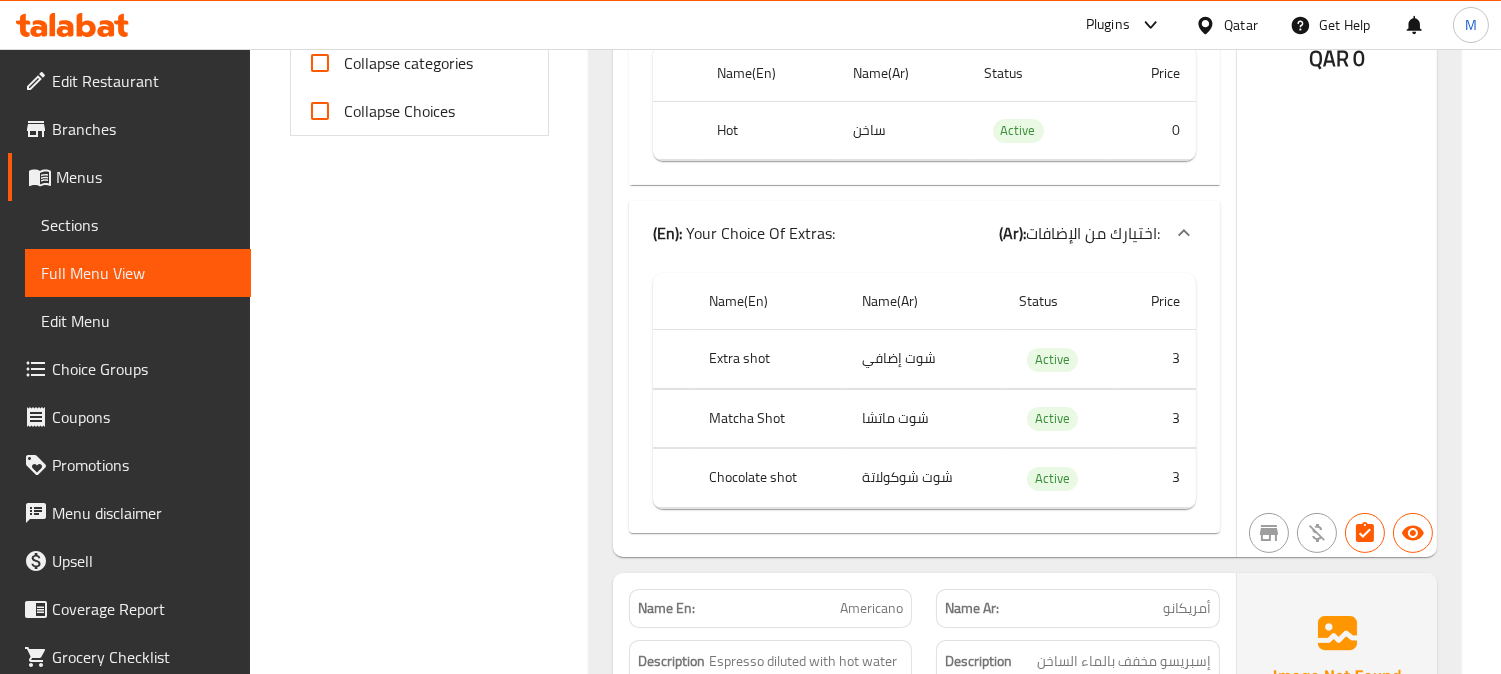 click on "Chocolate shot" at bounding box center (770, 478) 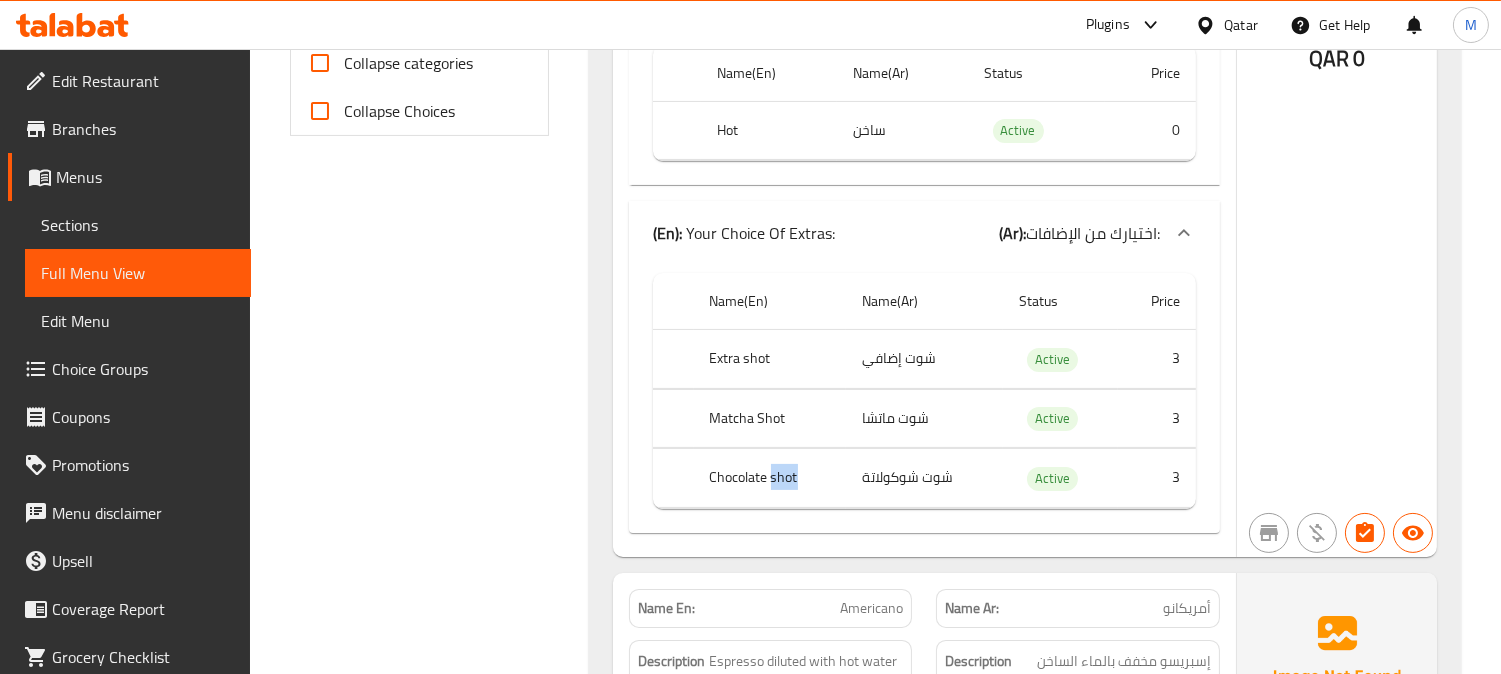 click on "Chocolate shot" at bounding box center [770, 478] 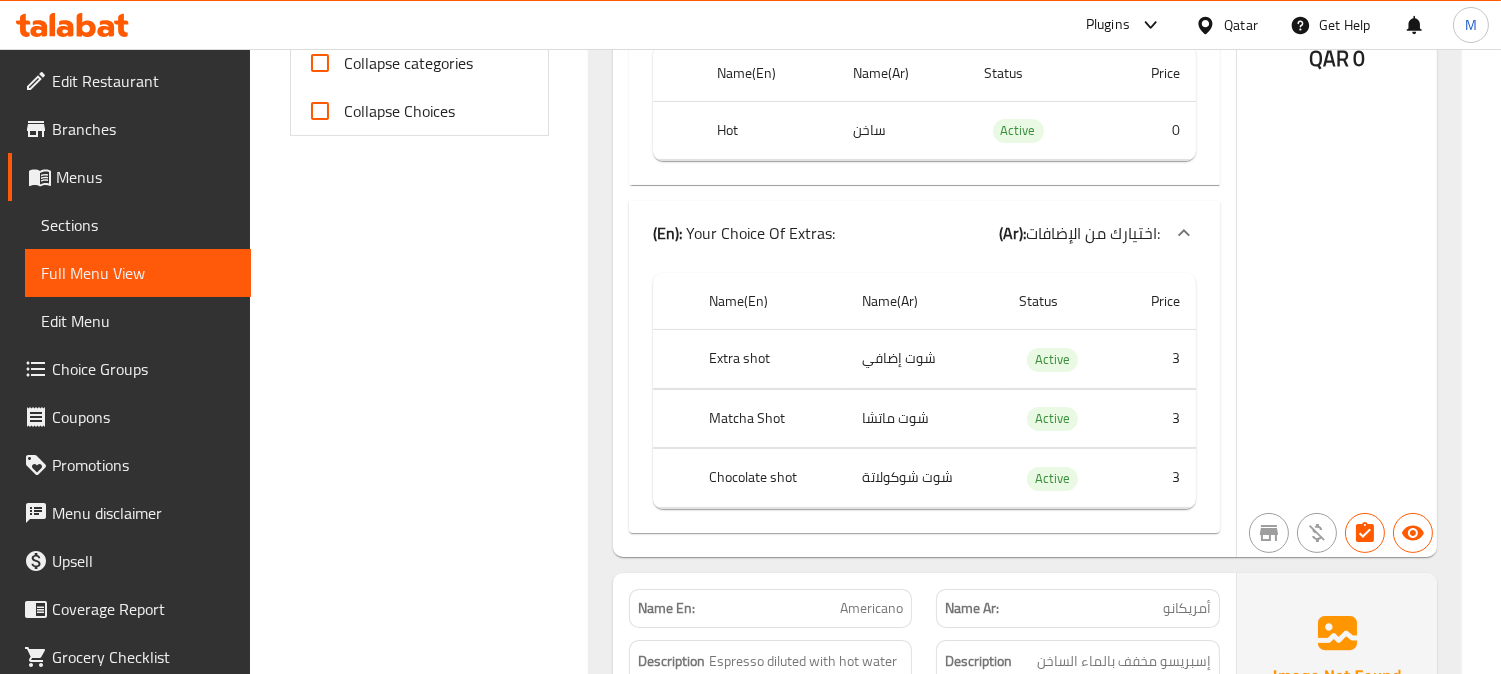 drag, startPoint x: 402, startPoint y: 503, endPoint x: 412, endPoint y: 508, distance: 11.18034 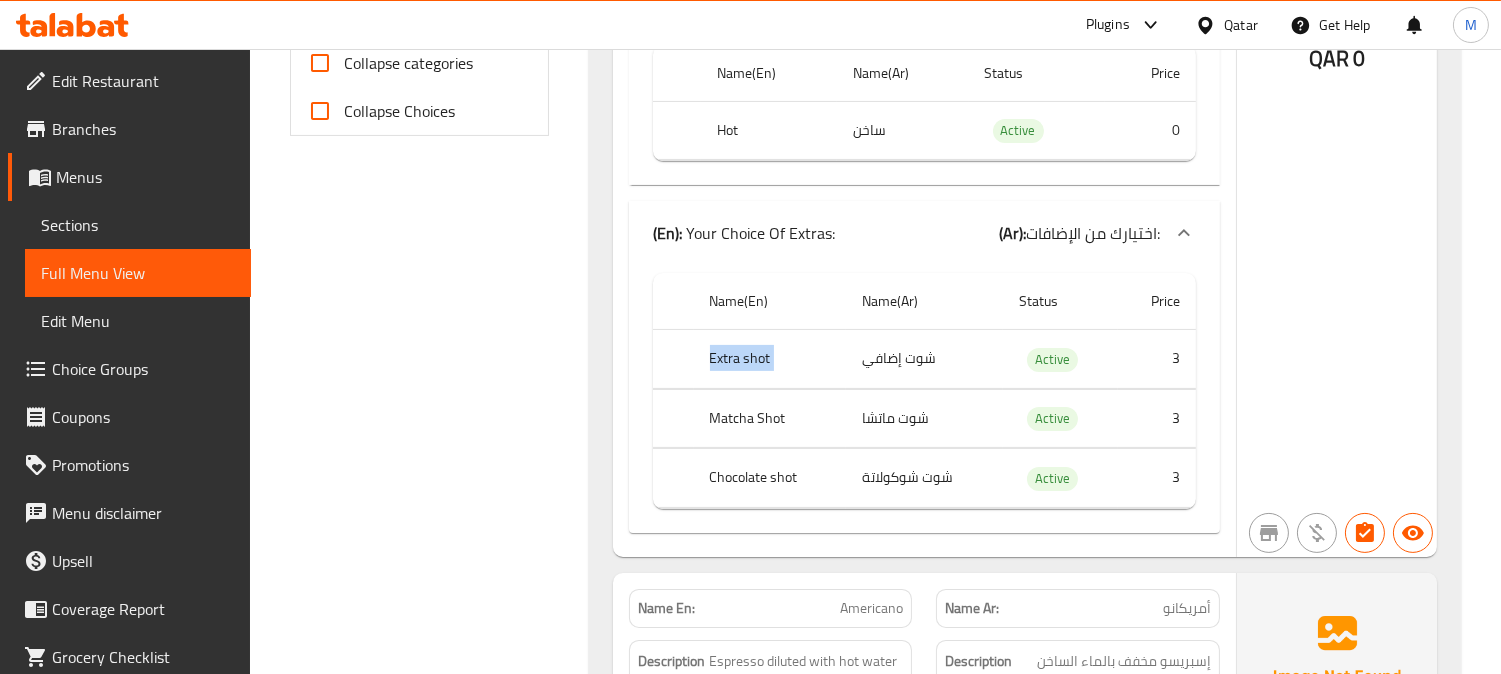 click on "Extra shot" at bounding box center [769, -98] 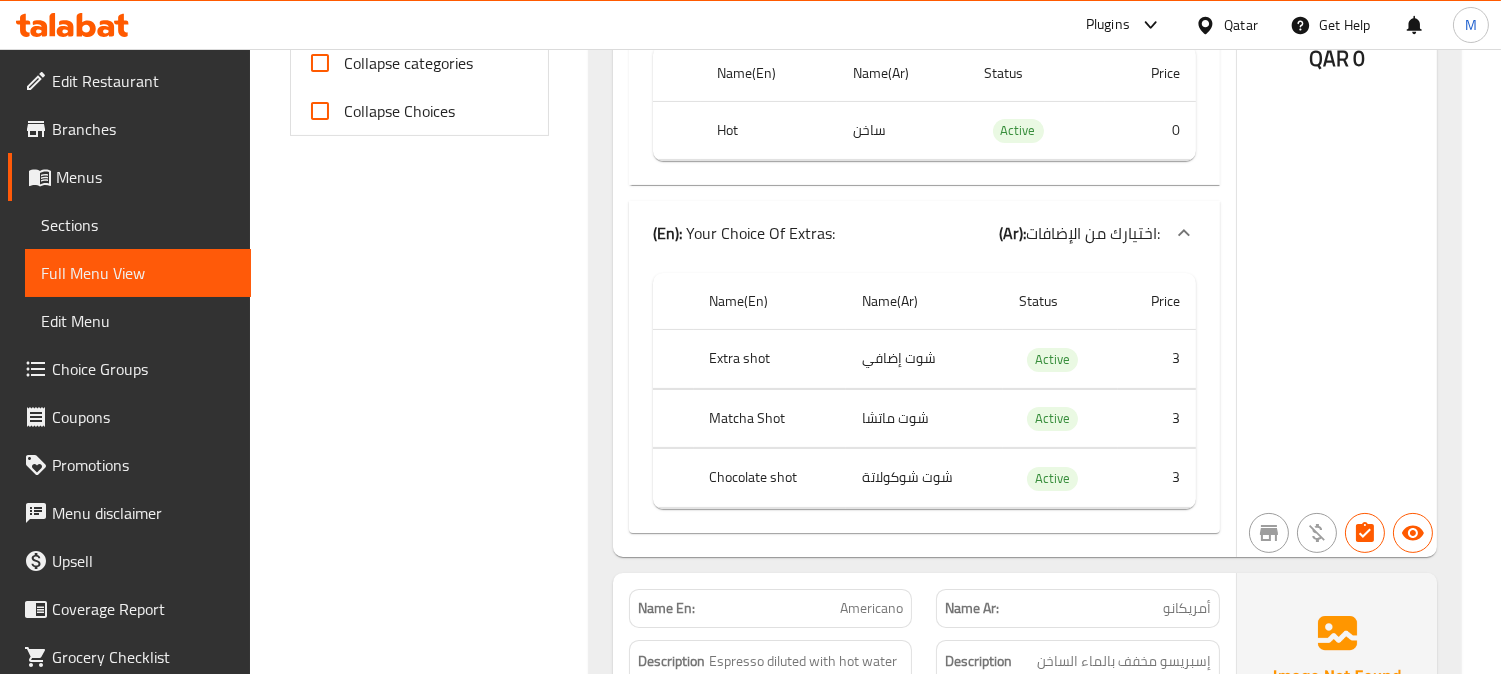 click on "Matcha Shot" at bounding box center [770, 418] 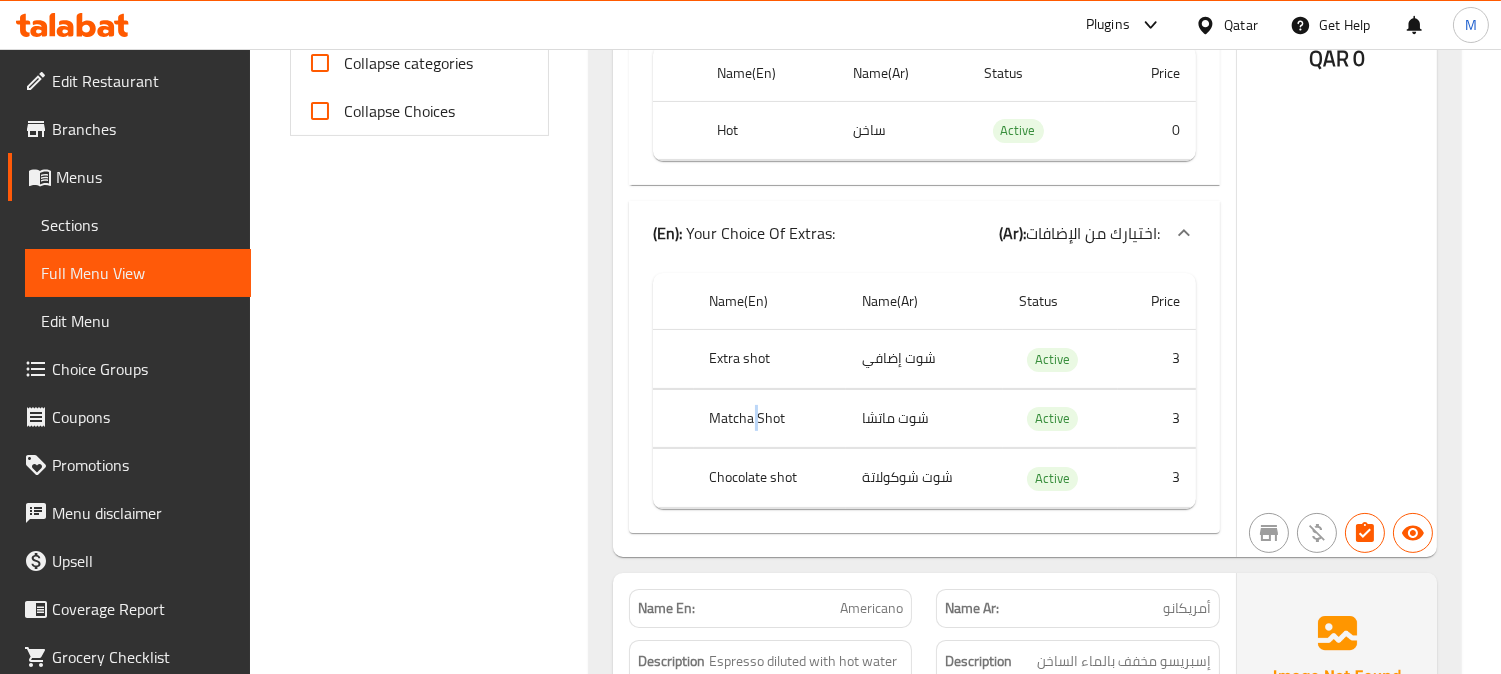 click on "Matcha Shot" at bounding box center [770, 418] 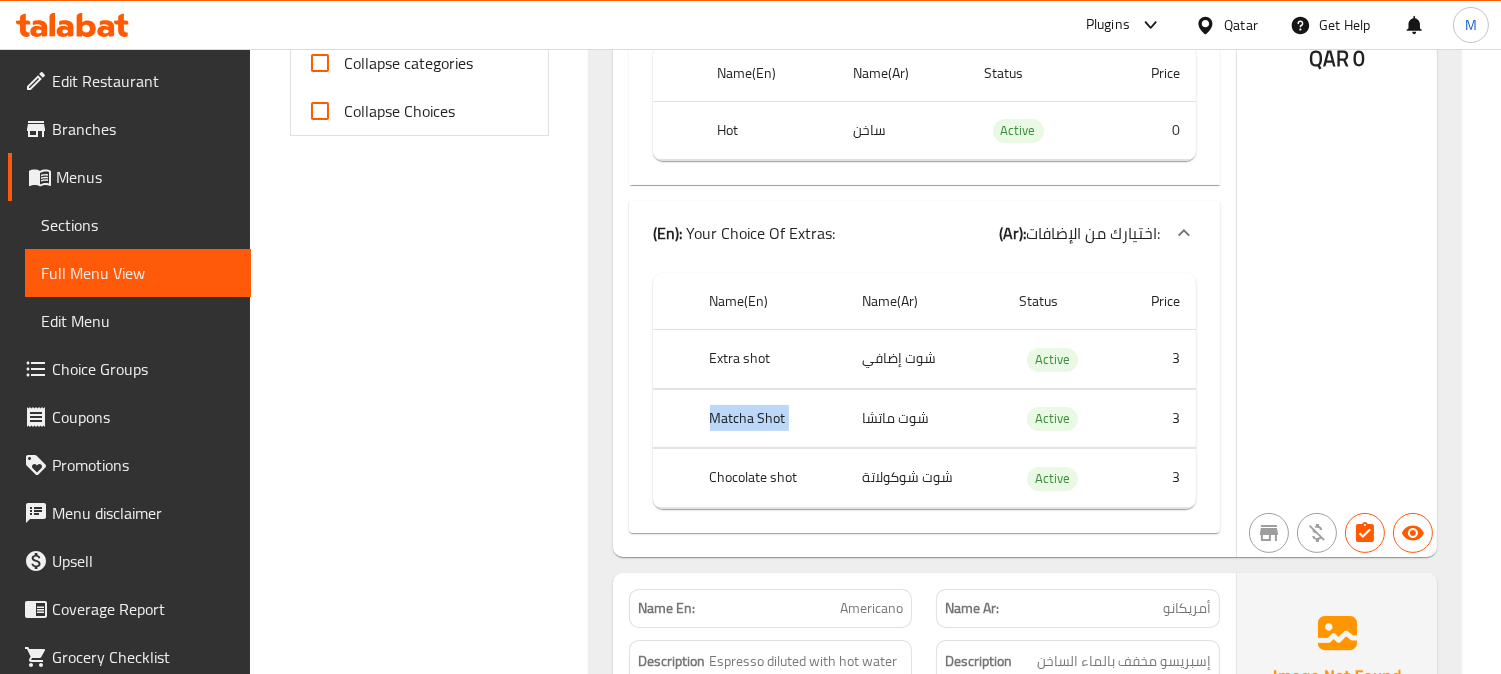 click on "Matcha Shot" at bounding box center [770, 418] 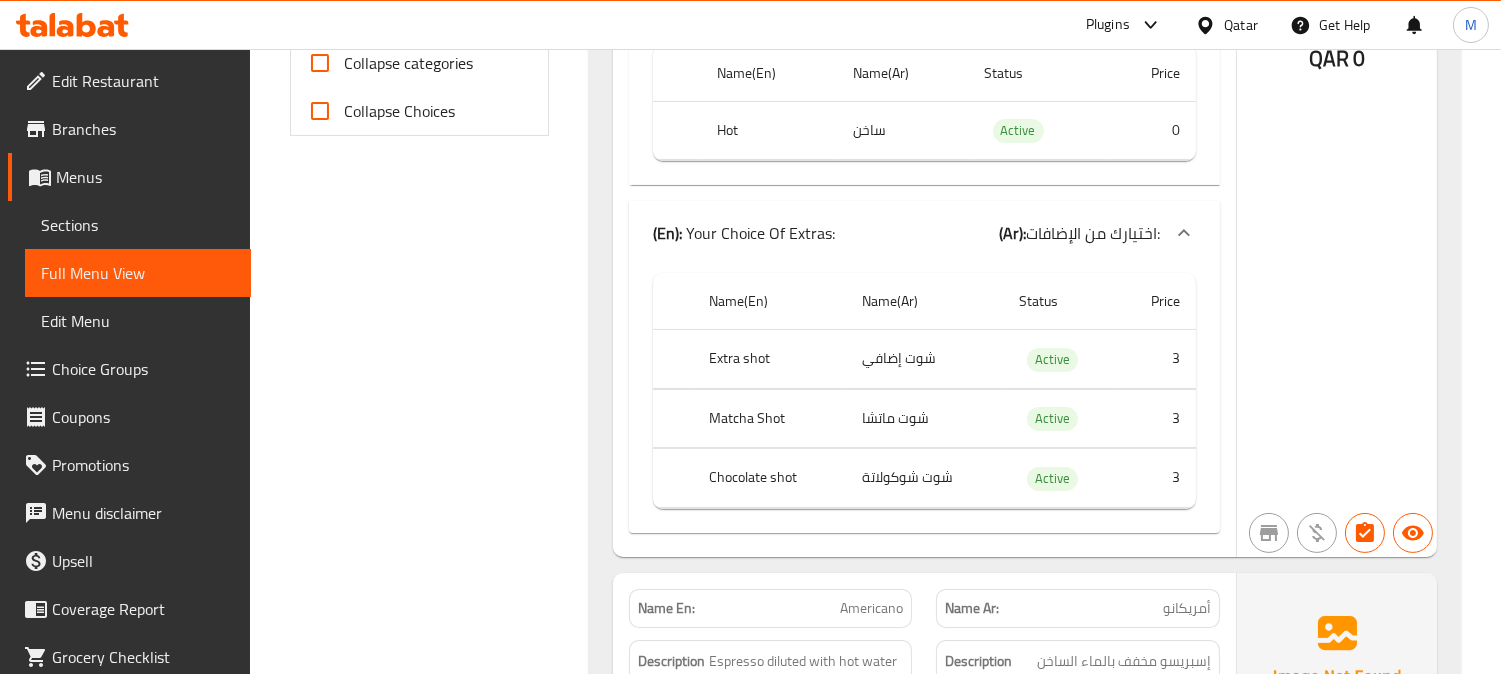 click on "Chocolate shot" at bounding box center (770, 478) 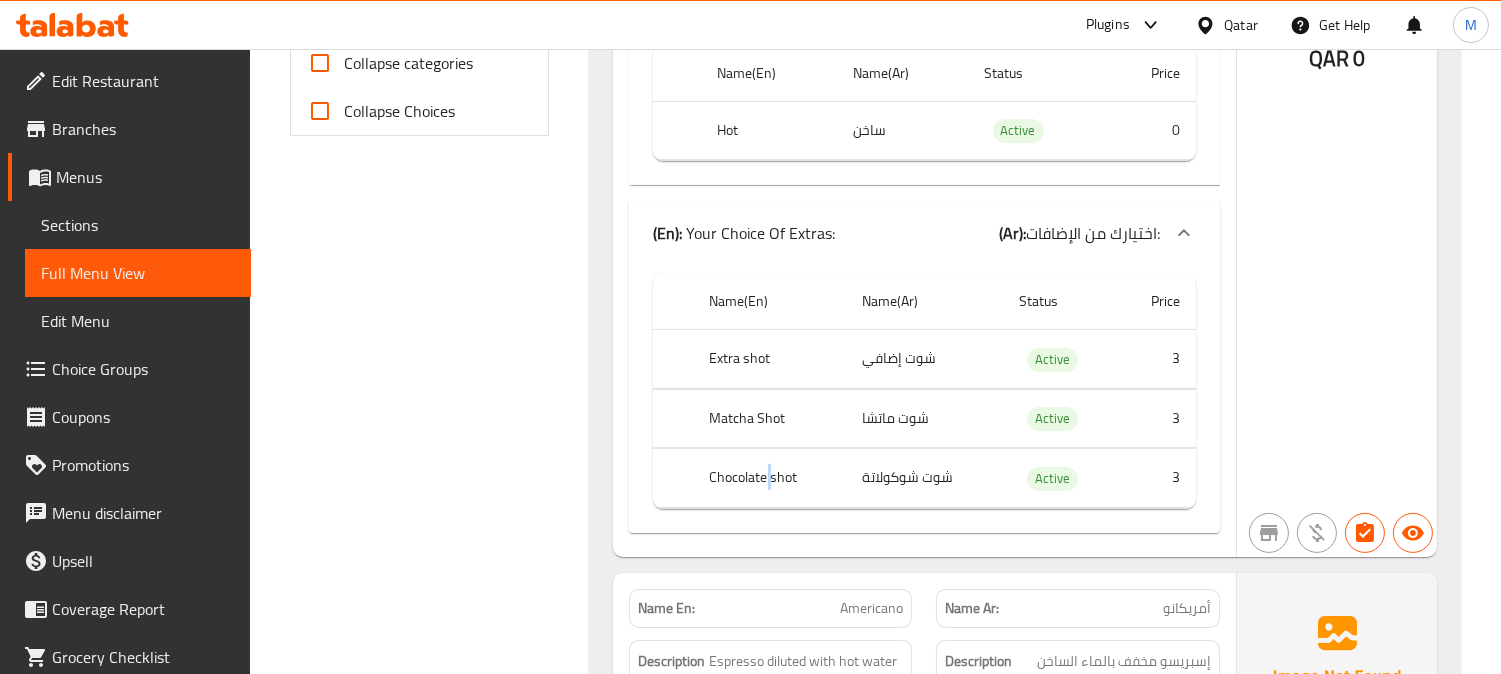 click on "Chocolate shot" at bounding box center (770, 478) 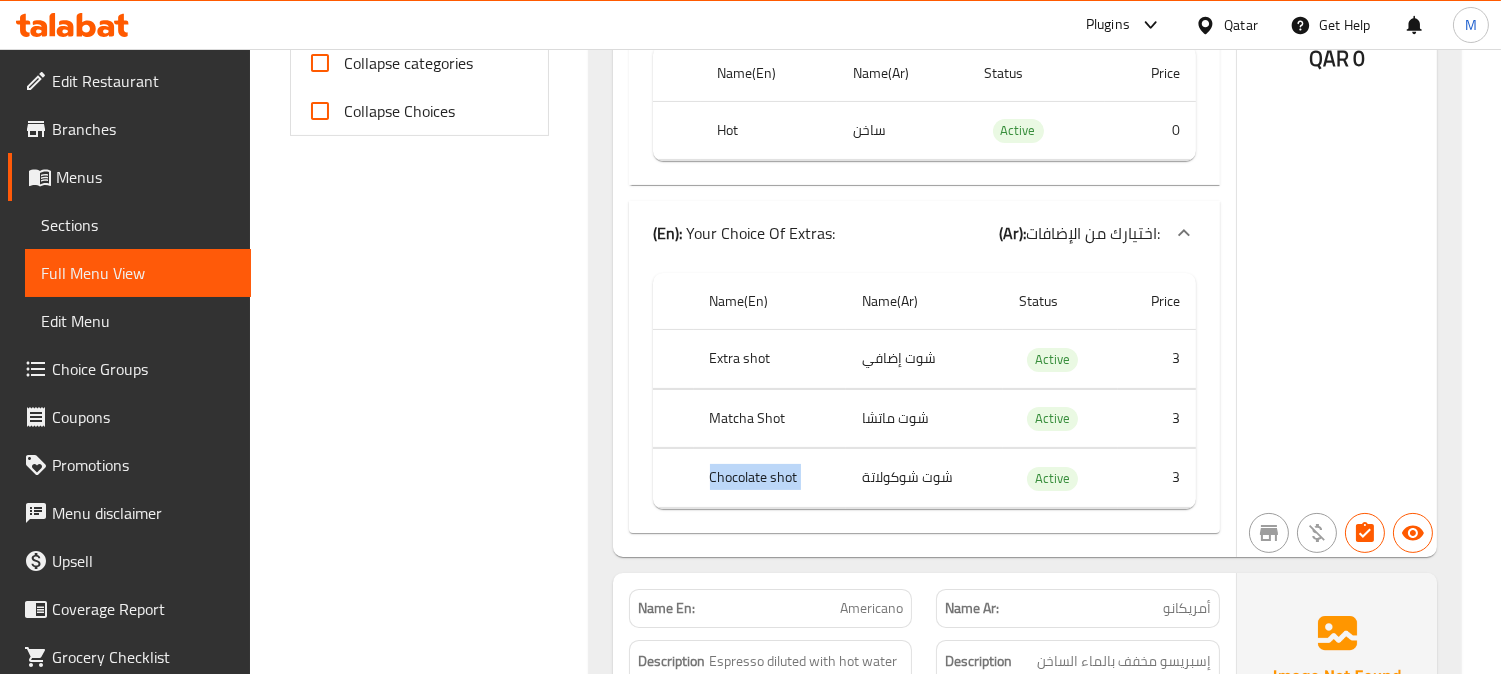 click on "Chocolate shot" at bounding box center (770, 478) 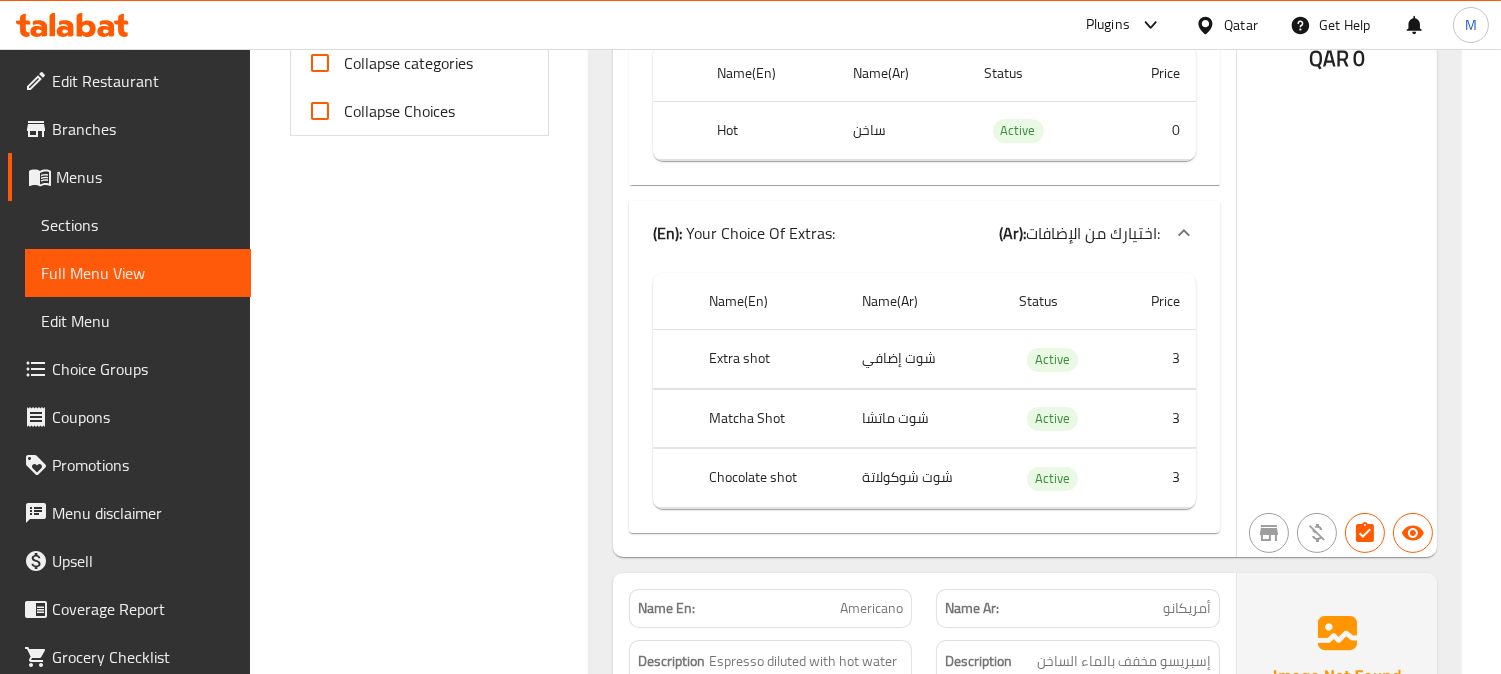 click on "Extra shot" at bounding box center [769, -98] 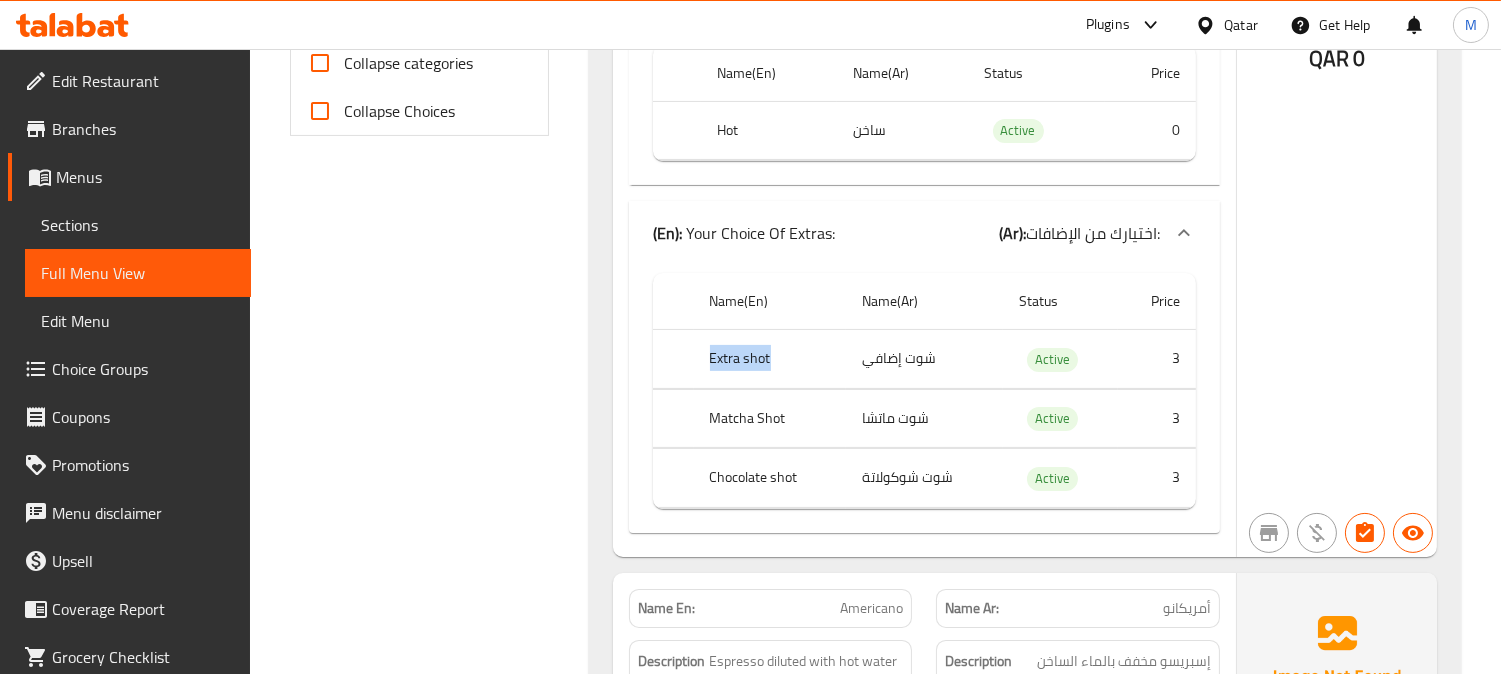 drag, startPoint x: 707, startPoint y: 352, endPoint x: 805, endPoint y: 351, distance: 98.005104 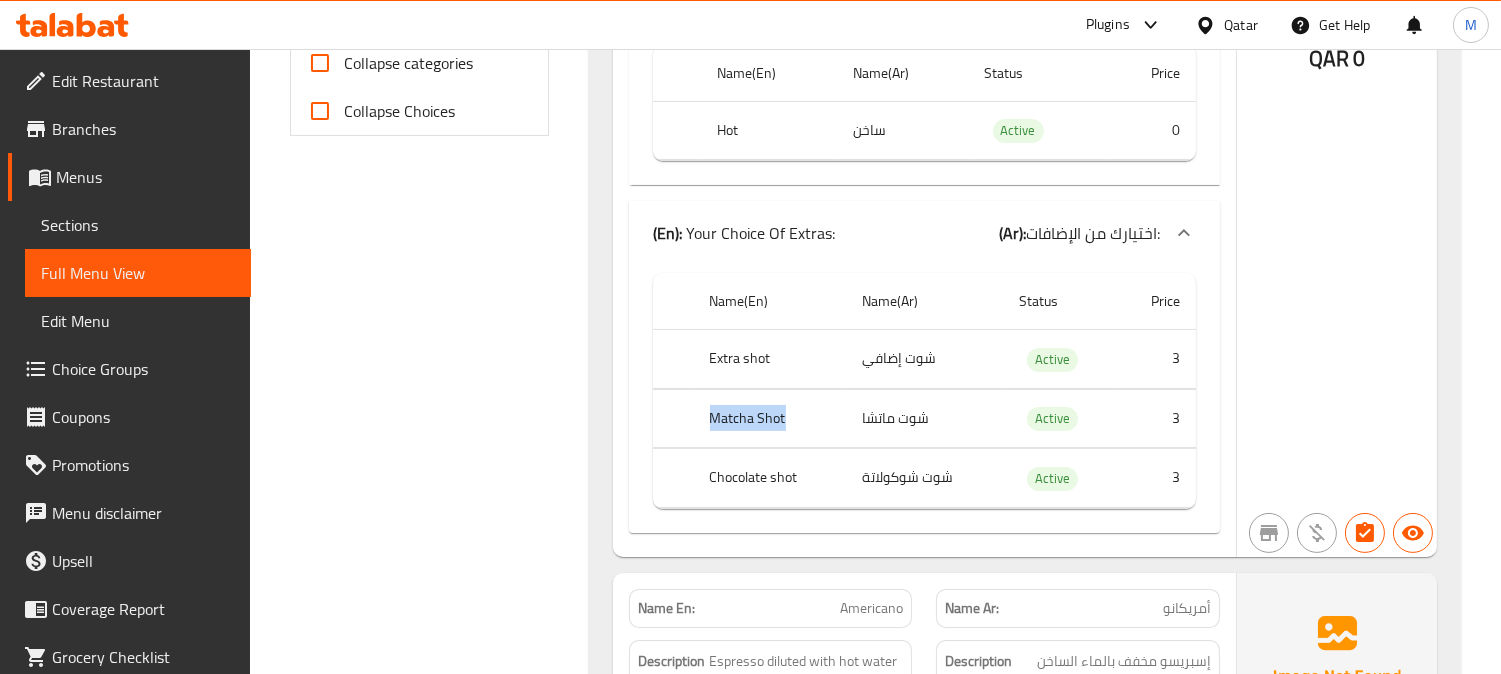 drag, startPoint x: 692, startPoint y: 412, endPoint x: 823, endPoint y: 411, distance: 131.00381 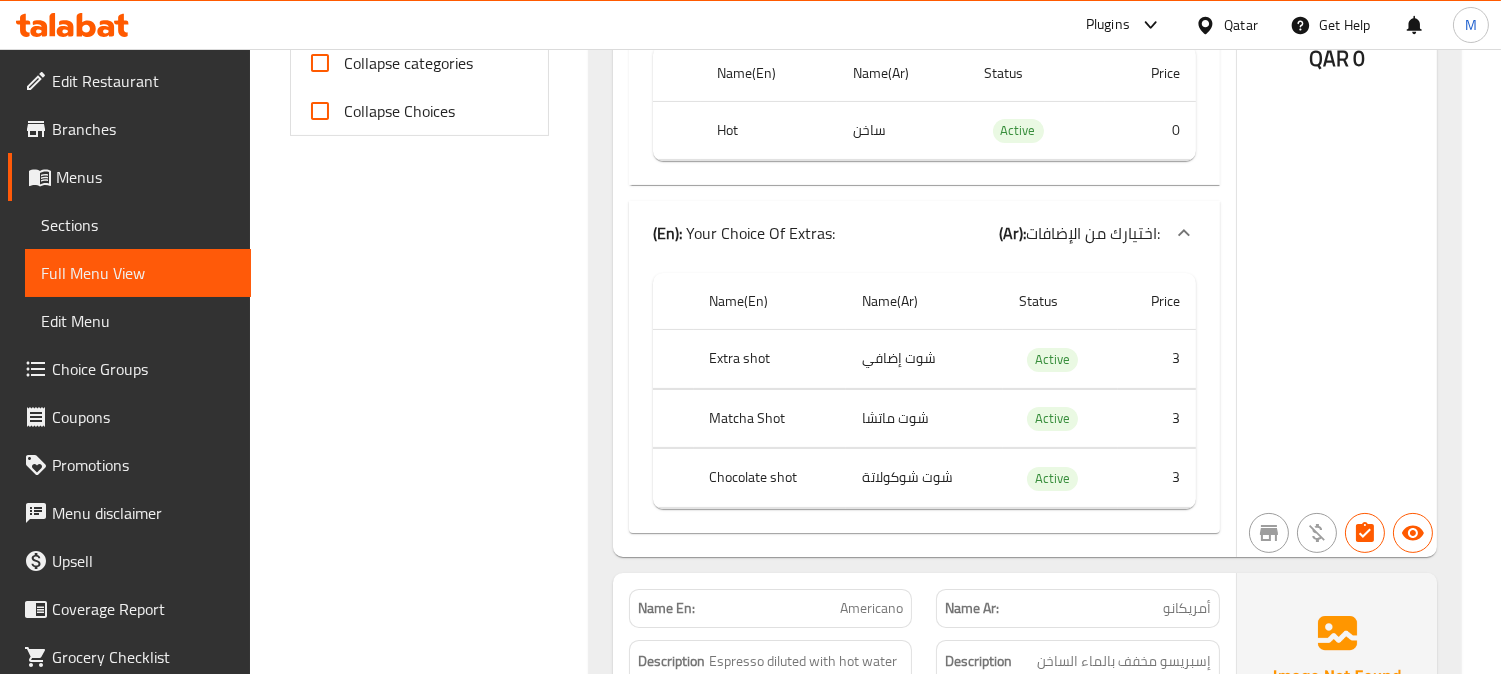 click on "Chocolate shot" at bounding box center (770, 478) 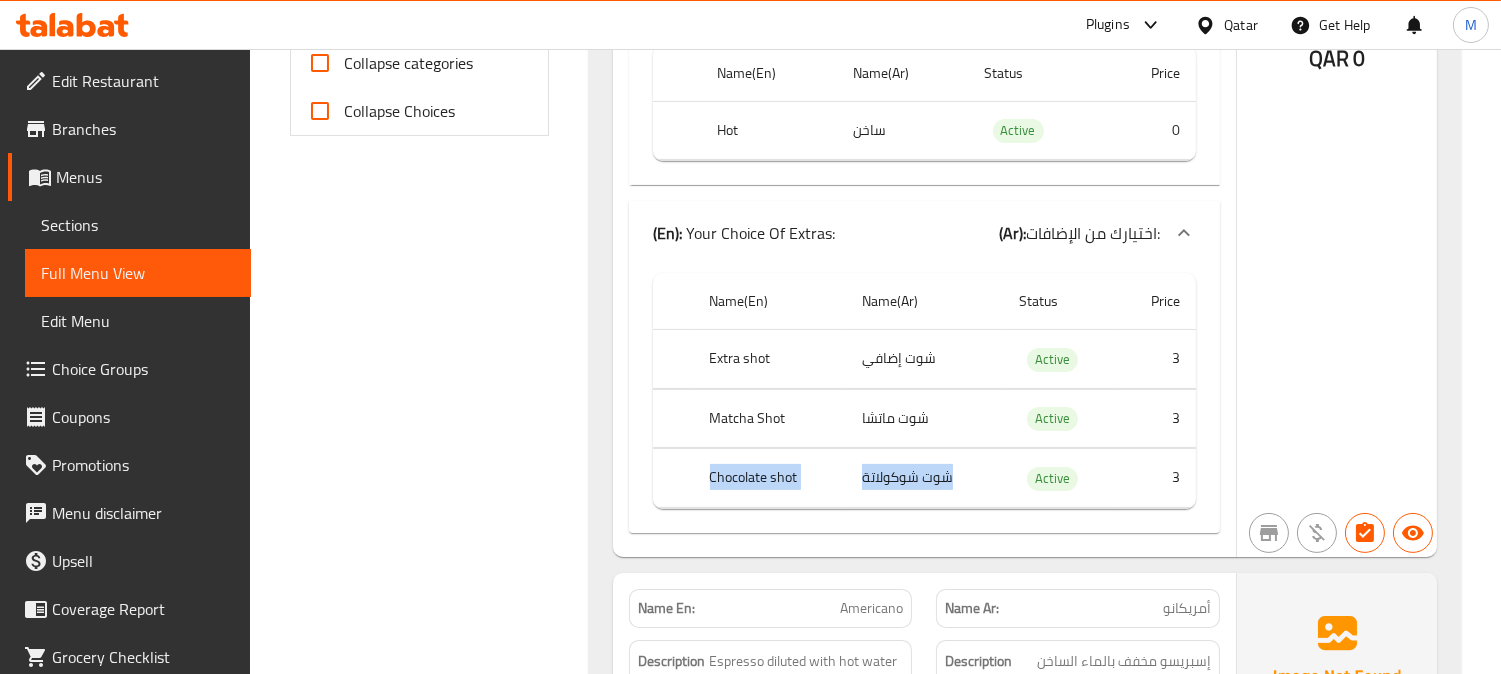 drag, startPoint x: 697, startPoint y: 472, endPoint x: 848, endPoint y: 477, distance: 151.08276 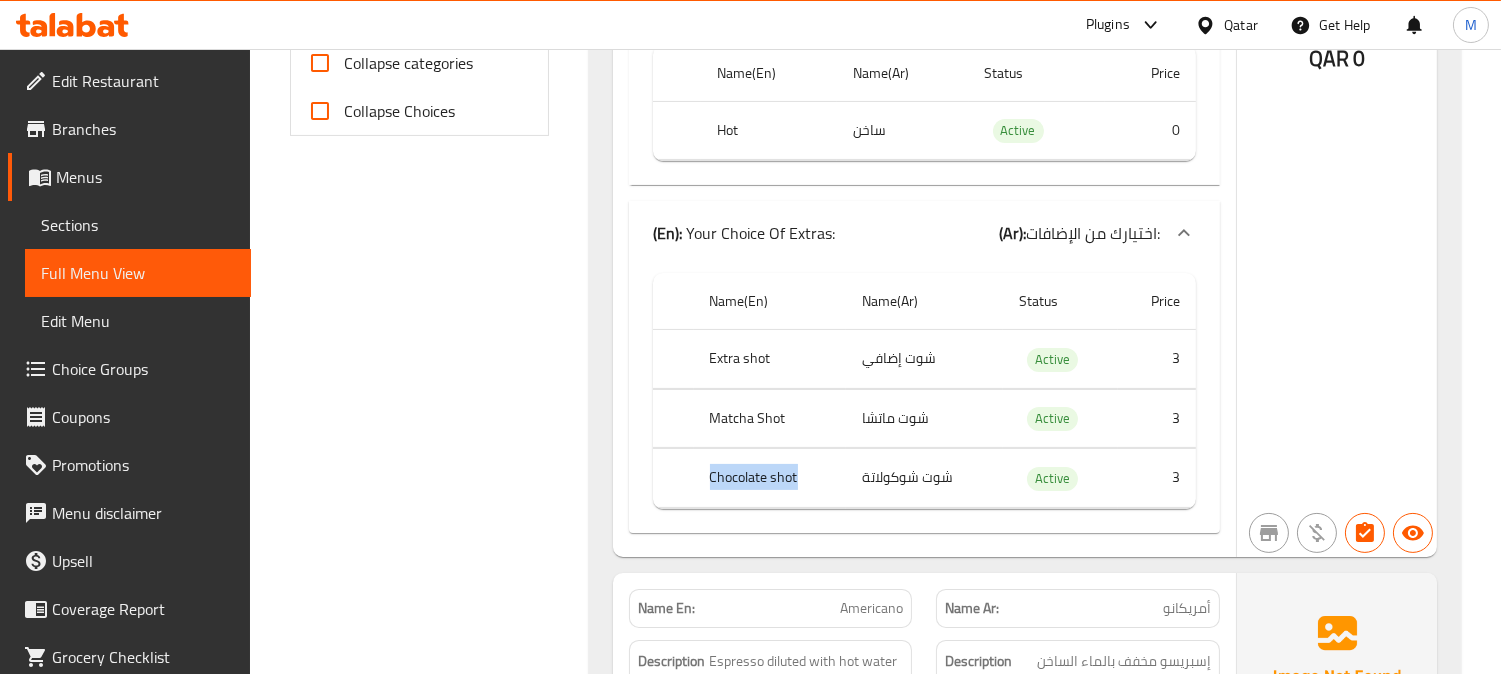drag, startPoint x: 758, startPoint y: 461, endPoint x: 708, endPoint y: 460, distance: 50.01 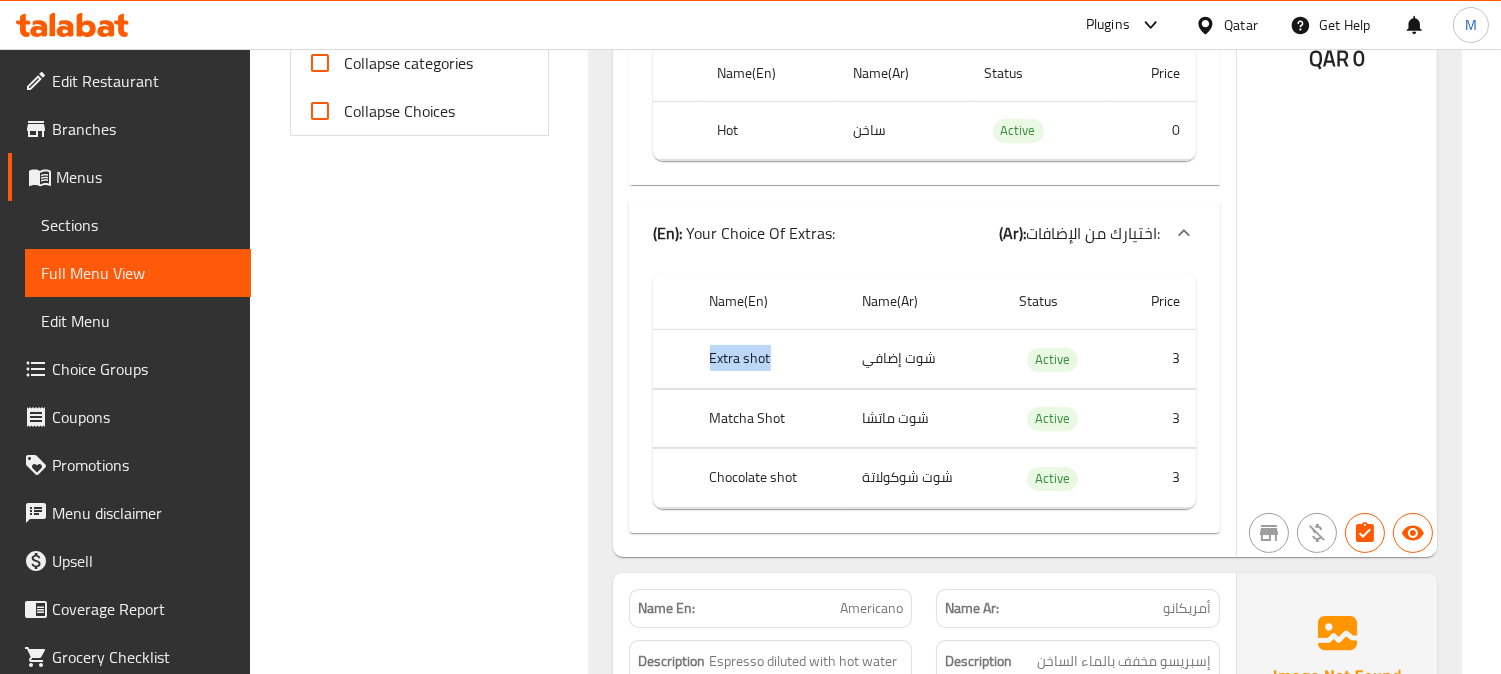 drag, startPoint x: 777, startPoint y: 344, endPoint x: 675, endPoint y: 344, distance: 102 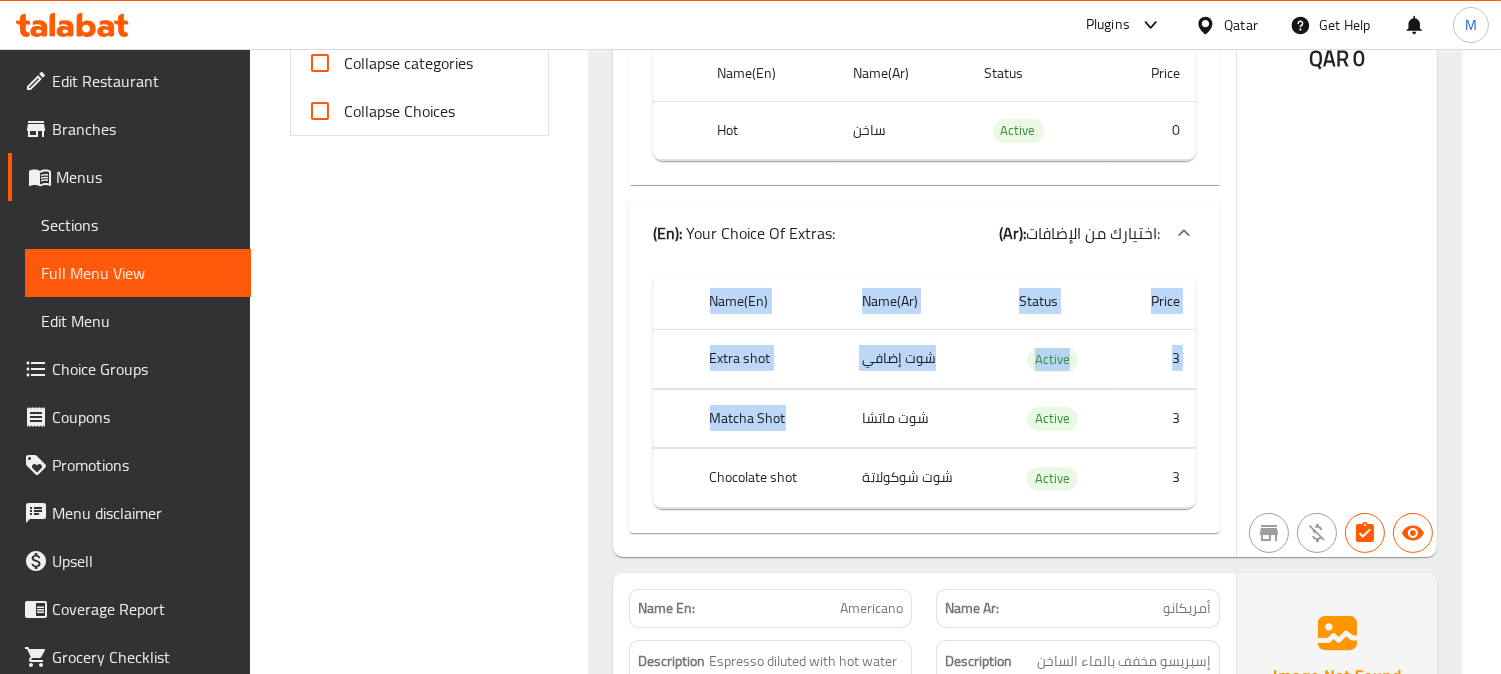 drag, startPoint x: 783, startPoint y: 416, endPoint x: 615, endPoint y: 404, distance: 168.42802 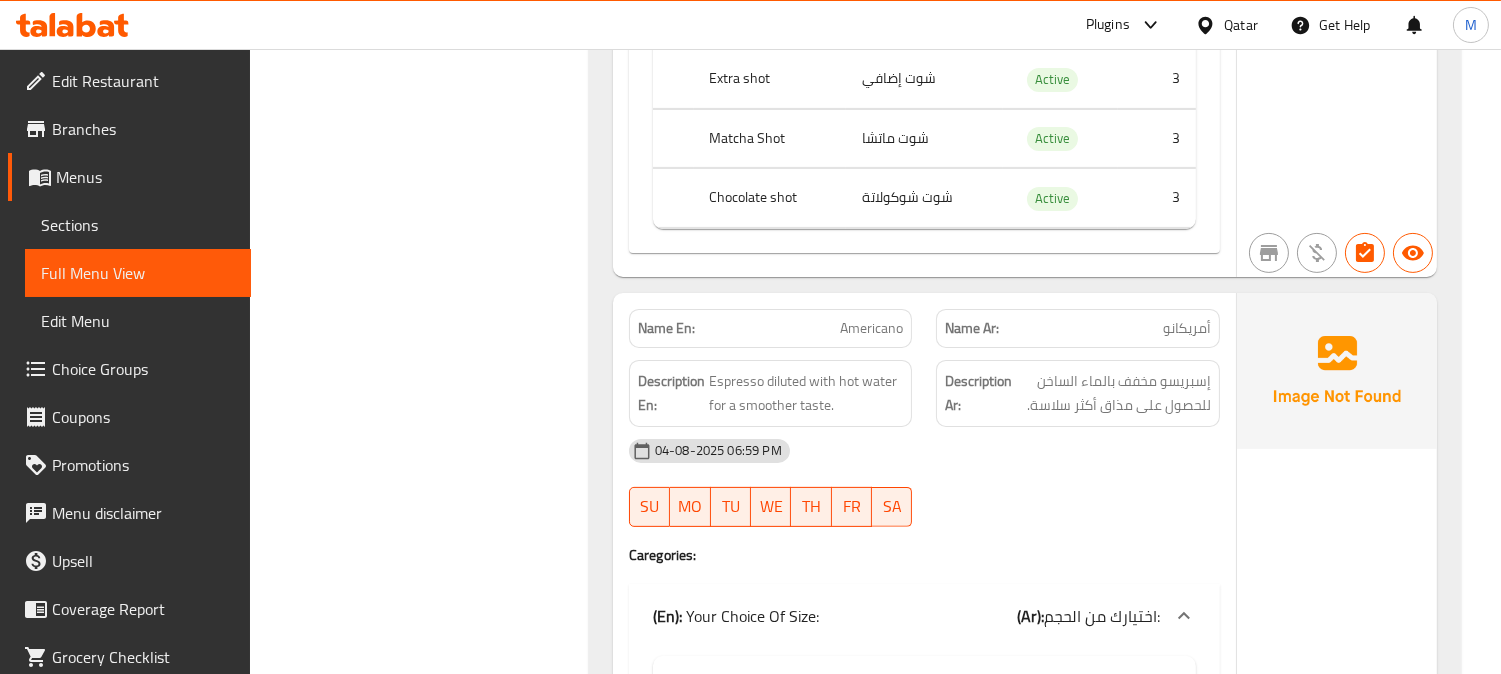 scroll, scrollTop: 1333, scrollLeft: 0, axis: vertical 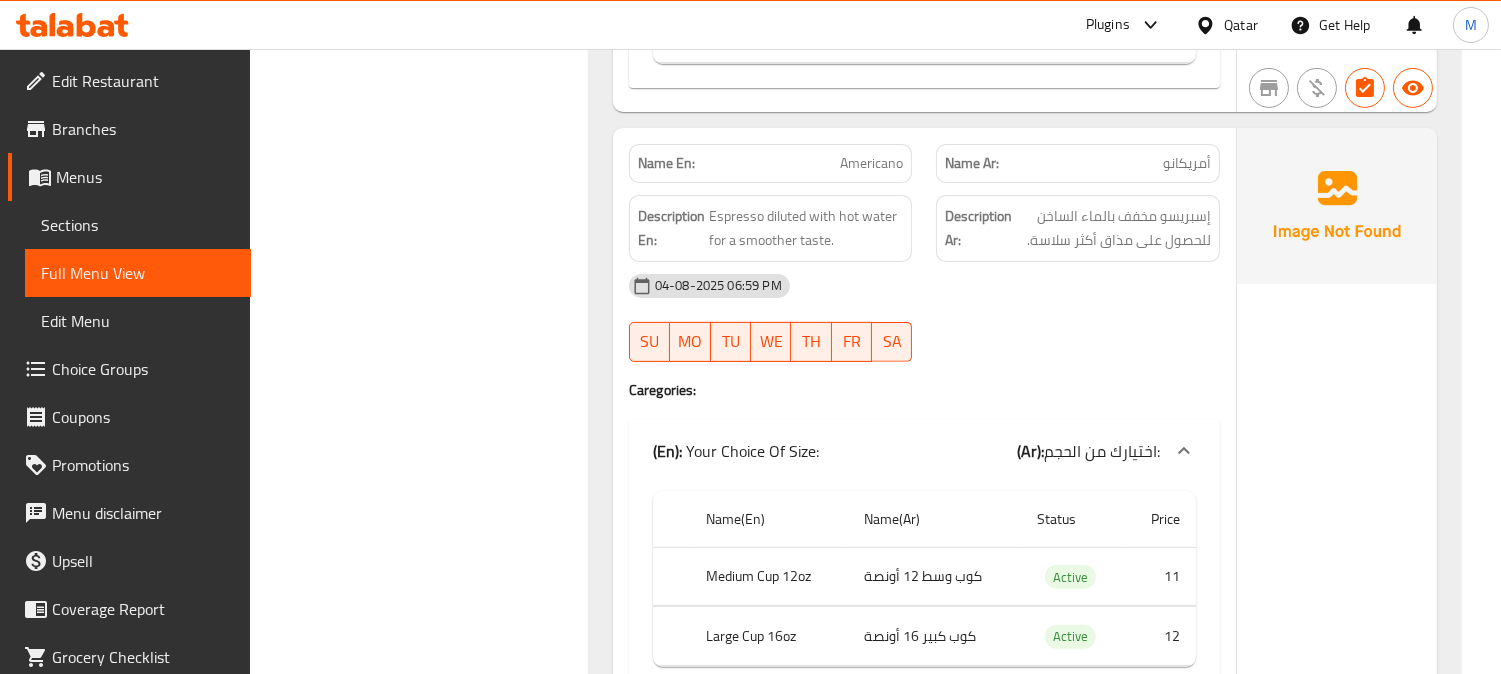 click on "Description Ar: إسبريسو مخفف بالماء الساخن للحصول على مذاق أكثر سلاسة." at bounding box center [1078, 228] 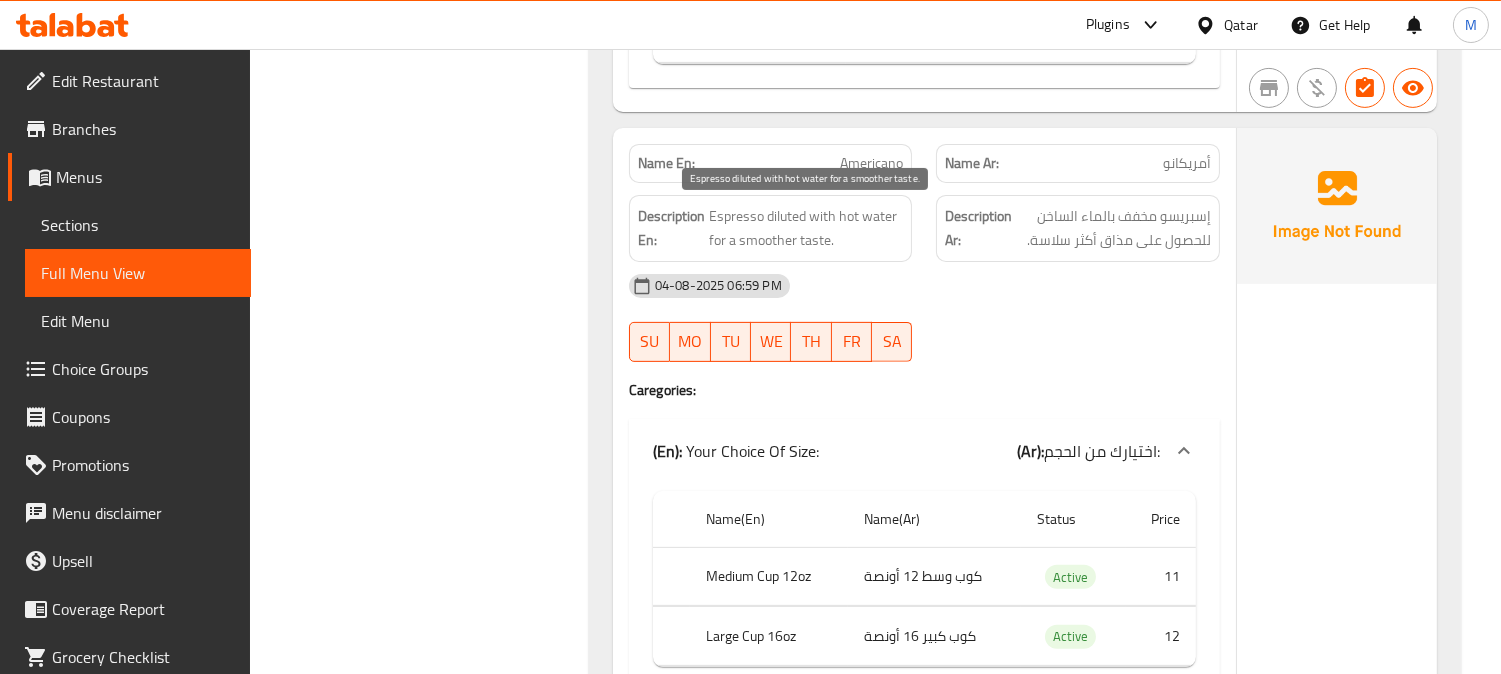 click on "Espresso diluted with hot water for a smoother taste." at bounding box center (806, 228) 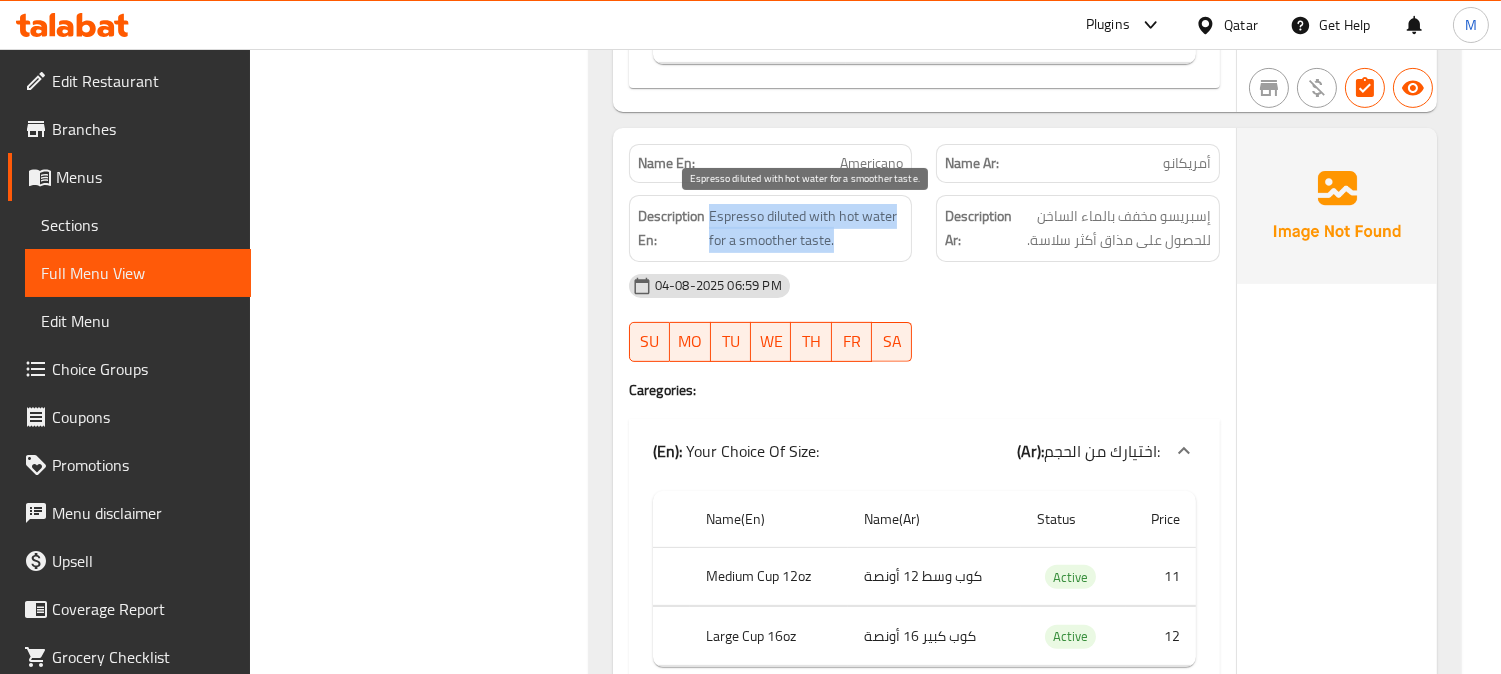 click on "Espresso diluted with hot water for a smoother taste." at bounding box center (806, 228) 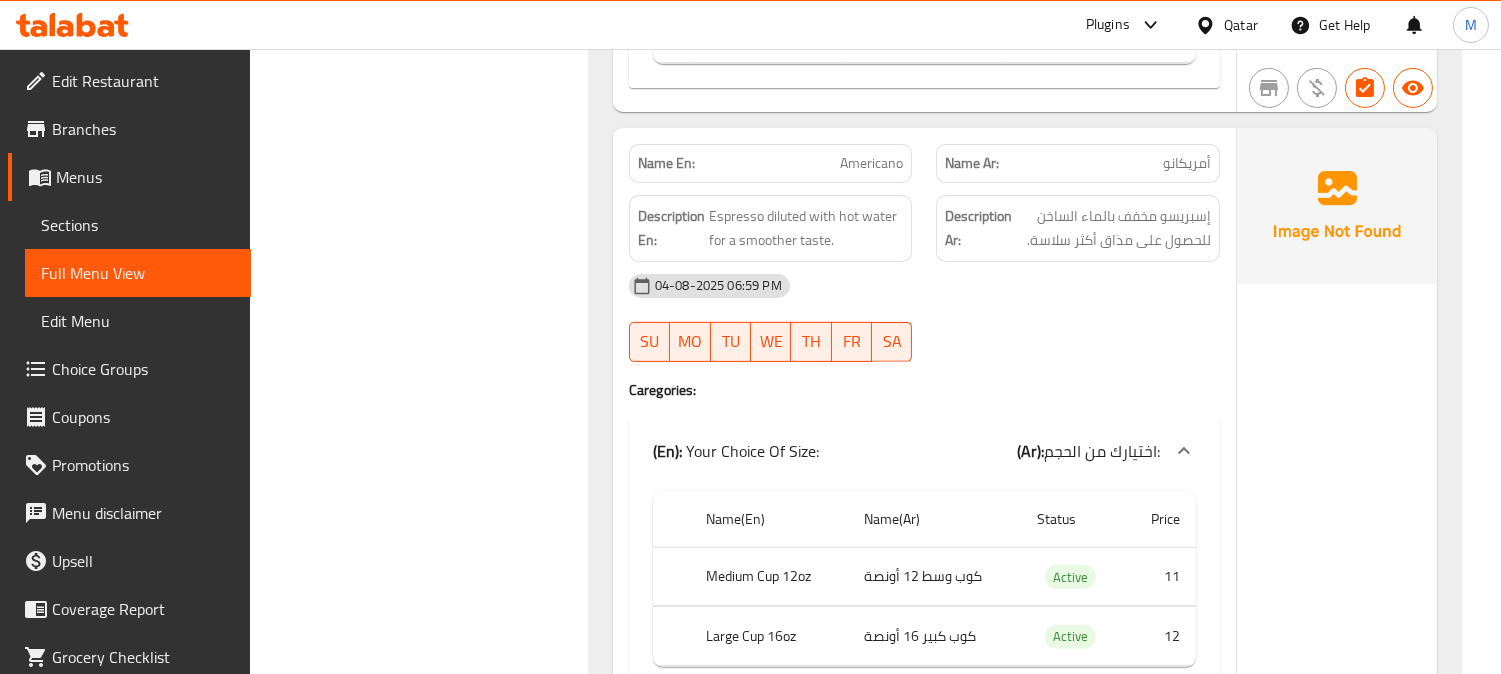 click on "04-08-2025 06:59 PM" at bounding box center (924, 286) 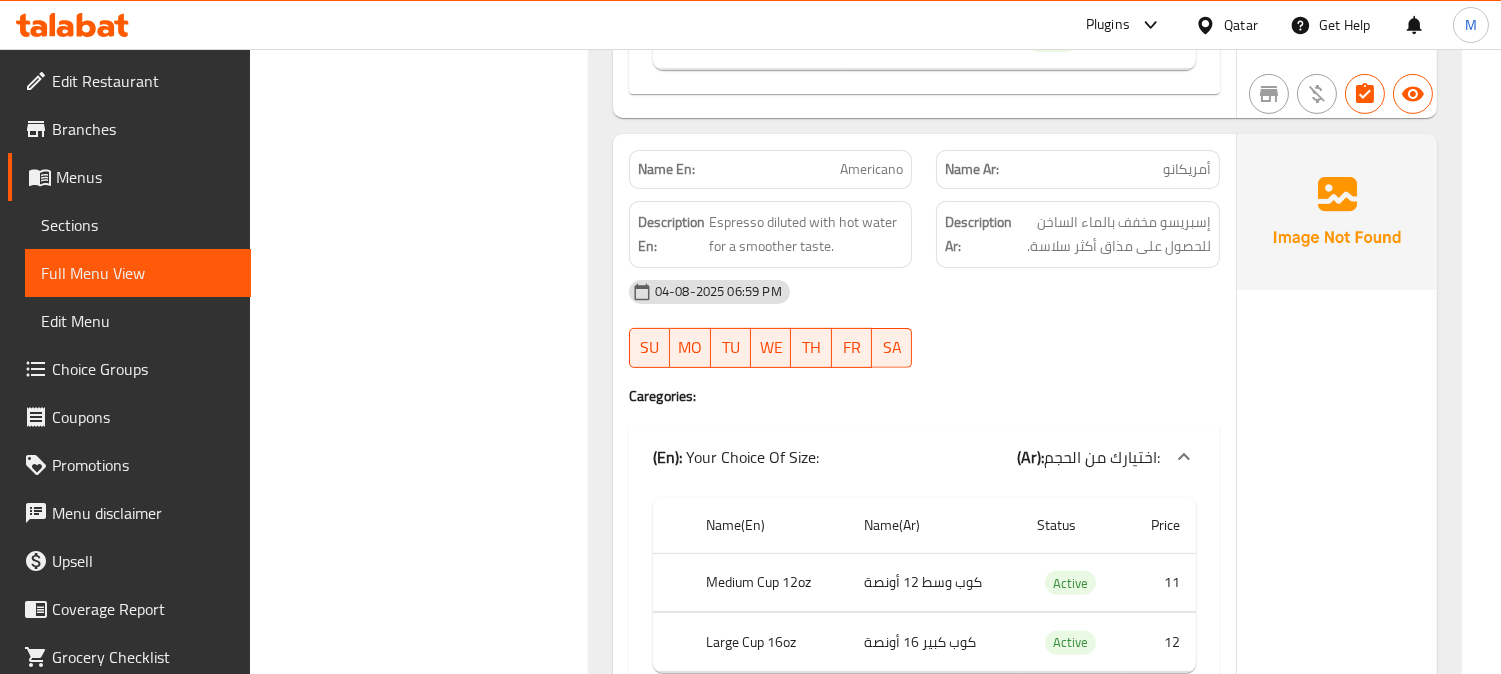 scroll, scrollTop: 1333, scrollLeft: 0, axis: vertical 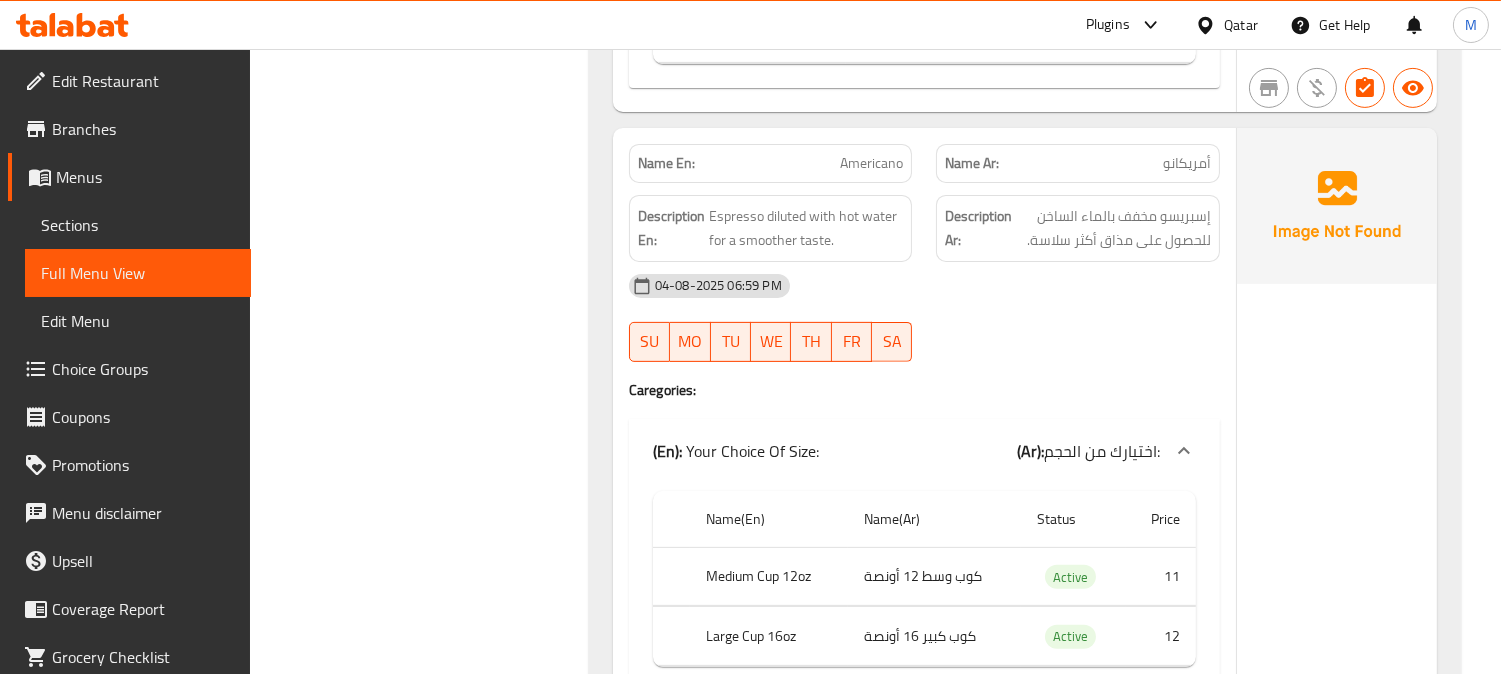 click on "أمريكانو" at bounding box center (1187, 163) 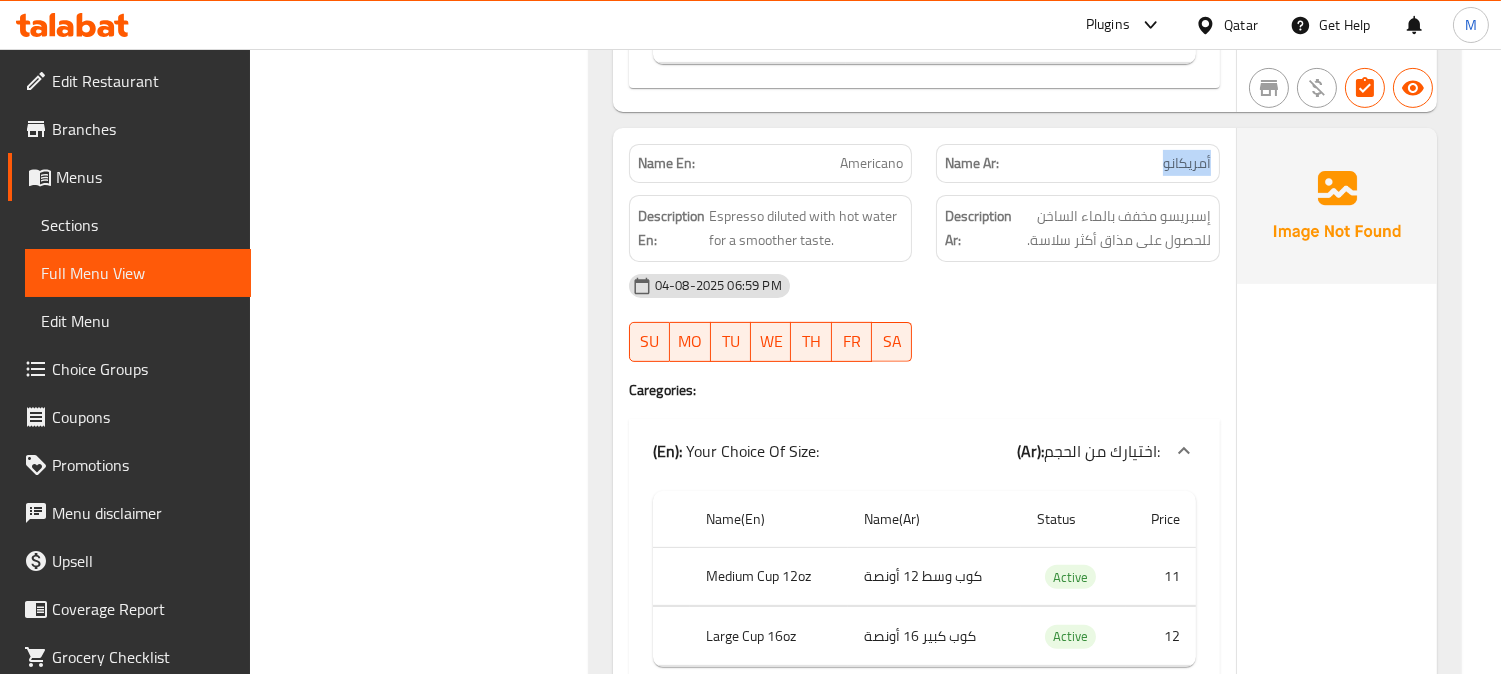 click on "أمريكانو" at bounding box center [1187, 163] 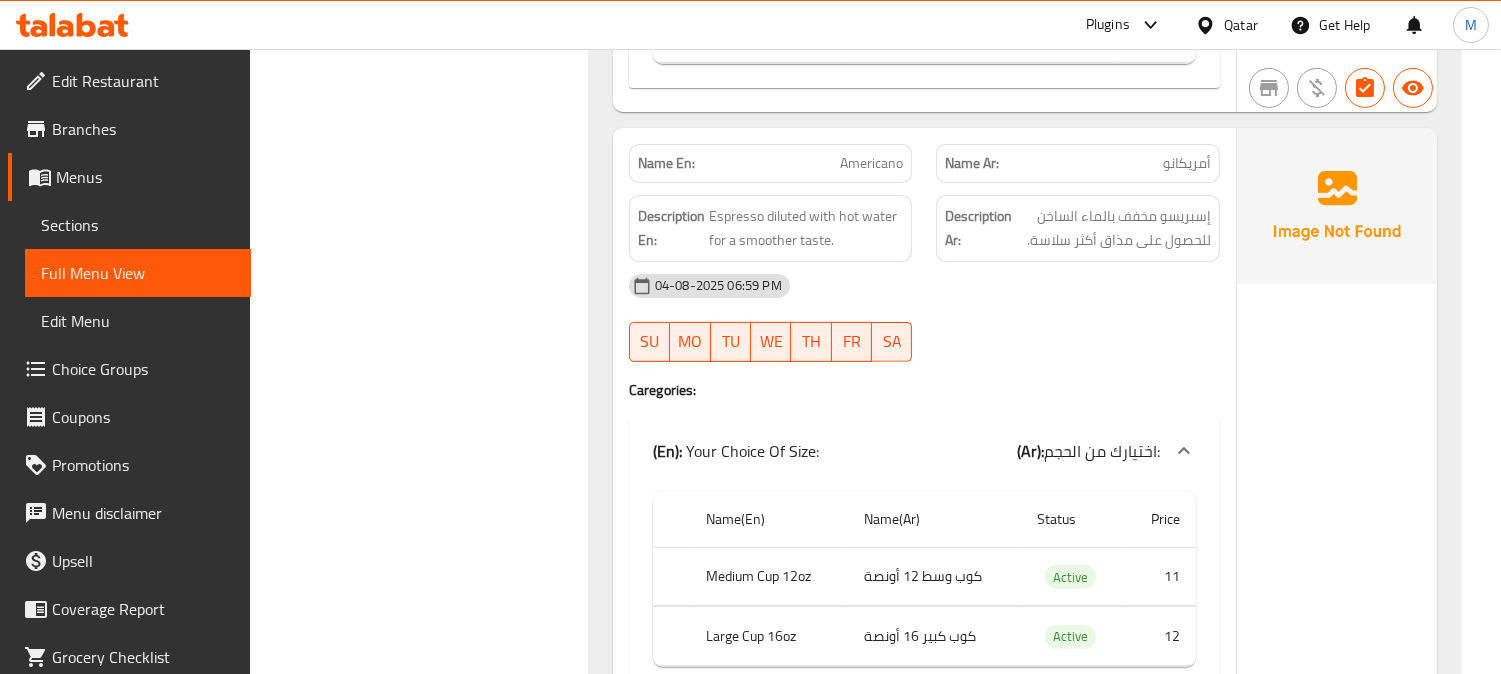 drag, startPoint x: 876, startPoint y: 157, endPoint x: 557, endPoint y: 170, distance: 319.26477 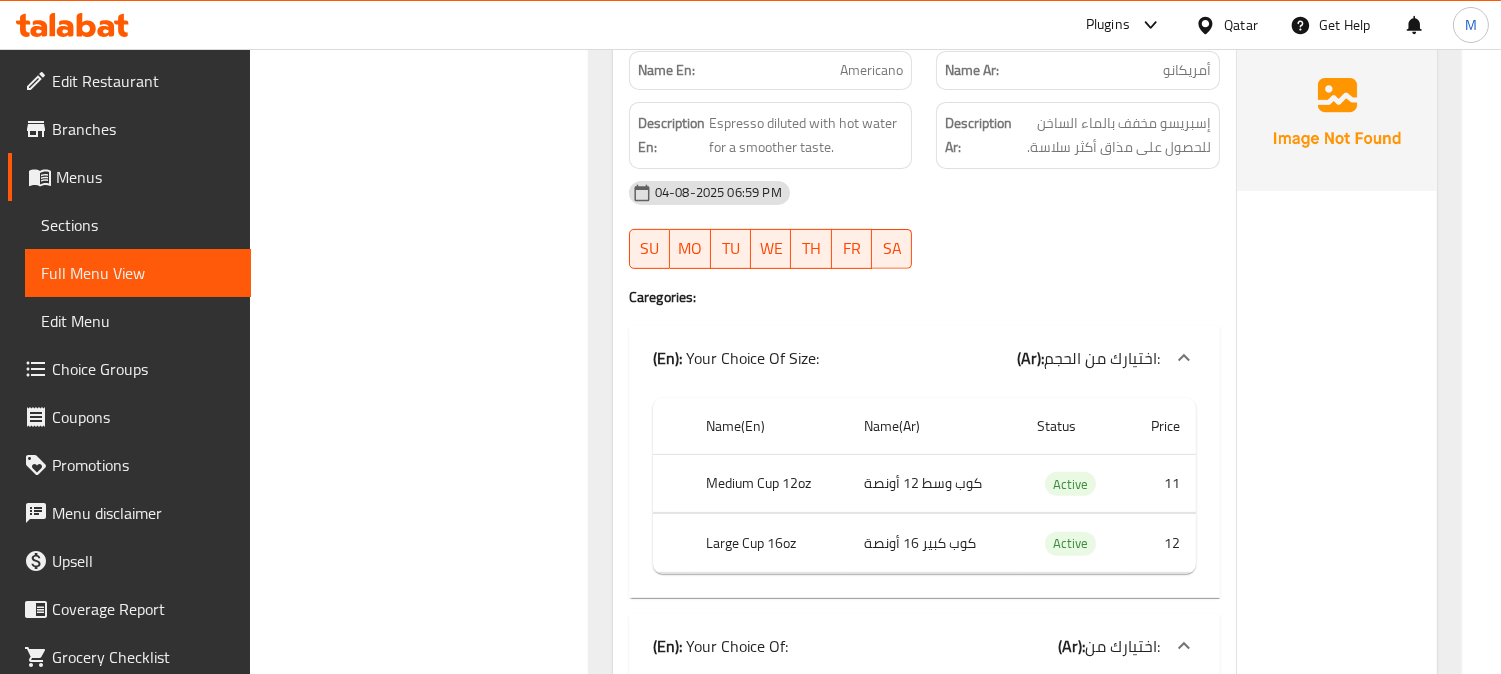 scroll, scrollTop: 1222, scrollLeft: 0, axis: vertical 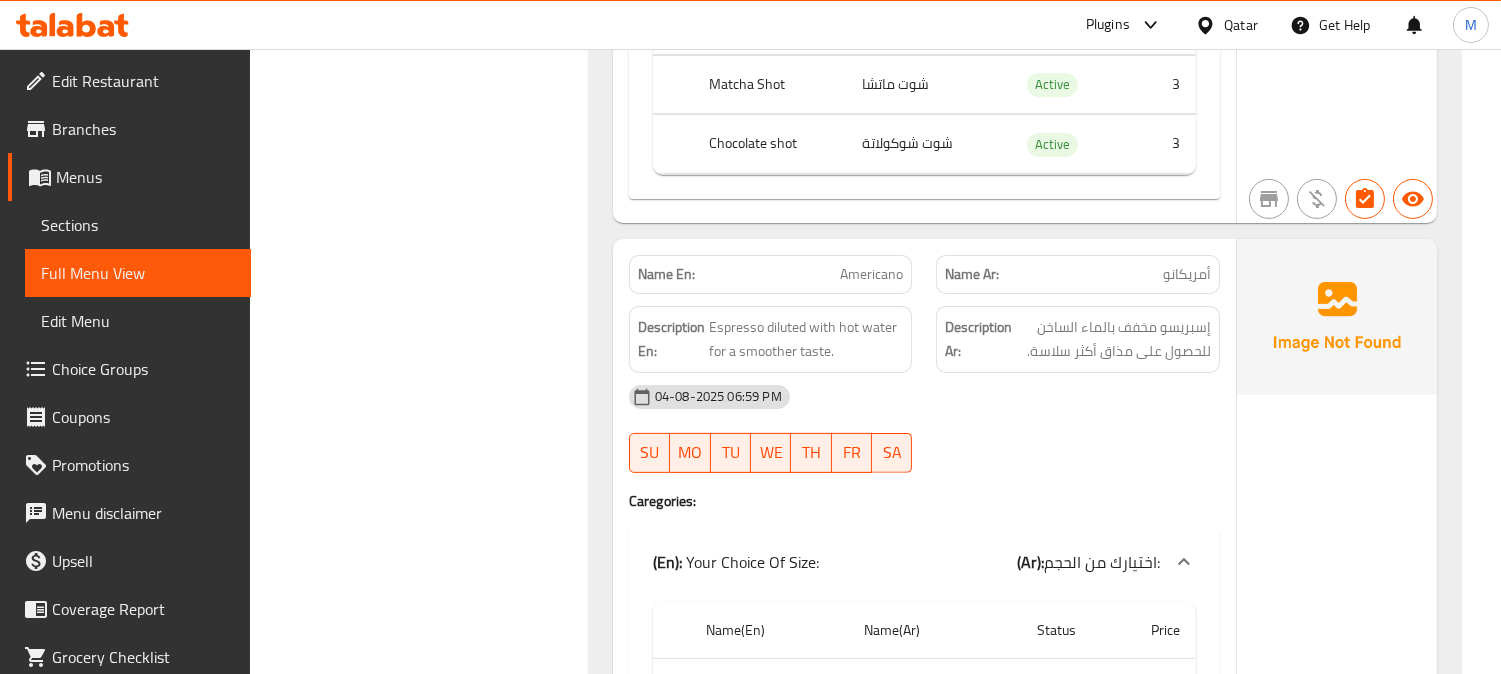 click on "أمريكانو" at bounding box center (1187, 274) 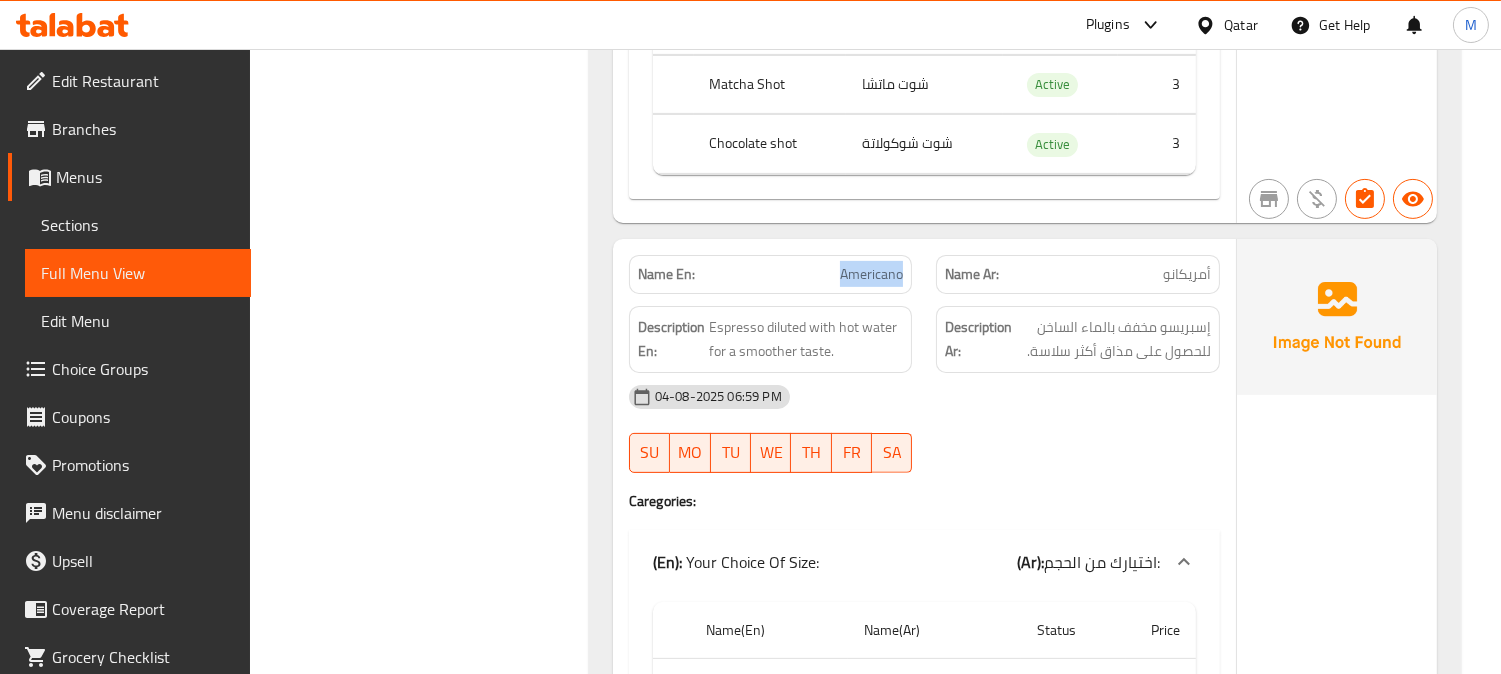 click on "Americano" at bounding box center [871, 274] 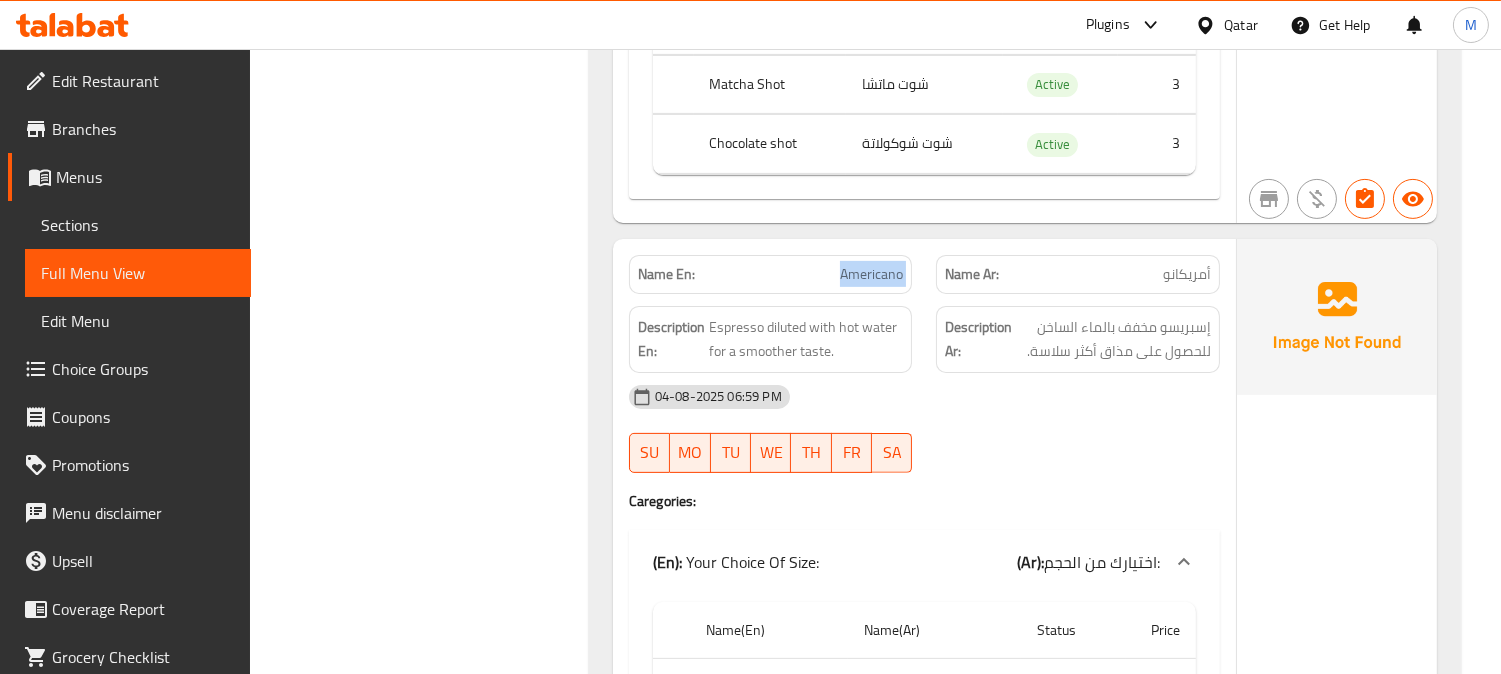 click on "Americano" at bounding box center (871, 274) 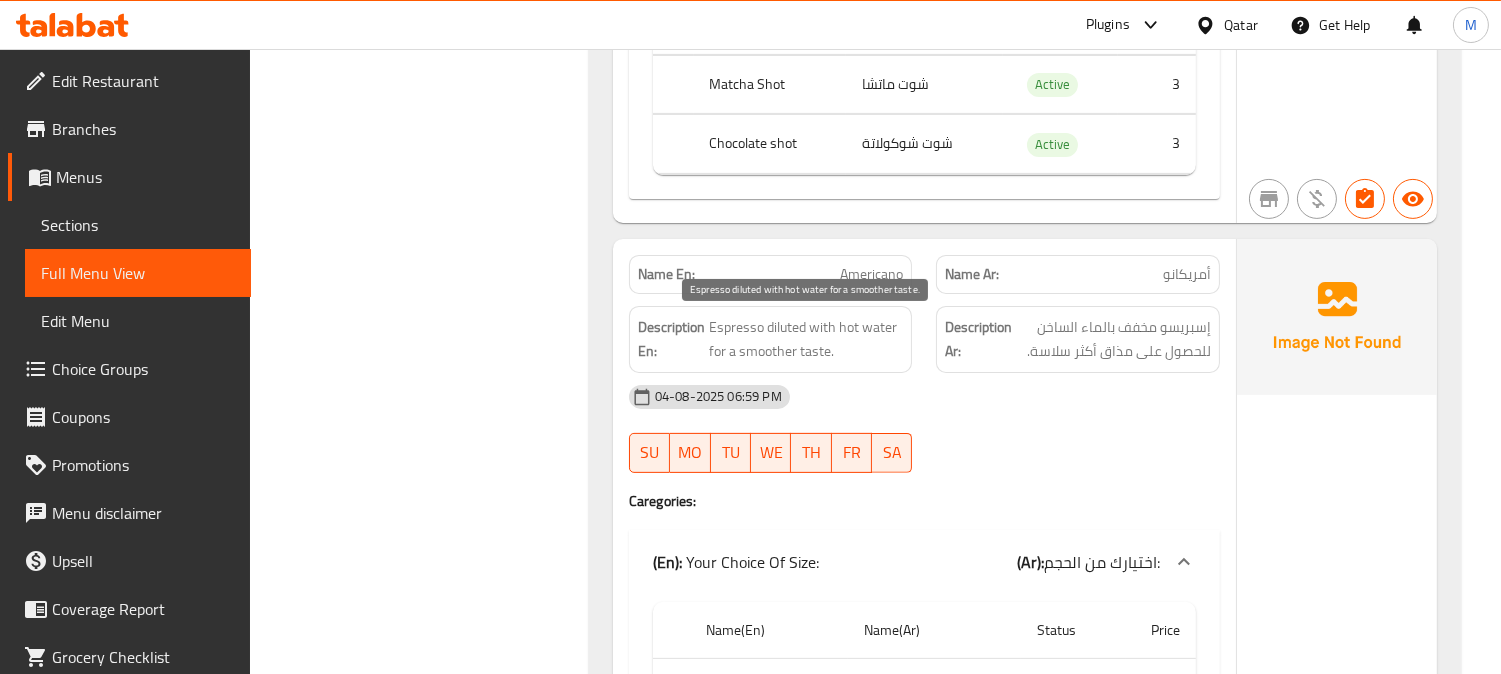 click on "Espresso diluted with hot water for a smoother taste." at bounding box center (806, 339) 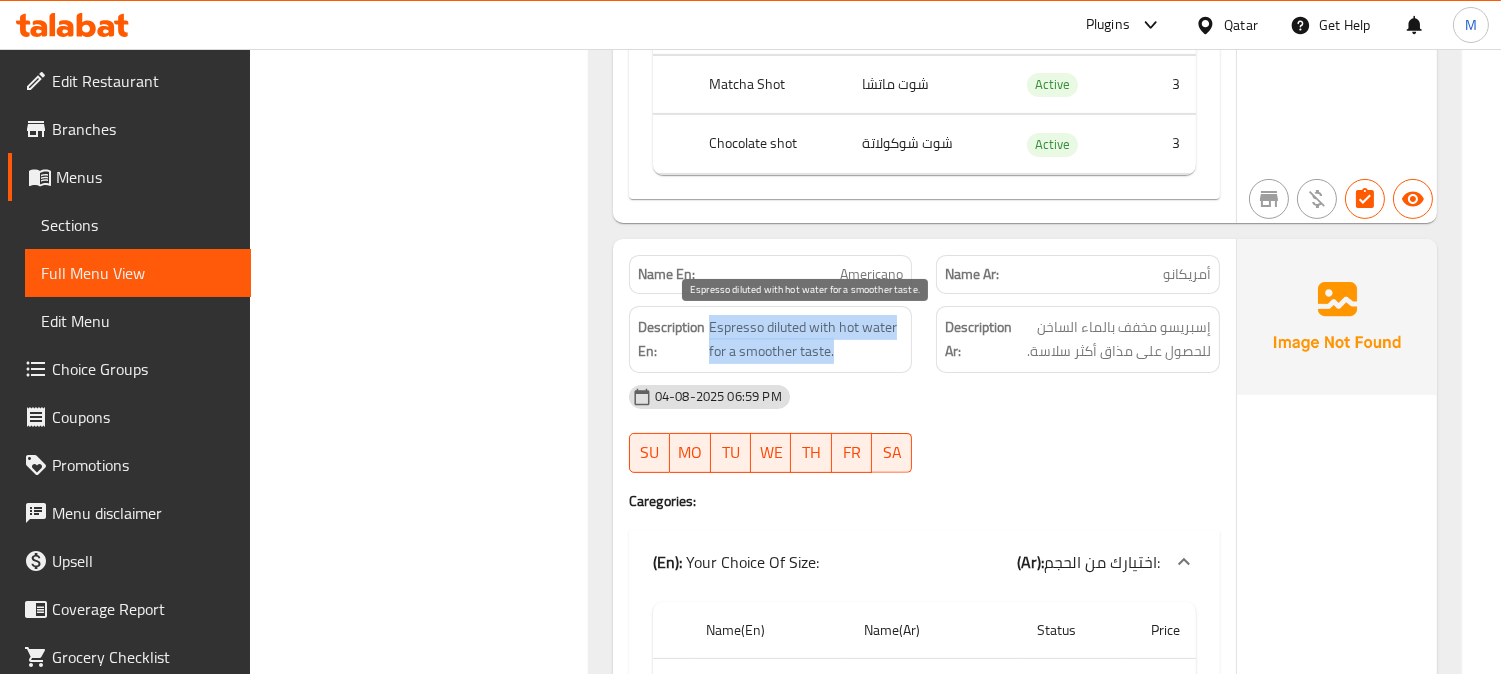 click on "Espresso diluted with hot water for a smoother taste." at bounding box center [806, 339] 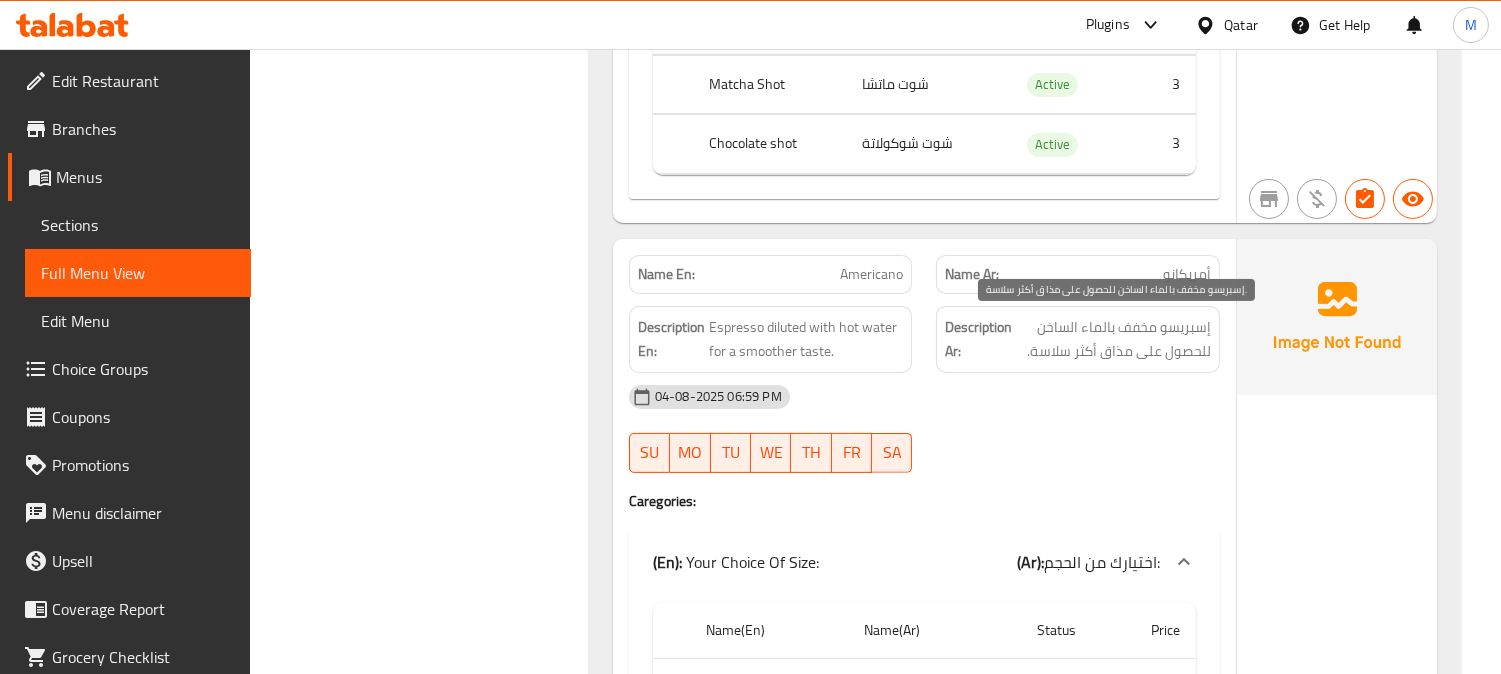 click on "إسبريسو مخفف بالماء الساخن للحصول على مذاق أكثر سلاسة." at bounding box center [1113, 339] 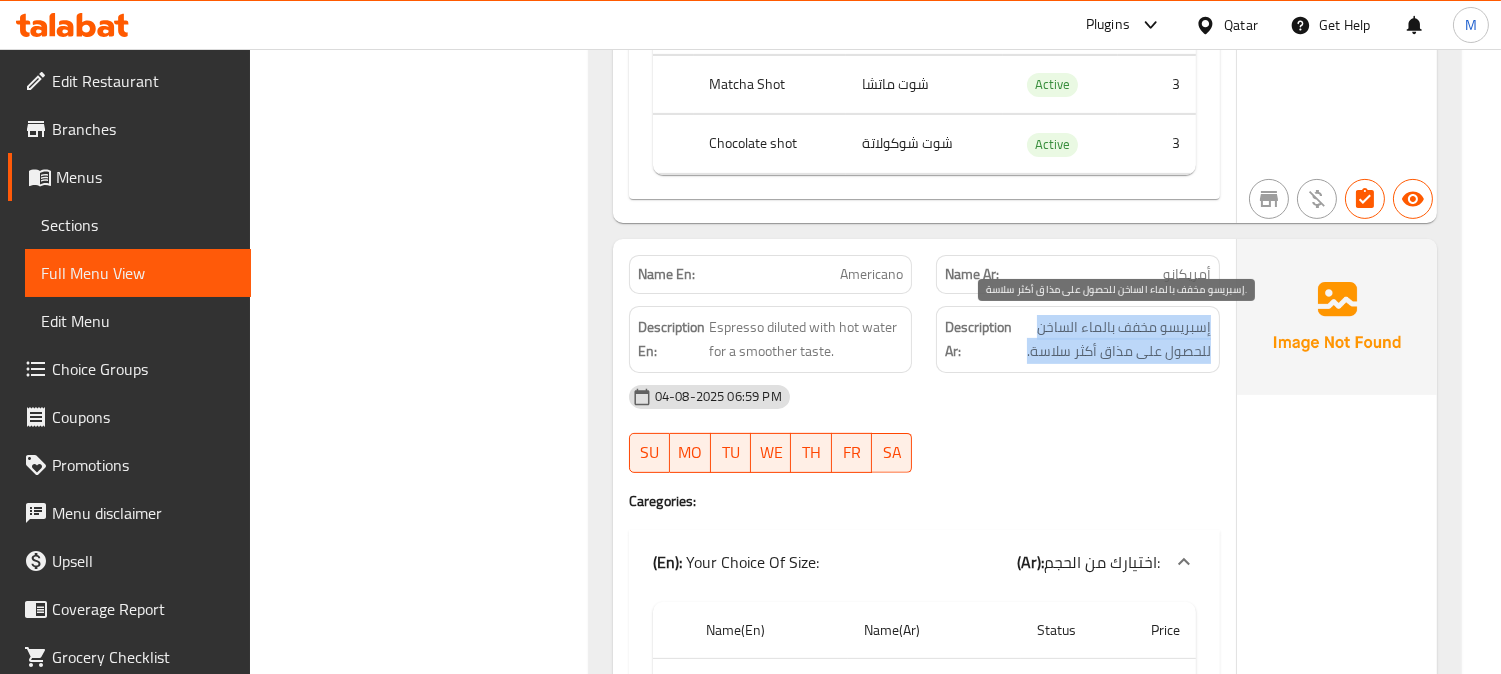 copy on "إسبريسو مخفف بالماء الساخن للحصول على مذاق أكثر سلاسة." 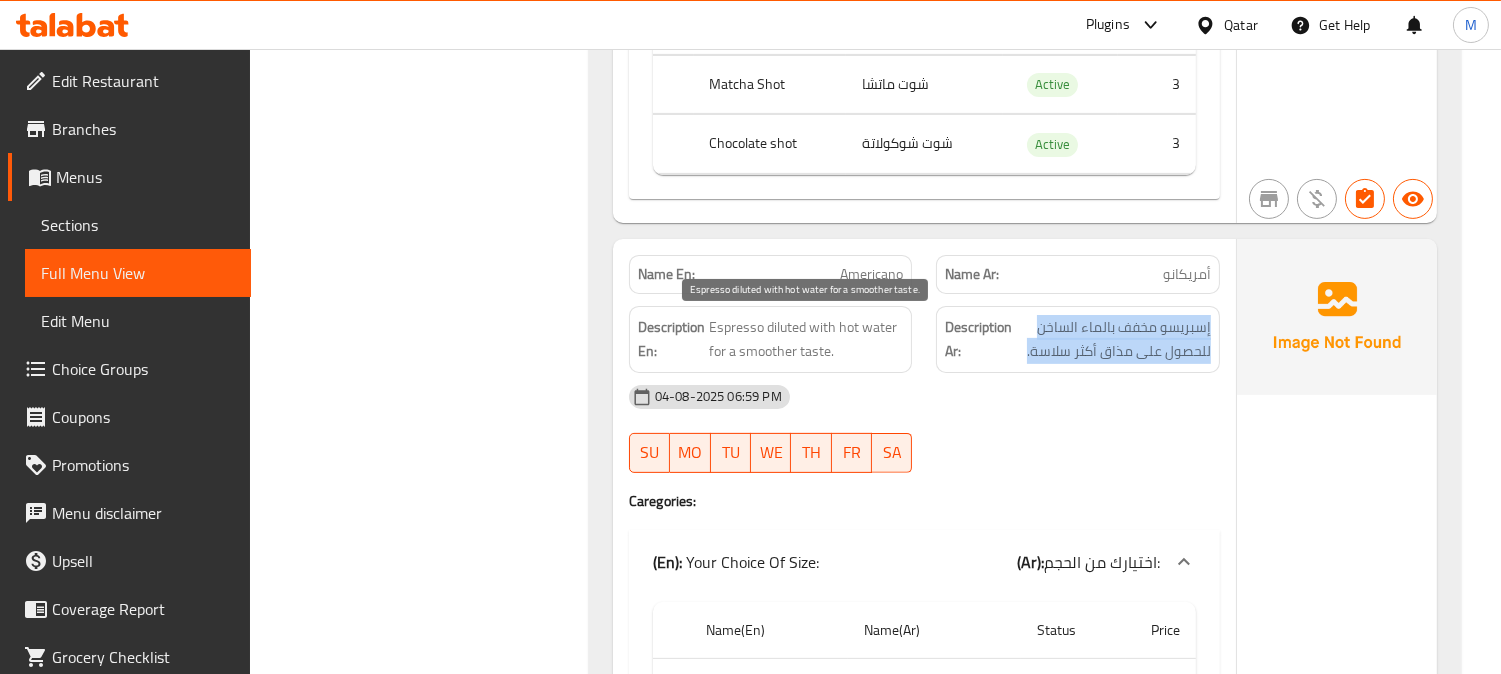 click on "Espresso diluted with hot water for a smoother taste." at bounding box center [806, 339] 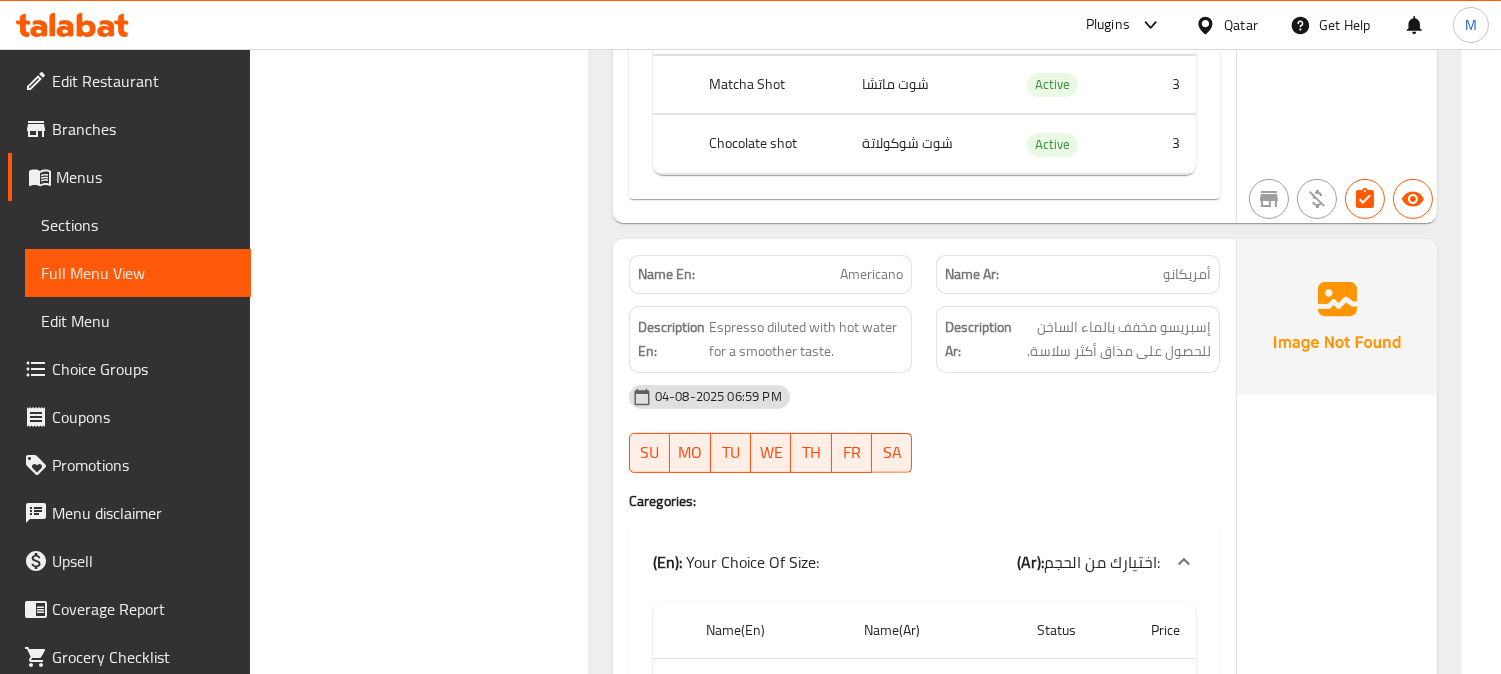 click on "Filter Branches Branches Popular filters Free items Branch specific items Has choices Upsell items Availability filters Available Not available View filters Collapse sections Collapse categories Collapse Choices" at bounding box center [427, 15442] 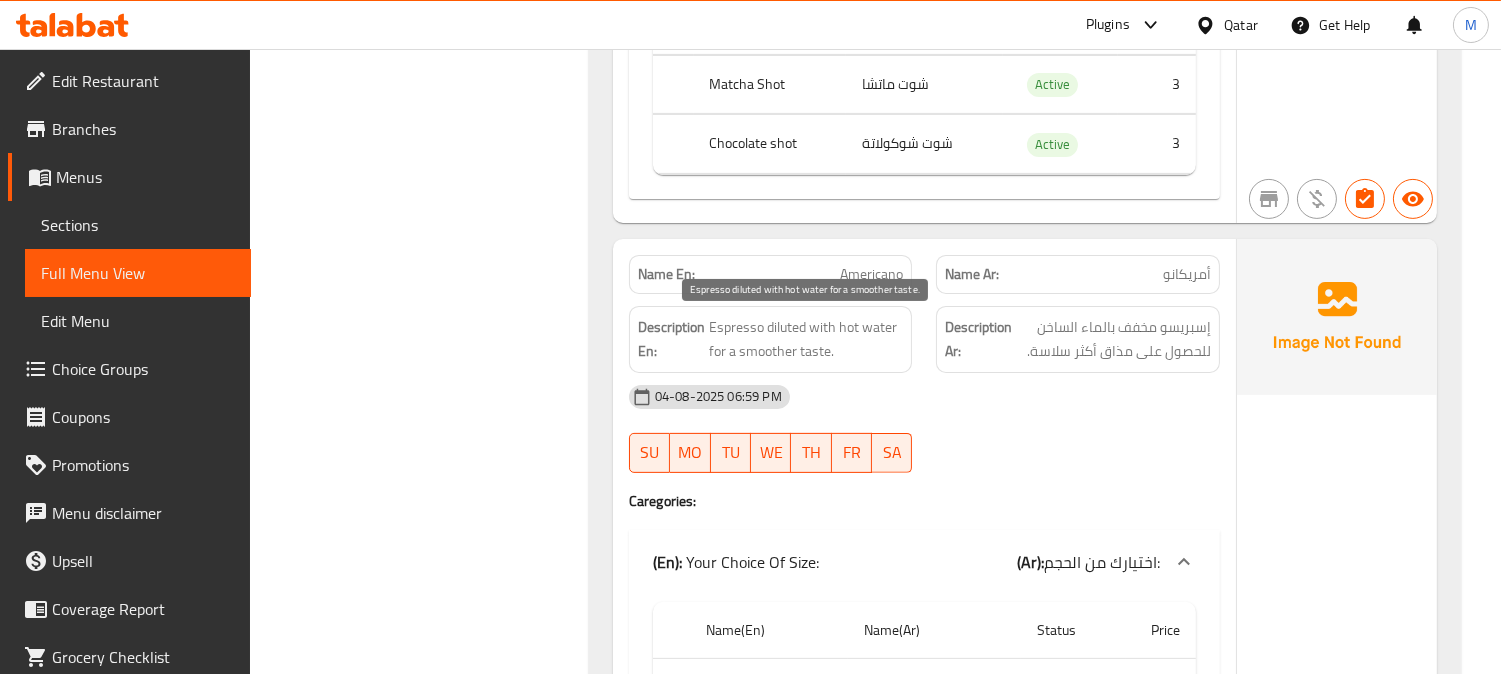 click on "Espresso diluted with hot water for a smoother taste." at bounding box center [806, 339] 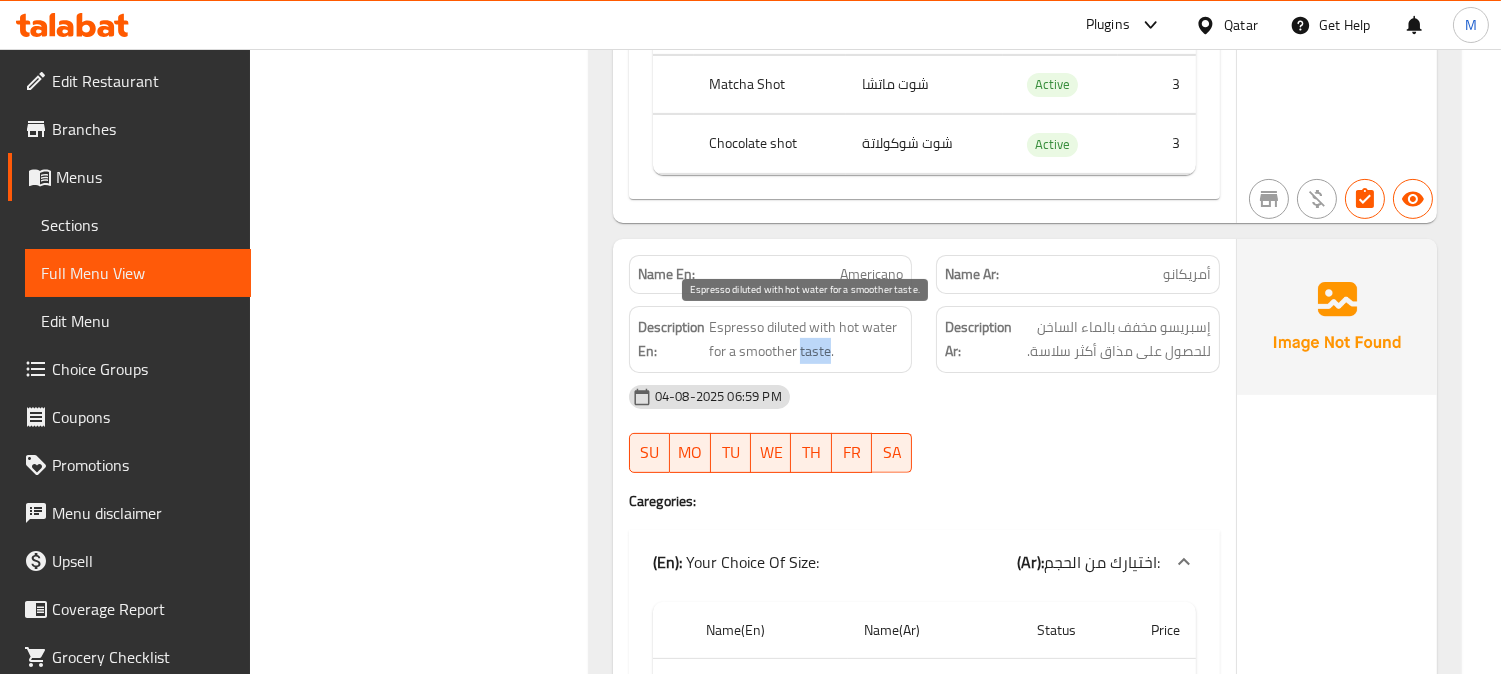 click on "Espresso diluted with hot water for a smoother taste." at bounding box center [806, 339] 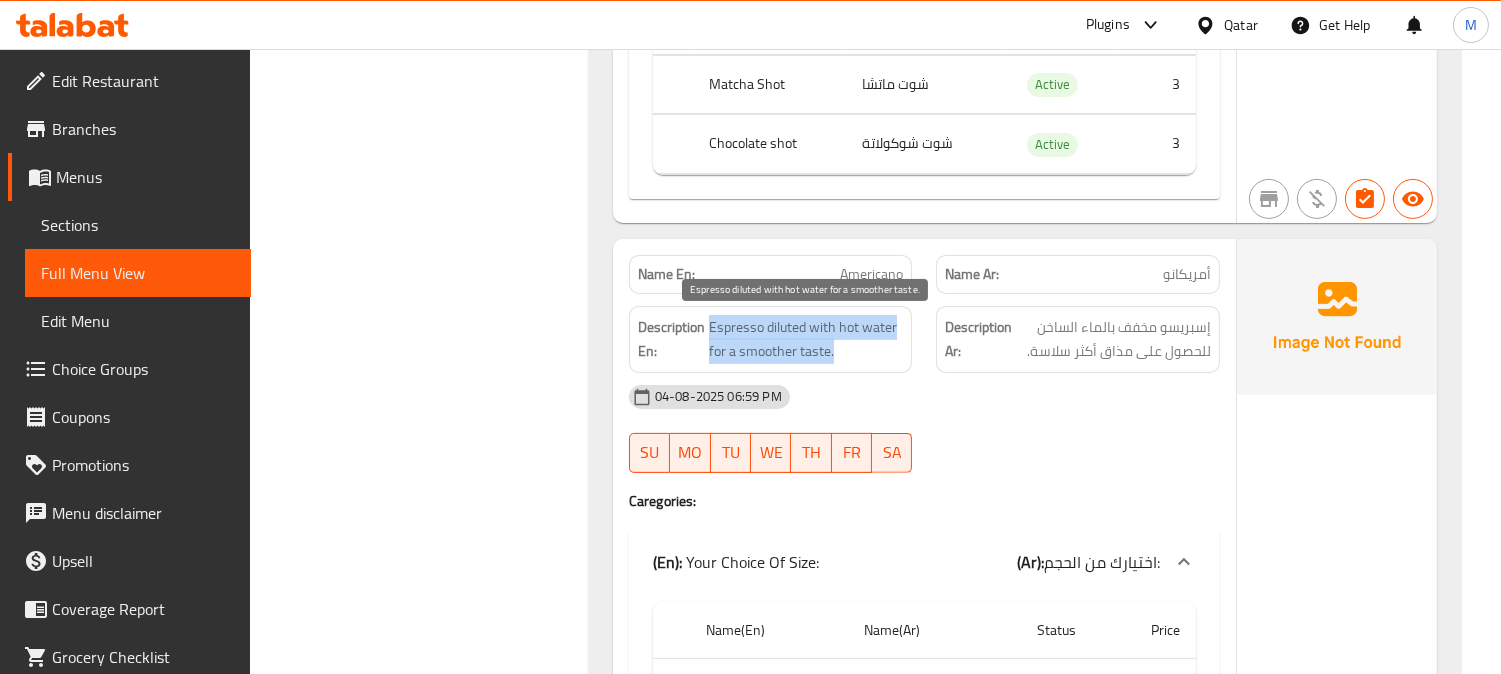 click on "Espresso diluted with hot water for a smoother taste." at bounding box center [806, 339] 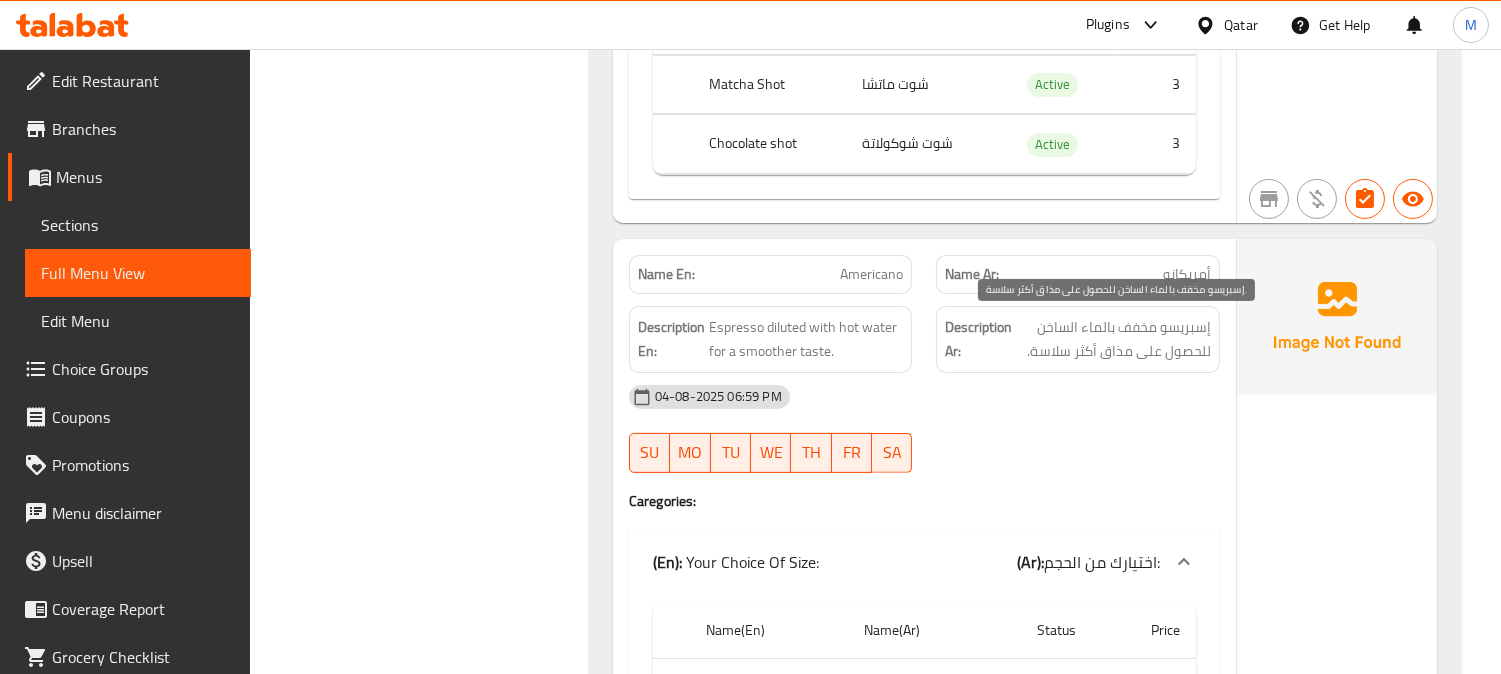 click on "إسبريسو مخفف بالماء الساخن للحصول على مذاق أكثر سلاسة." at bounding box center [1113, 339] 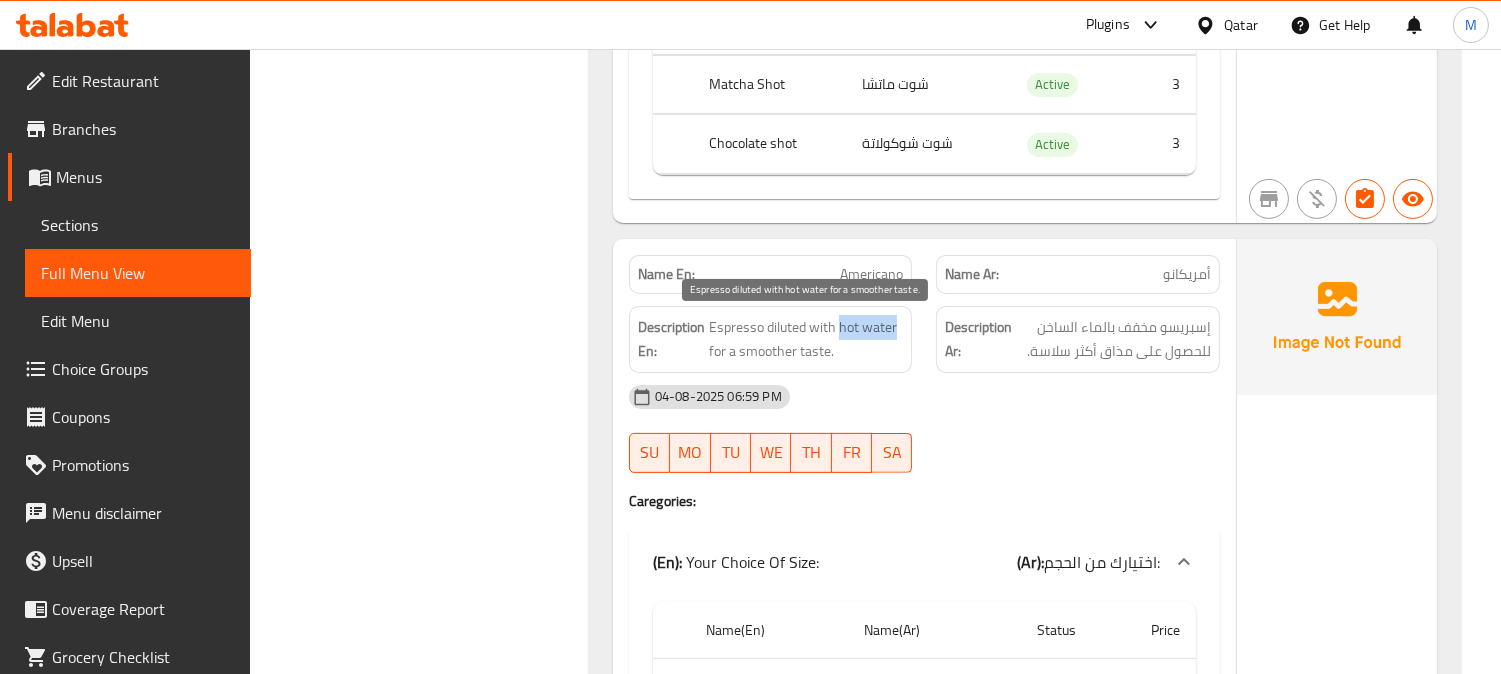 drag, startPoint x: 892, startPoint y: 325, endPoint x: 903, endPoint y: 330, distance: 12.083046 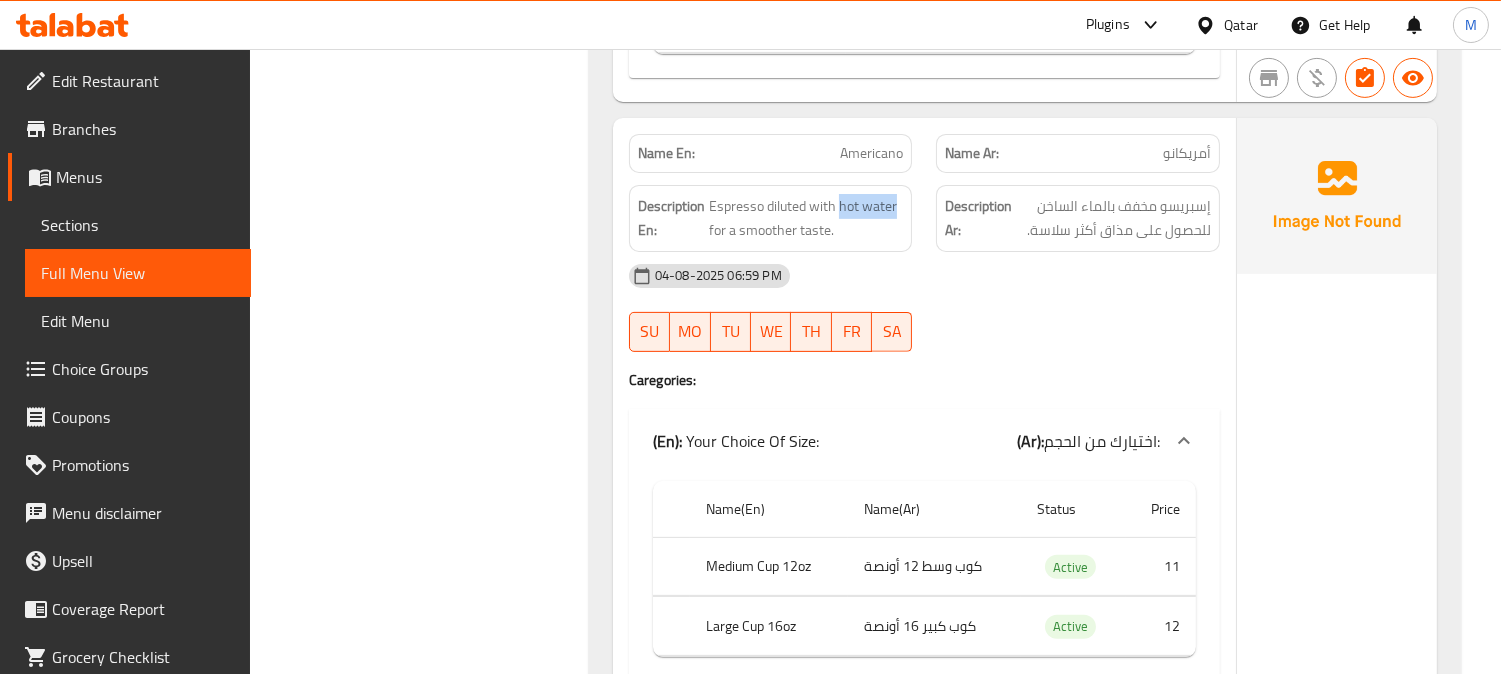 scroll, scrollTop: 1555, scrollLeft: 0, axis: vertical 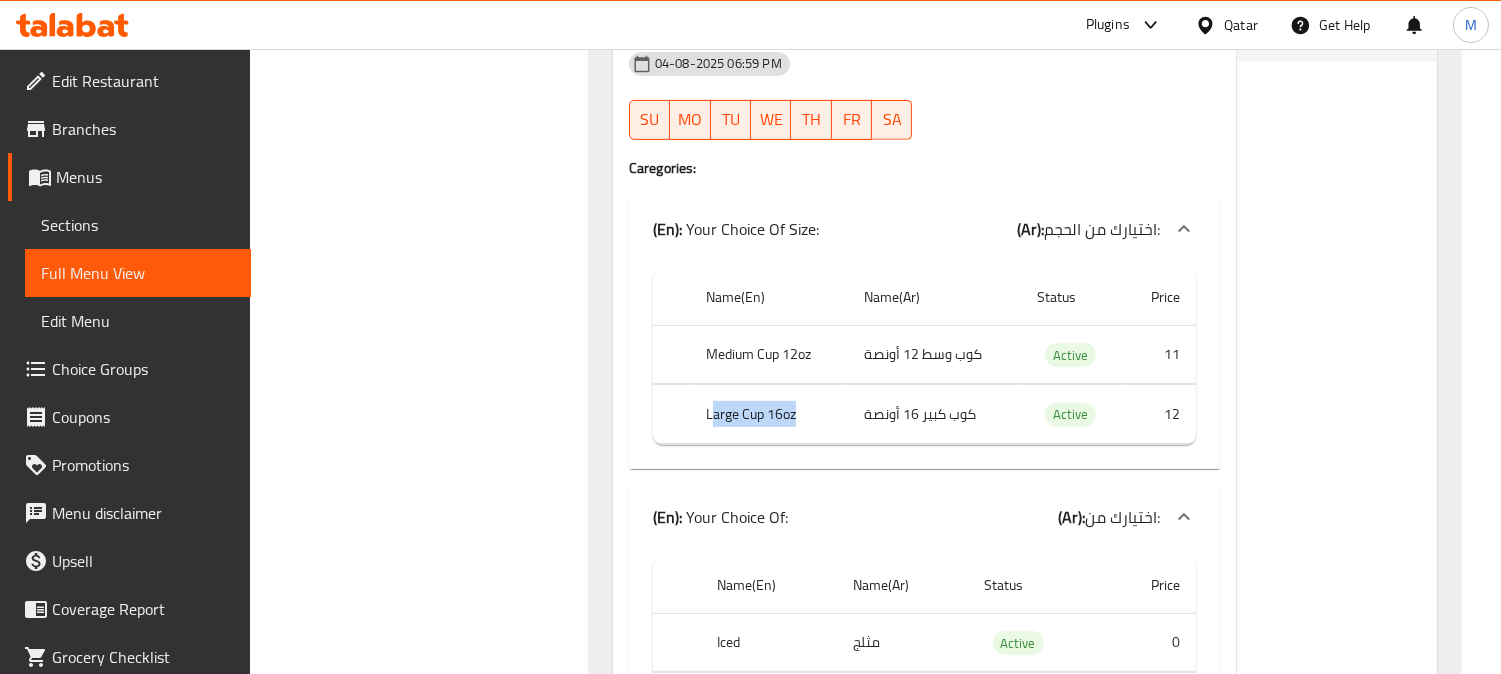 drag, startPoint x: 720, startPoint y: 400, endPoint x: 808, endPoint y: 397, distance: 88.051125 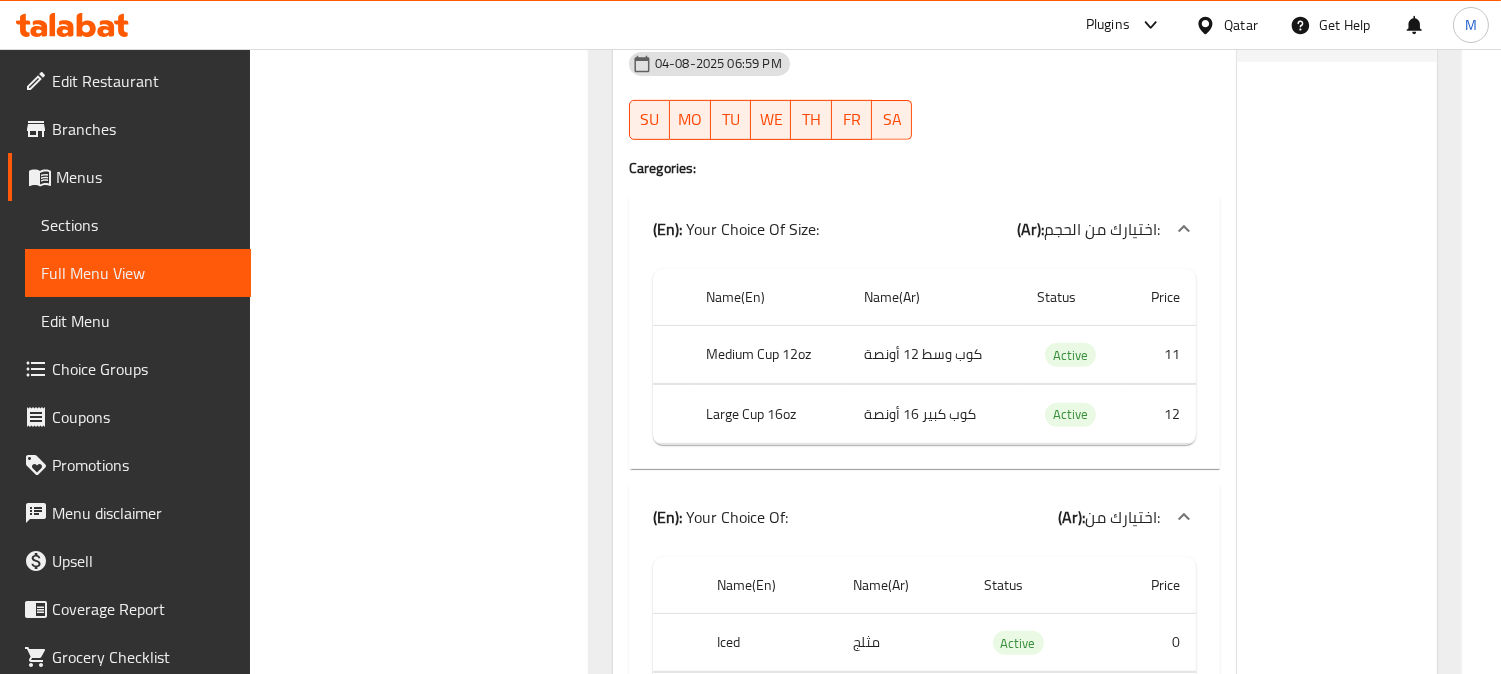 click on "Filter Branches Branches Popular filters Free items Branch specific items Has choices Upsell items Availability filters Available Not available View filters Collapse sections Collapse categories Collapse Choices" at bounding box center [427, 15109] 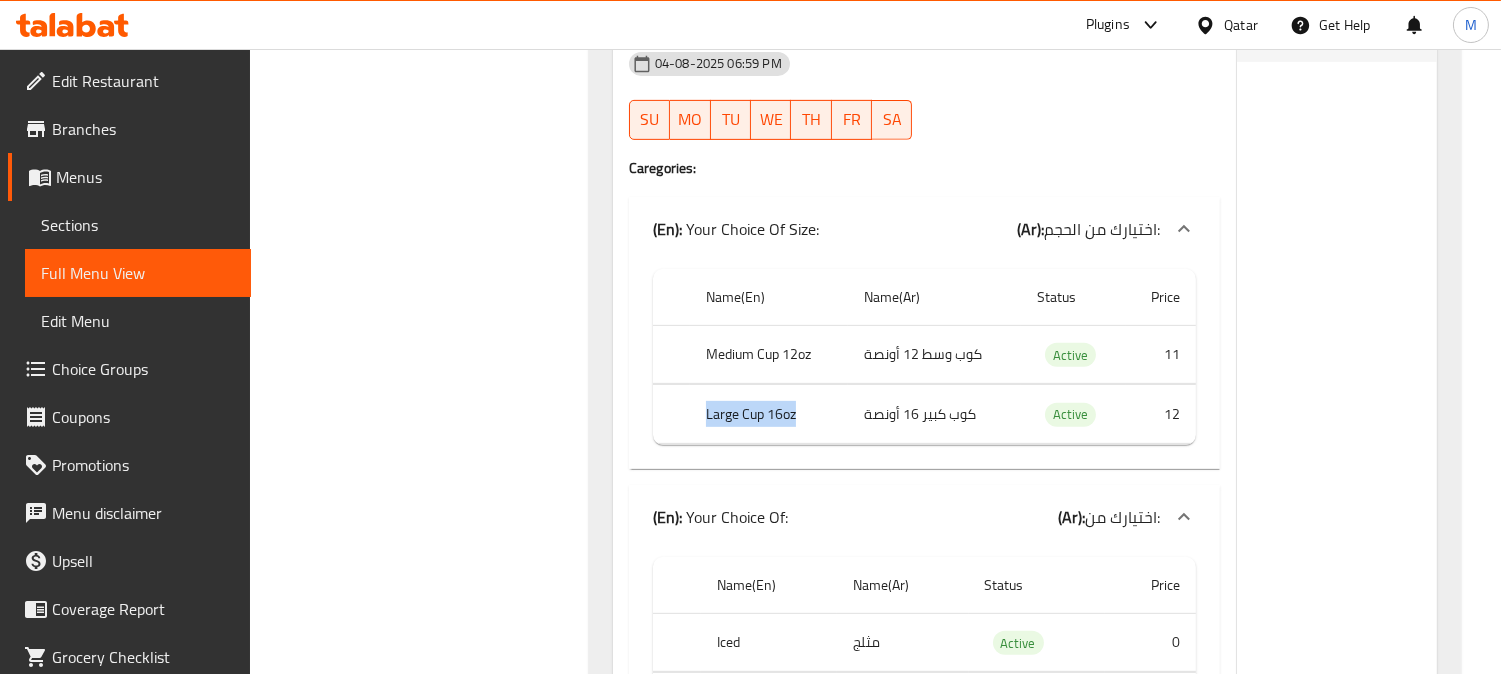 drag, startPoint x: 800, startPoint y: 418, endPoint x: 696, endPoint y: 412, distance: 104.172935 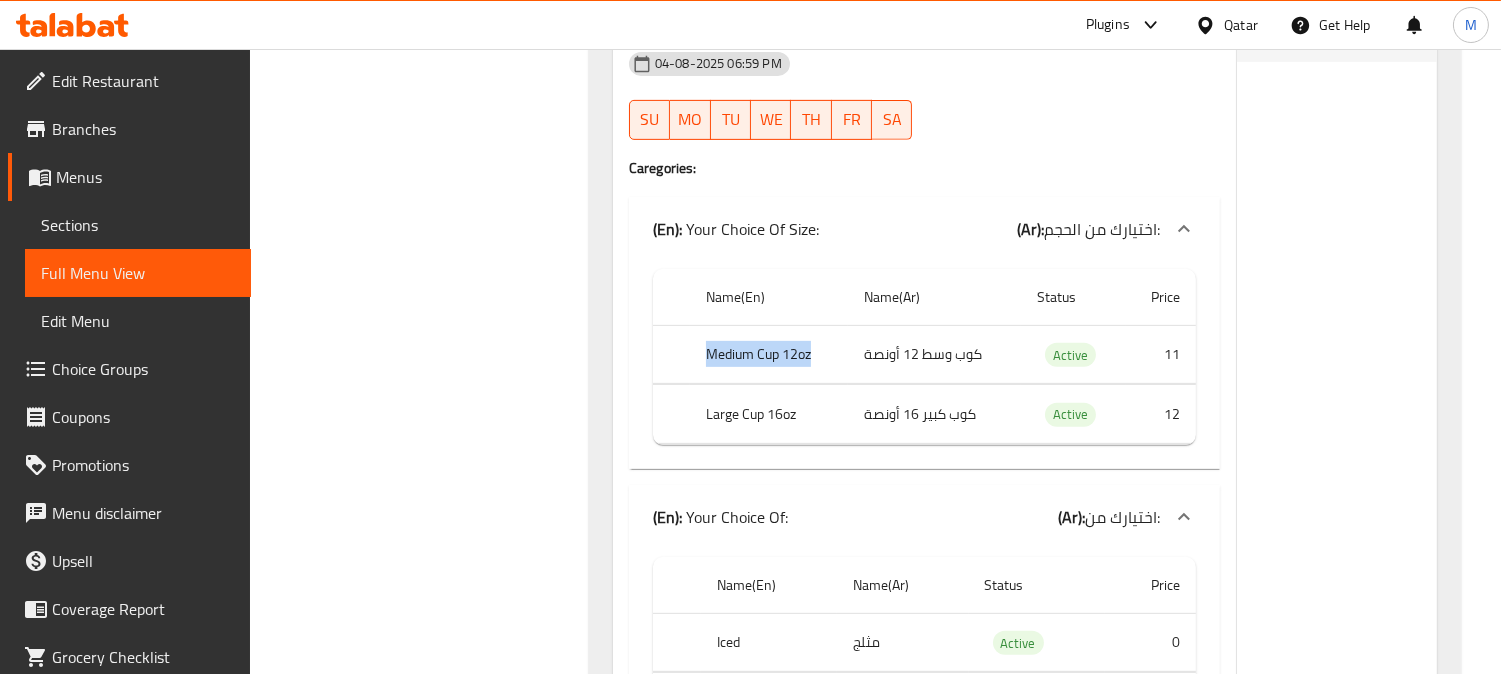 drag, startPoint x: 822, startPoint y: 356, endPoint x: 663, endPoint y: 355, distance: 159.00314 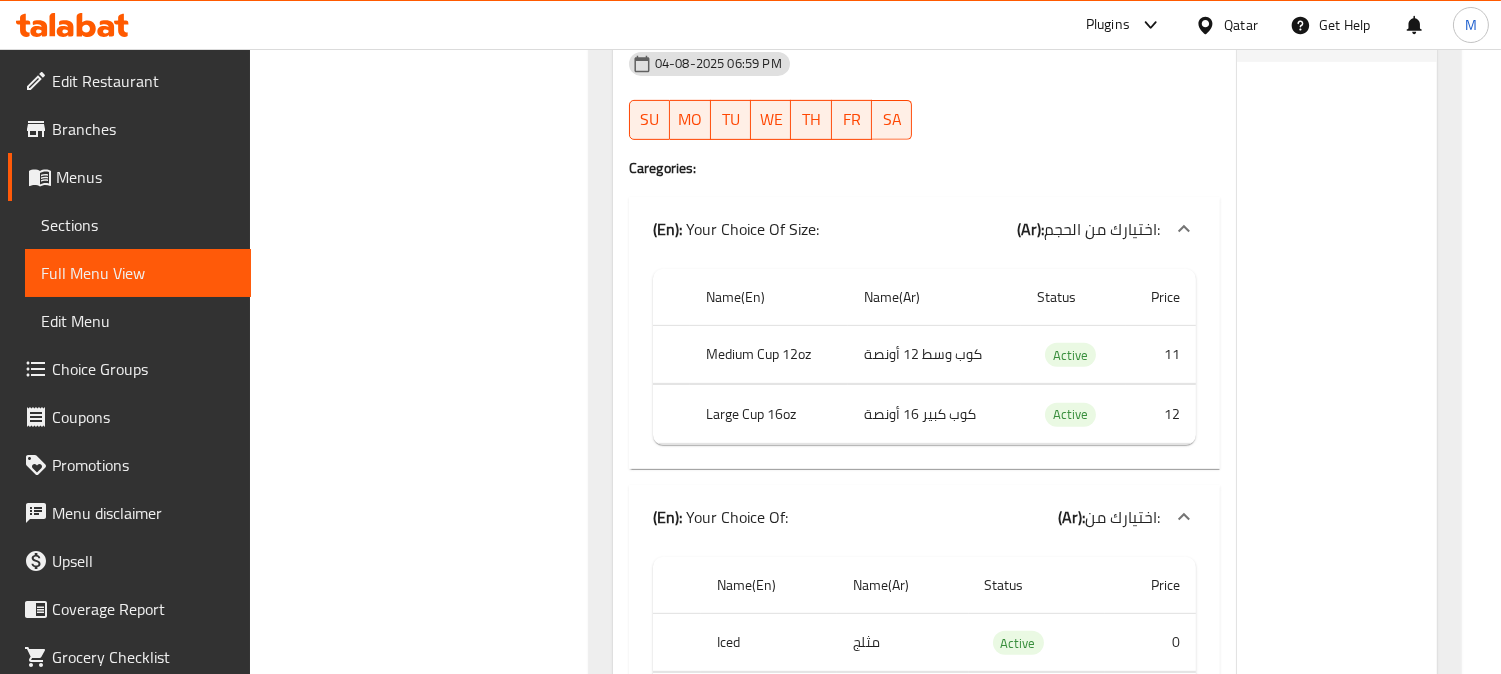 click on "Filter Branches Branches Popular filters Free items Branch specific items Has choices Upsell items Availability filters Available Not available View filters Collapse sections Collapse categories Collapse Choices" at bounding box center [427, 15109] 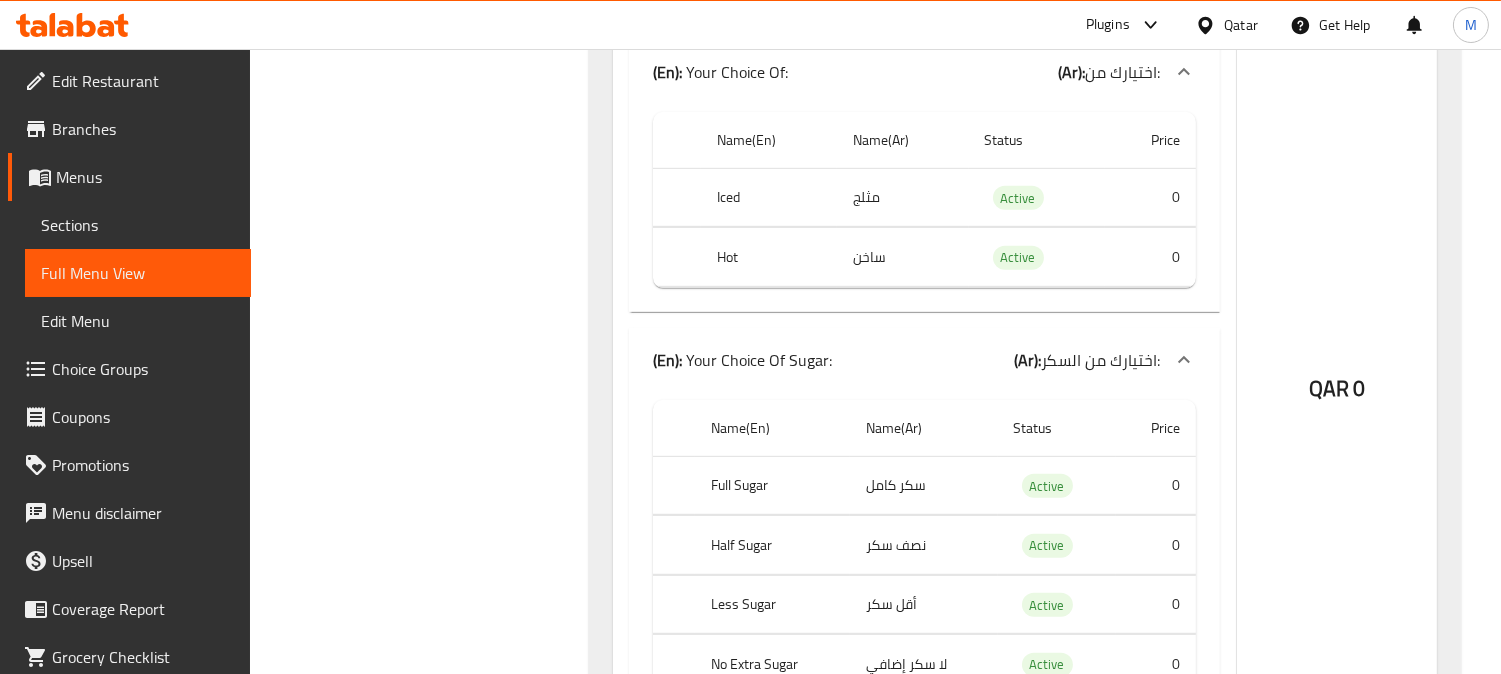 scroll, scrollTop: 2111, scrollLeft: 0, axis: vertical 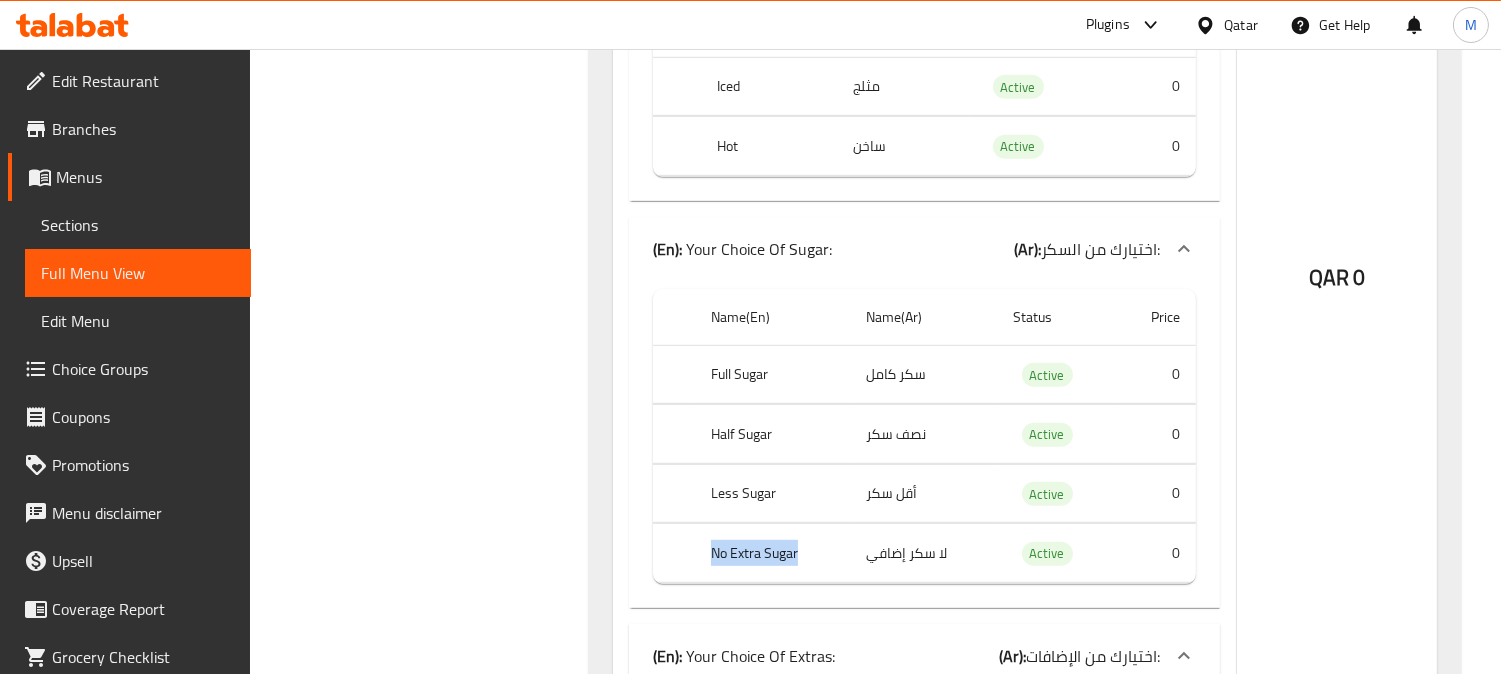 drag, startPoint x: 743, startPoint y: 550, endPoint x: 693, endPoint y: 558, distance: 50.635956 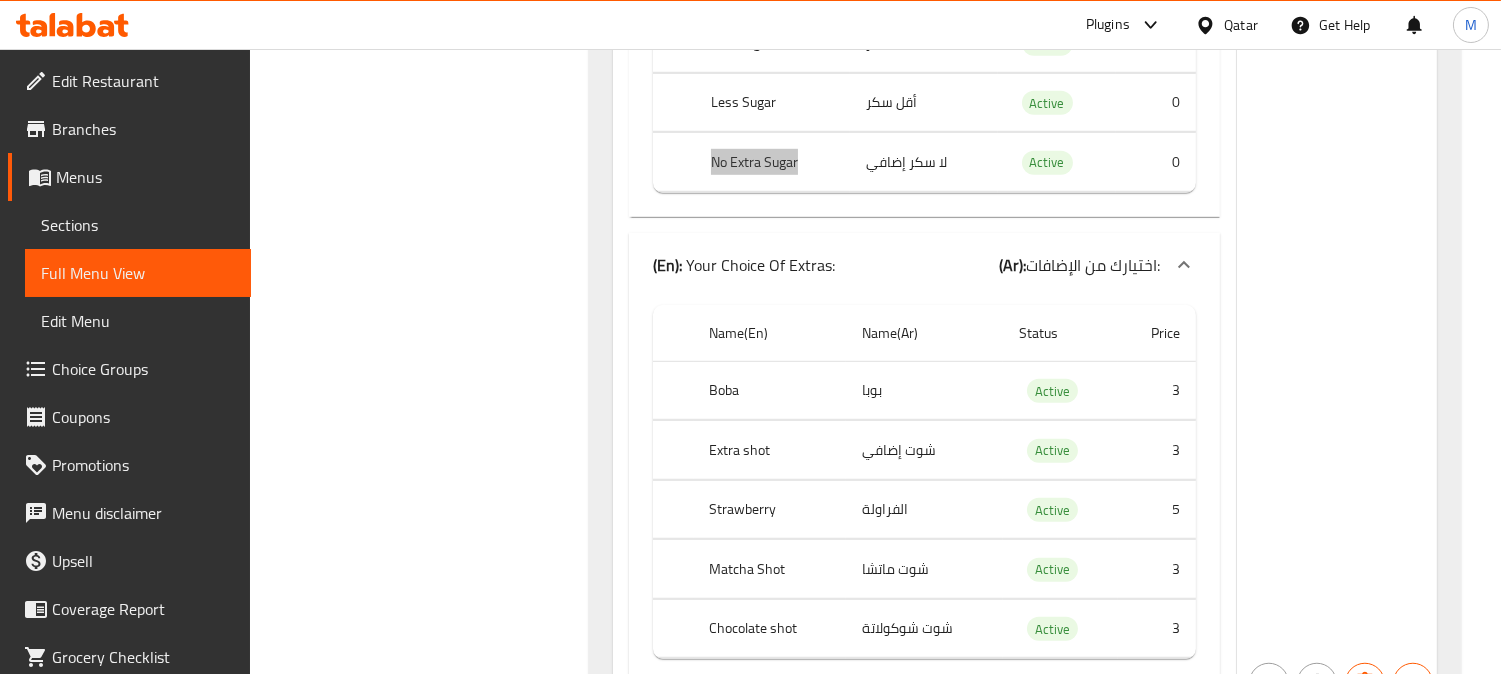 scroll, scrollTop: 2555, scrollLeft: 0, axis: vertical 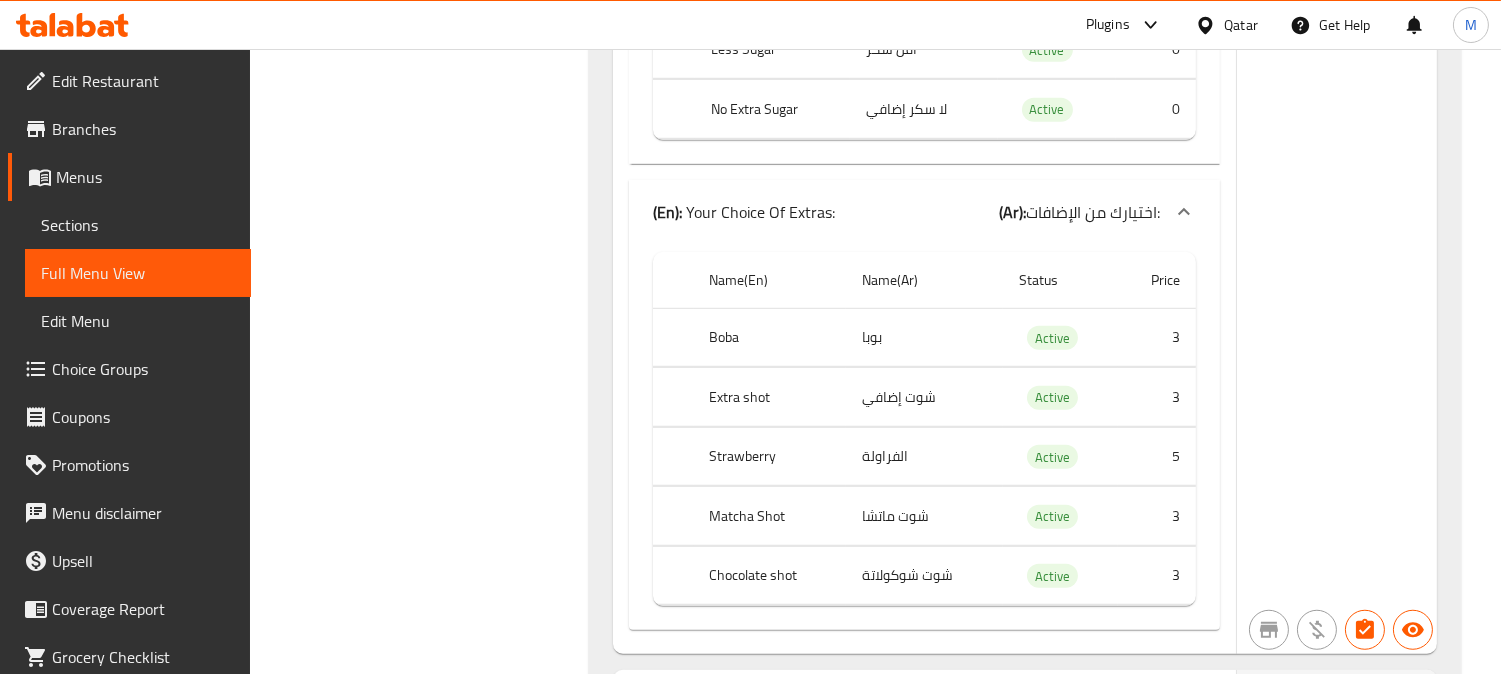 click on "Filter Branches Branches Popular filters Free items Branch specific items Has choices Upsell items Availability filters Available Not available View filters Collapse sections Collapse categories Collapse Choices" at bounding box center (427, 14109) 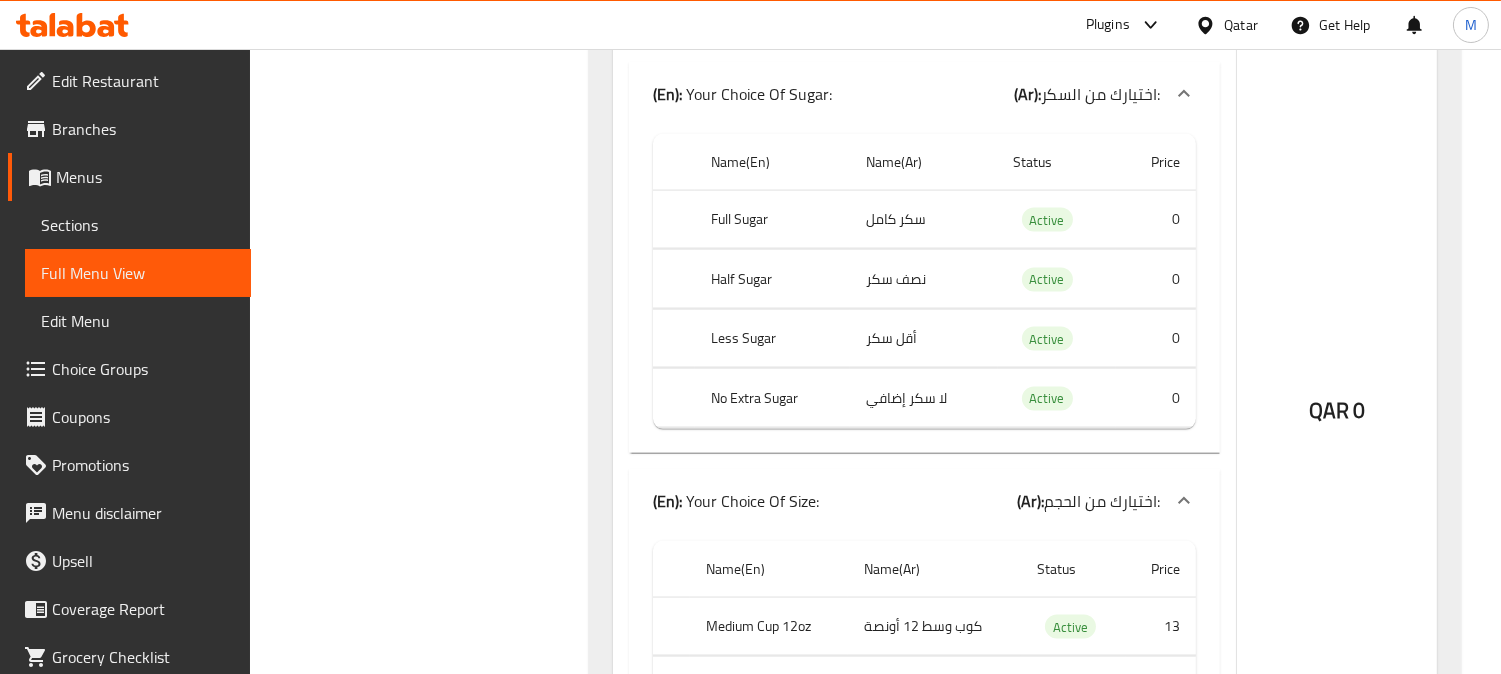 scroll, scrollTop: 5555, scrollLeft: 0, axis: vertical 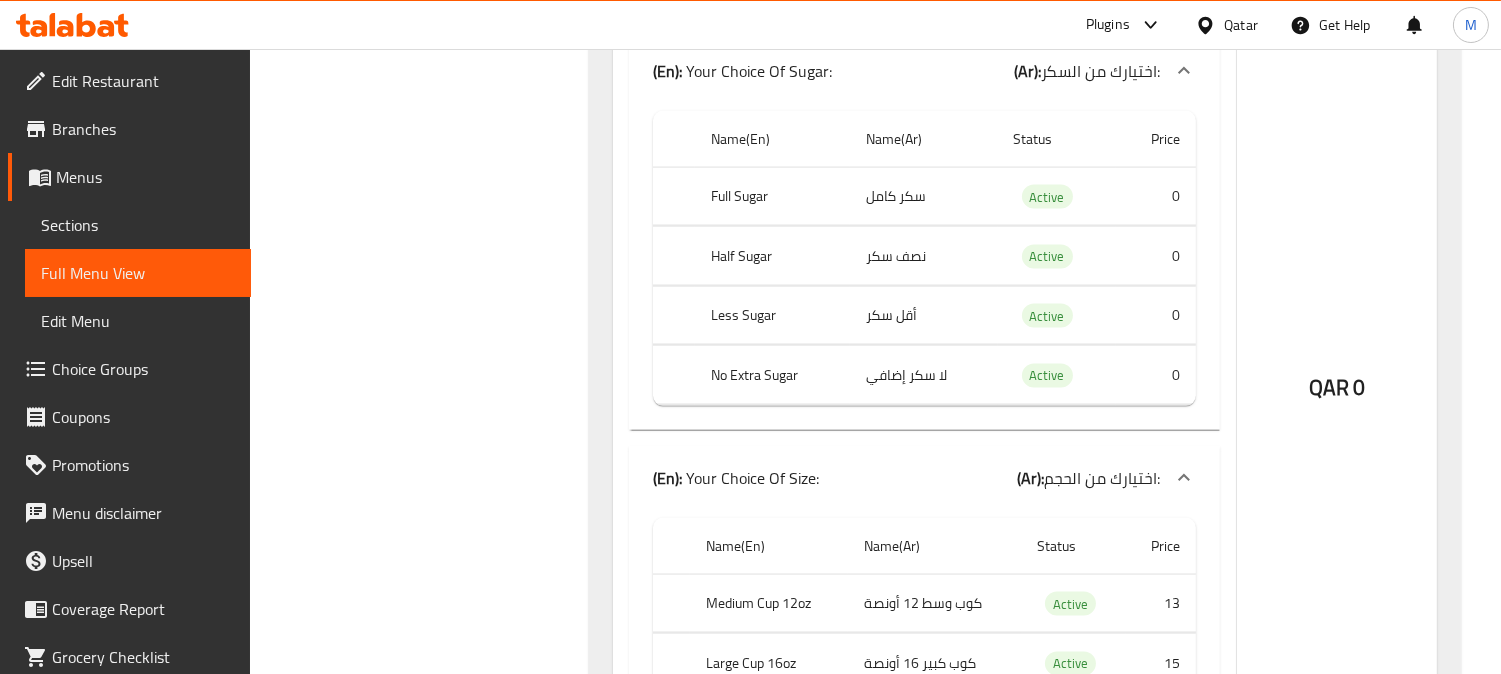 click on "Filter Branches Branches Popular filters Free items Branch specific items Has choices Upsell items Availability filters Available Not available View filters Collapse sections Collapse categories Collapse Choices" at bounding box center (427, 11109) 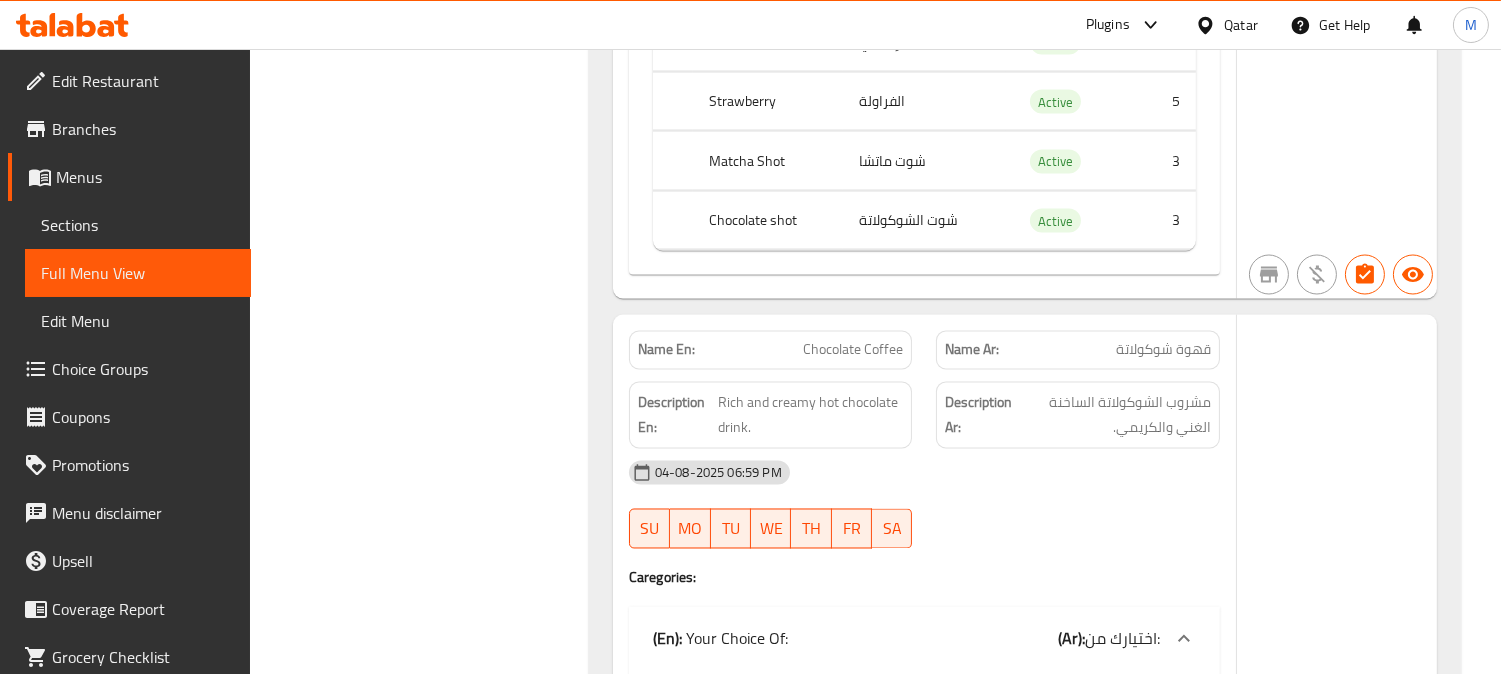 scroll, scrollTop: 6666, scrollLeft: 0, axis: vertical 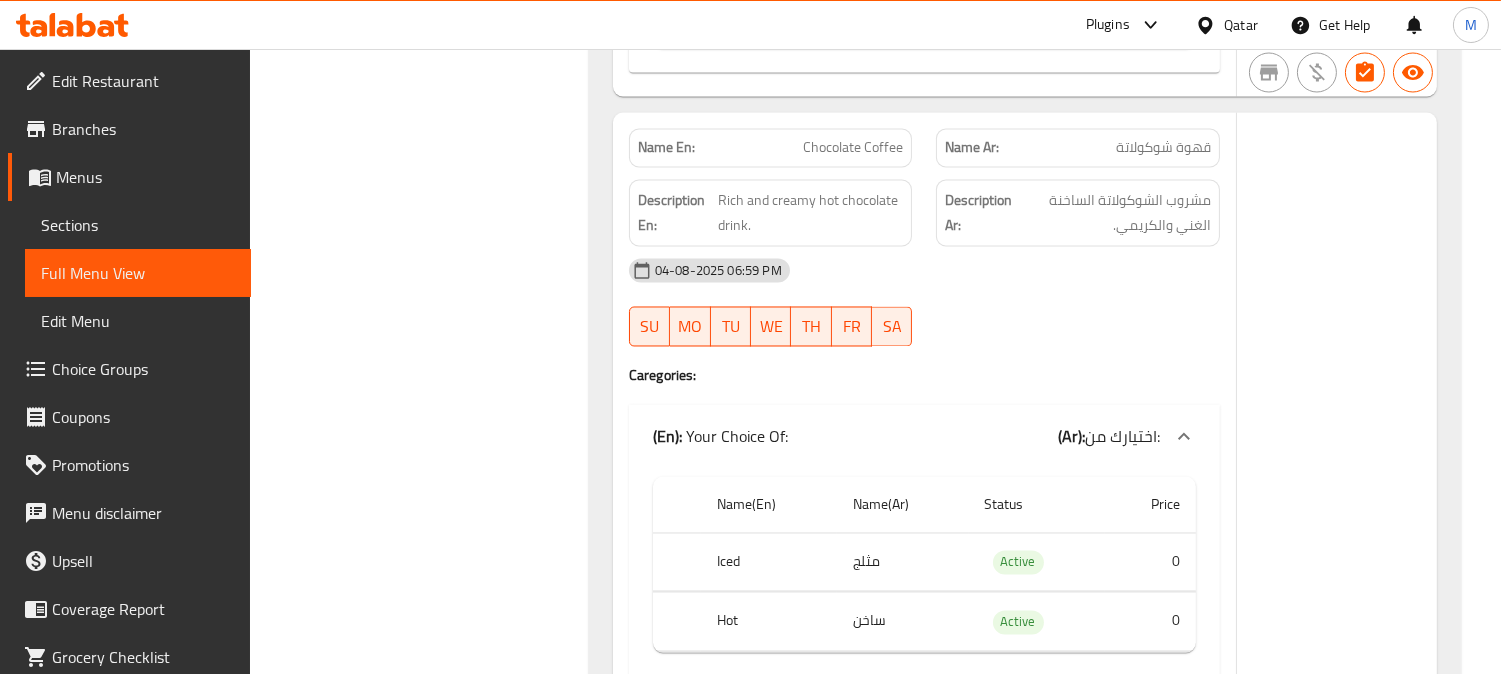 click on "Chocolate Coffee" at bounding box center [853, 148] 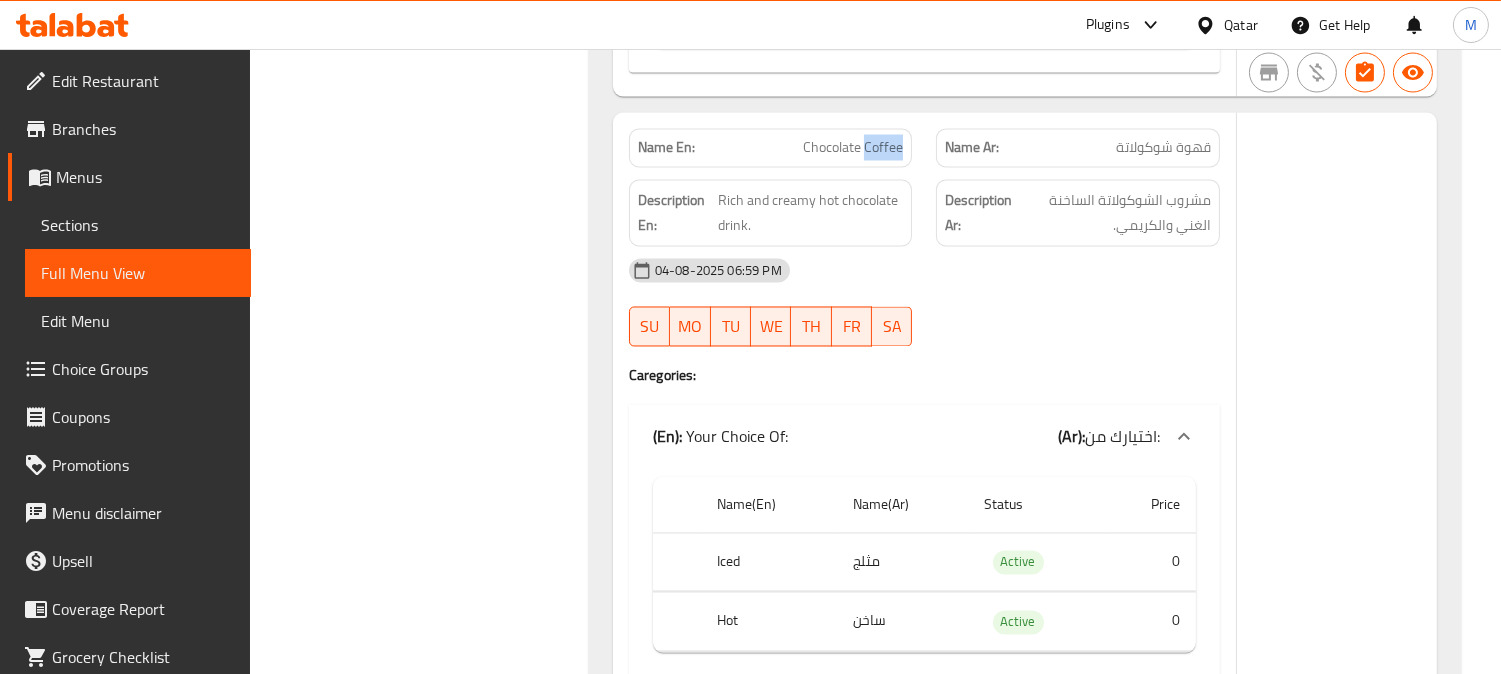 click on "Chocolate Coffee" at bounding box center (853, 148) 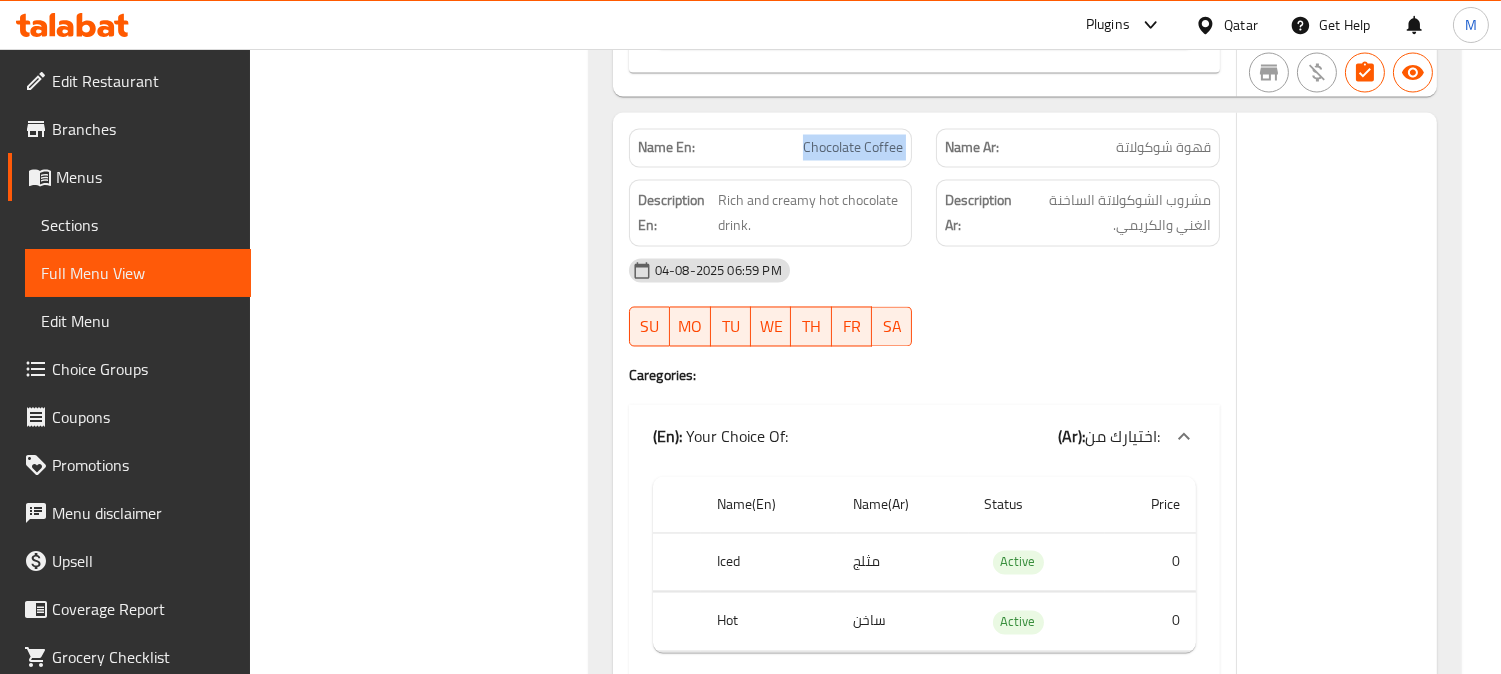 click on "Chocolate Coffee" at bounding box center [853, 148] 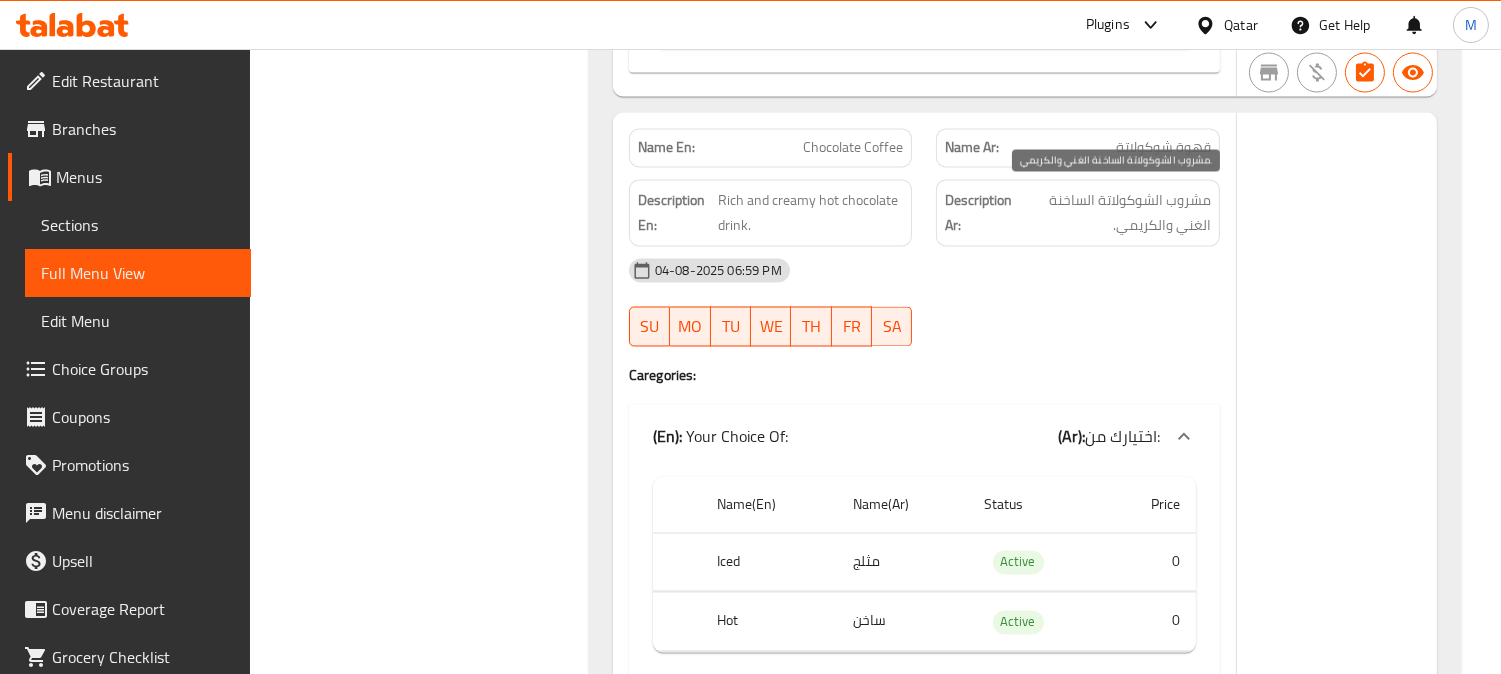 click on "مشروب الشوكولاتة الساخنة الغني والكريمي." at bounding box center (1113, 213) 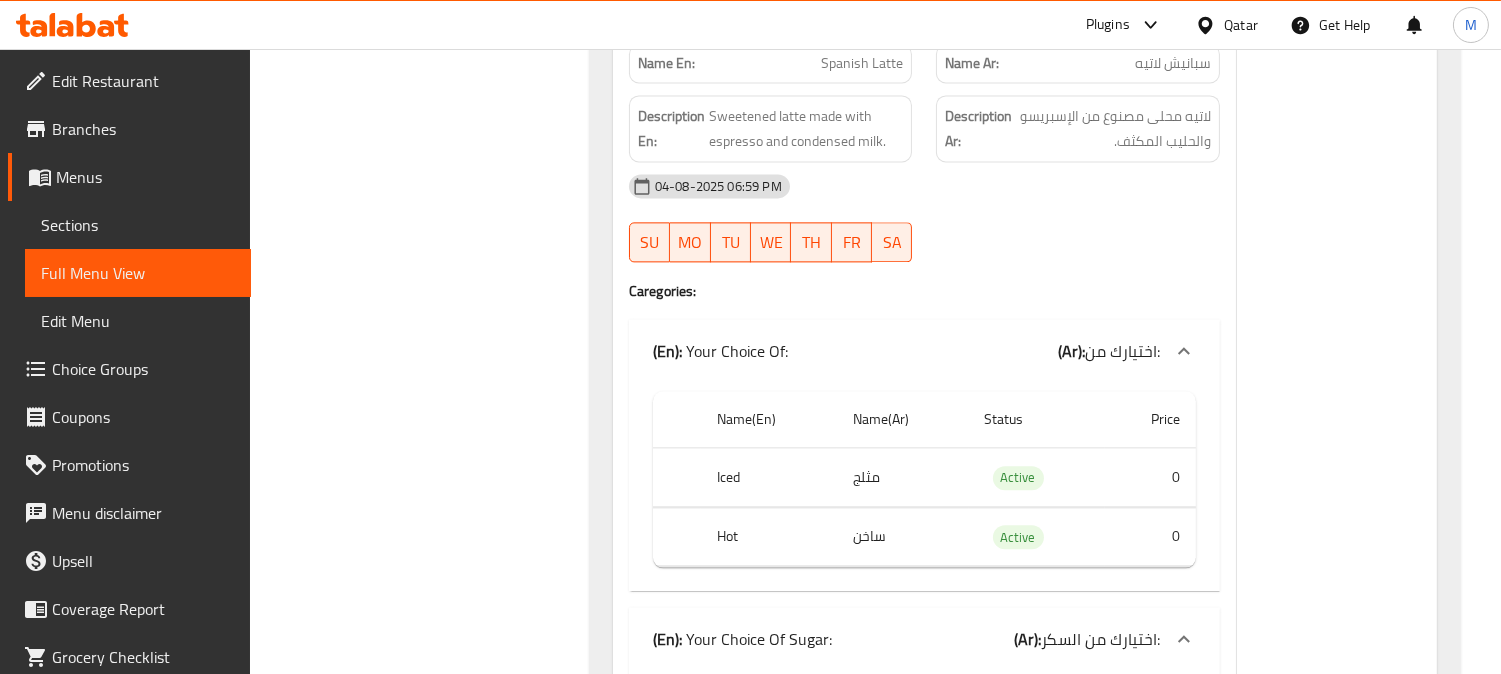 scroll, scrollTop: 8222, scrollLeft: 0, axis: vertical 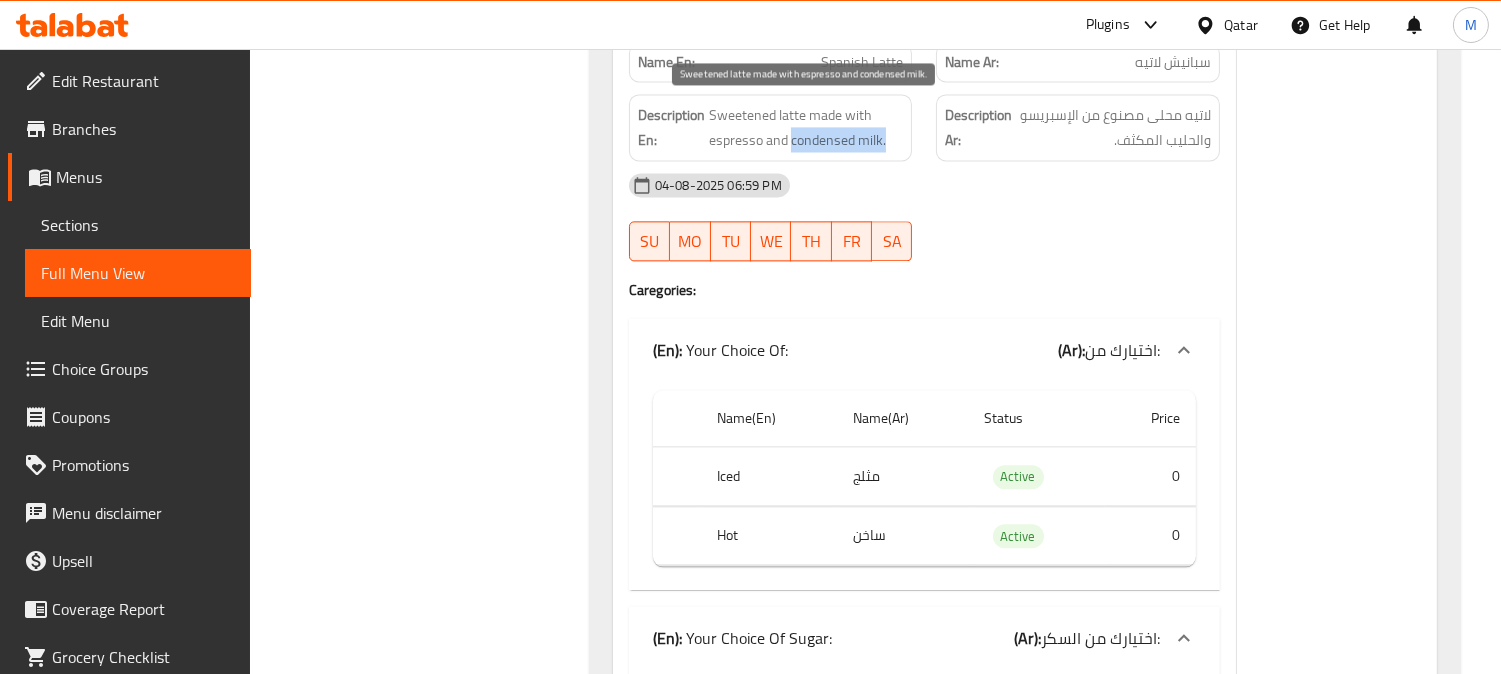 drag, startPoint x: 788, startPoint y: 127, endPoint x: 888, endPoint y: 132, distance: 100.12492 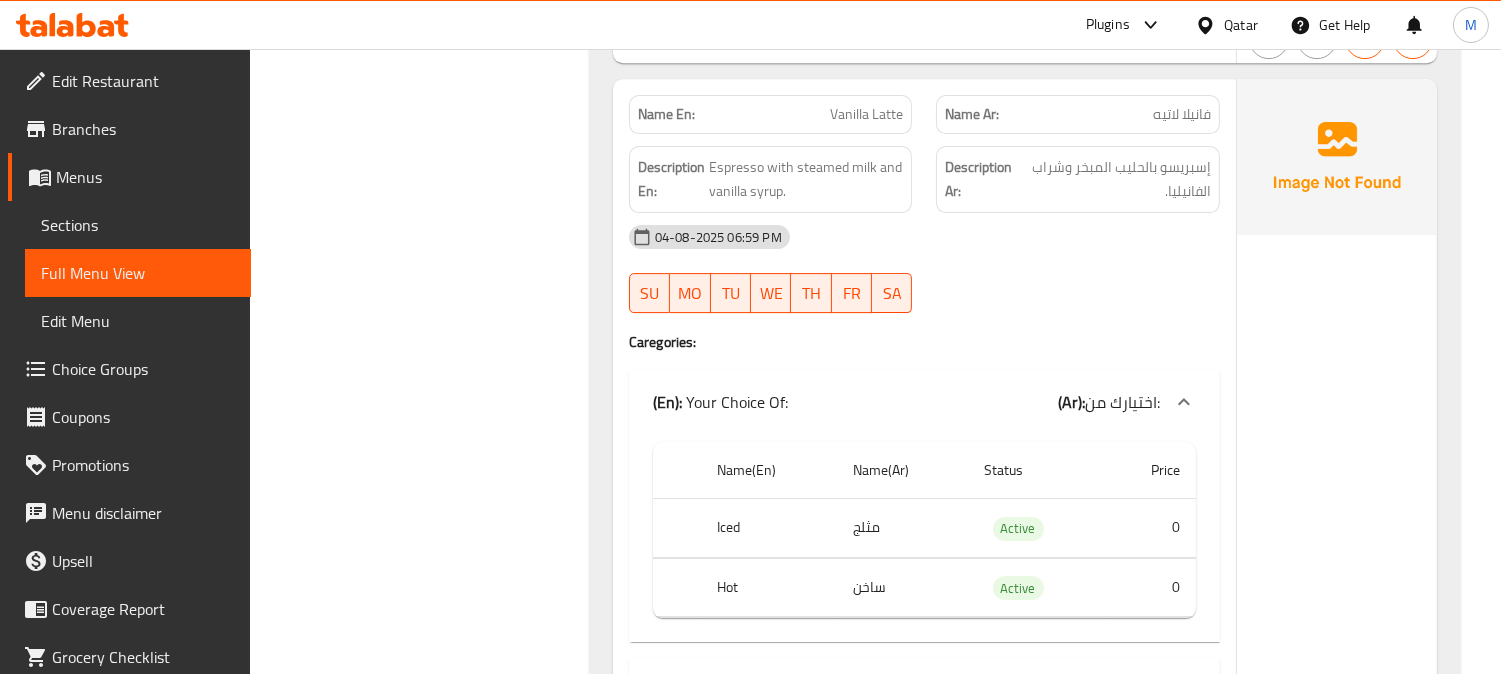 scroll, scrollTop: 11777, scrollLeft: 0, axis: vertical 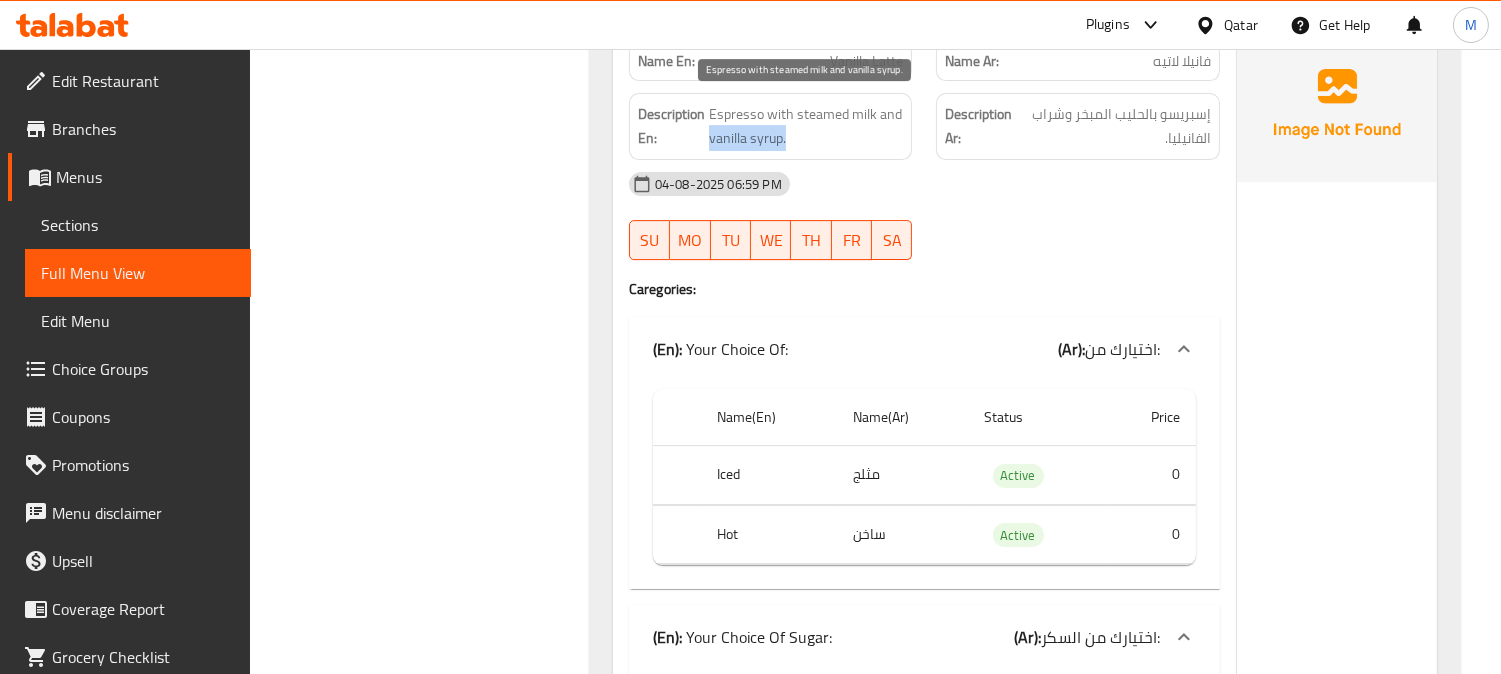 drag, startPoint x: 781, startPoint y: 128, endPoint x: 672, endPoint y: 116, distance: 109.65856 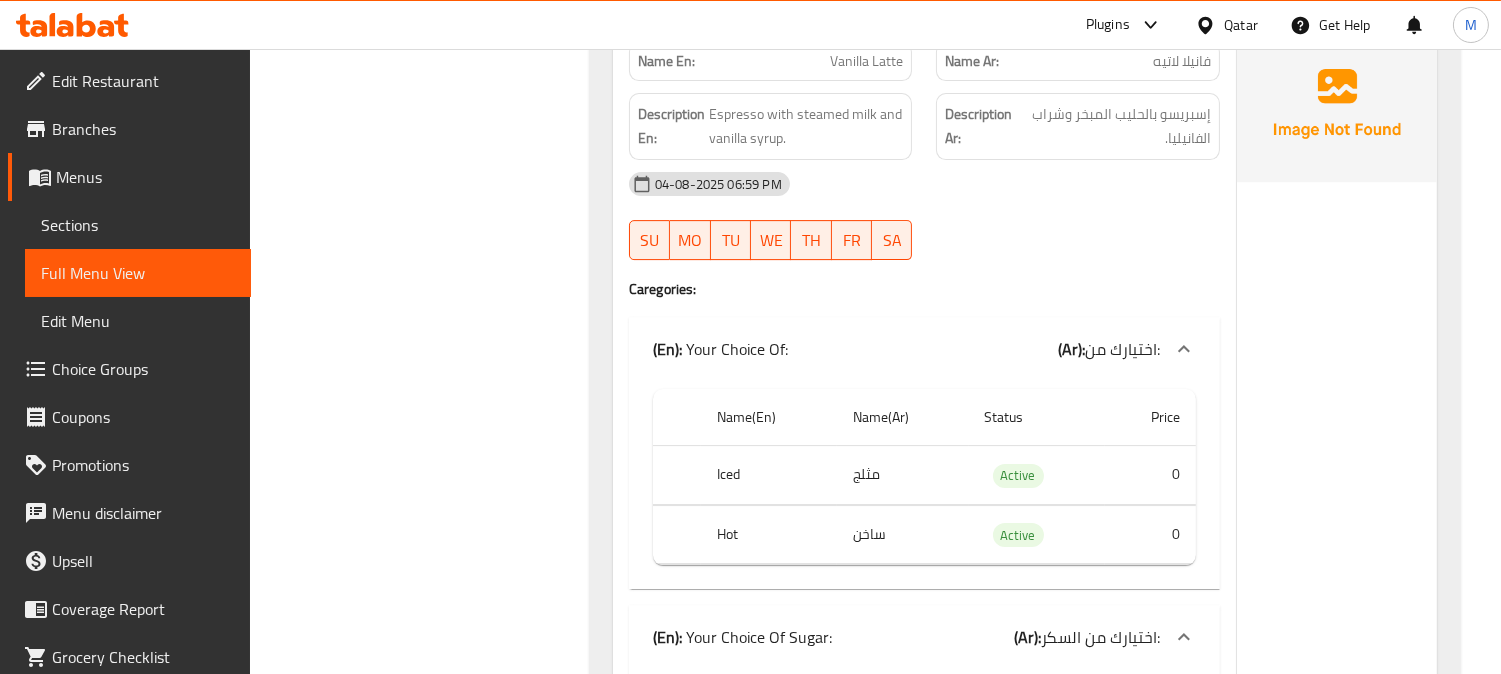 drag, startPoint x: 672, startPoint y: 116, endPoint x: 582, endPoint y: 140, distance: 93.14505 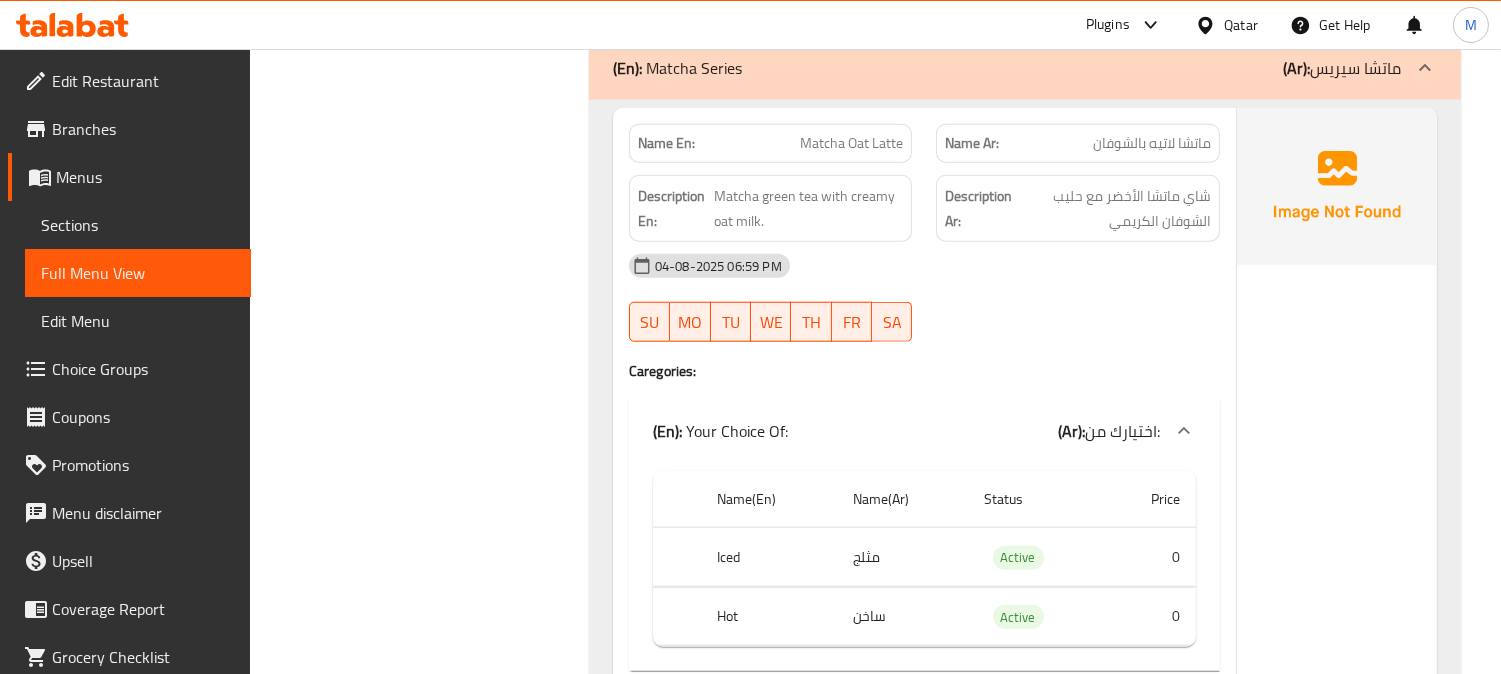 scroll, scrollTop: 17111, scrollLeft: 0, axis: vertical 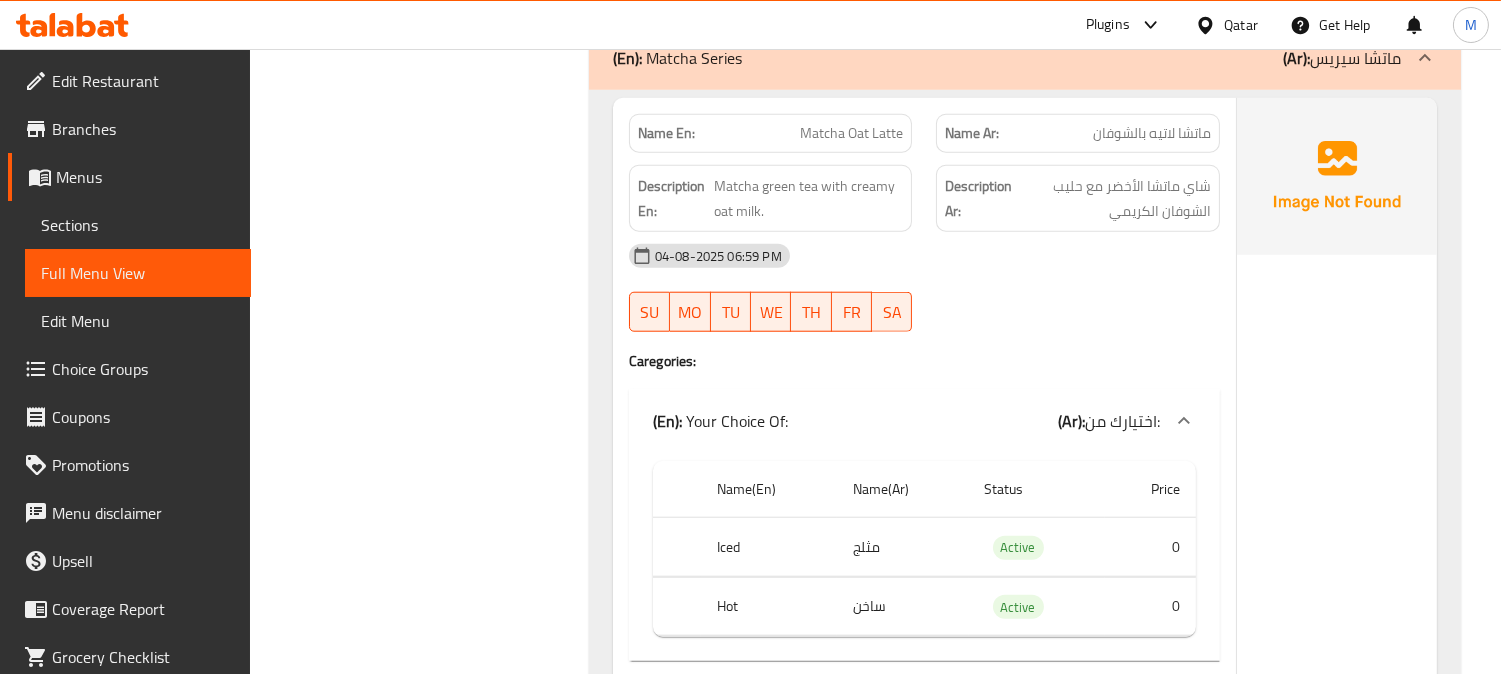 click at bounding box center [1078, -16536] 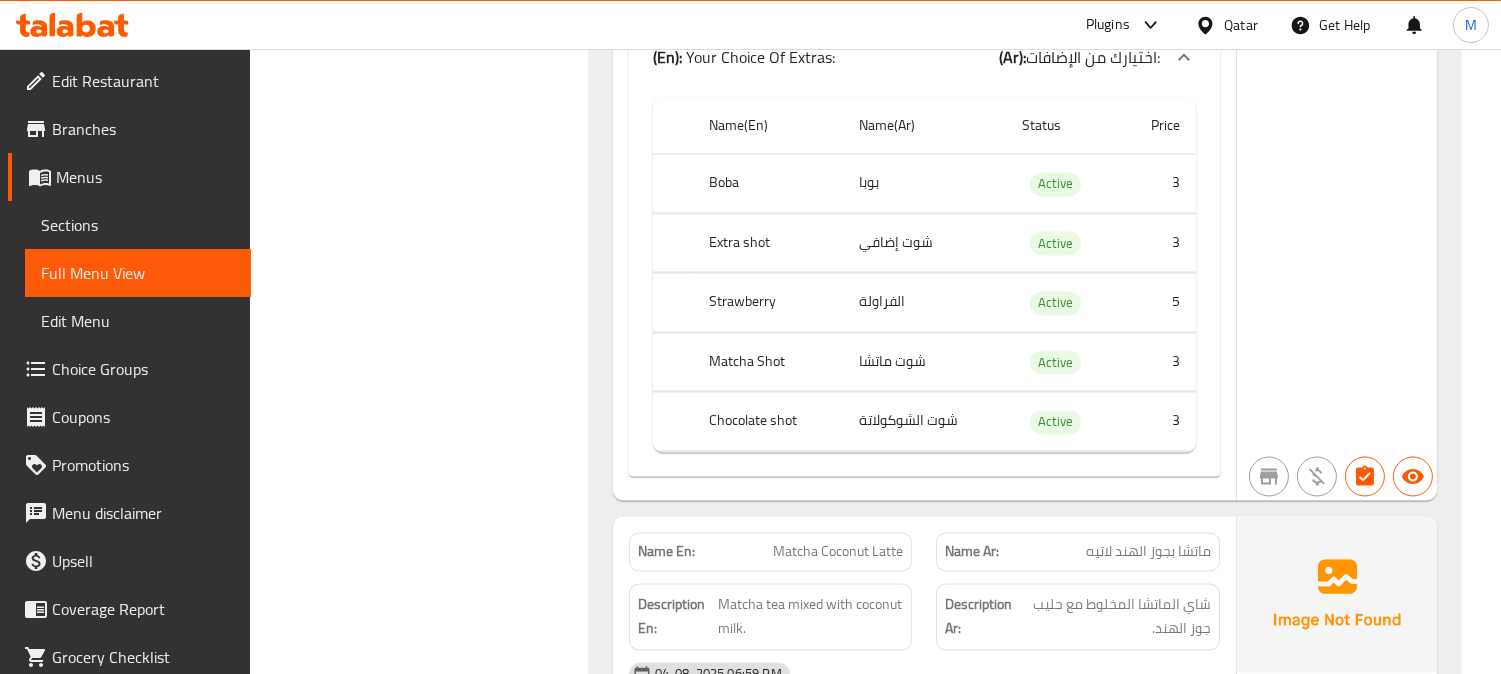scroll, scrollTop: 20444, scrollLeft: 0, axis: vertical 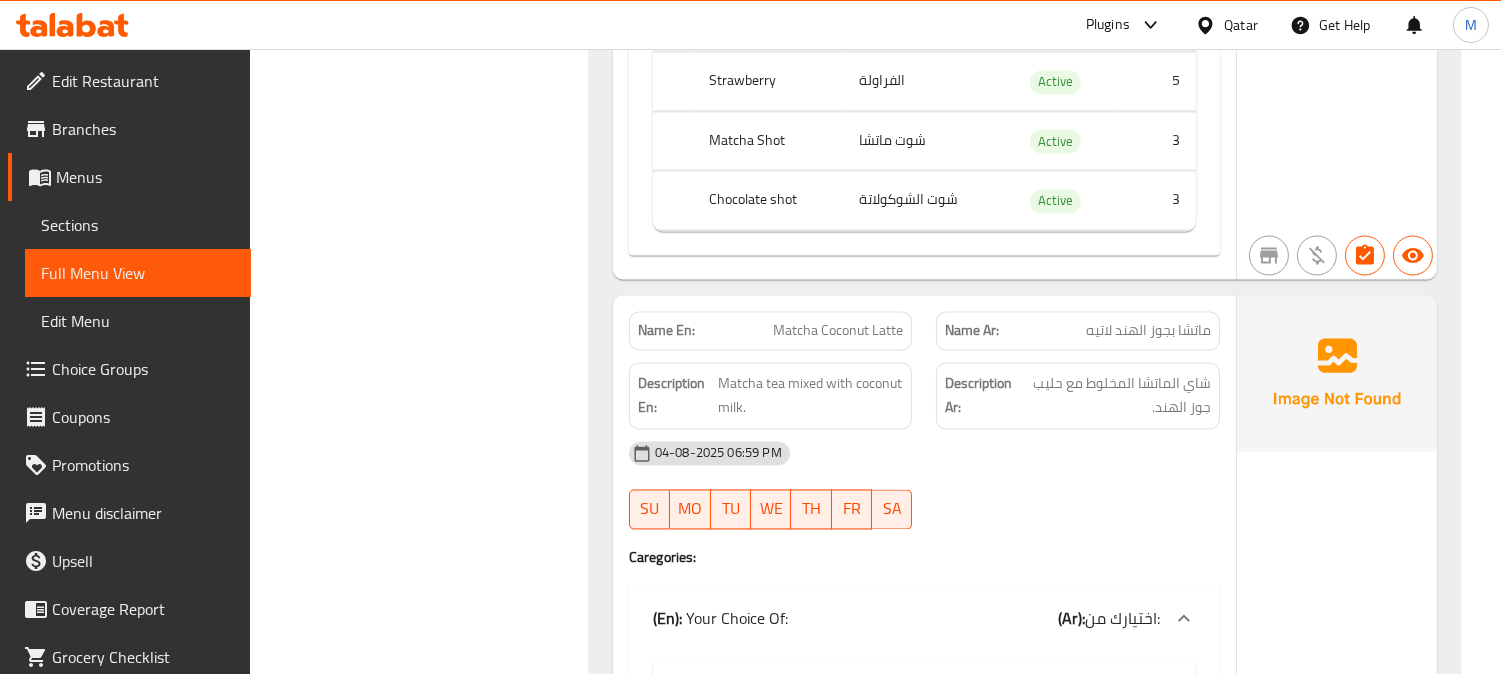 click on "Matcha Coconut Latte" at bounding box center (872, -17184) 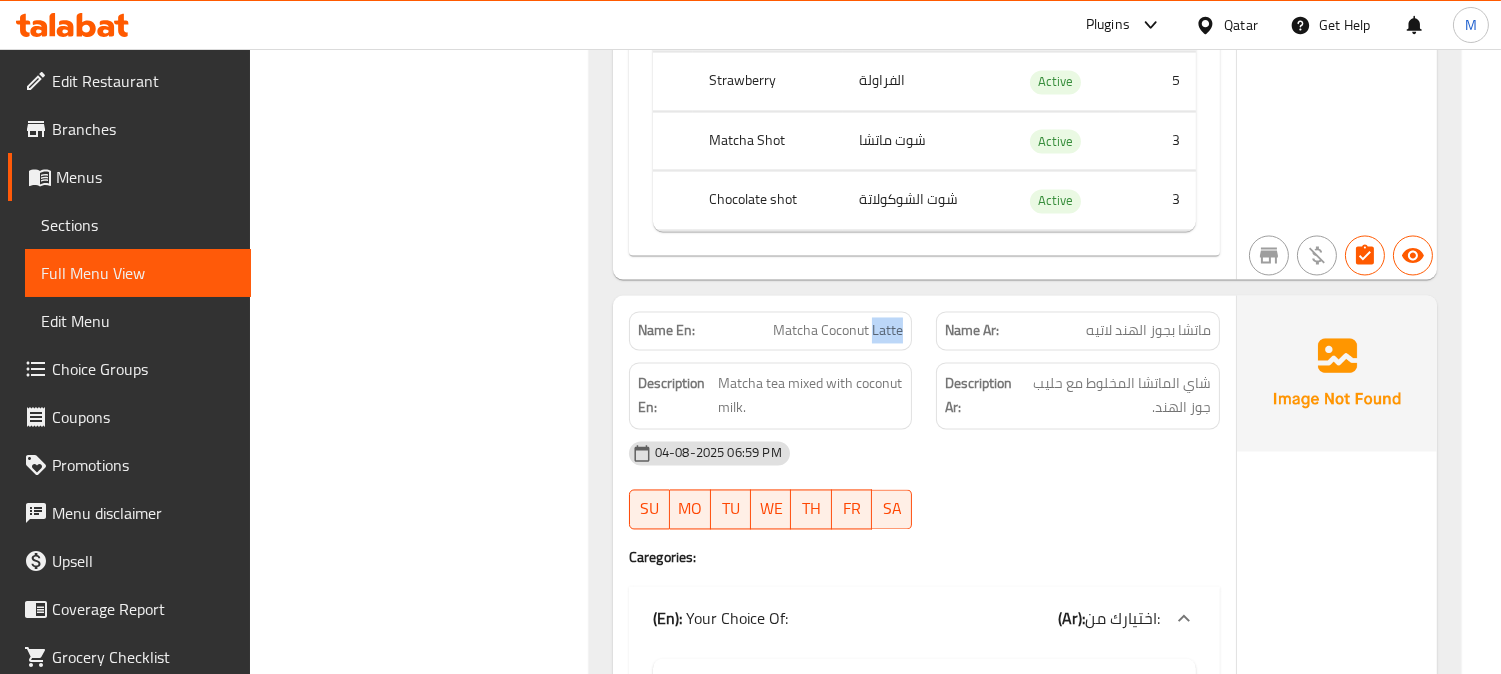 click on "Matcha Coconut Latte" at bounding box center (872, -17184) 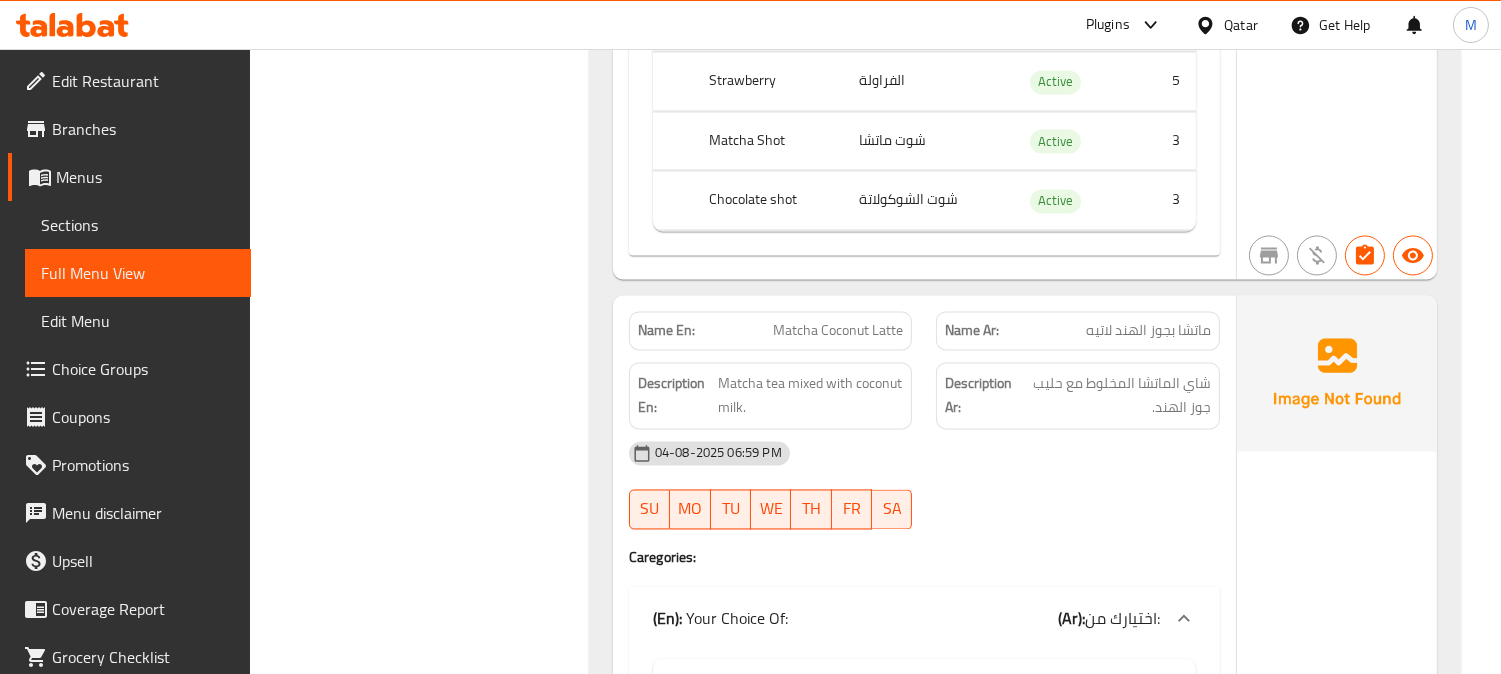 click on "Matcha Coconut Latte" at bounding box center (872, -17184) 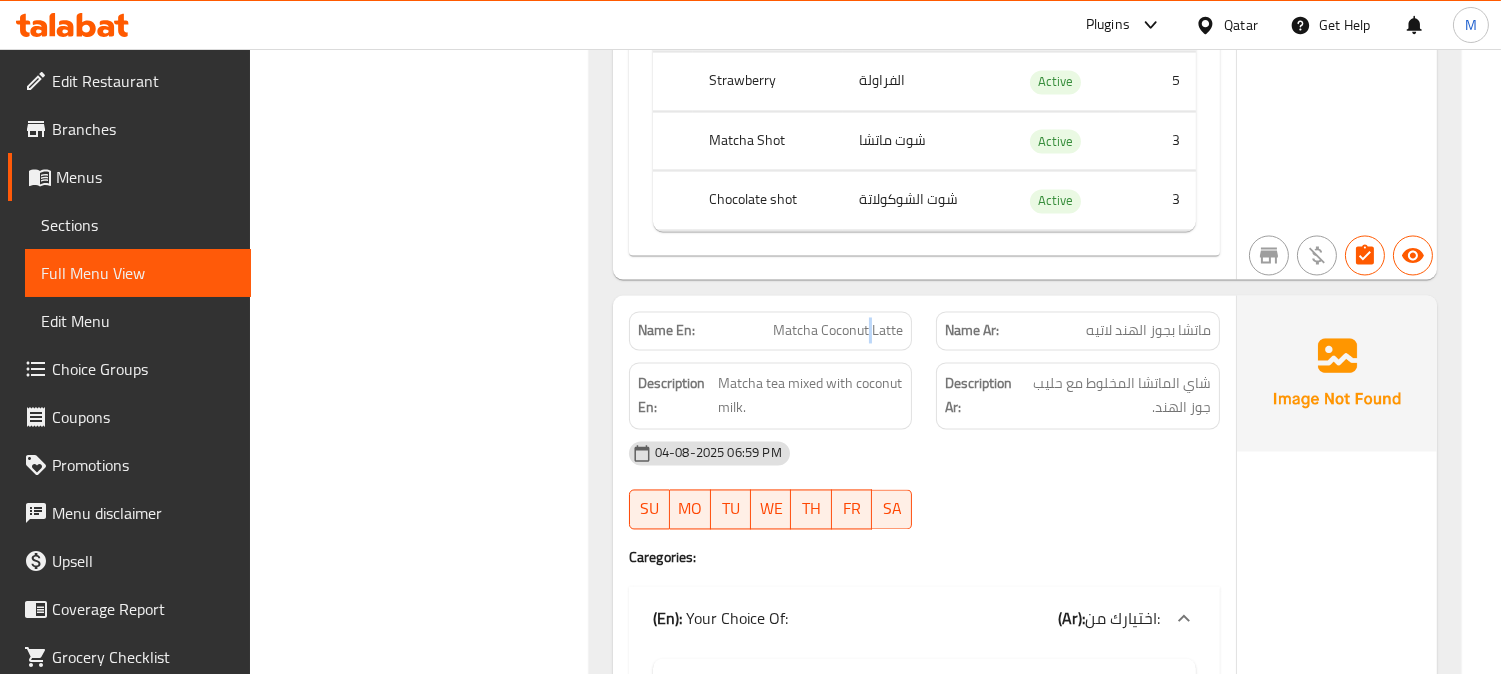 click on "Matcha Coconut Latte" at bounding box center [872, -17184] 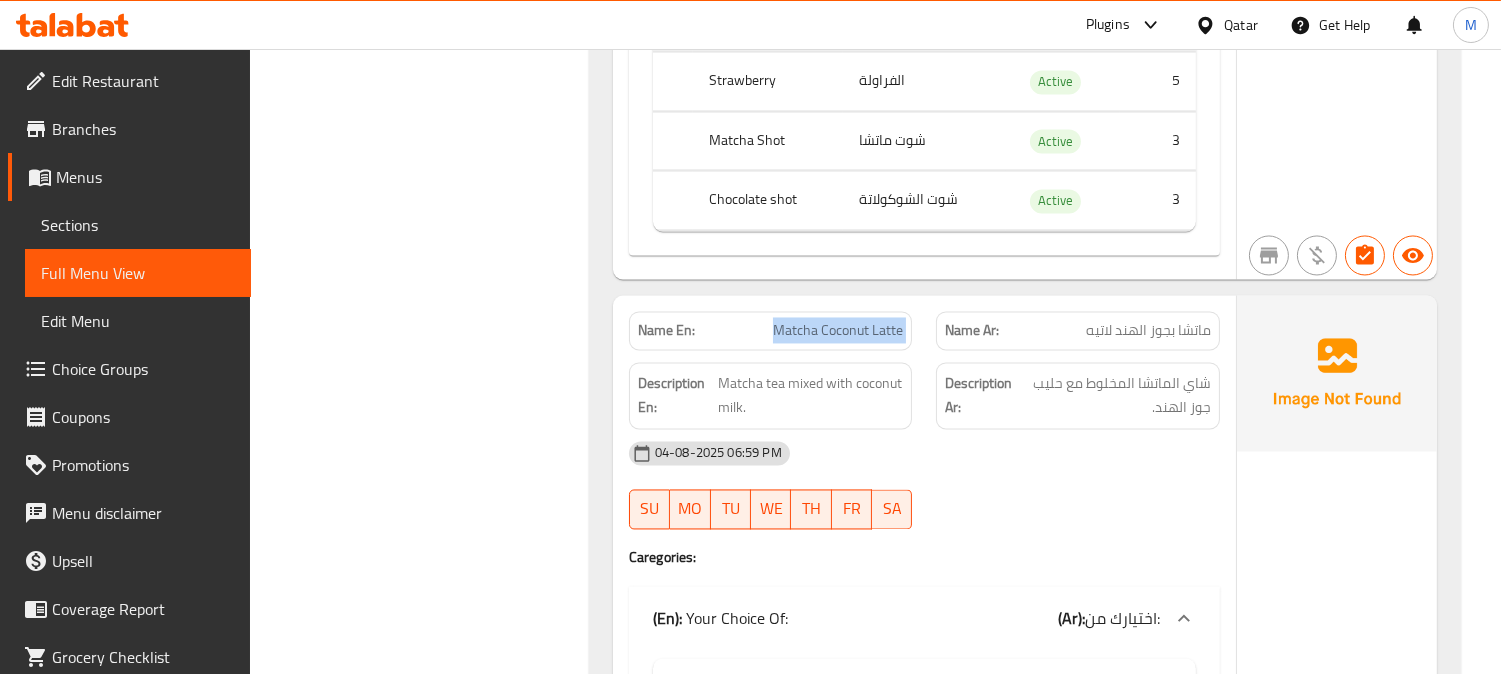 click on "Matcha Coconut Latte" at bounding box center (872, -17184) 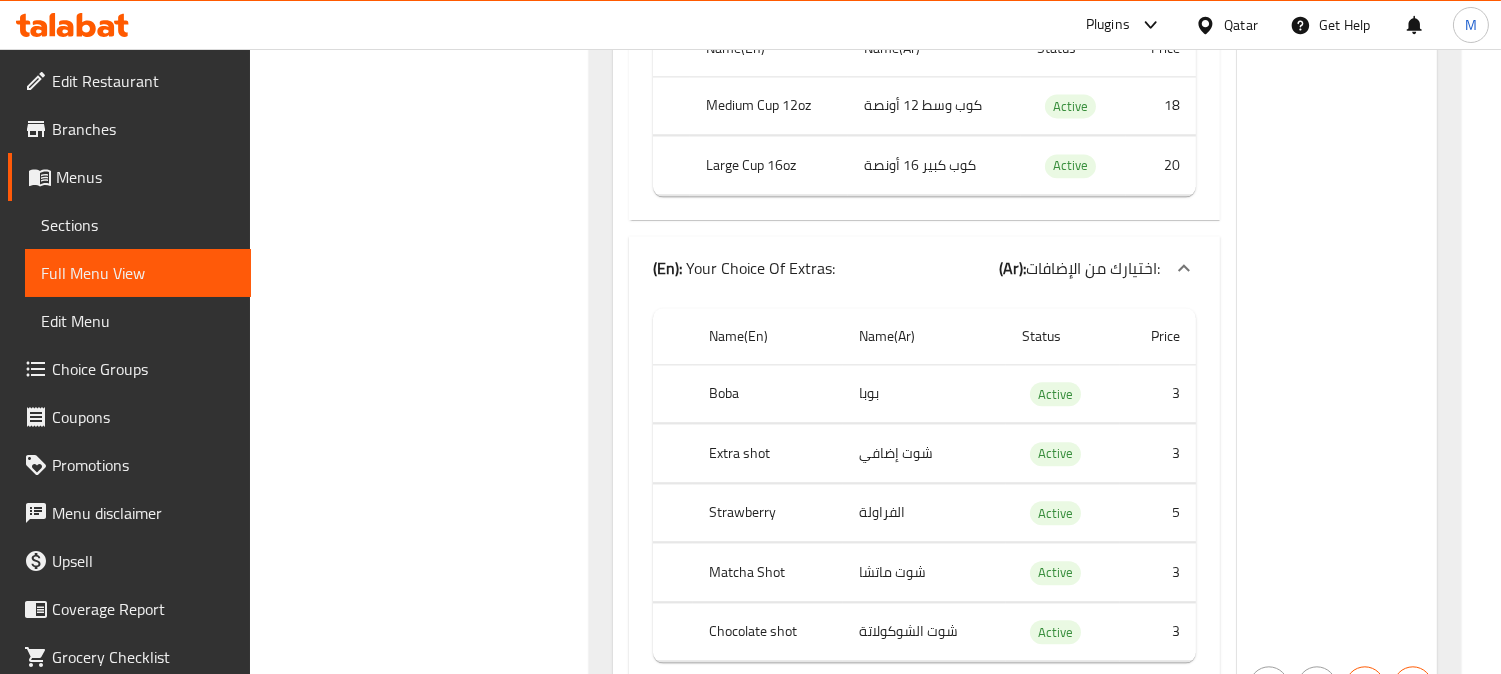 scroll, scrollTop: 22333, scrollLeft: 0, axis: vertical 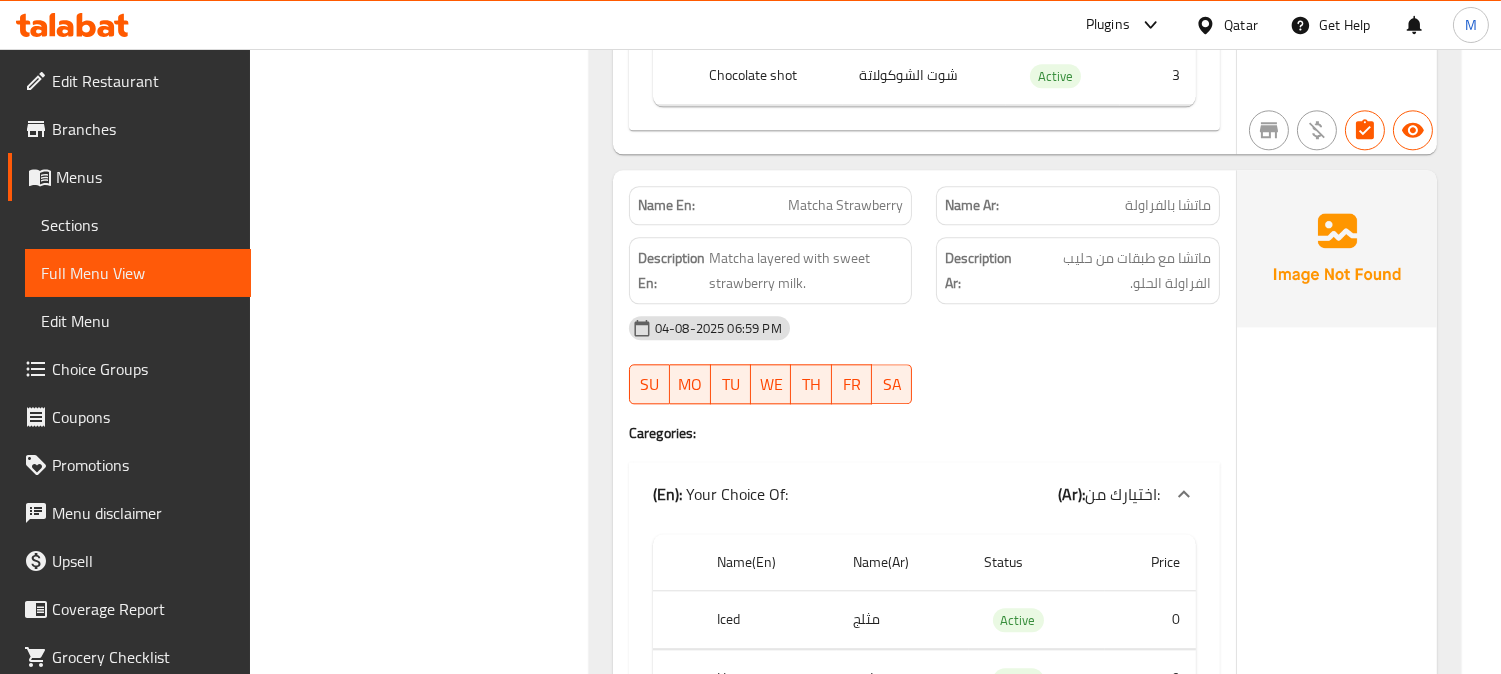 click on "04-08-2025 06:59 PM SU MO TU WE TH FR SA" at bounding box center (924, -17128) 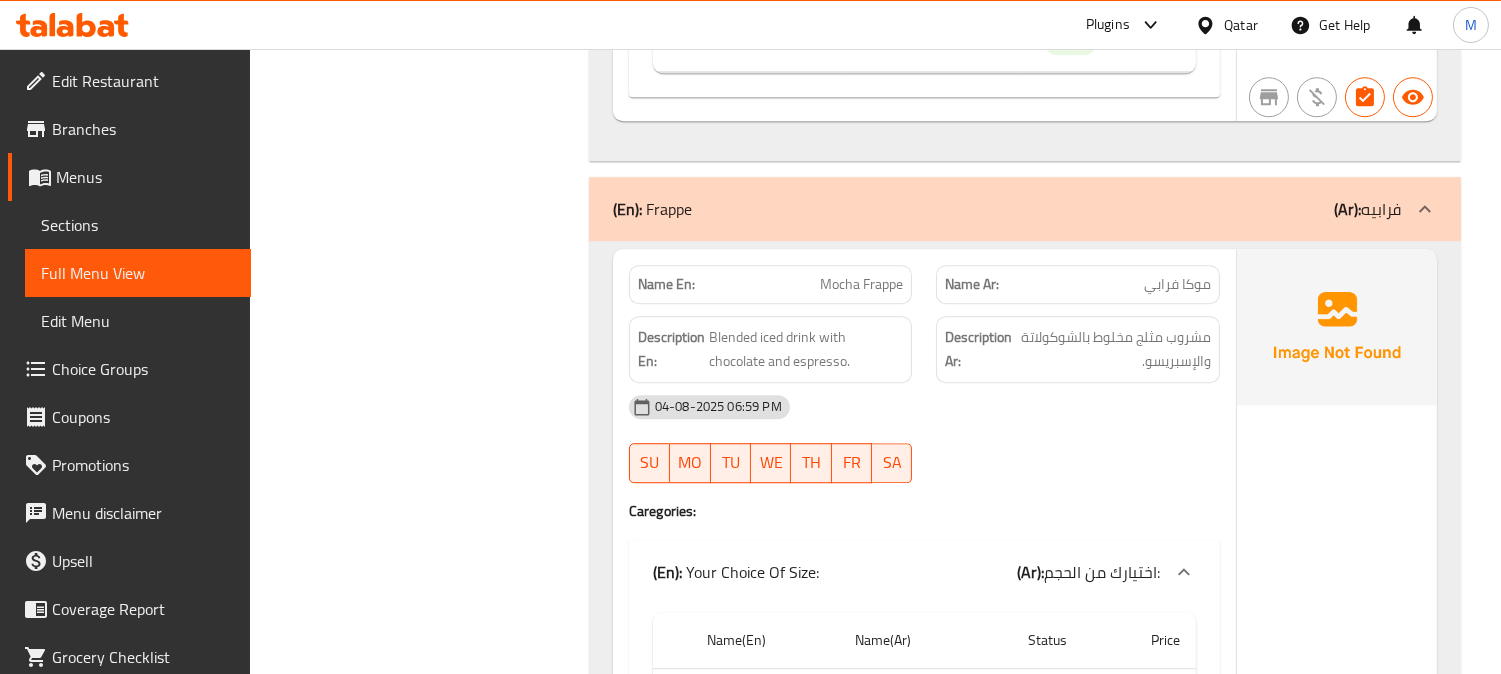 scroll, scrollTop: 23666, scrollLeft: 0, axis: vertical 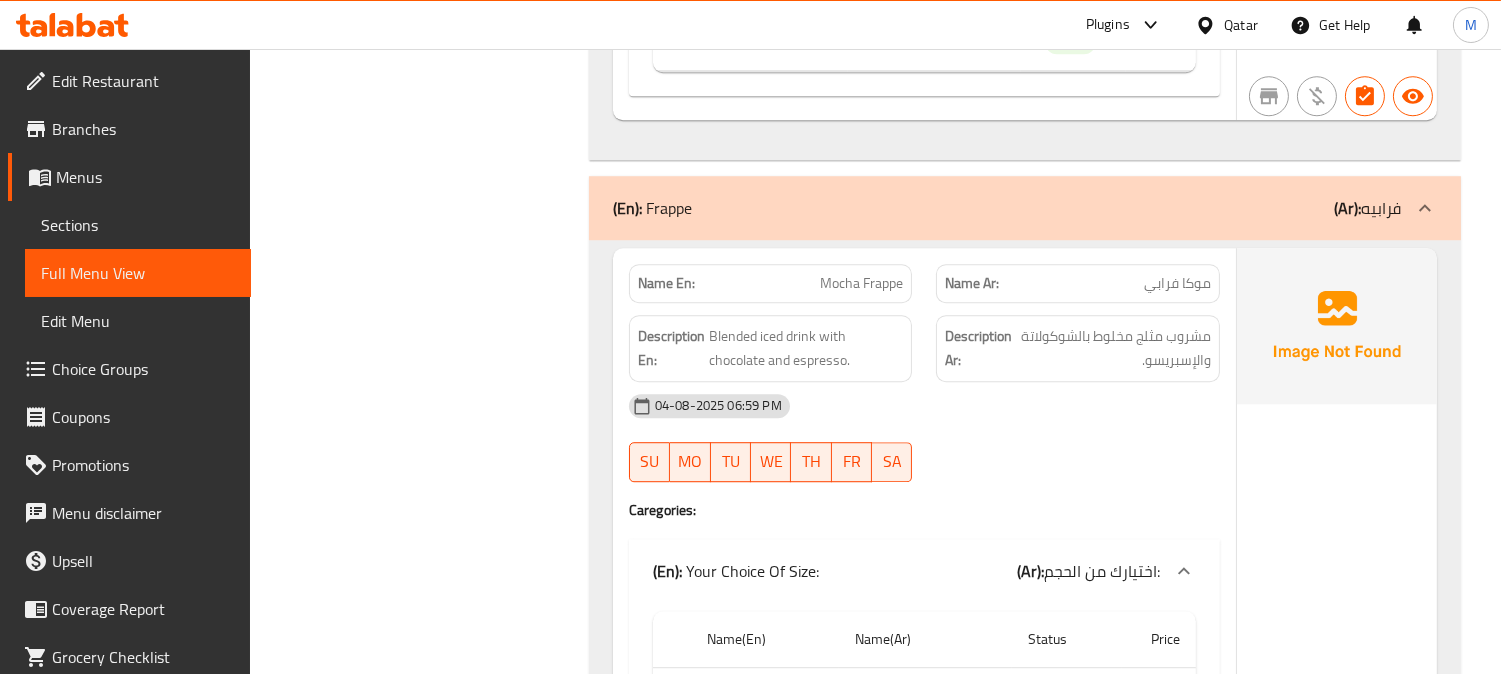 click on "Mocha Frappe" at bounding box center (854, -23290) 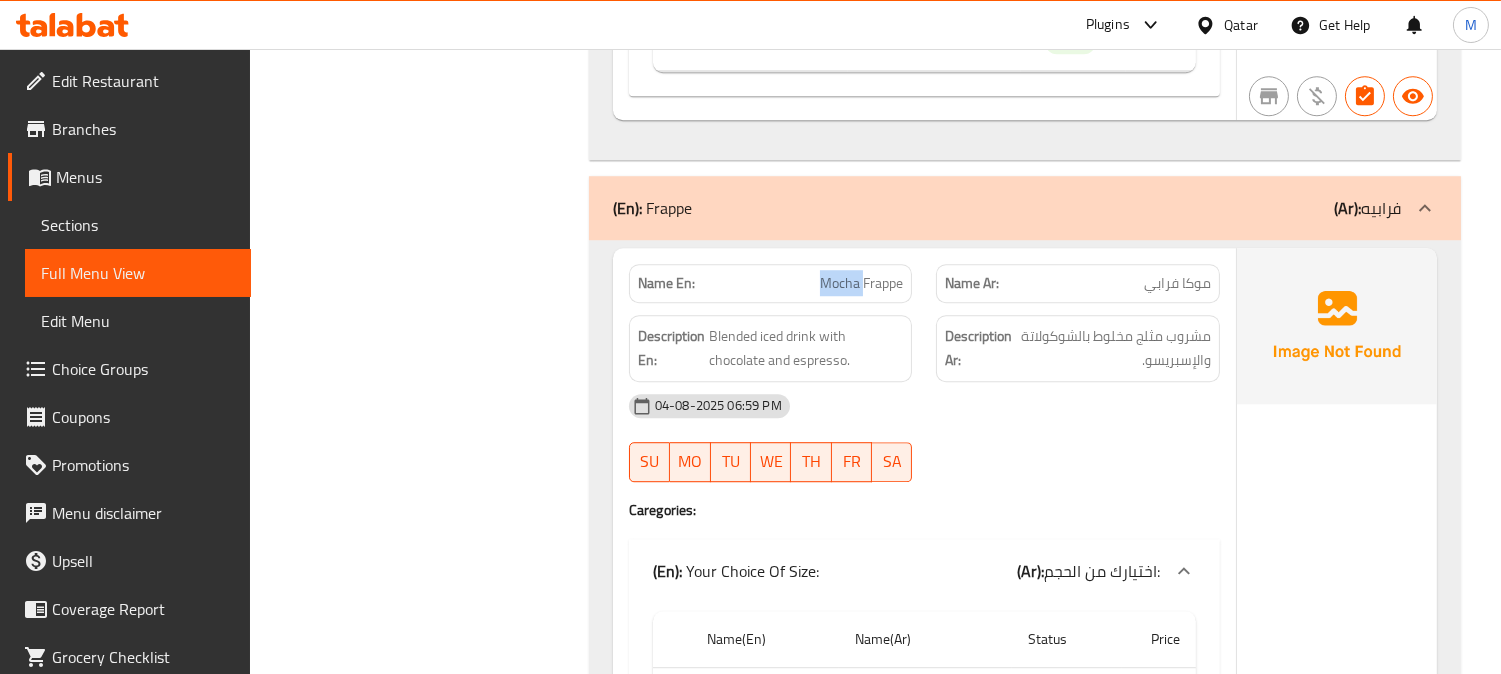 click on "Mocha Frappe" at bounding box center [854, -23290] 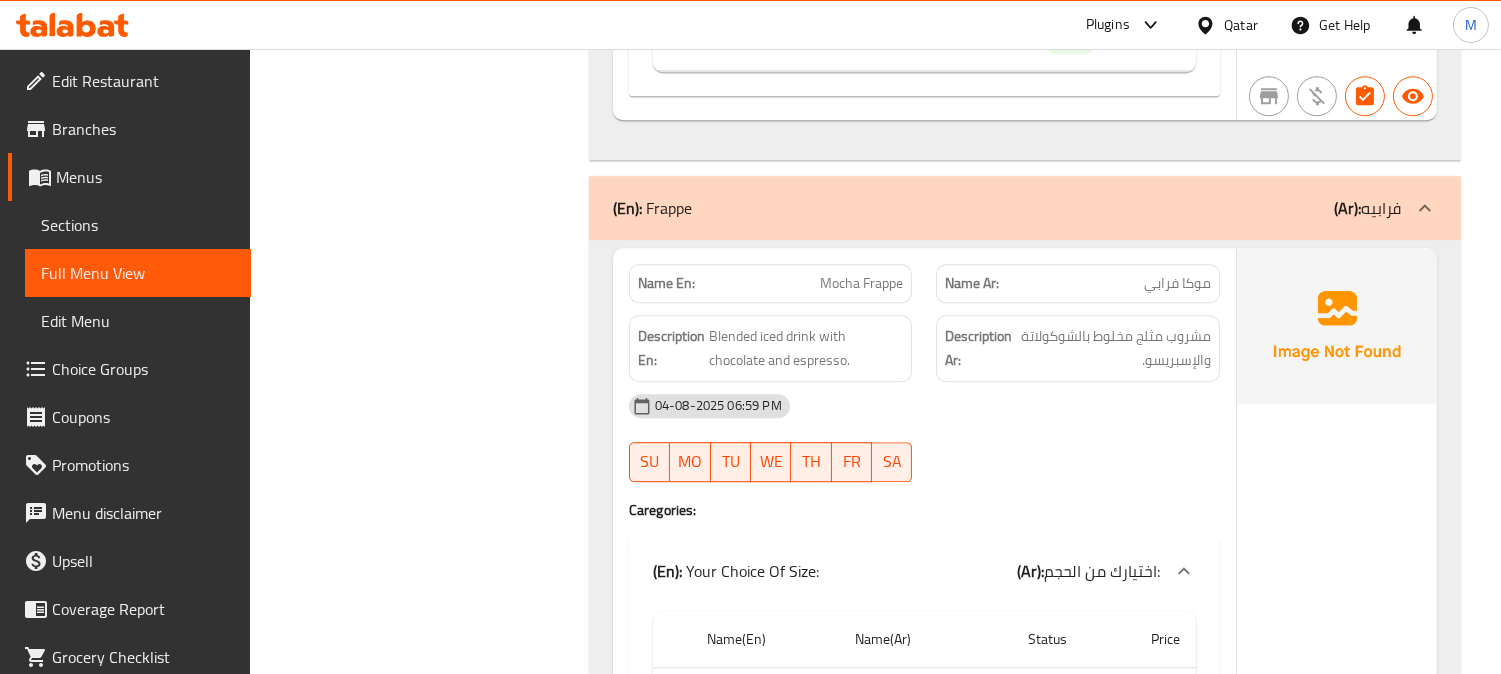 click on "Mocha Frappe" at bounding box center [854, -23290] 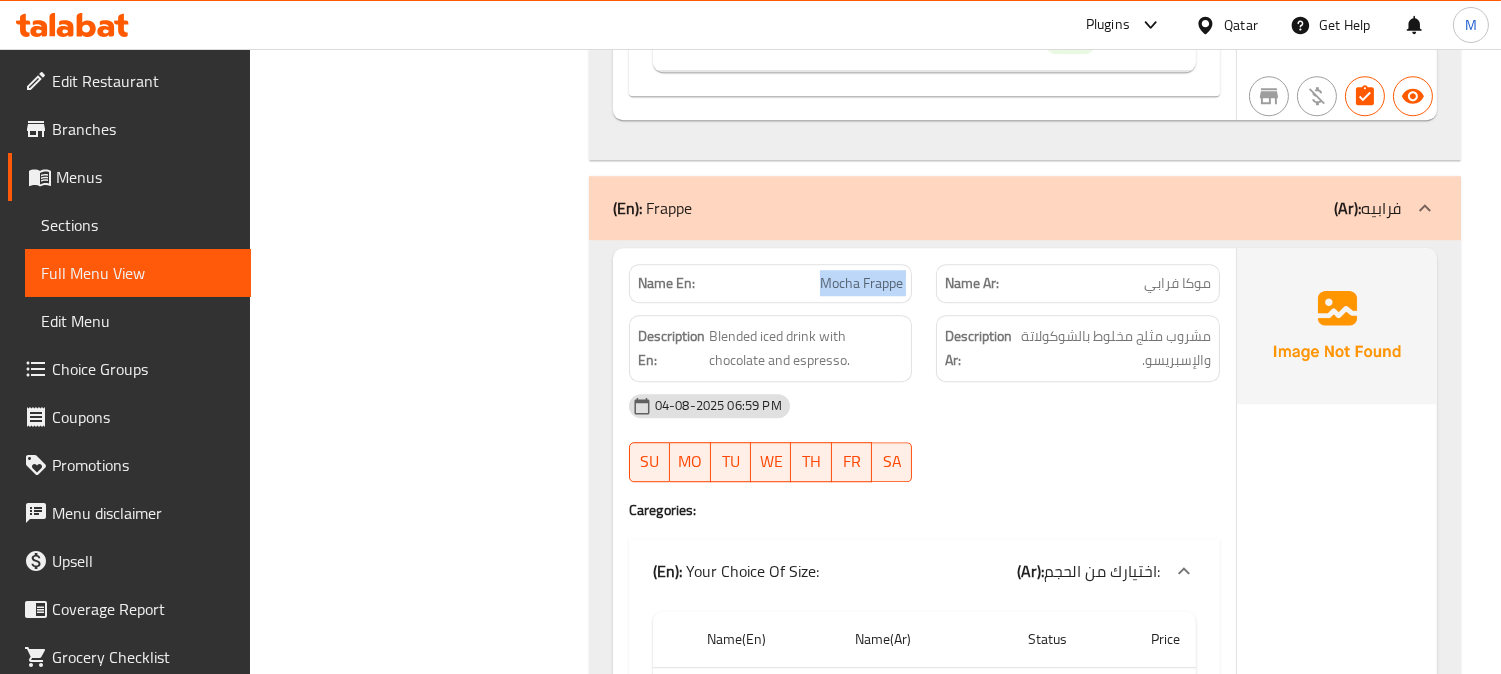 click on "Mocha Frappe" at bounding box center (854, -23290) 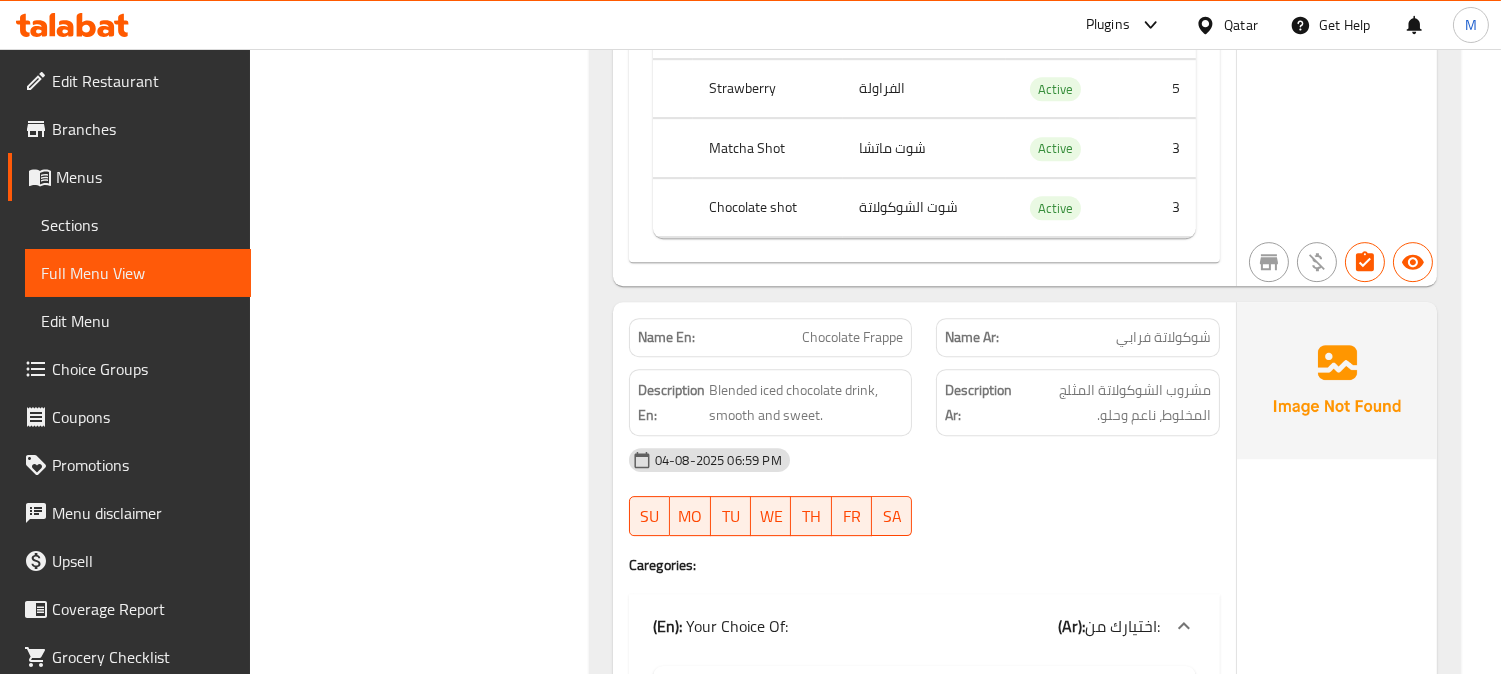 scroll, scrollTop: 24888, scrollLeft: 0, axis: vertical 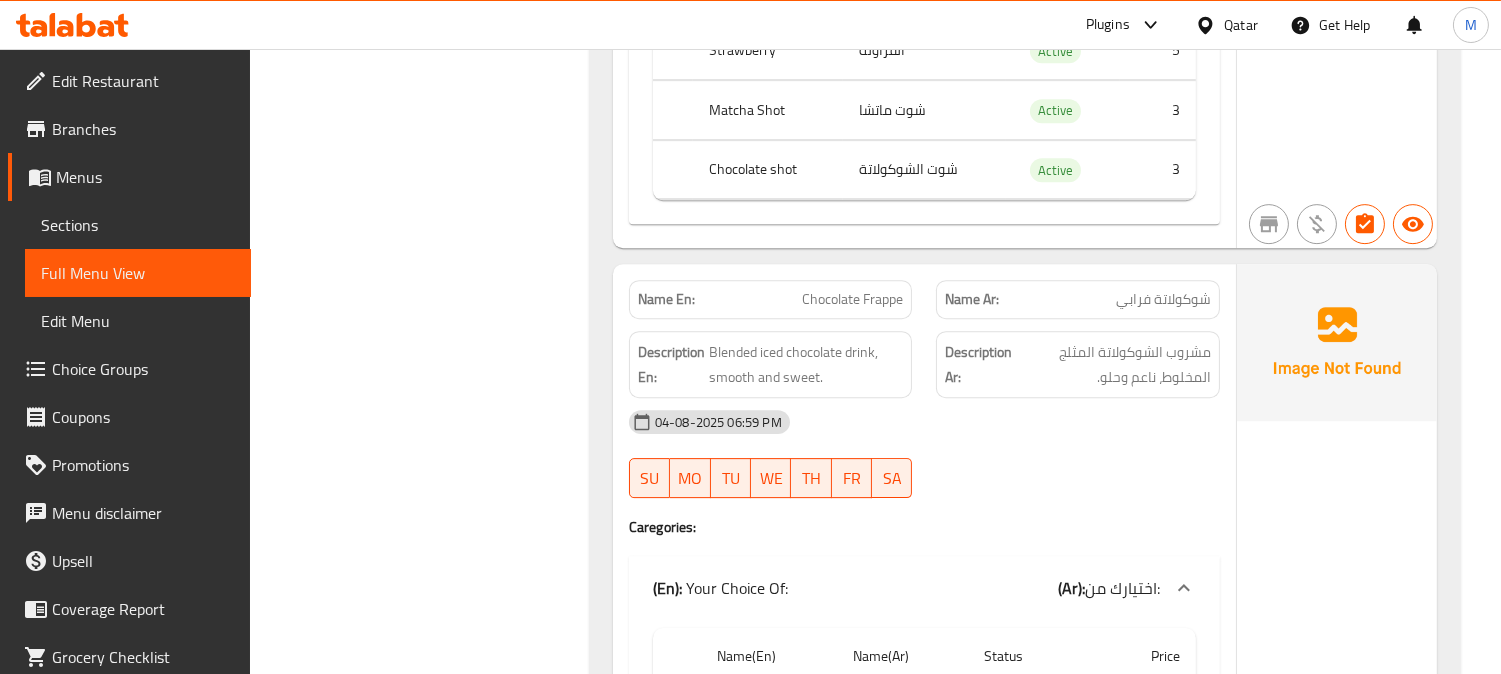 click on "Chocolate Frappe" at bounding box center (871, -23392) 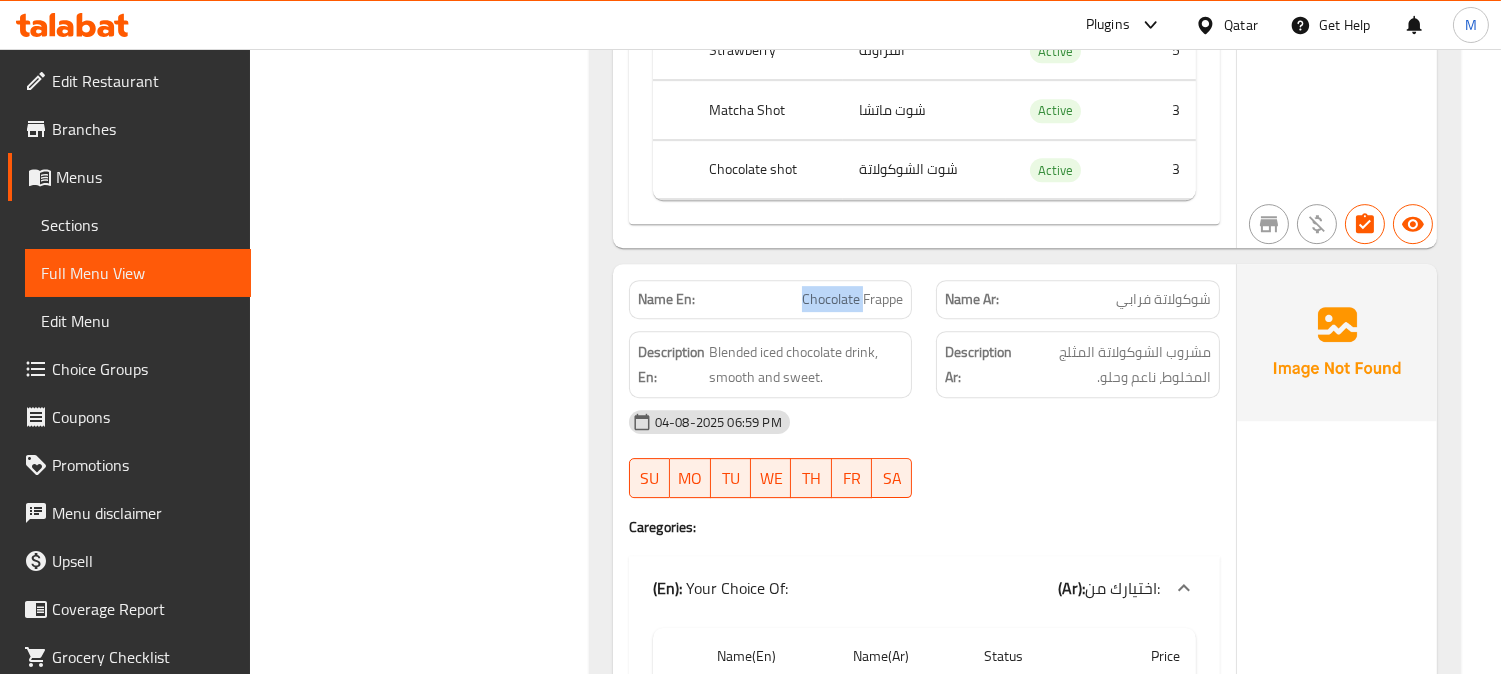 click on "Chocolate Frappe" at bounding box center (871, -23392) 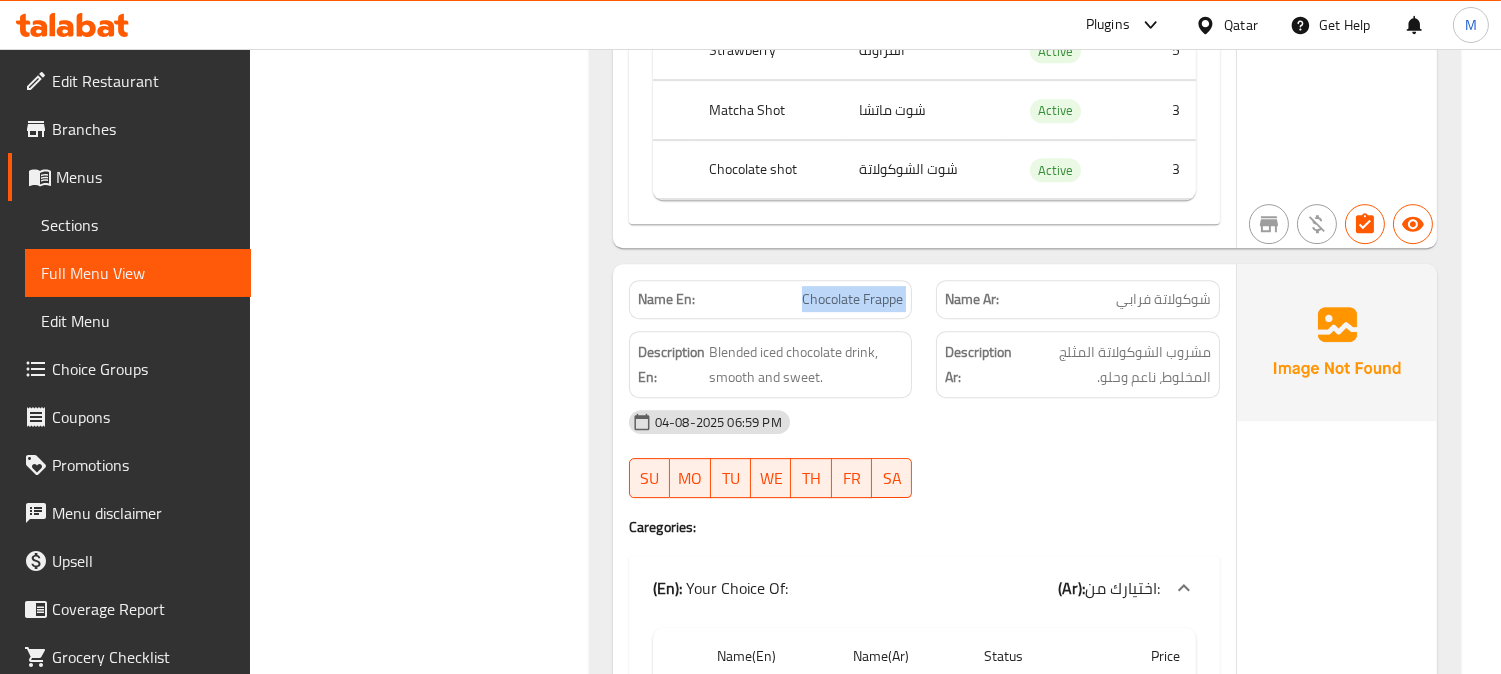 click on "Chocolate Frappe" at bounding box center [871, -23392] 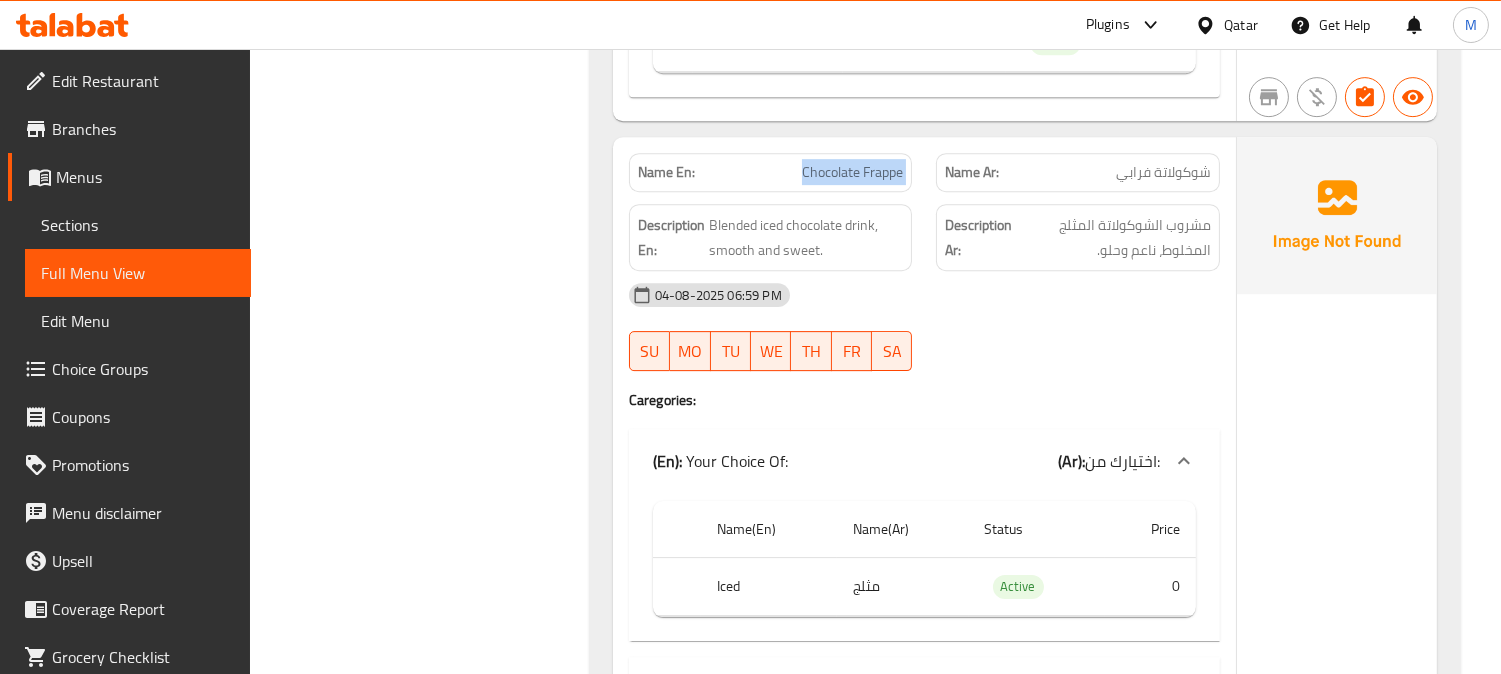 scroll, scrollTop: 24888, scrollLeft: 0, axis: vertical 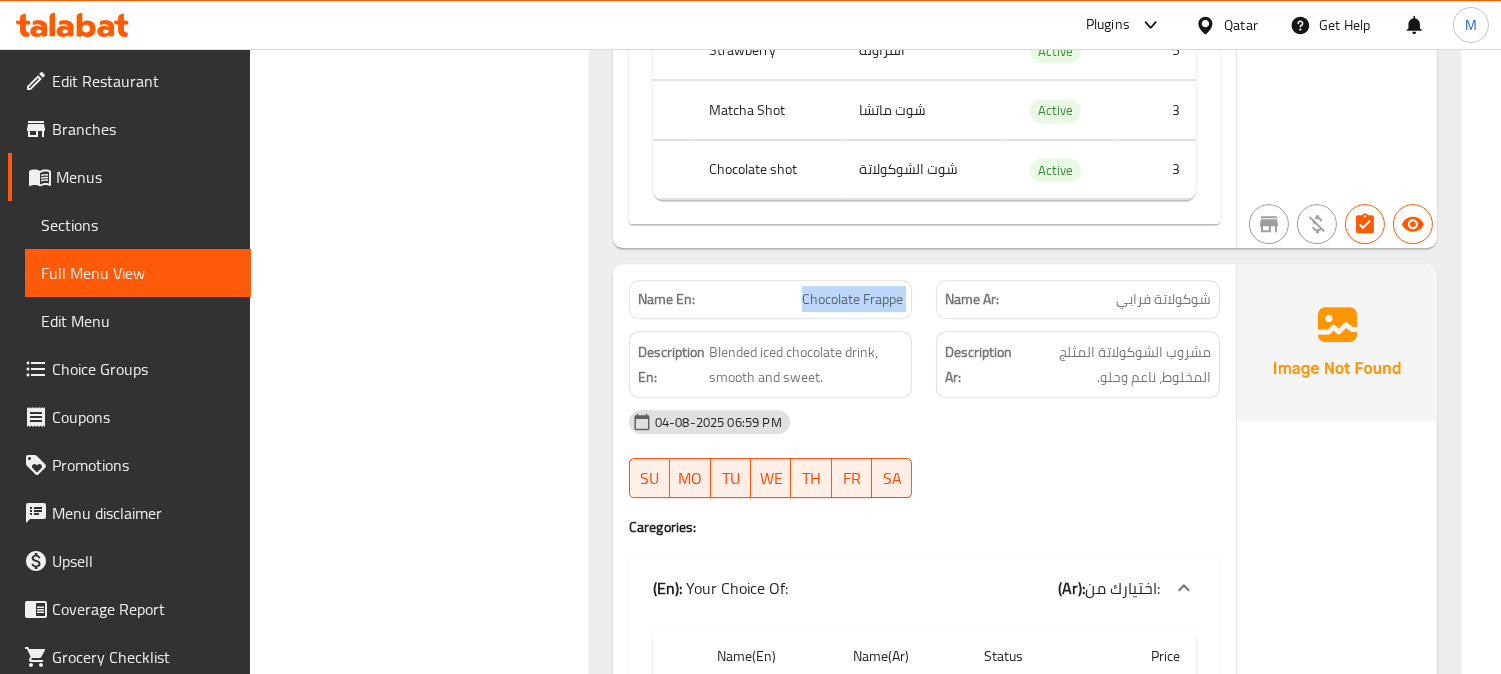 copy on "Chocolate Frappe" 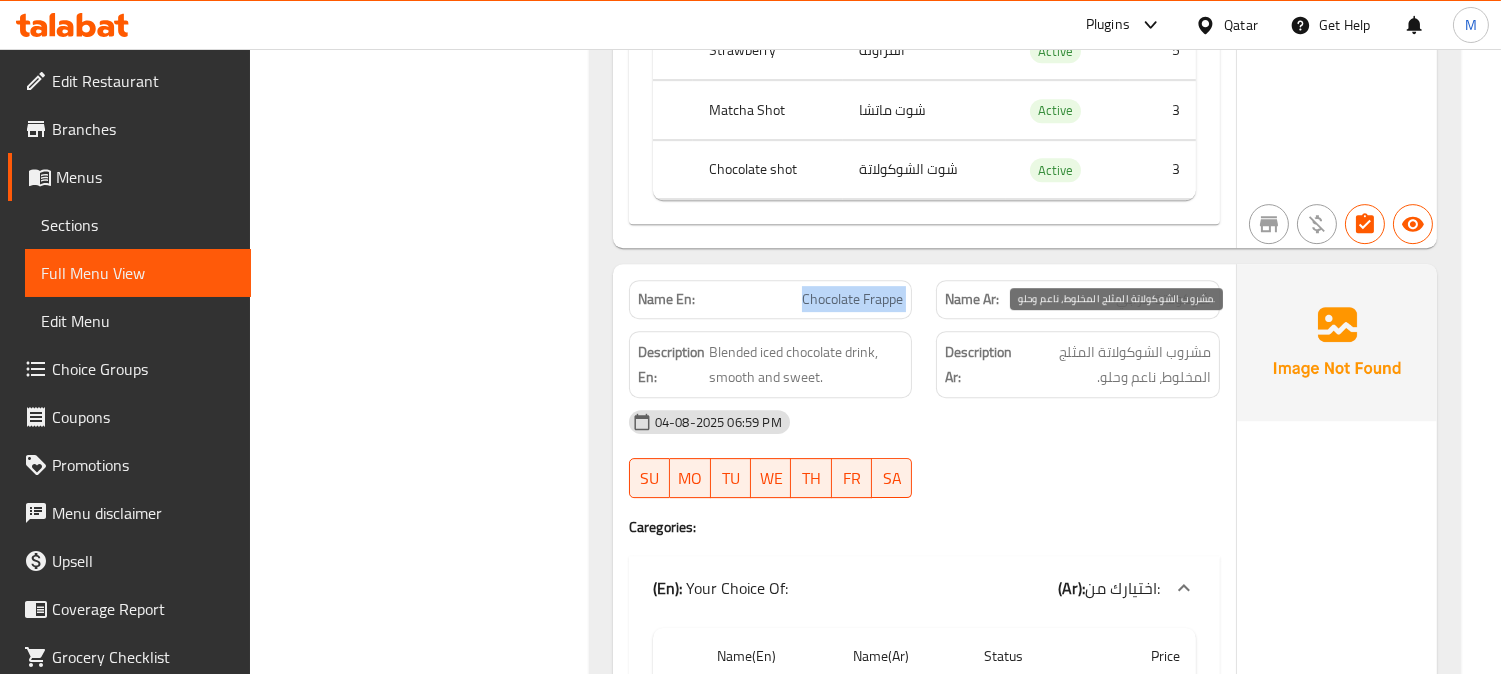 click on "مشروب الشوكولاتة المثلج المخلوط، ناعم وحلو." at bounding box center [1113, 364] 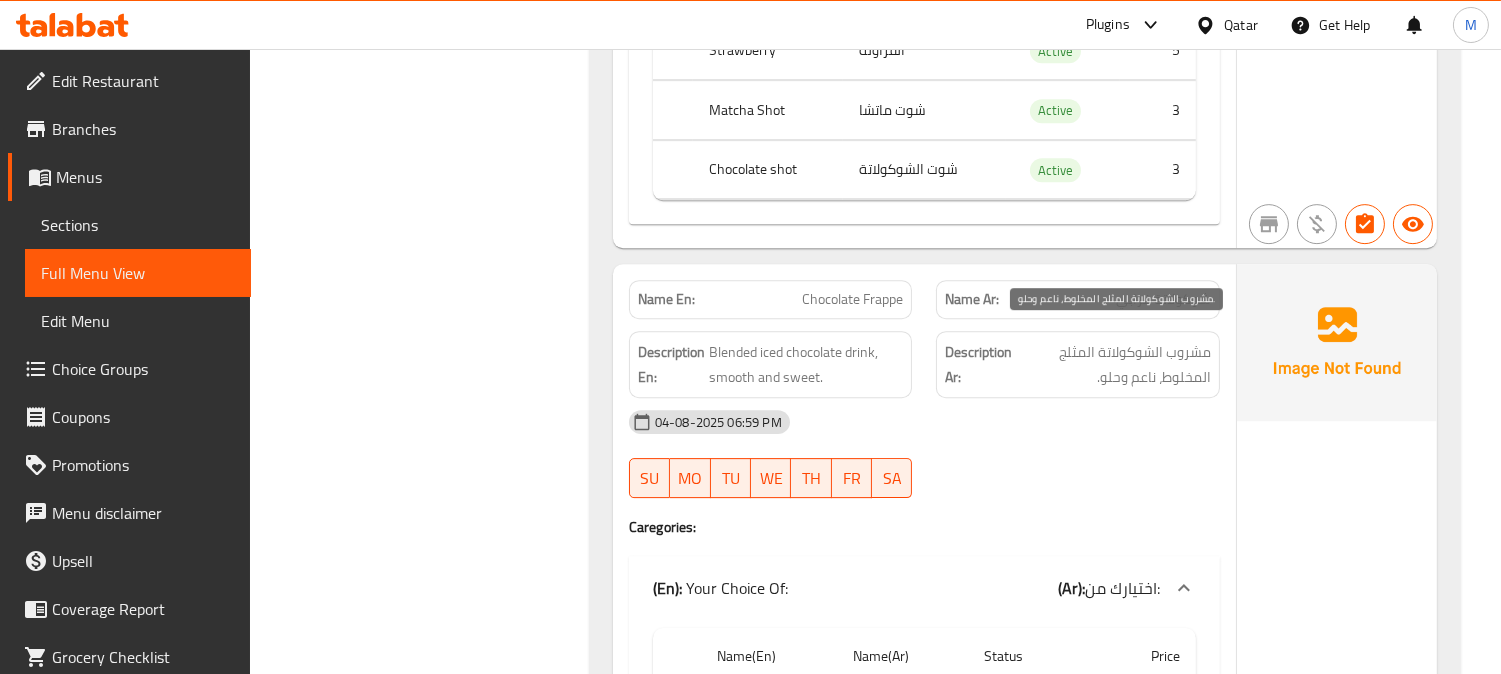 click on "مشروب الشوكولاتة المثلج المخلوط، ناعم وحلو." at bounding box center [1113, 364] 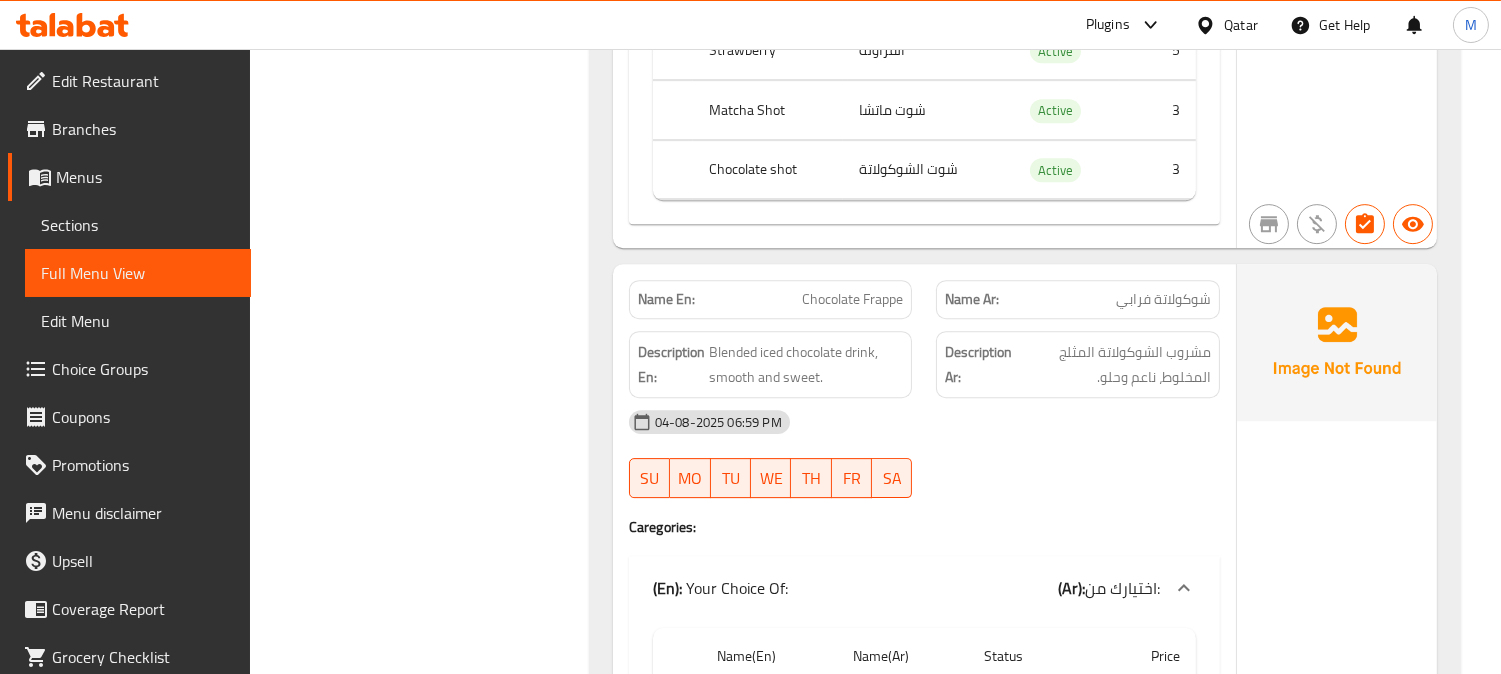 click on "04-08-2025 06:59 PM SU MO TU WE TH FR SA" at bounding box center (924, -23237) 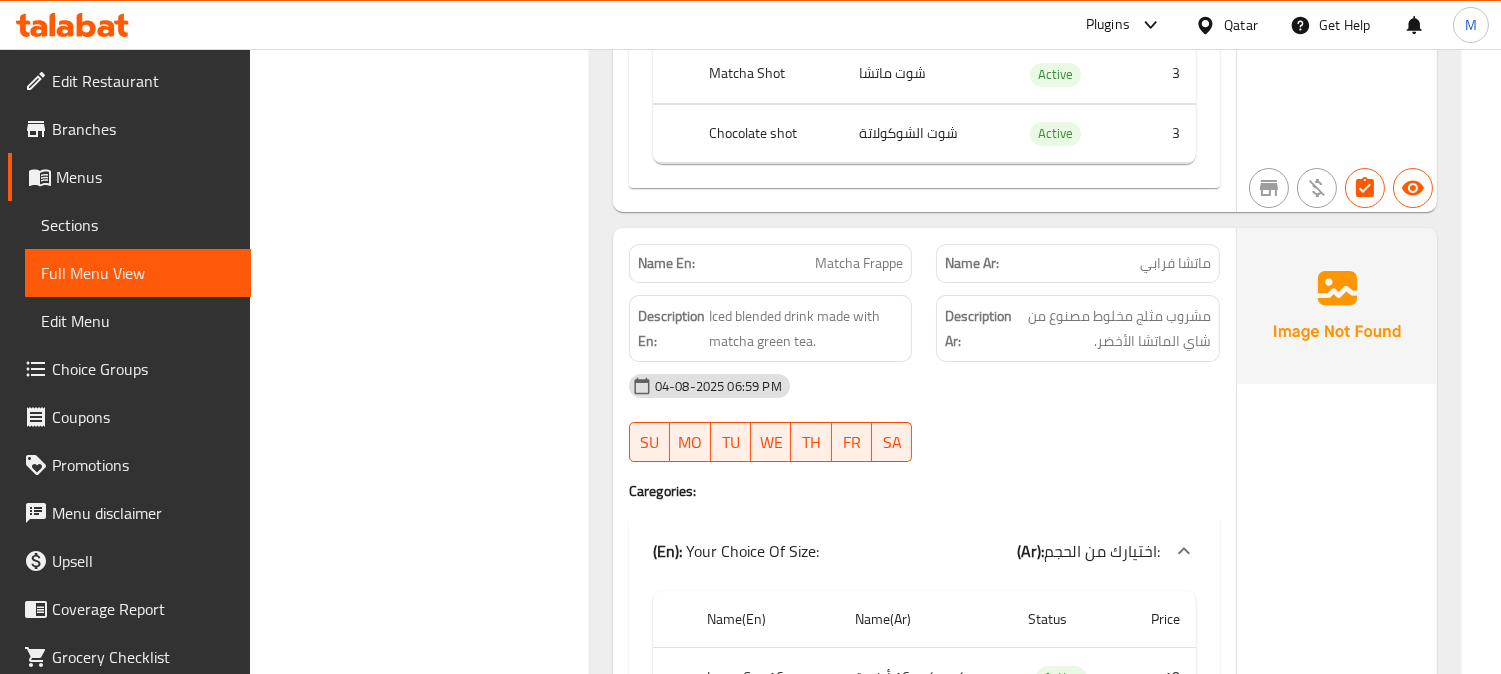 scroll, scrollTop: 26333, scrollLeft: 0, axis: vertical 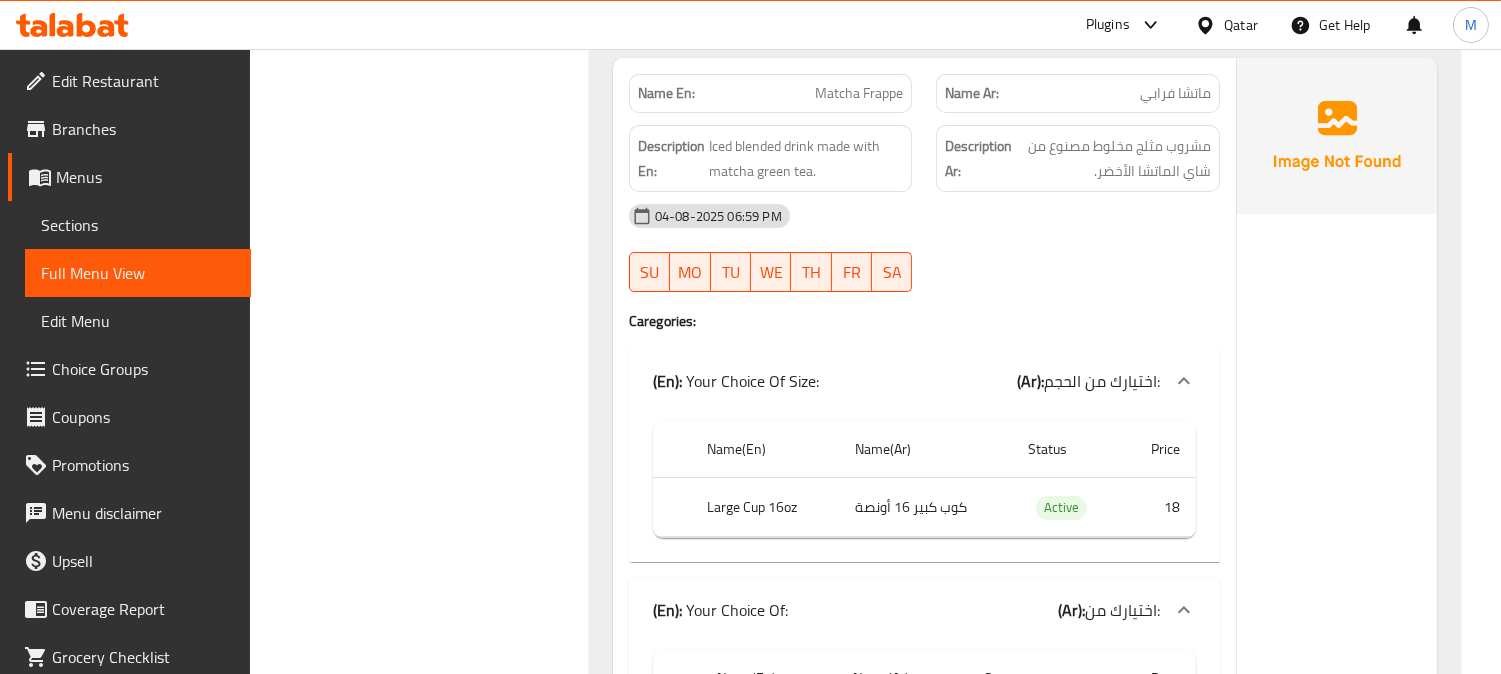 click on "Plugins Qatar Get Help M" at bounding box center [750, 25] 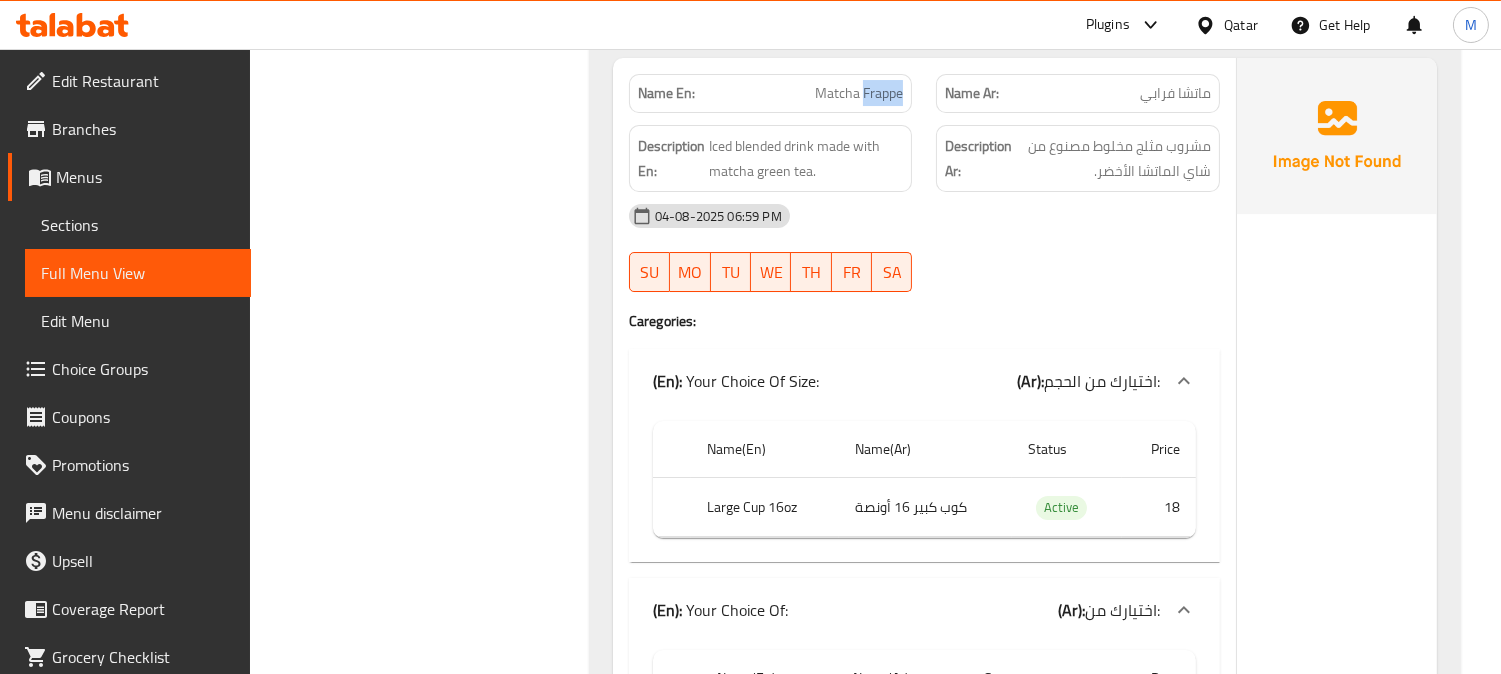 click on "Matcha Frappe" at bounding box center [872, -23073] 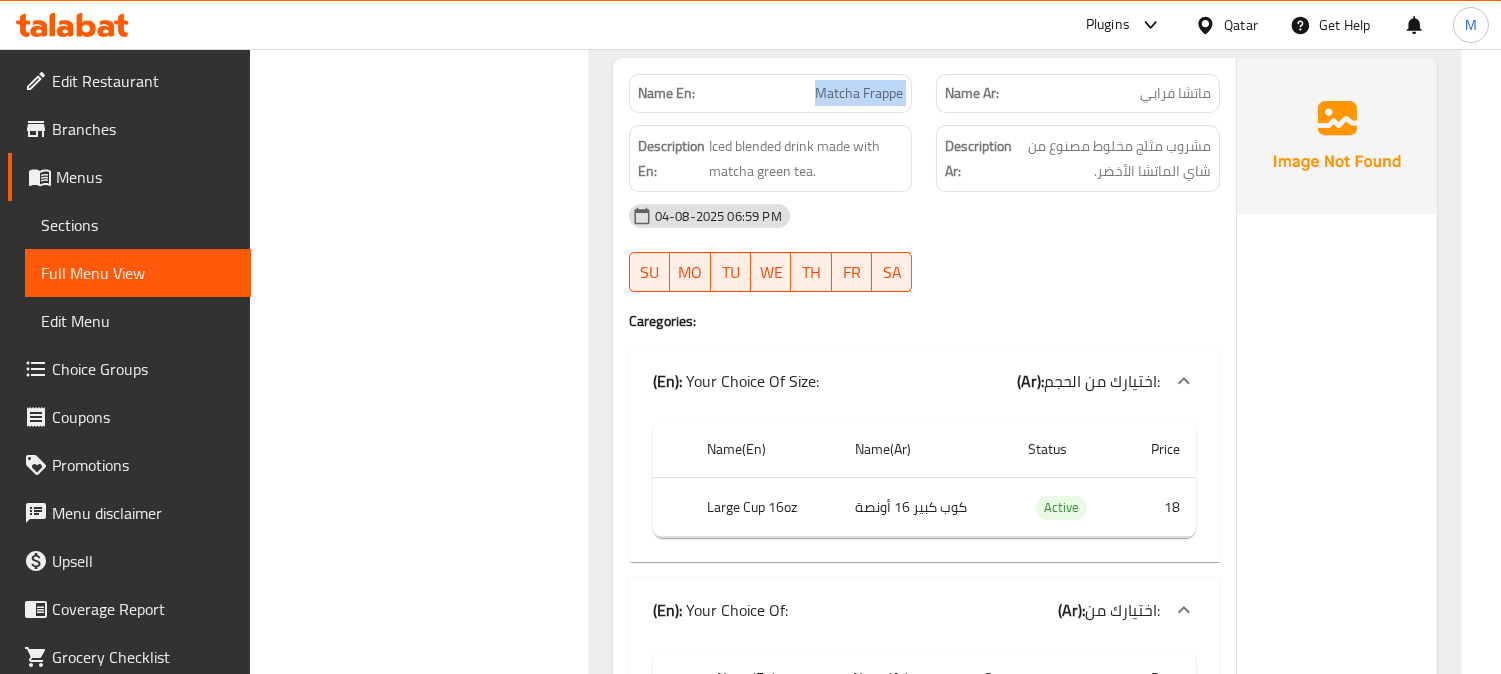 click on "Matcha Frappe" at bounding box center (872, -23073) 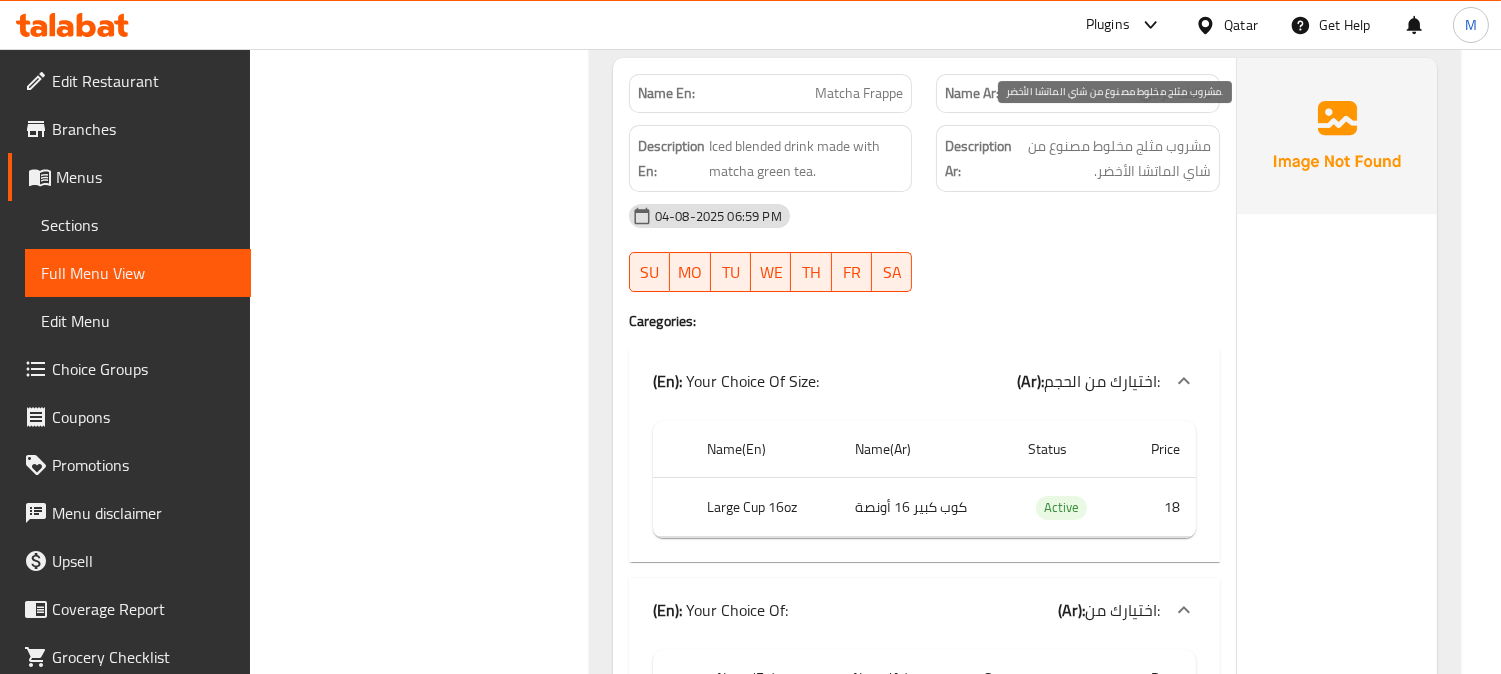 click on "مشروب مثلج مخلوط مصنوع من شاي الماتشا الأخضر." at bounding box center [1113, 158] 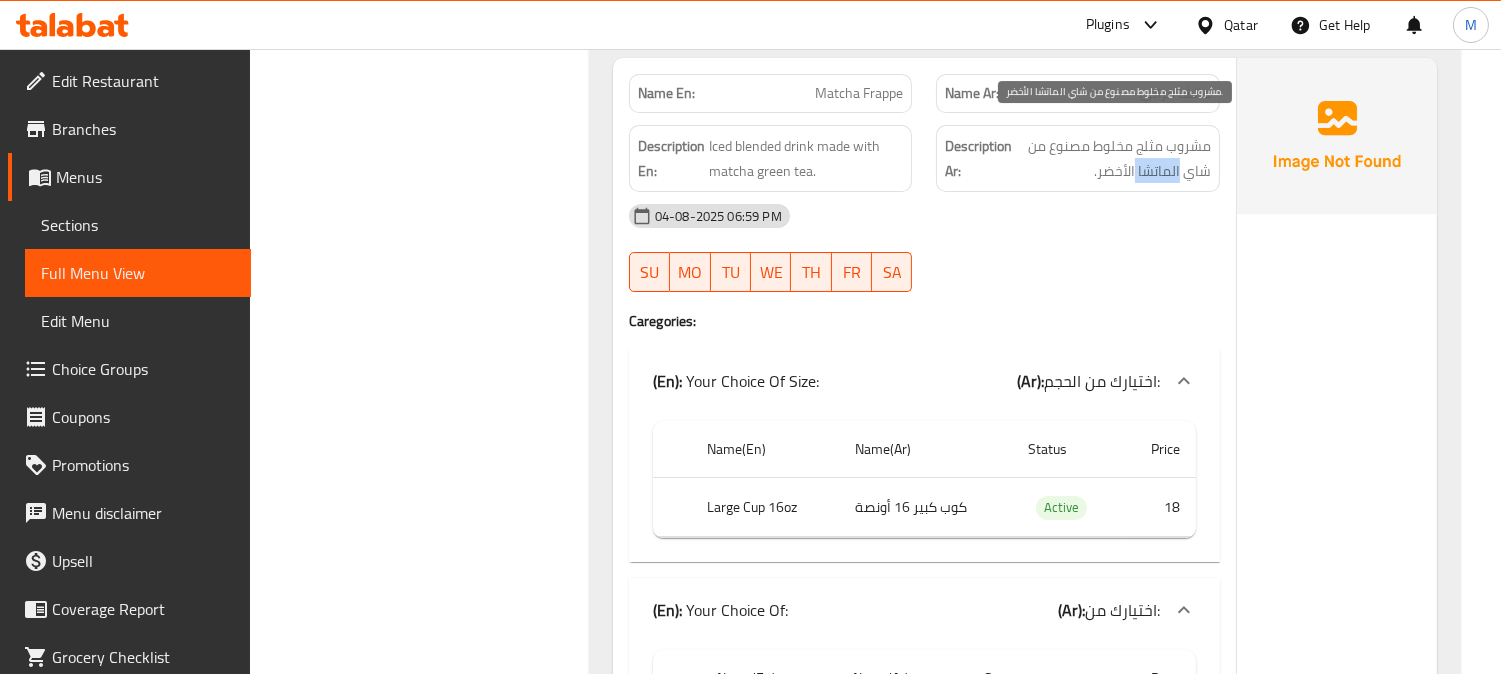 click on "مشروب مثلج مخلوط مصنوع من شاي الماتشا الأخضر." at bounding box center (1113, 158) 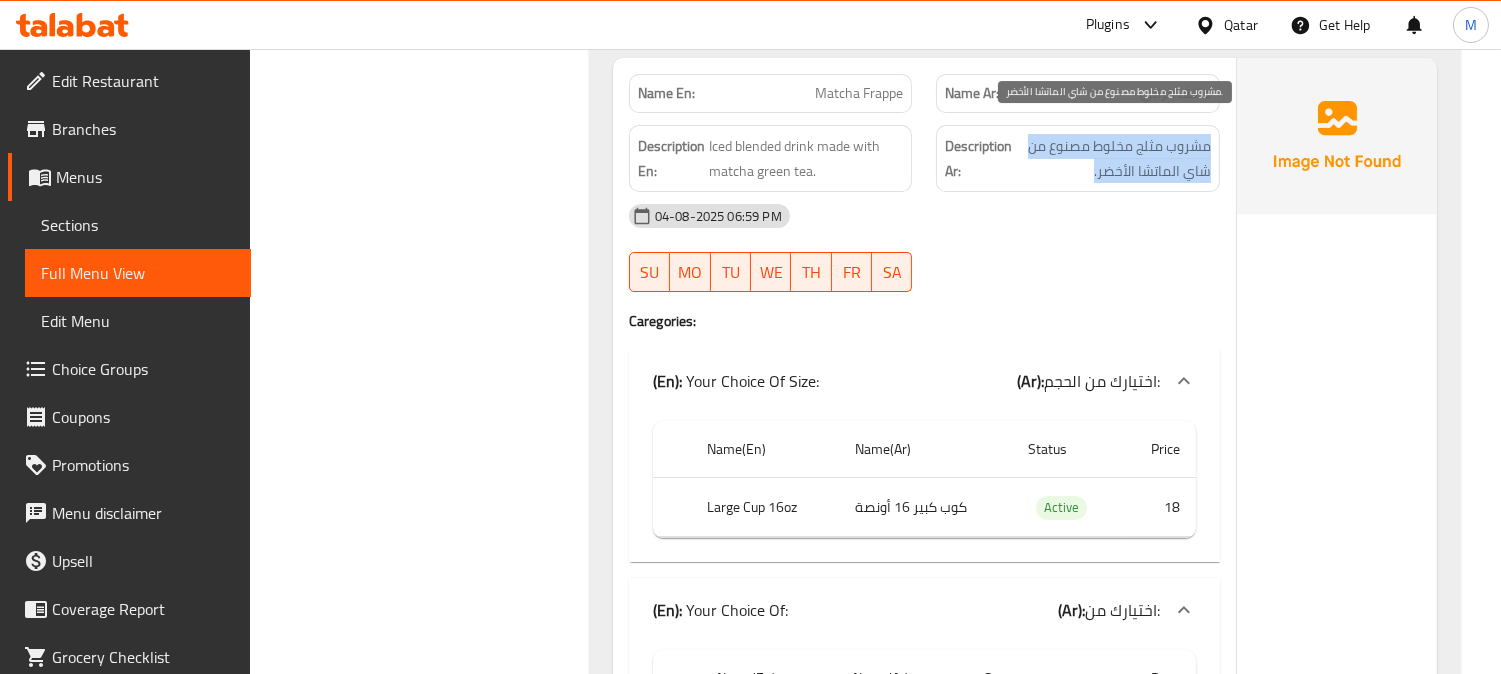 click on "مشروب مثلج مخلوط مصنوع من شاي الماتشا الأخضر." at bounding box center (1113, 158) 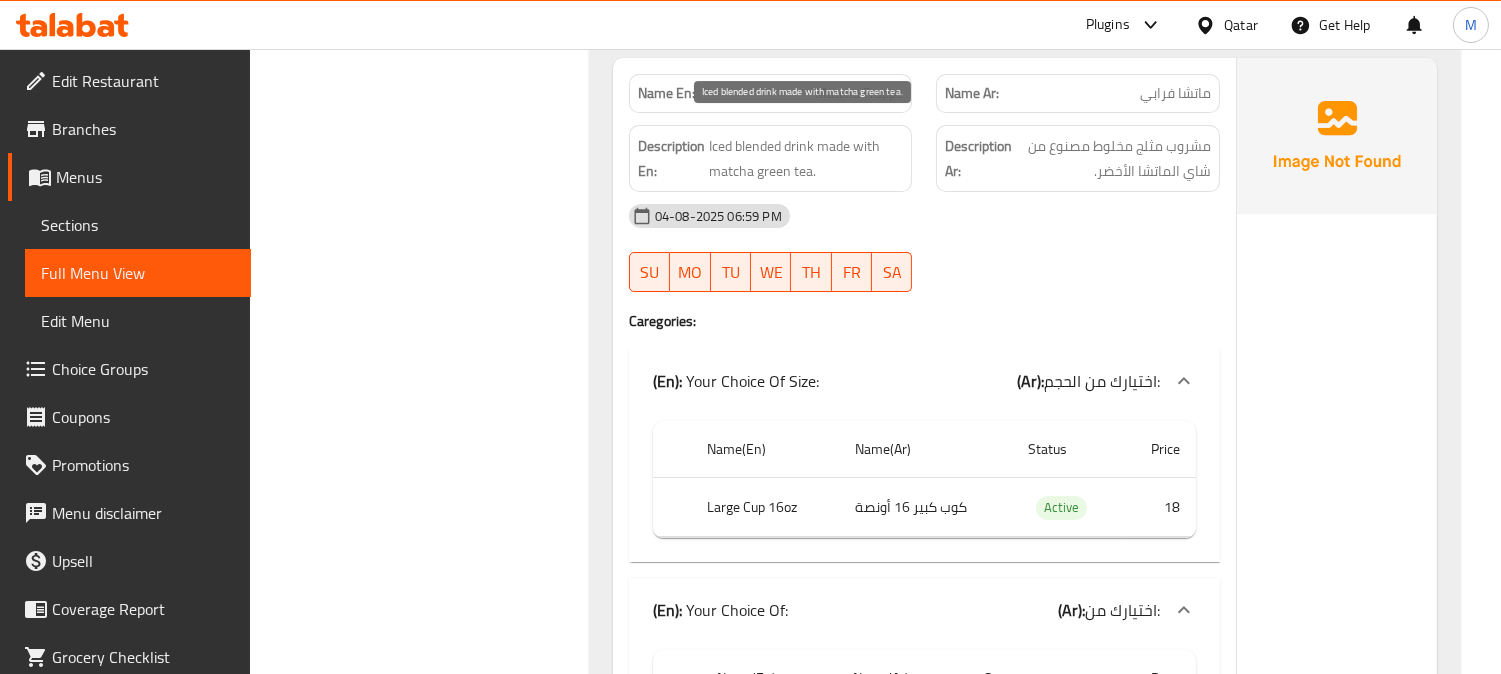 click on "Iced blended drink made with matcha green tea." at bounding box center [806, 158] 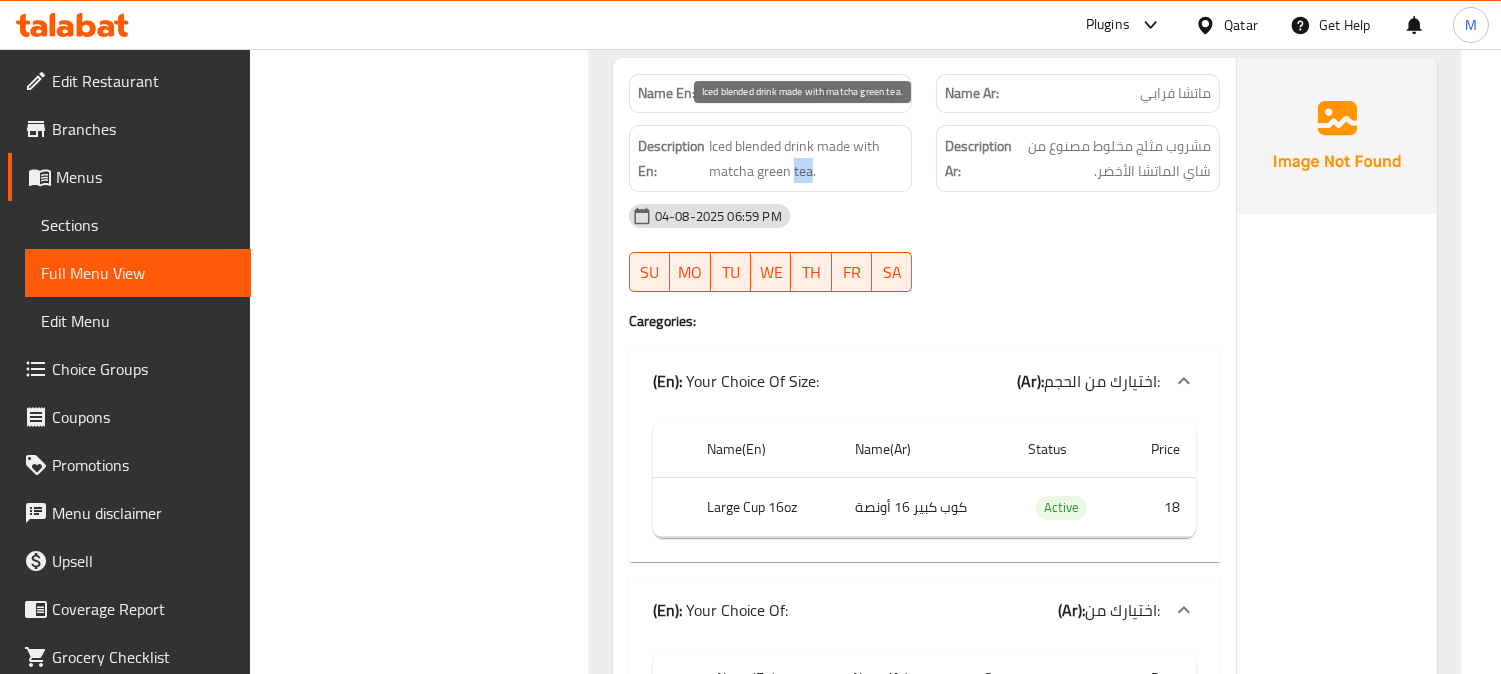 click on "Iced blended drink made with matcha green tea." at bounding box center [806, 158] 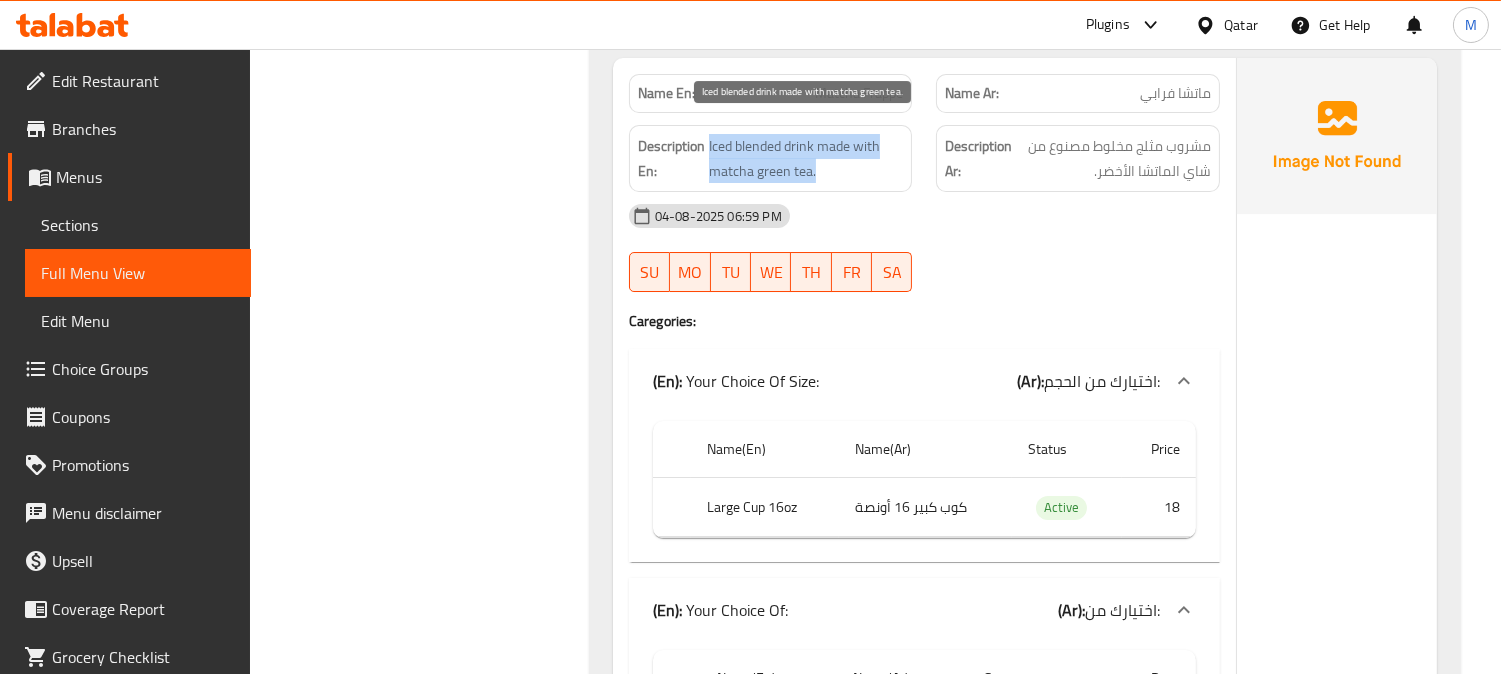 click on "Iced blended drink made with matcha green tea." at bounding box center (806, 158) 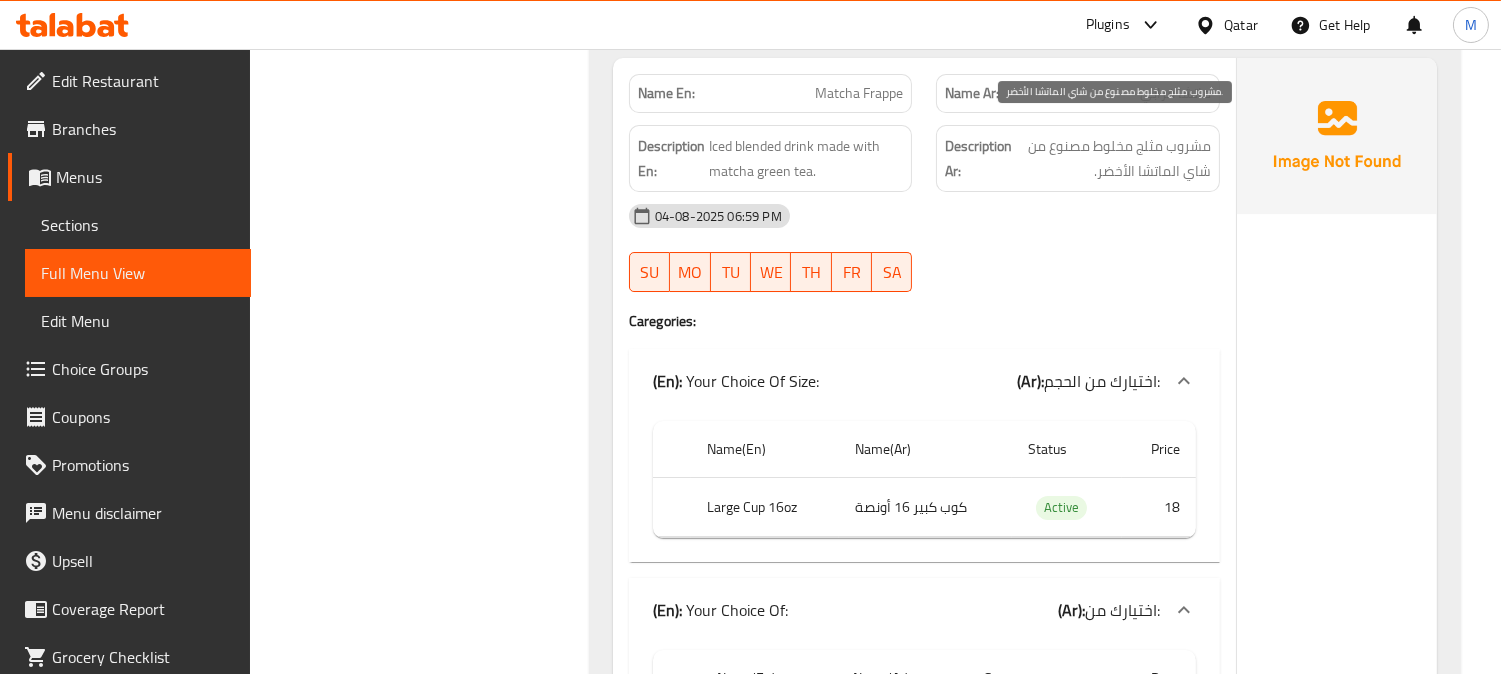 click on "مشروب مثلج مخلوط مصنوع من شاي الماتشا الأخضر." at bounding box center [1113, 158] 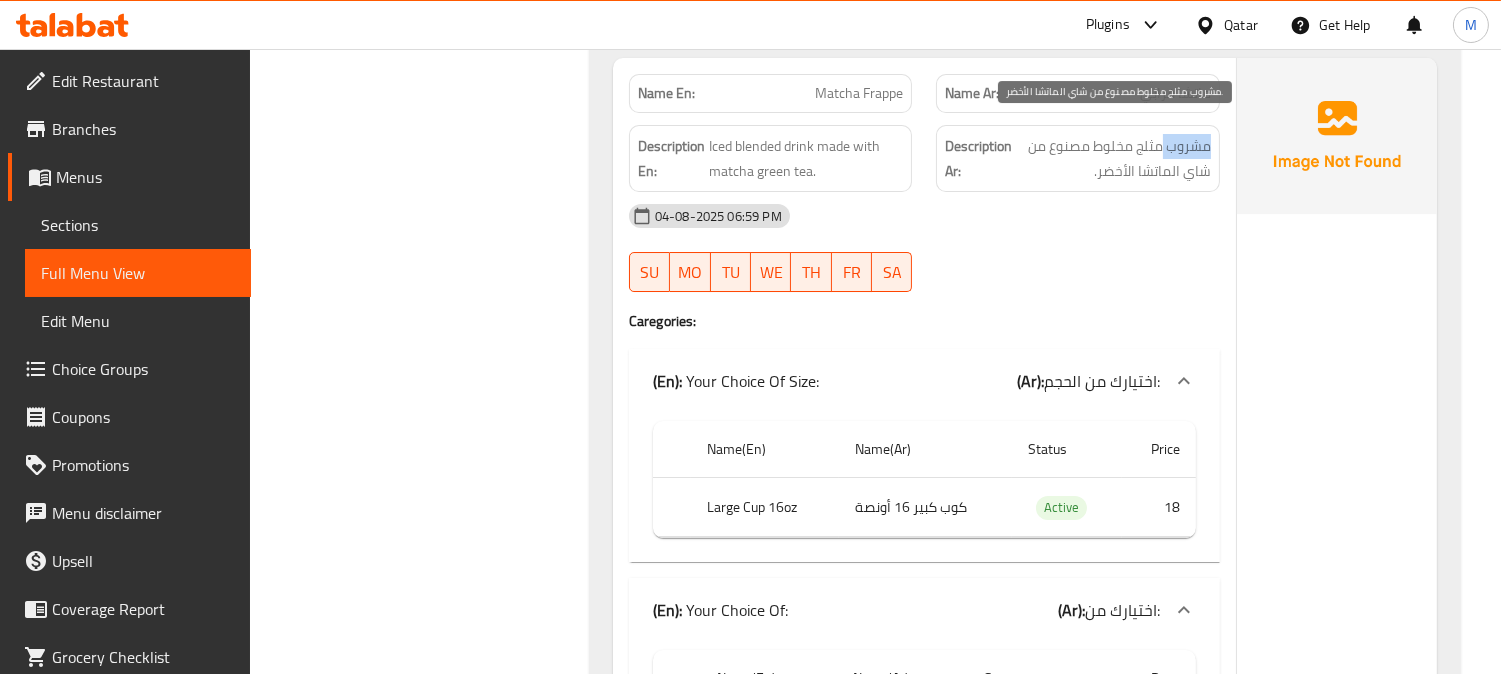 click on "مشروب مثلج مخلوط مصنوع من شاي الماتشا الأخضر." at bounding box center (1113, 158) 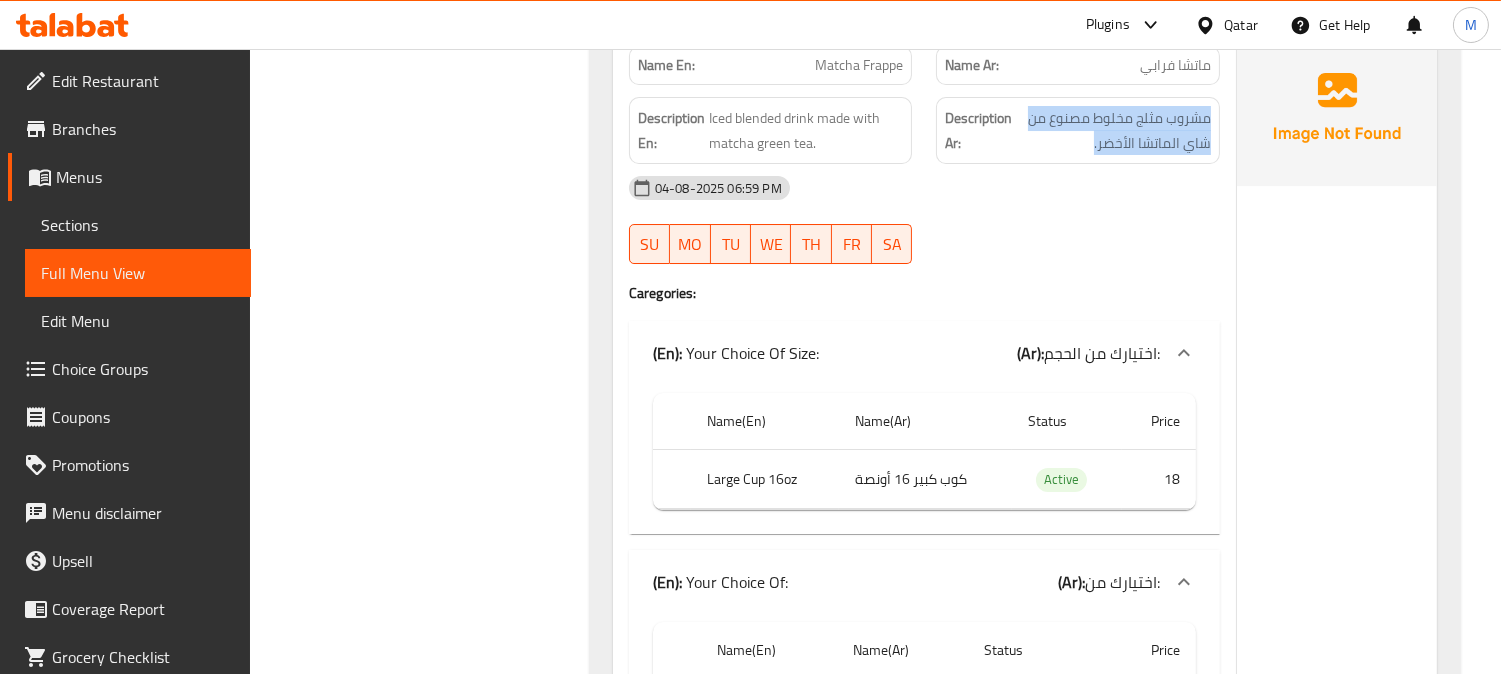 scroll, scrollTop: 26333, scrollLeft: 0, axis: vertical 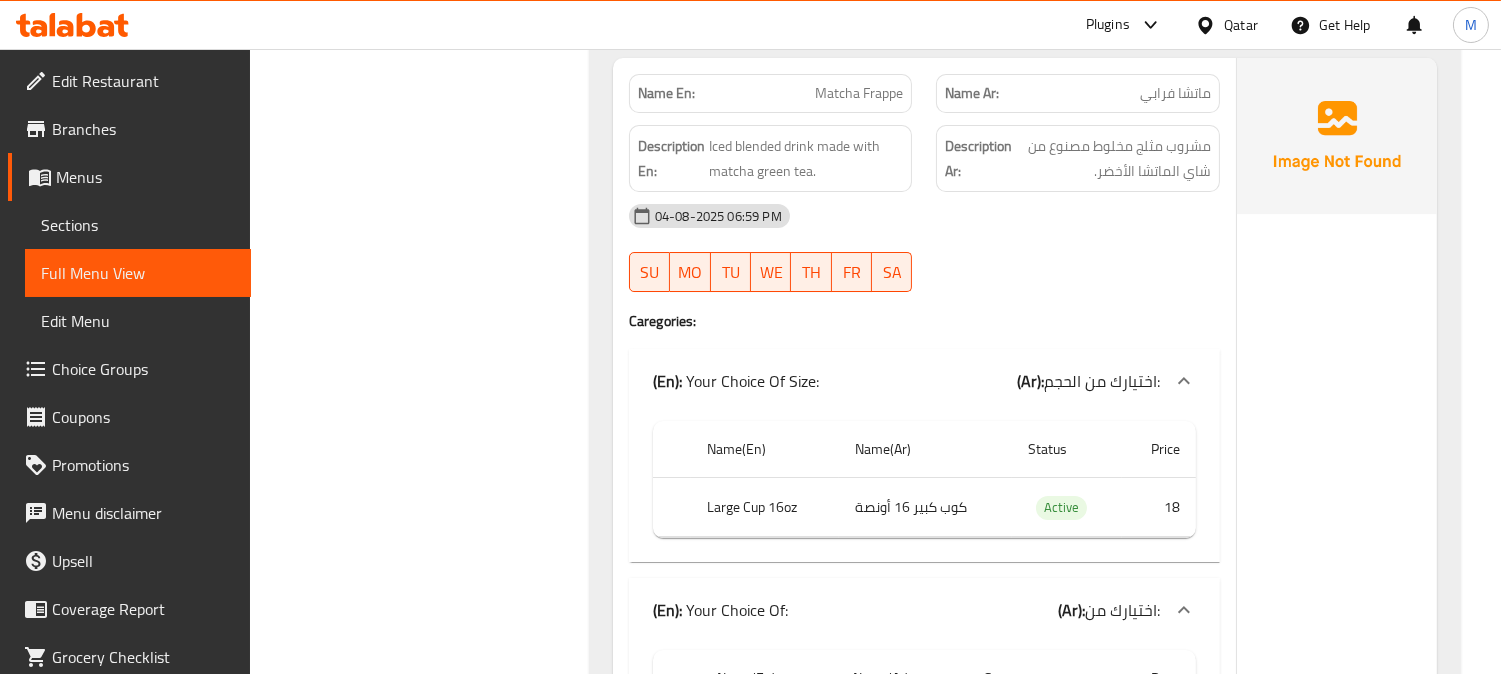 click on "QAR 0" at bounding box center [1337, -22222] 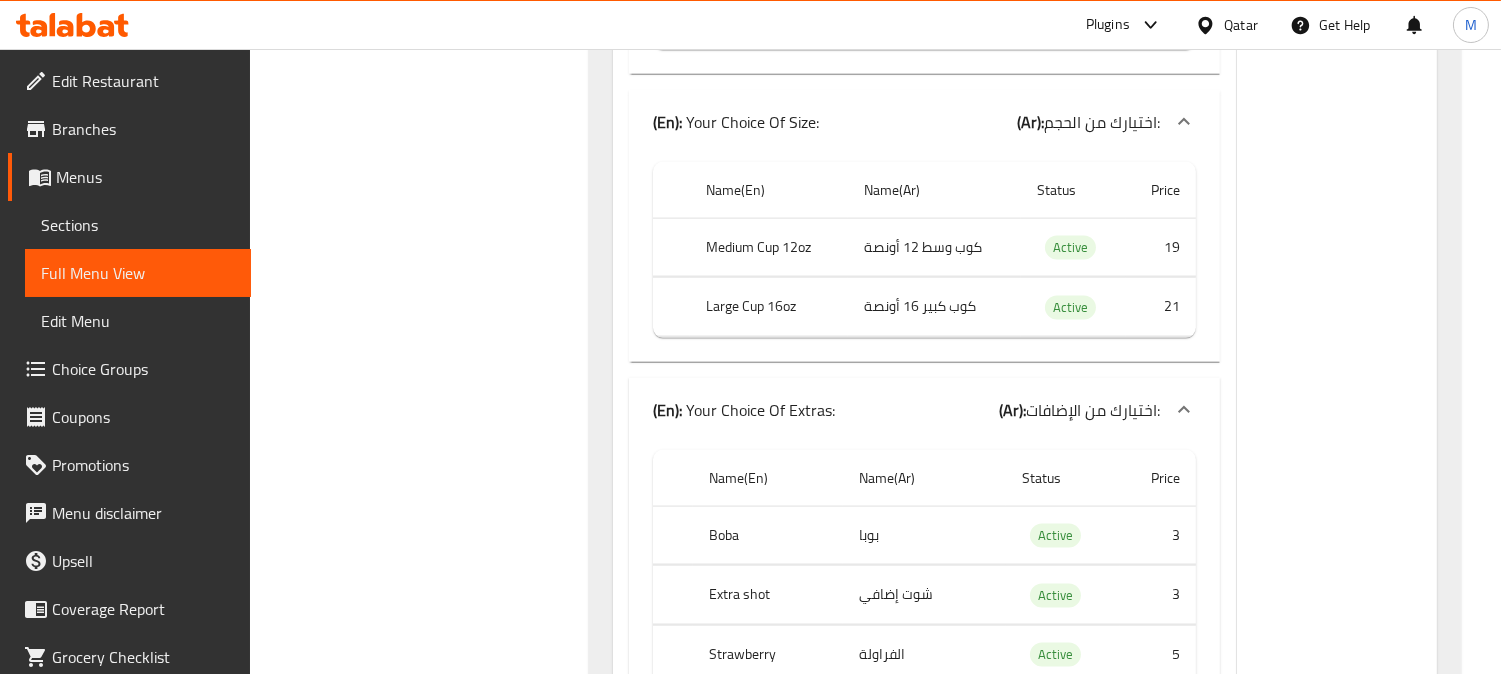 scroll, scrollTop: 32404, scrollLeft: 0, axis: vertical 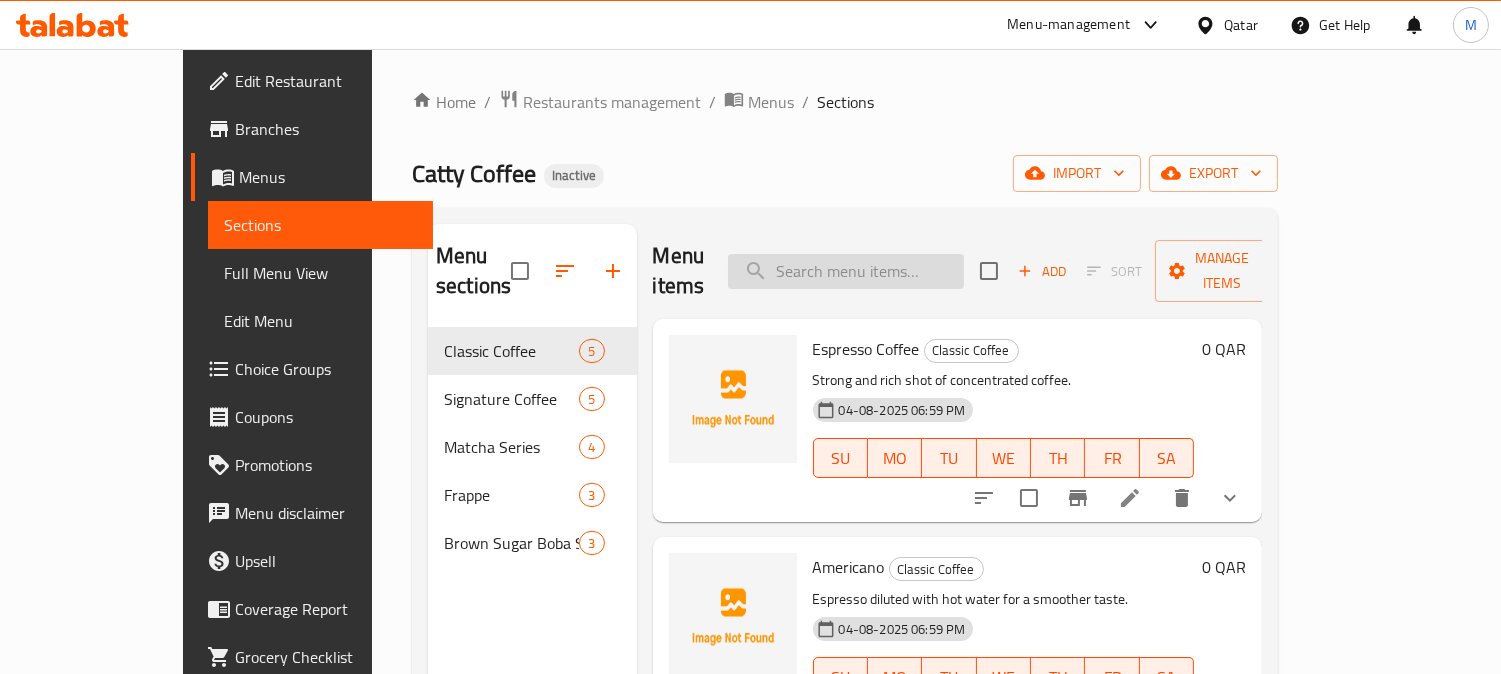 paste on "Matcha Coconut Latte" 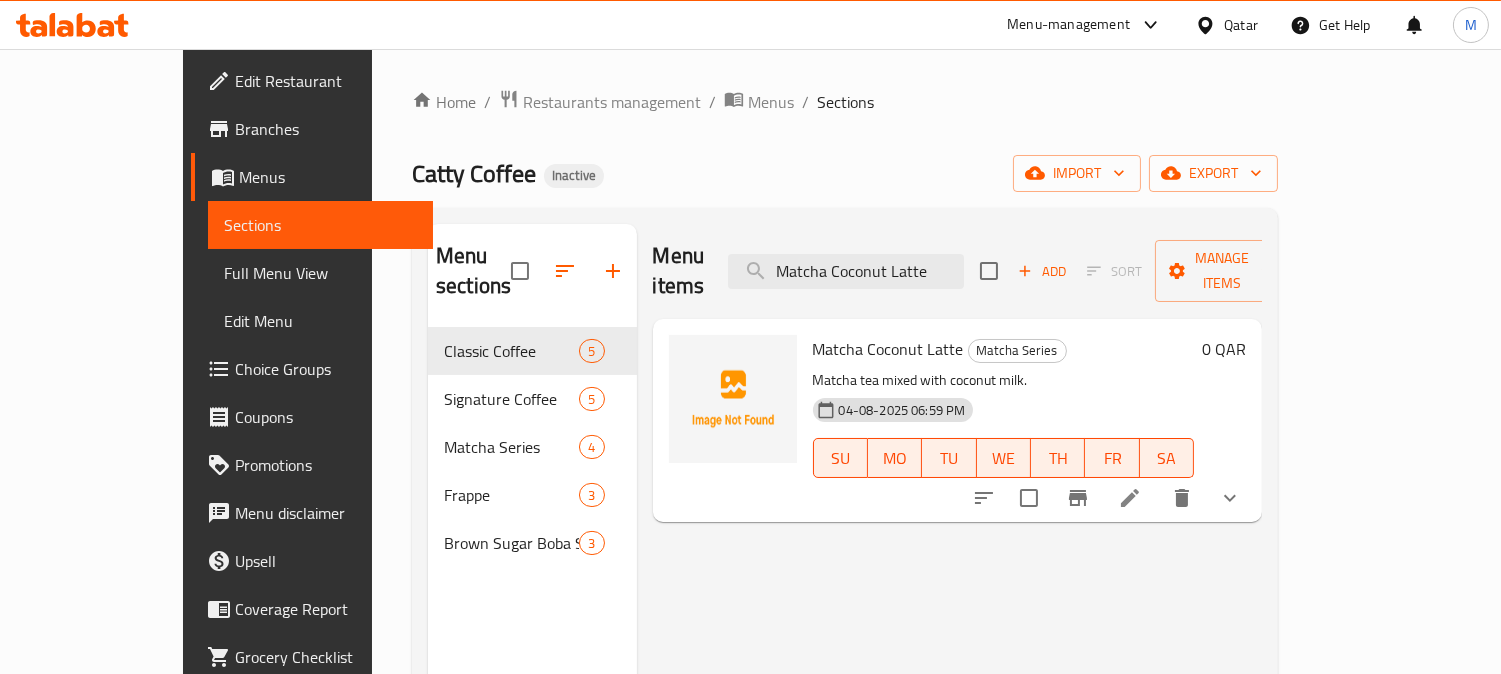 type on "Matcha Coconut Latte" 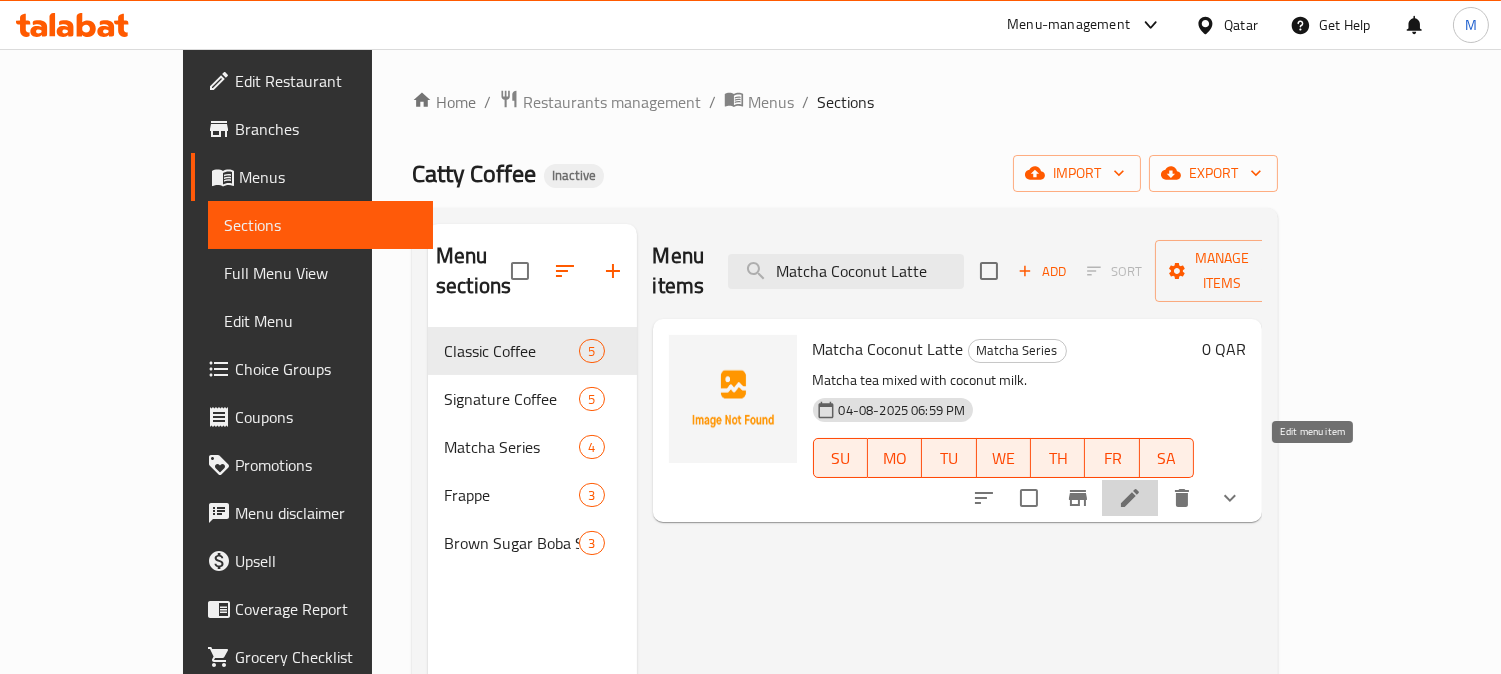 click 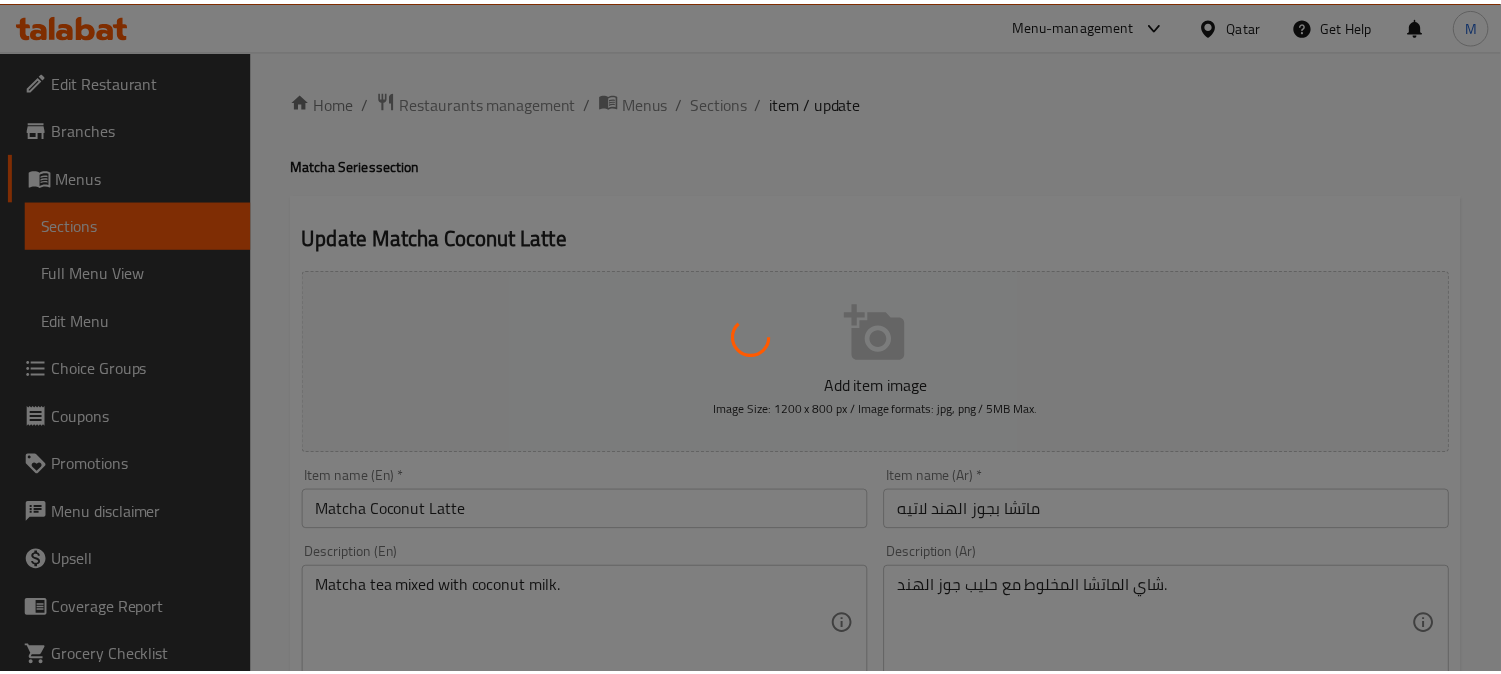 scroll, scrollTop: 222, scrollLeft: 0, axis: vertical 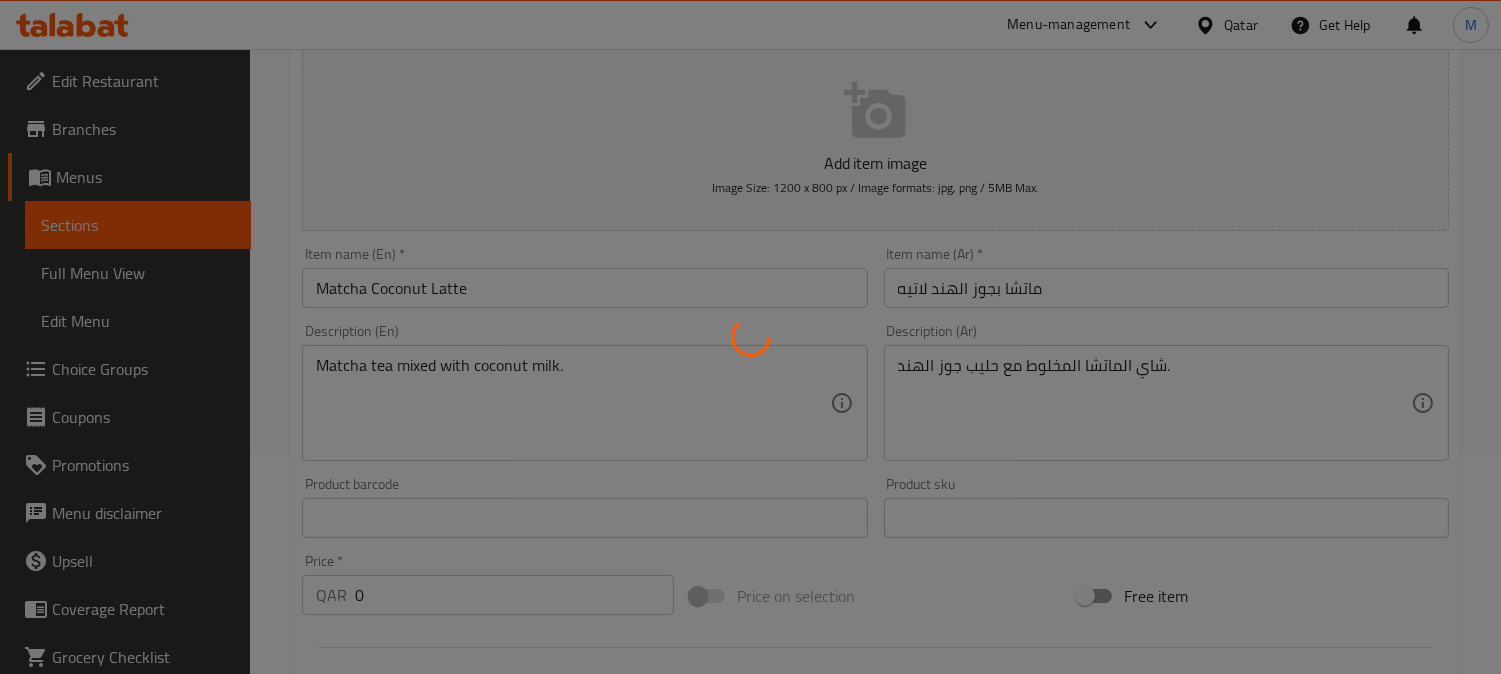 type on "اختيارك من:" 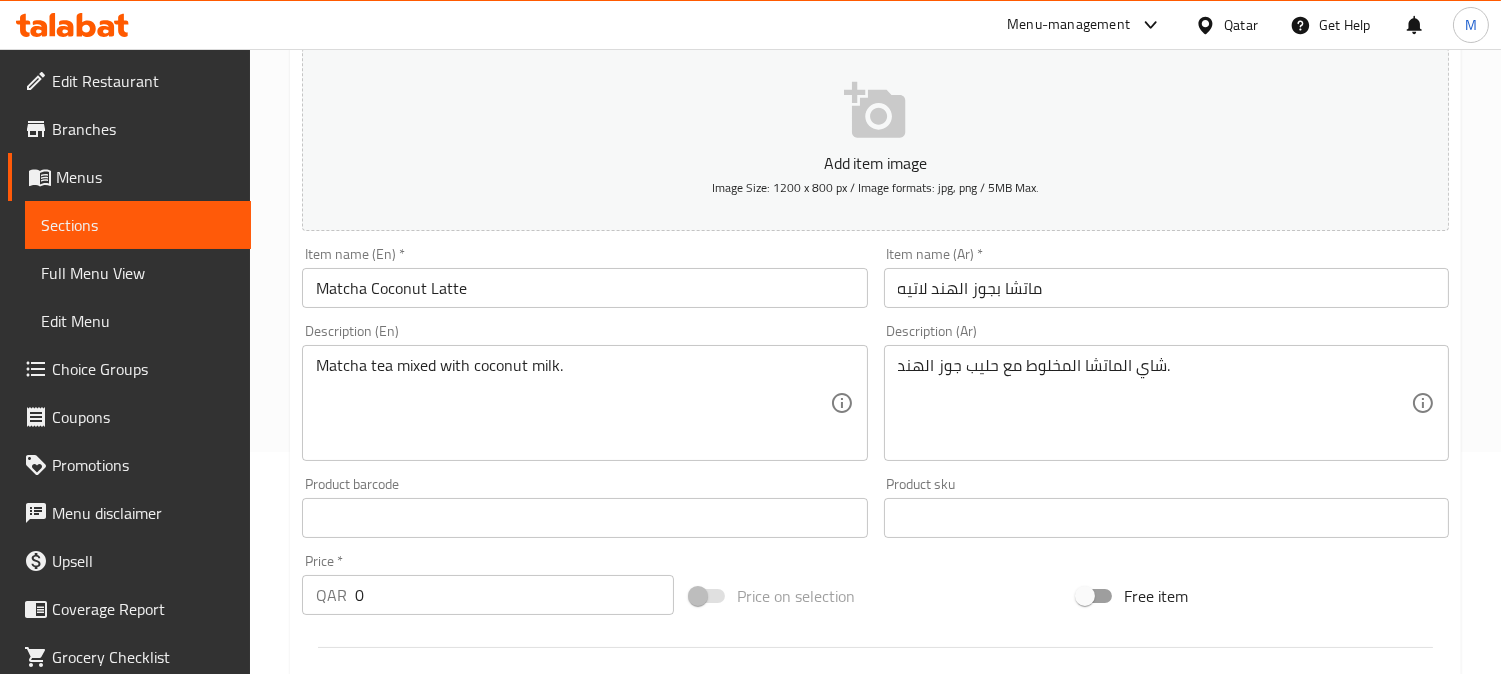click on "ماتشا بجوز الهند لاتيه" at bounding box center (1166, 288) 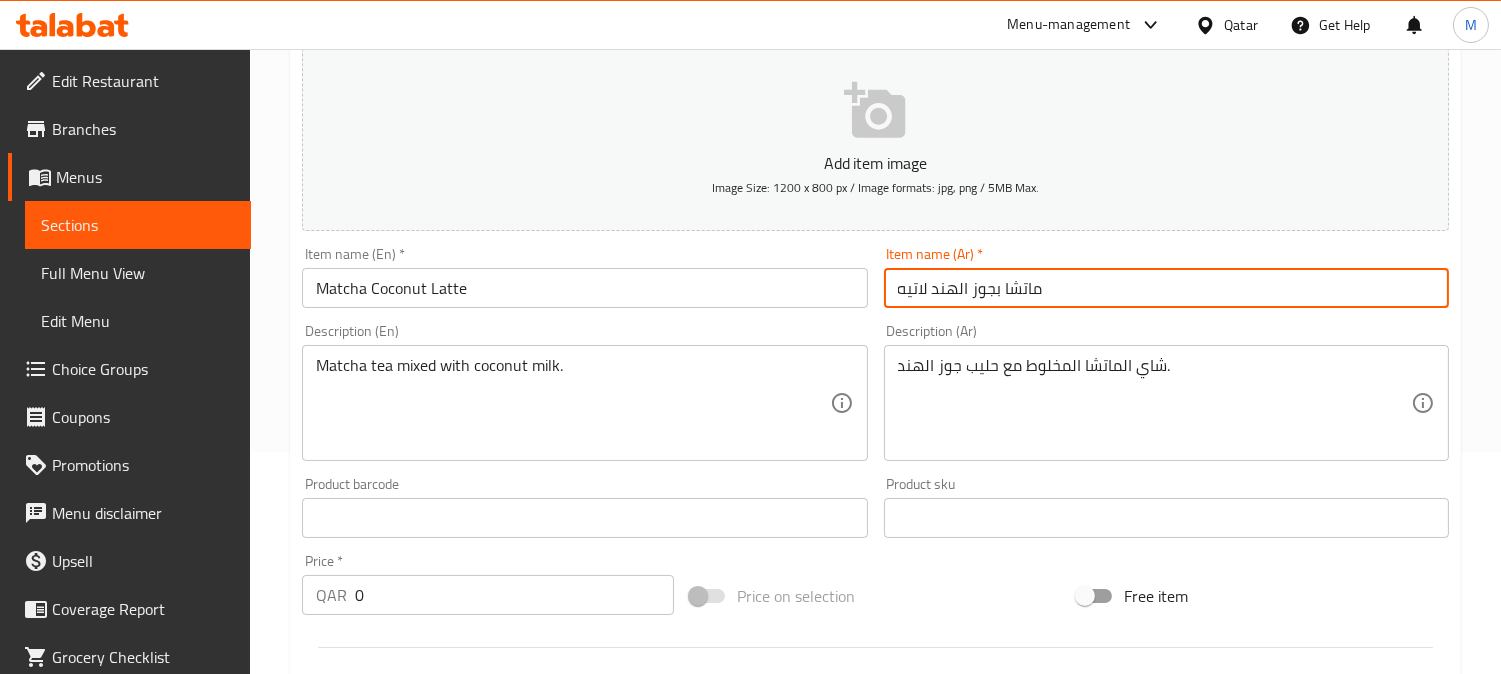 click on "ماتشا بجوز الهند لاتيه" at bounding box center [1166, 288] 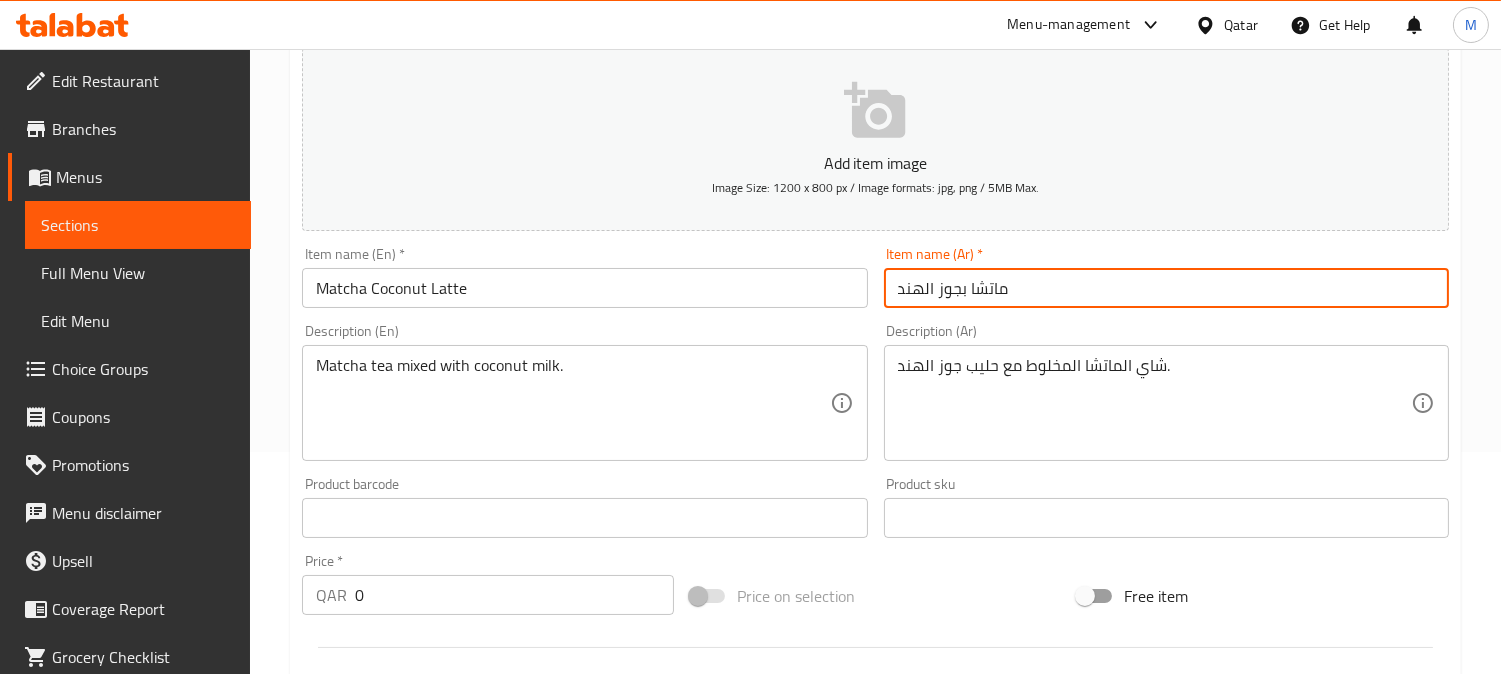 click on "ماتشا بجوز الهند" at bounding box center (1166, 288) 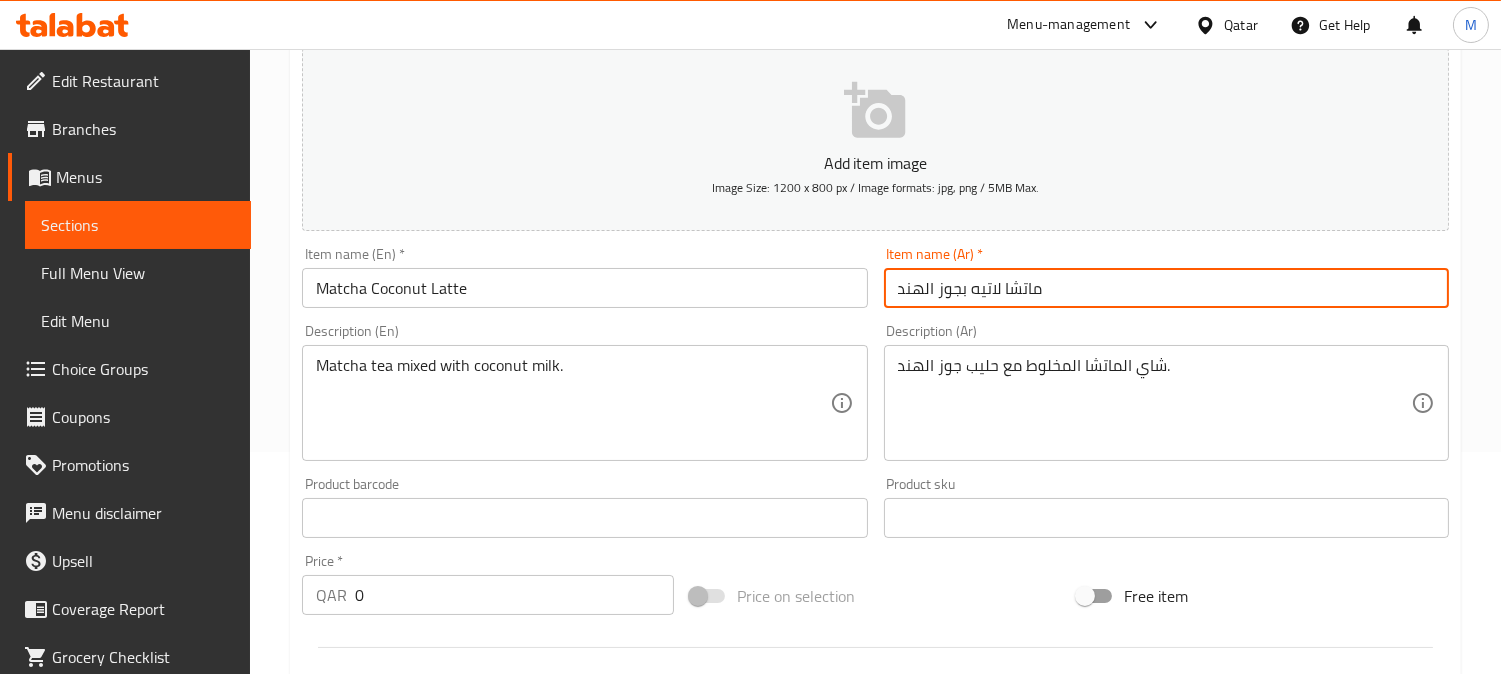 type on "ماتشا لاتيه بجوز الهند" 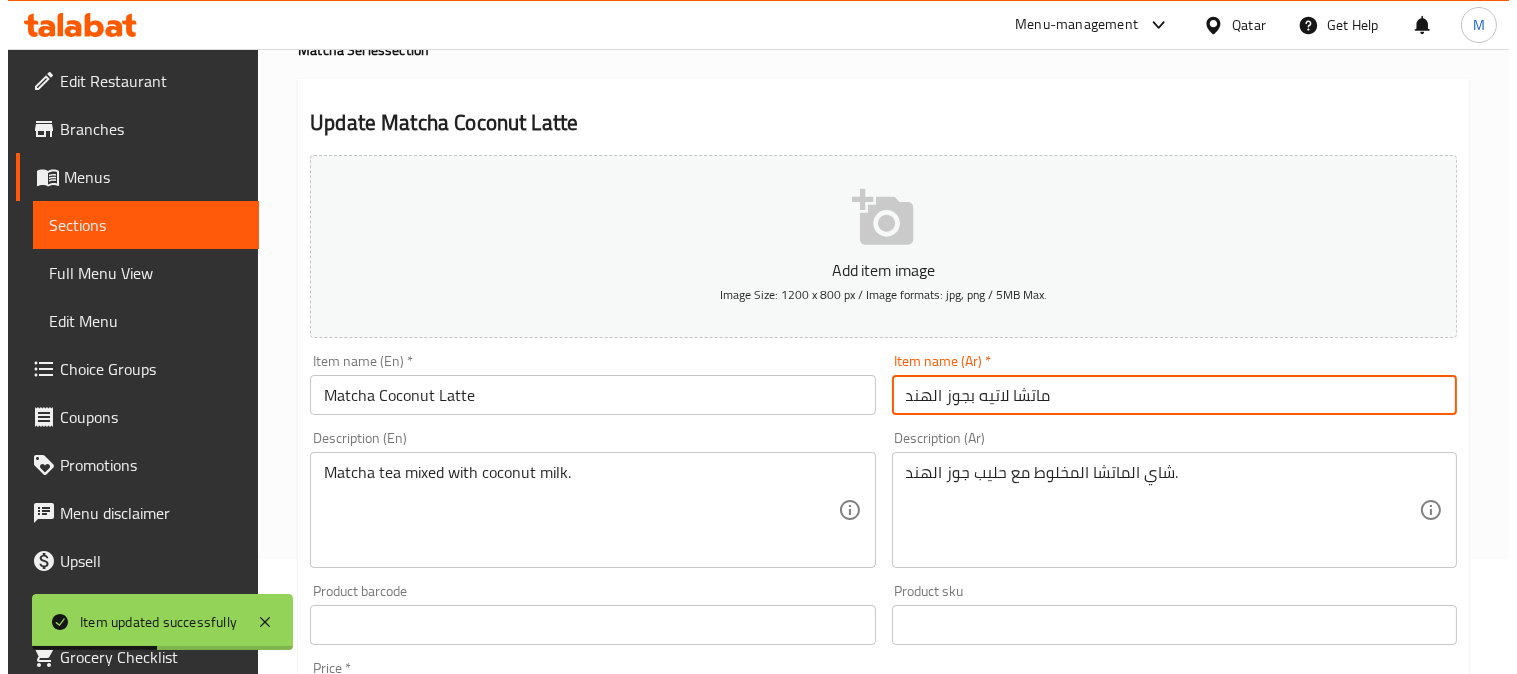 scroll, scrollTop: 0, scrollLeft: 0, axis: both 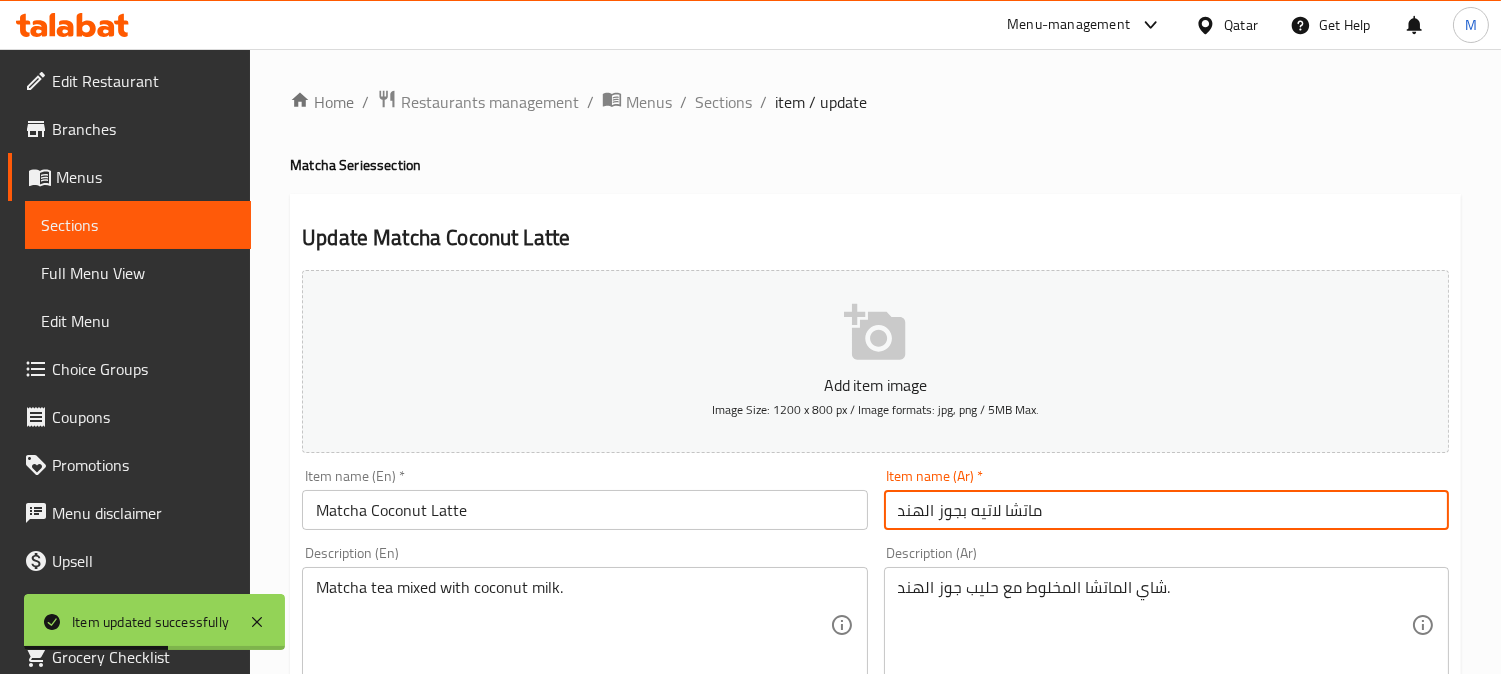 drag, startPoint x: 721, startPoint y: 78, endPoint x: 723, endPoint y: 97, distance: 19.104973 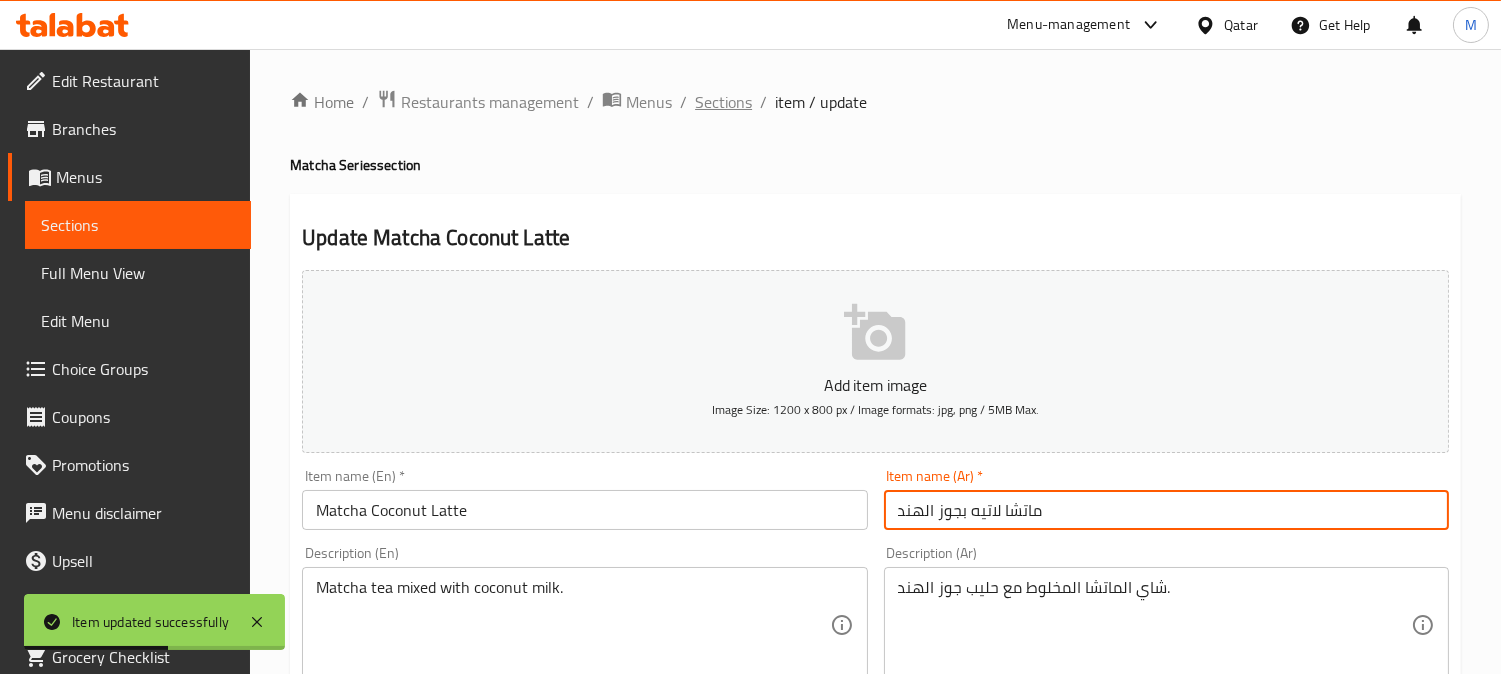 click on "Home / Restaurants management / Menus / Sections / item / update Matcha Series  section Update Matcha Coconut Latte Add item image Image Size: 1200 x 800 px / Image formats: jpg, png / 5MB Max. Item name (En)   * Matcha Coconut Latte Item name (En)  * Item name (Ar)   * ماتشا لاتيه بجوز الهند Item name (Ar)  * Description (En) Matcha tea mixed with coconut milk. Description (En) Description (Ar) شاي الماتشا المخلوط مع حليب جوز الهند. Description (Ar) Product barcode Product barcode Product sku Product sku Price   * QAR 0 Price  * Price on selection Free item Start Date Start Date End Date End Date Available Days SU MO TU WE TH FR SA Available from ​ ​ Available to ​ ​ Status Active Inactive Exclude from GEM Variations & Choices Add variant Your Choice Of: اختيارك من: ​ Min: 1 ​ Max: 1 ​ Iced (ID: 2218760052) 0 QAR Name (En) Iced Name (En) Name (Ar) مثلج Name (Ar) Price QAR 0 Price Status Hot (ID: 2218760053) 0 QAR Name (En)" at bounding box center (875, 870) 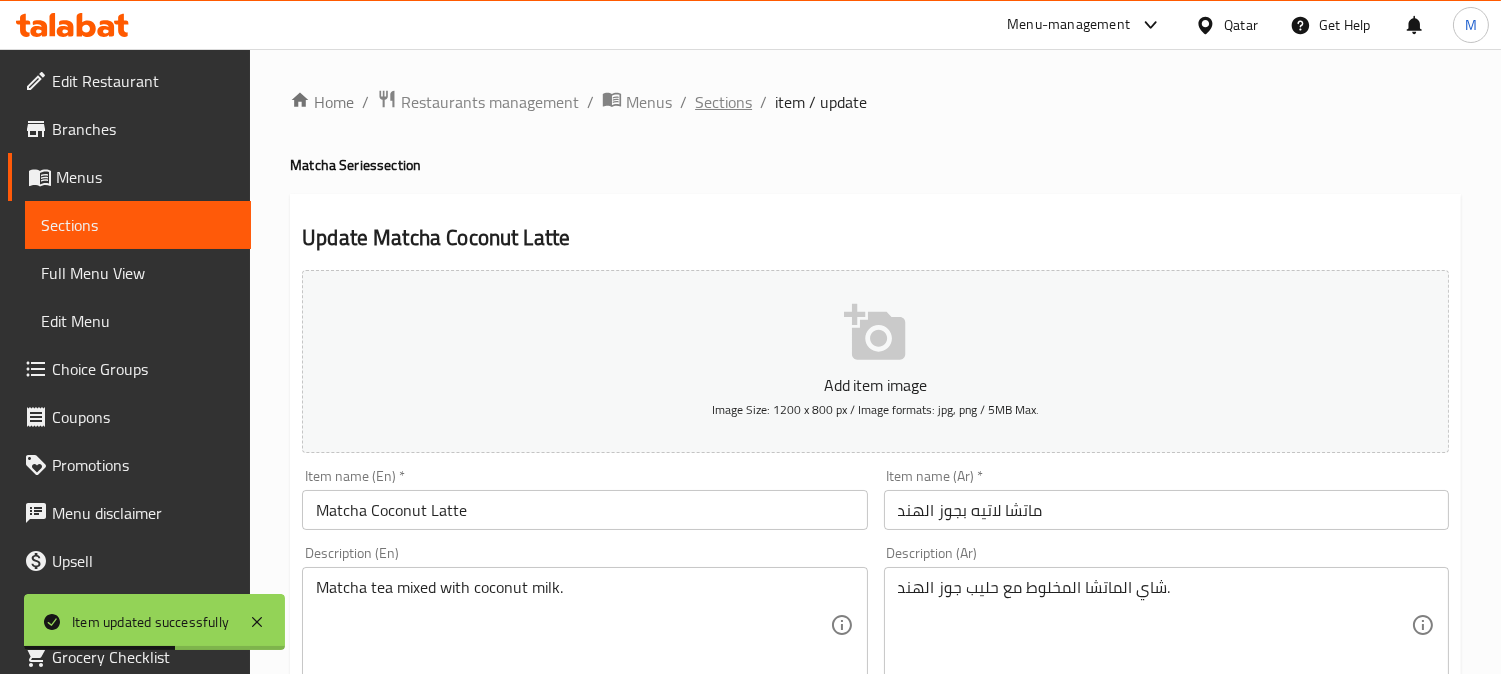 click on "Sections" at bounding box center [723, 102] 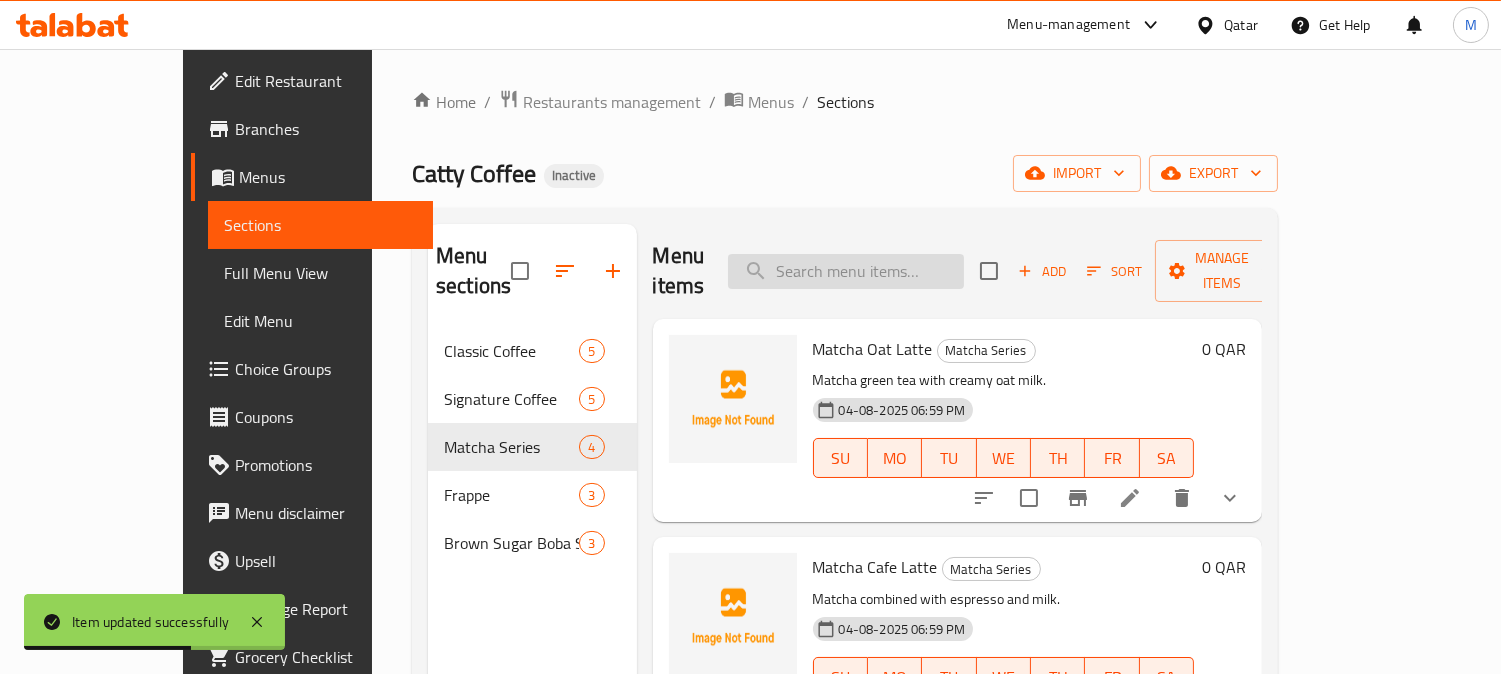 paste on "Mocha Frappe" 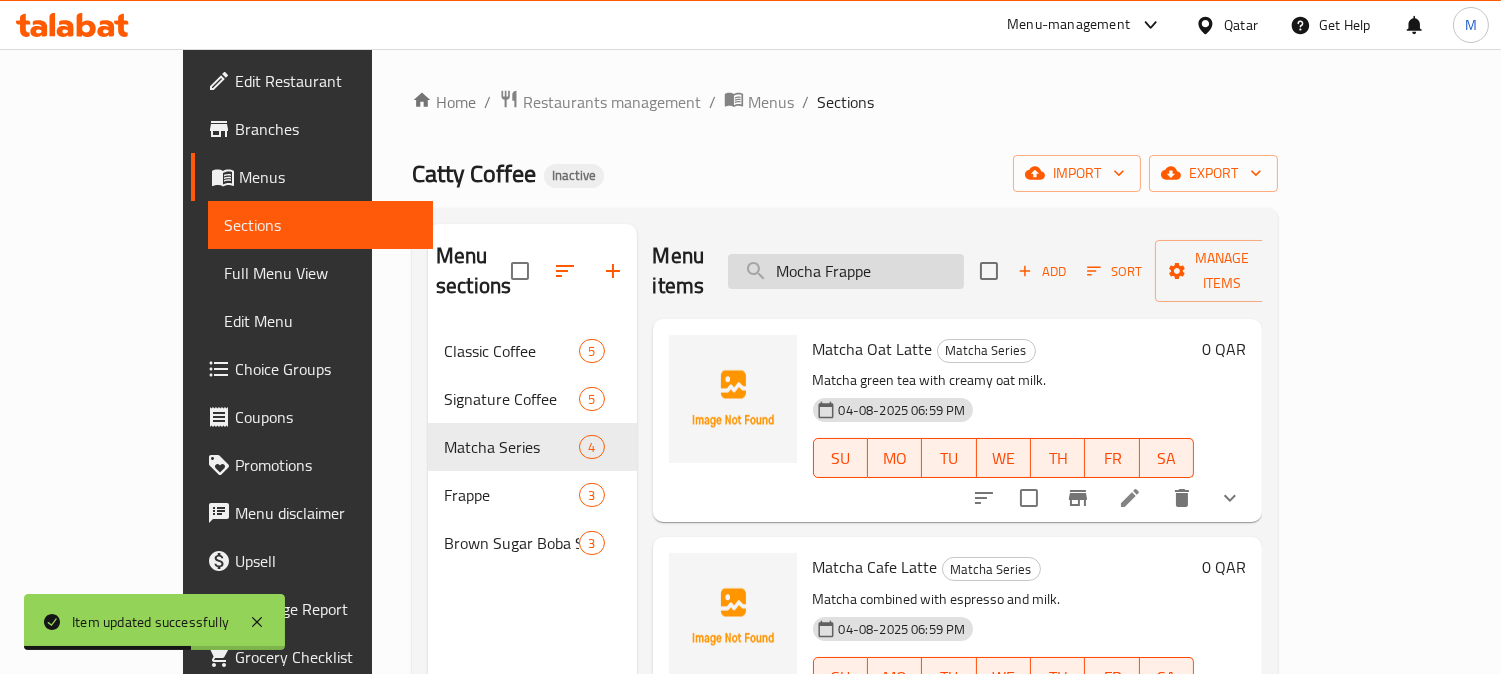 click on "Mocha Frappe" at bounding box center (846, 271) 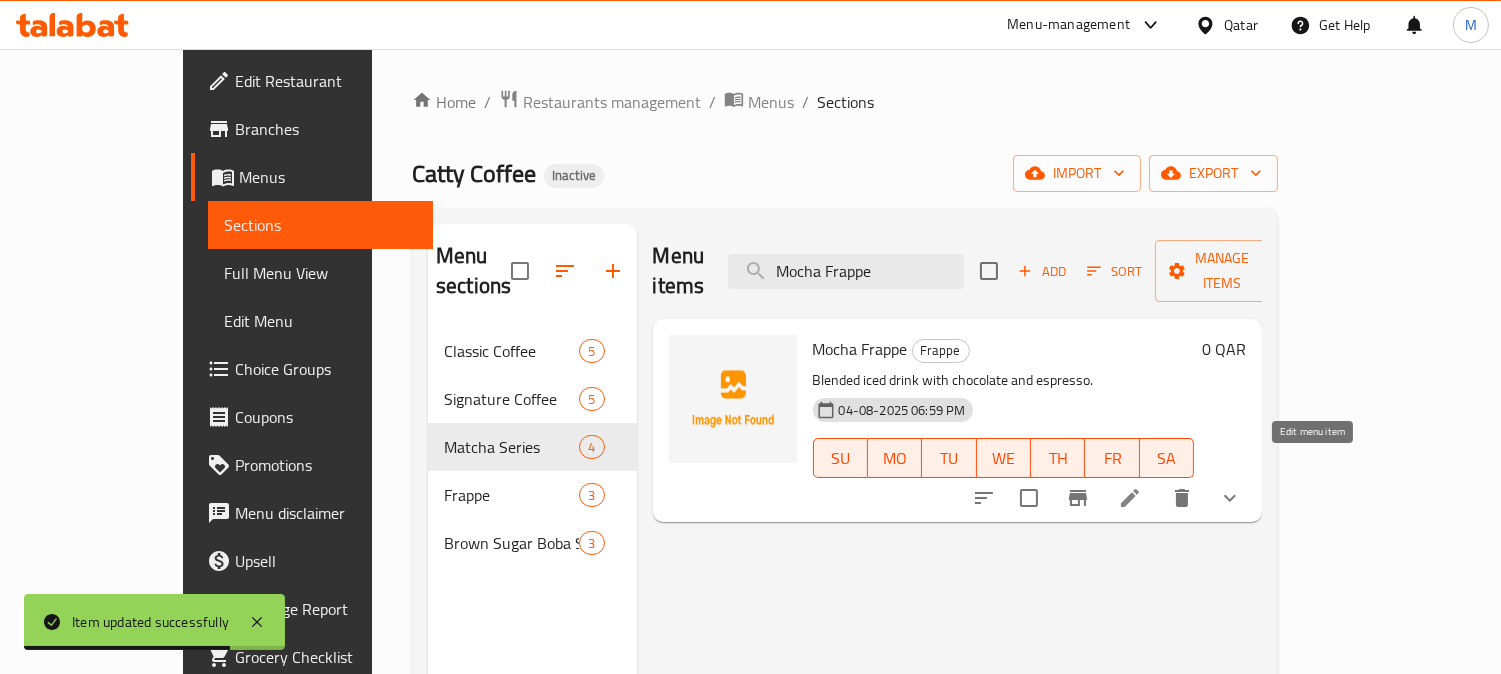type on "Mocha Frappe" 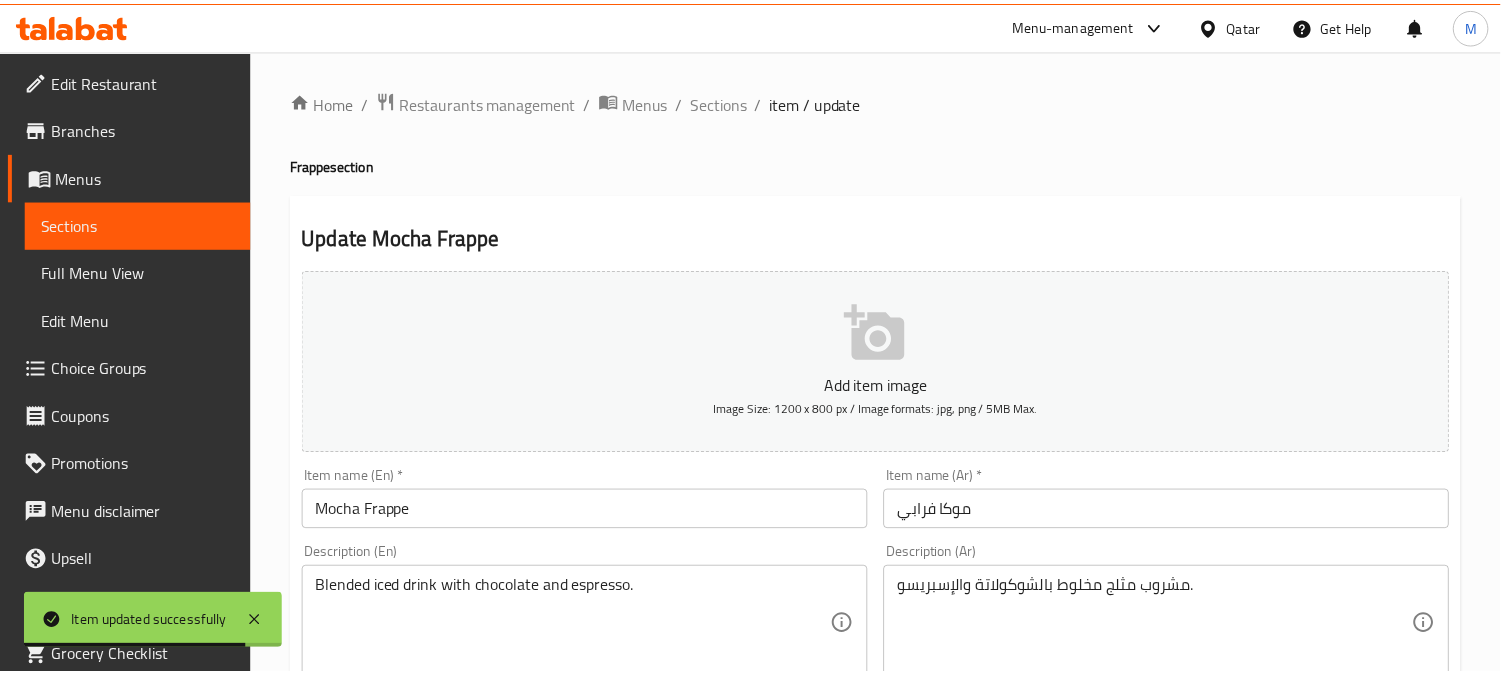 scroll, scrollTop: 333, scrollLeft: 0, axis: vertical 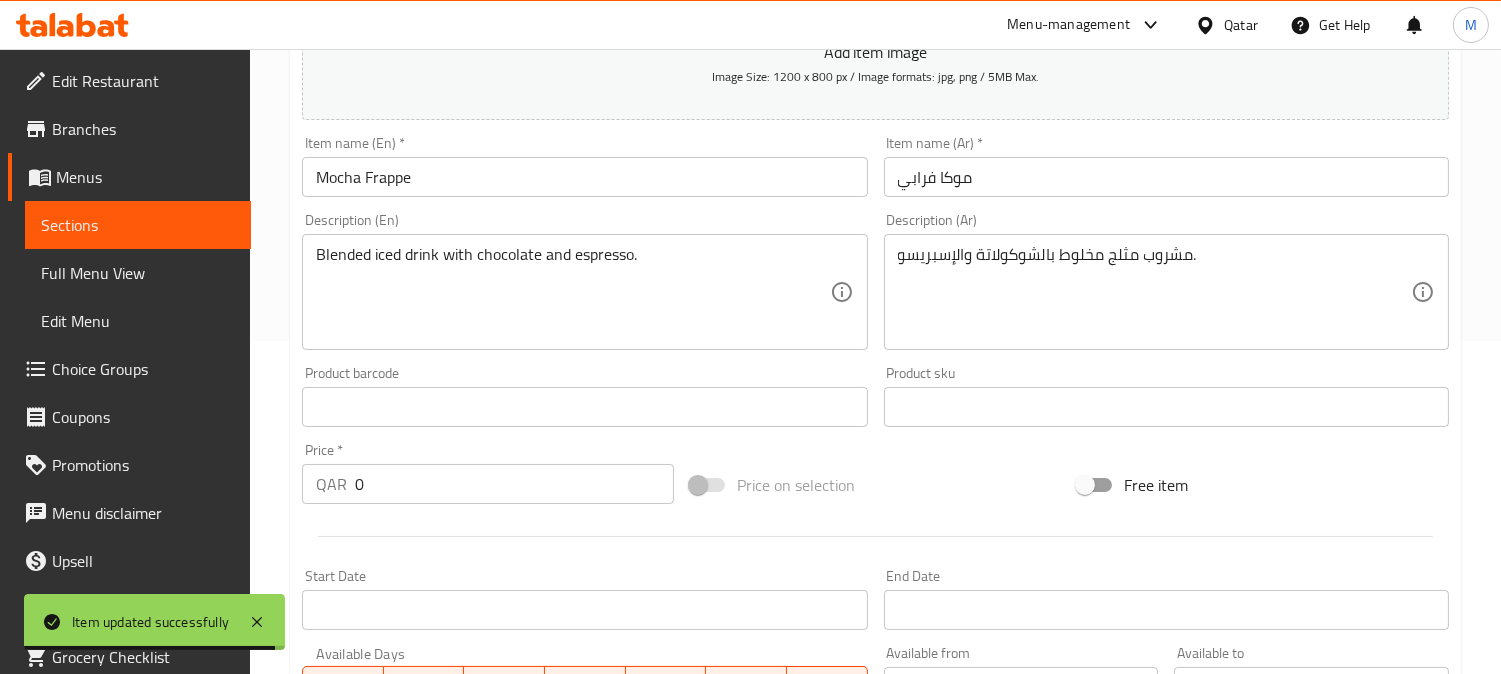 click on "موكا فرابي" at bounding box center [1166, 177] 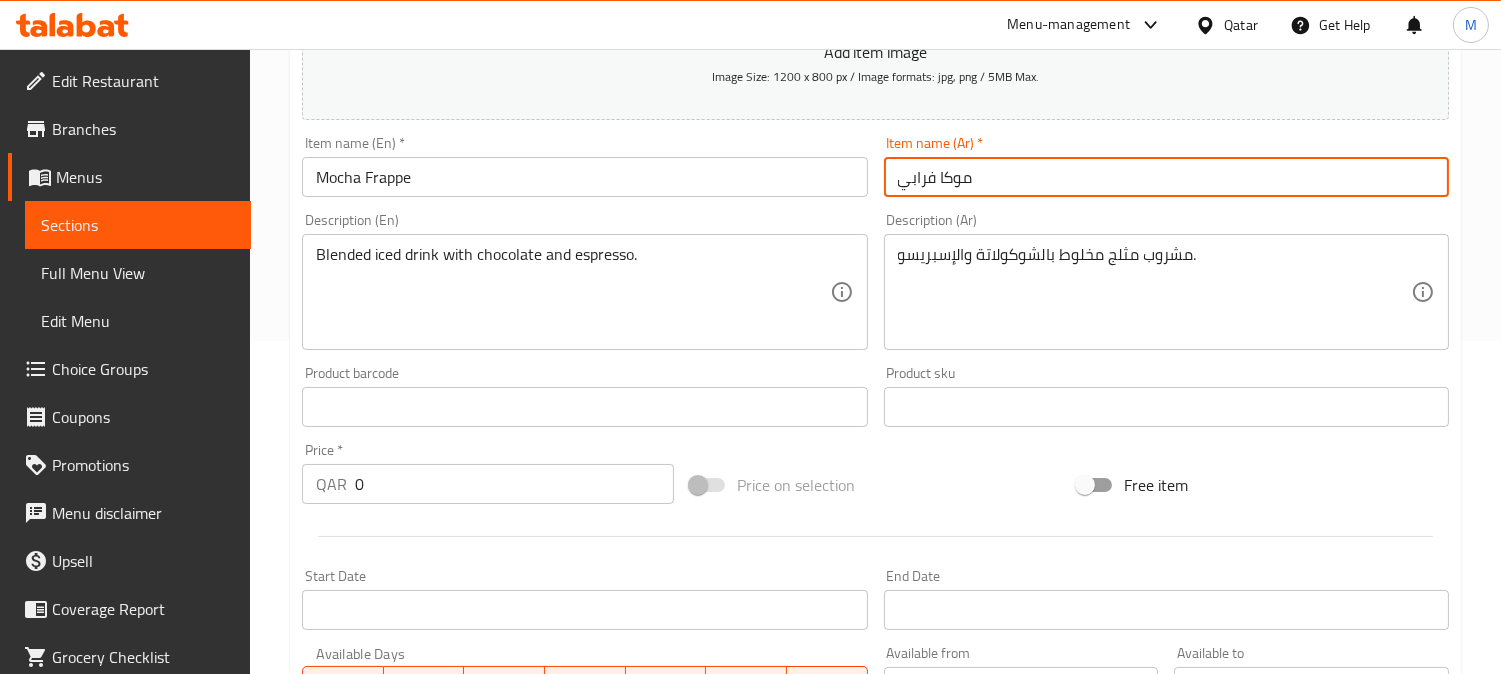 click on "موكا فرابي" at bounding box center (1166, 177) 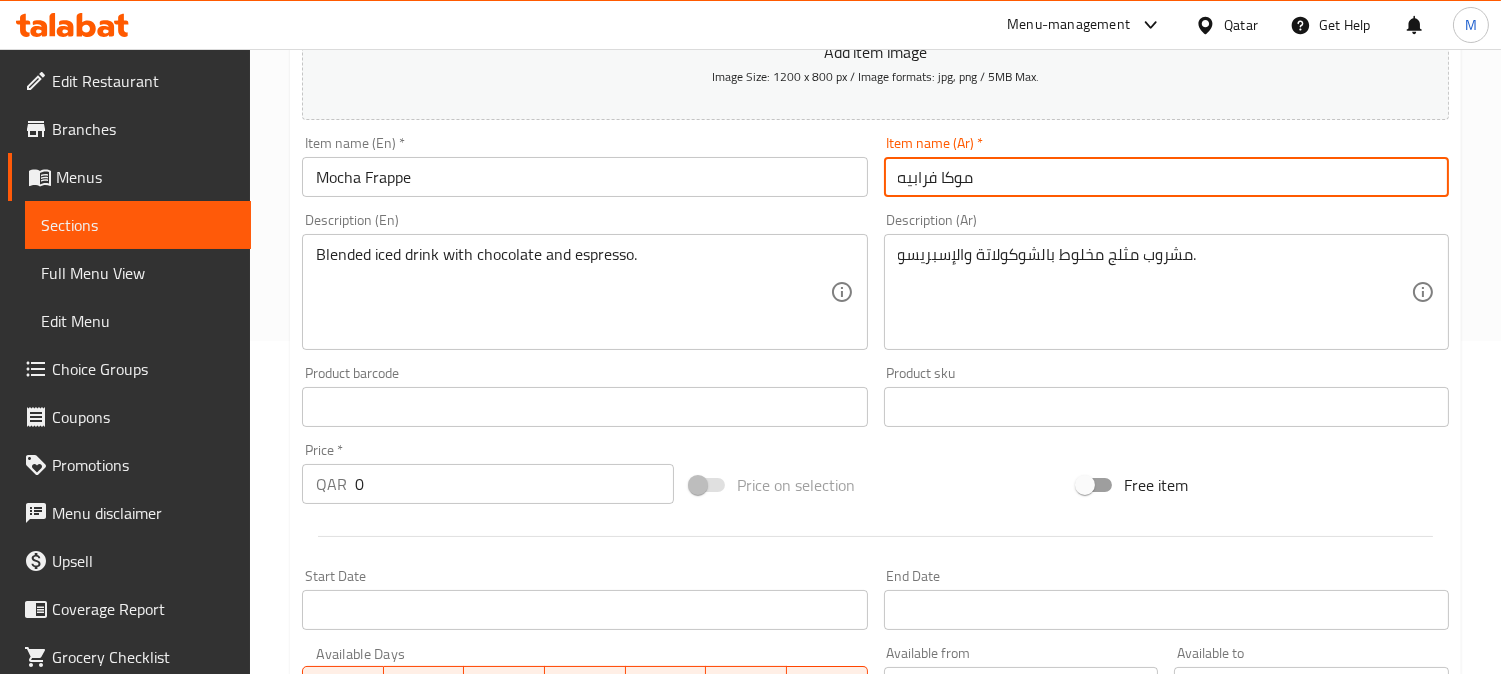 type on "موكا فرابيه" 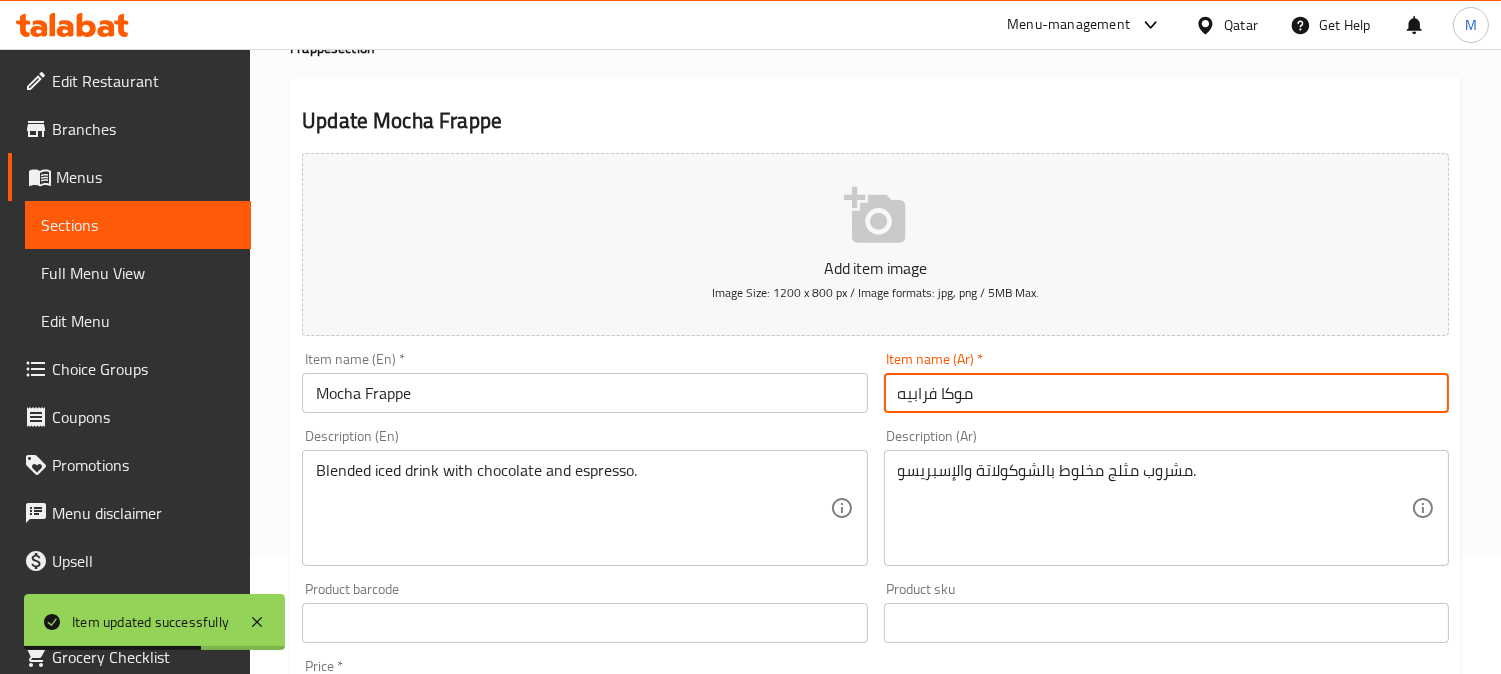 scroll, scrollTop: 0, scrollLeft: 0, axis: both 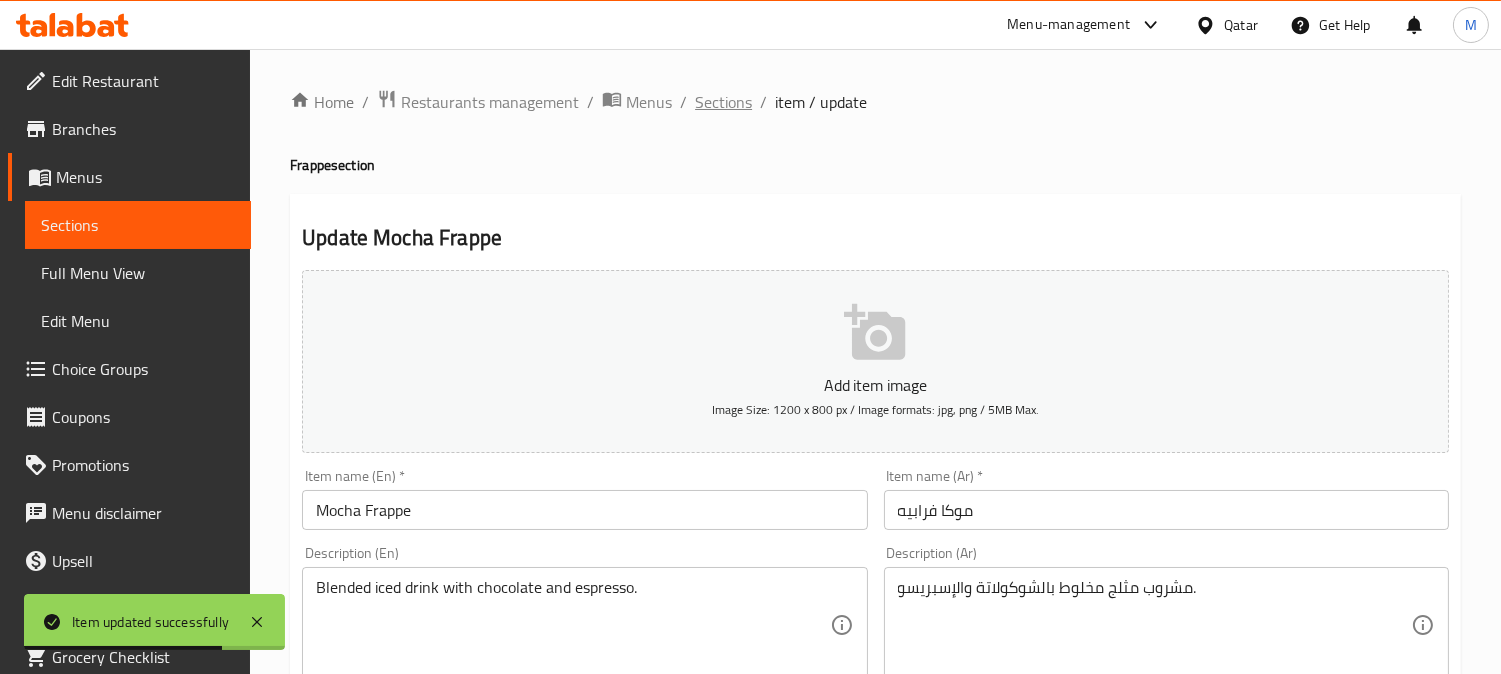 click on "Sections" at bounding box center [723, 102] 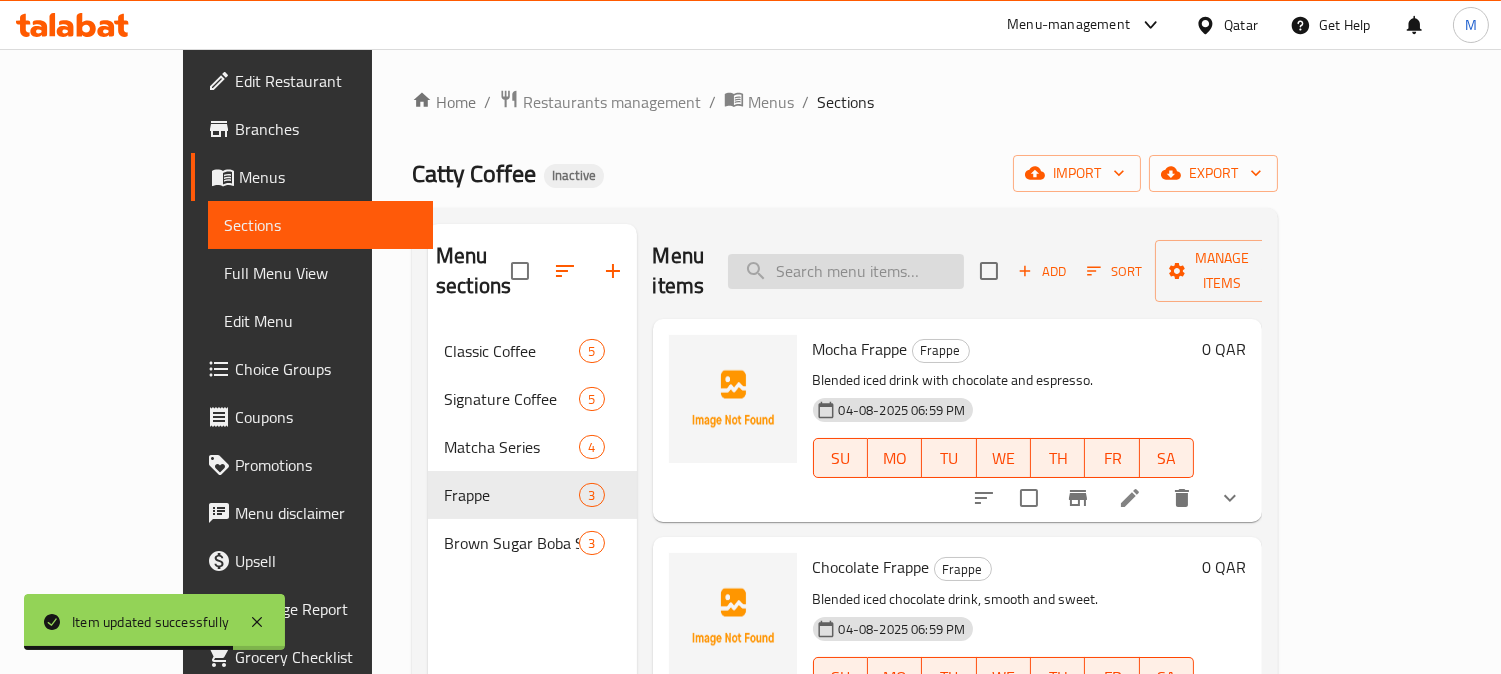 paste on "Chocolate" 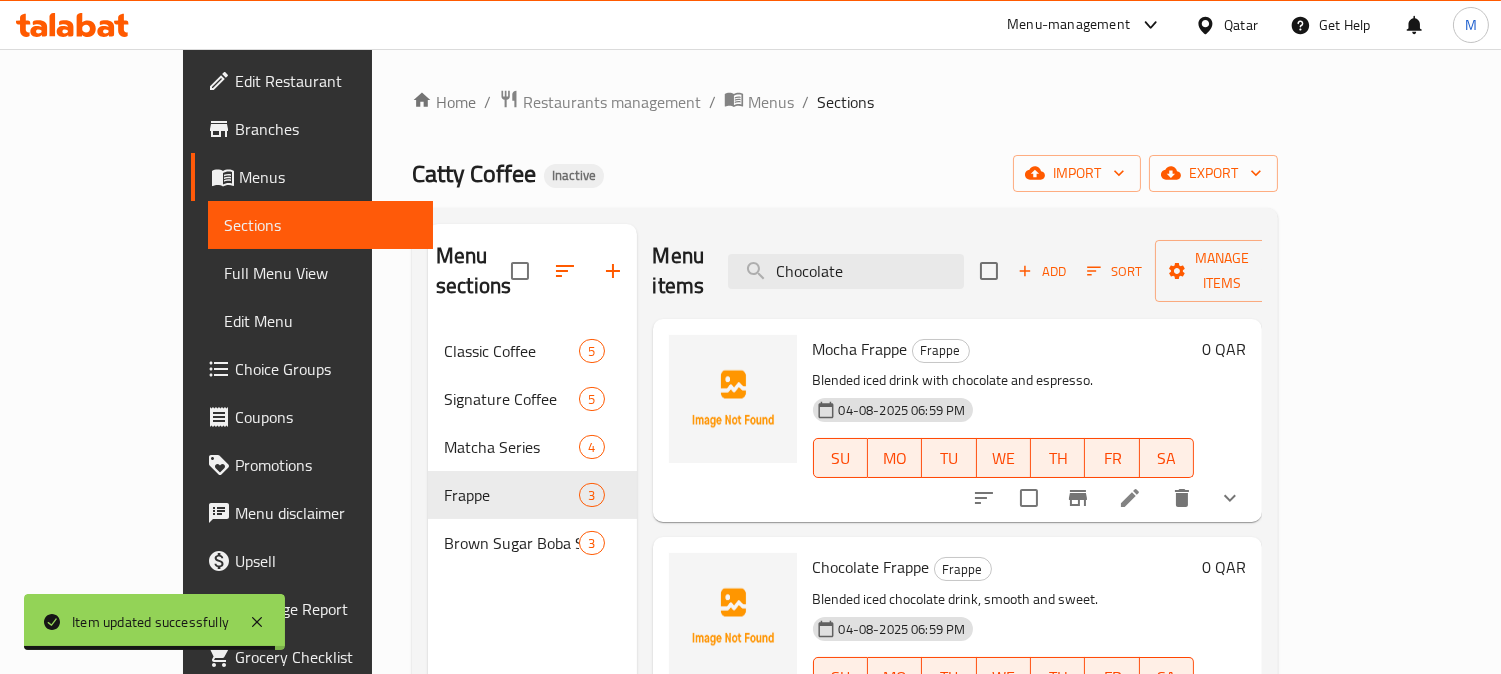 scroll, scrollTop: 30, scrollLeft: 0, axis: vertical 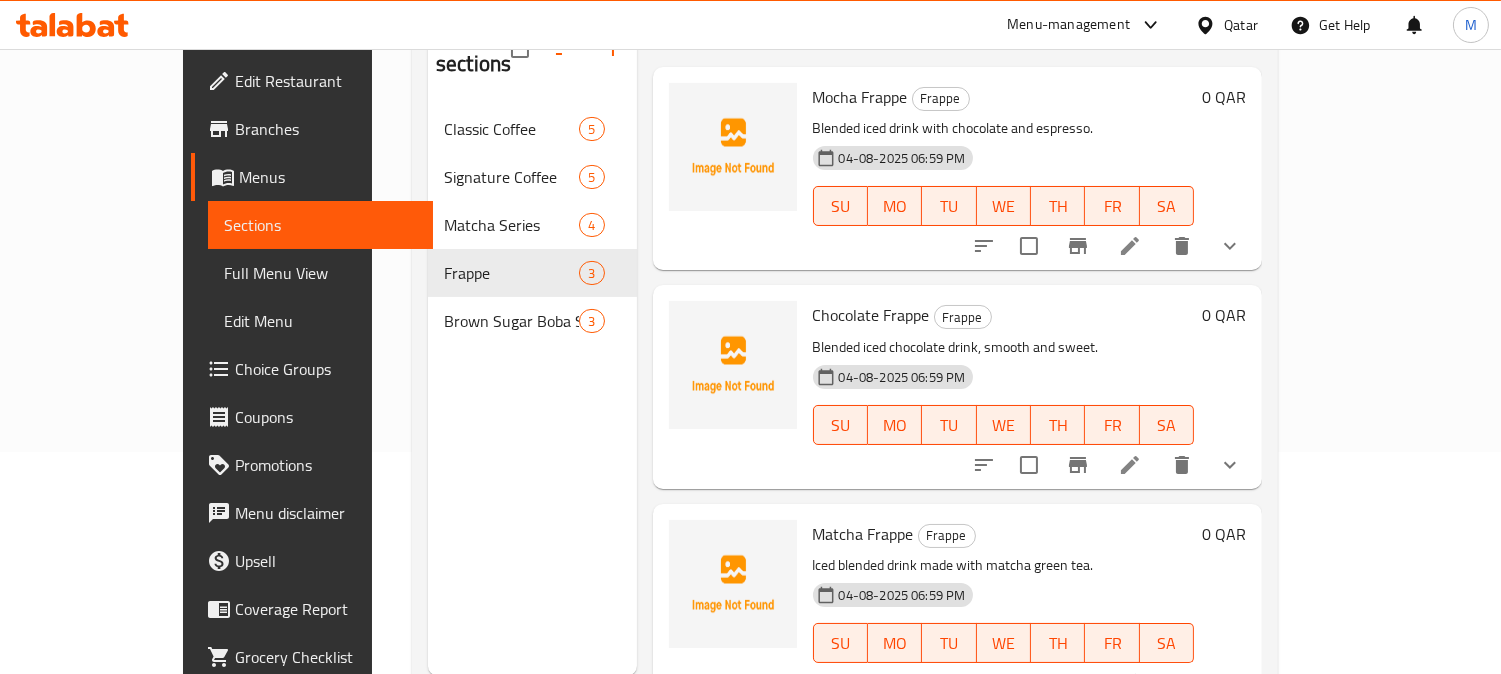 click on "Chocolate Frappe" at bounding box center [871, 315] 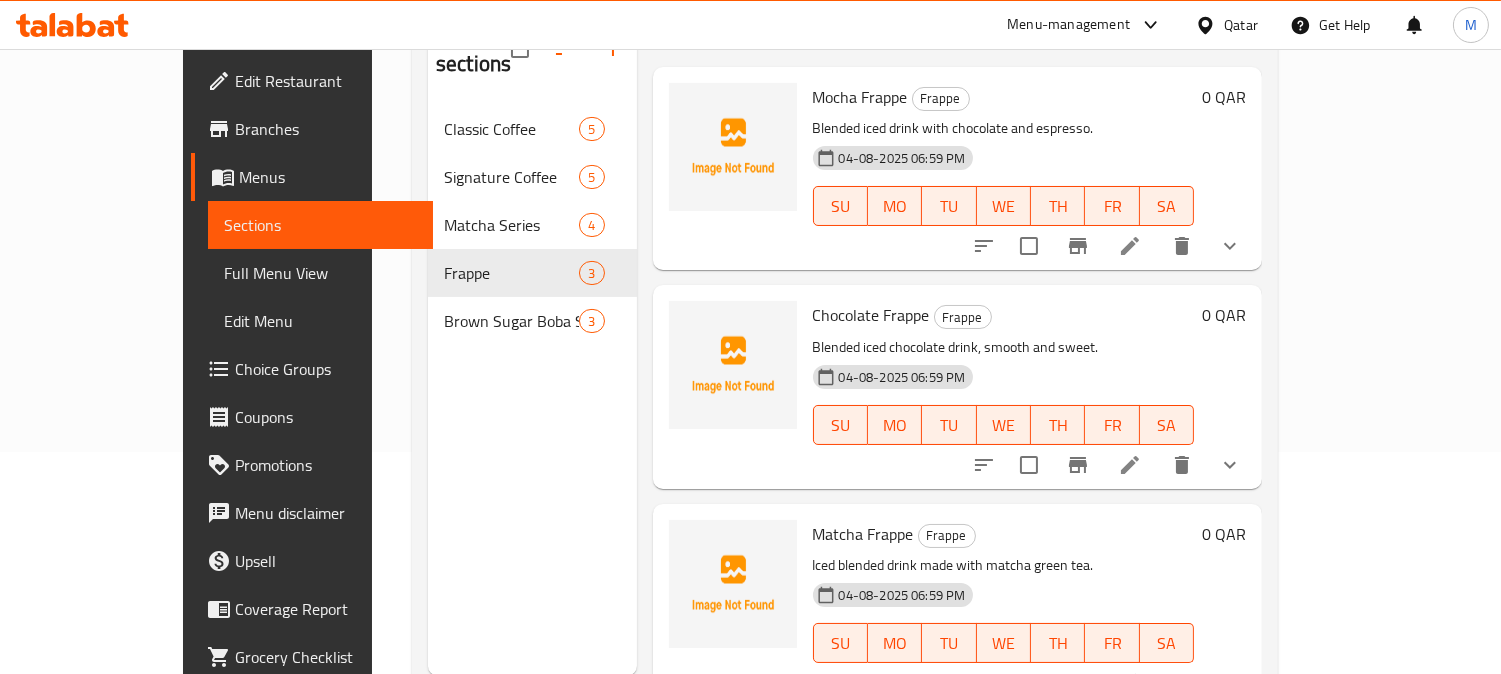 drag, startPoint x: 833, startPoint y: 280, endPoint x: 373, endPoint y: 434, distance: 485.0938 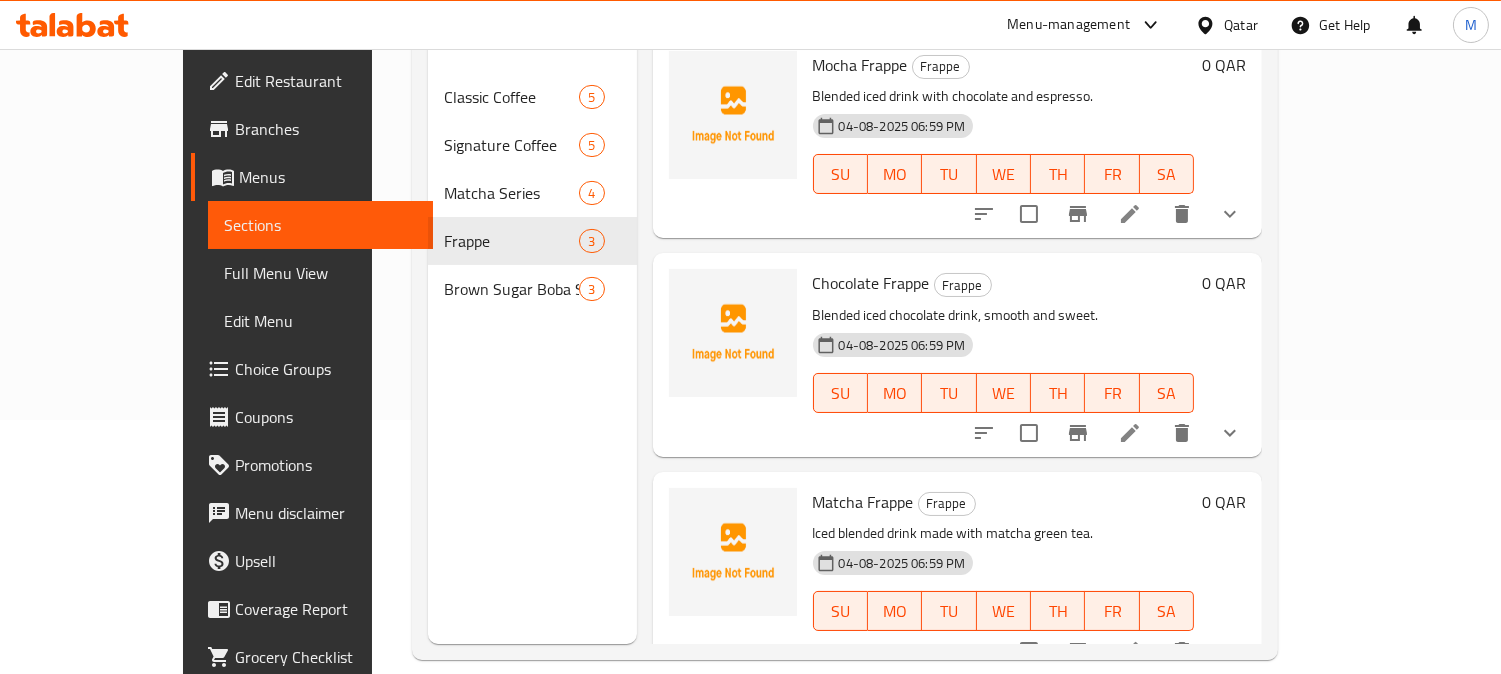 scroll, scrollTop: 280, scrollLeft: 0, axis: vertical 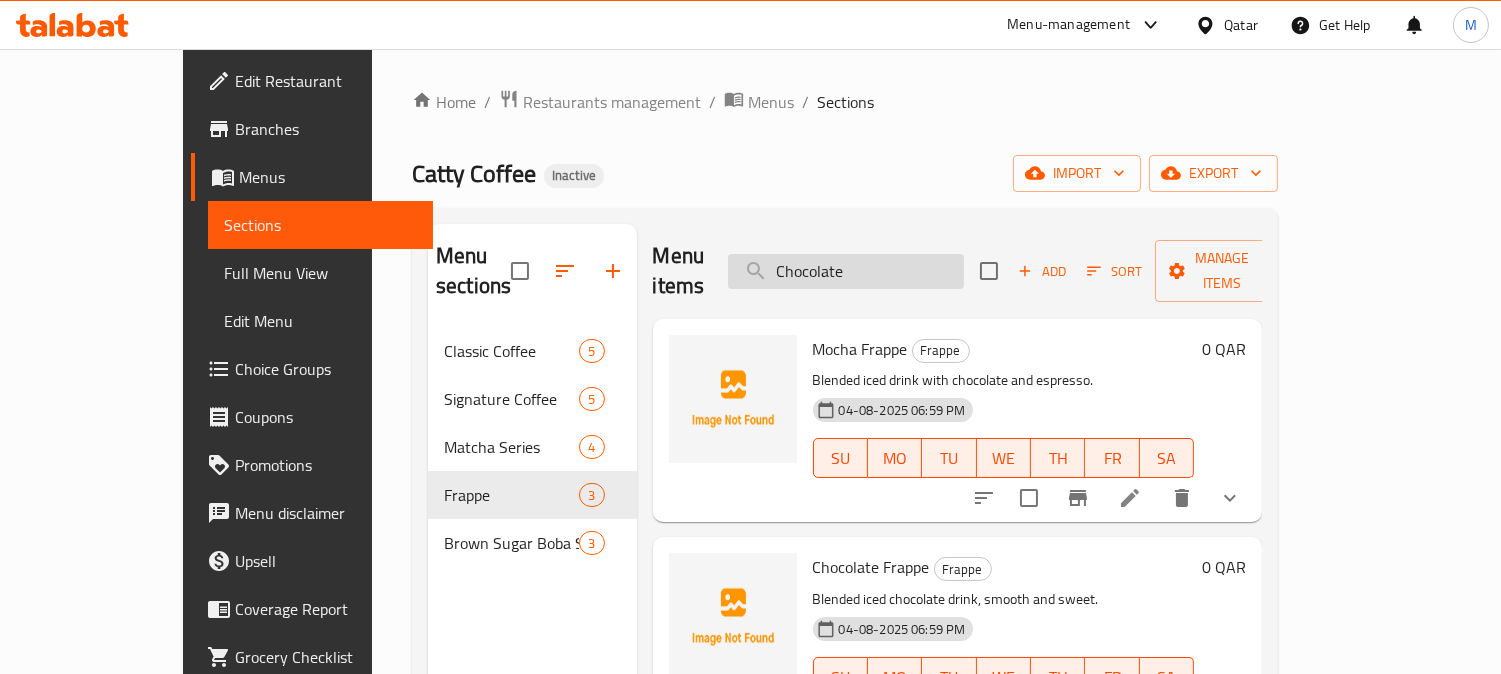 click on "Chocolate" at bounding box center (846, 271) 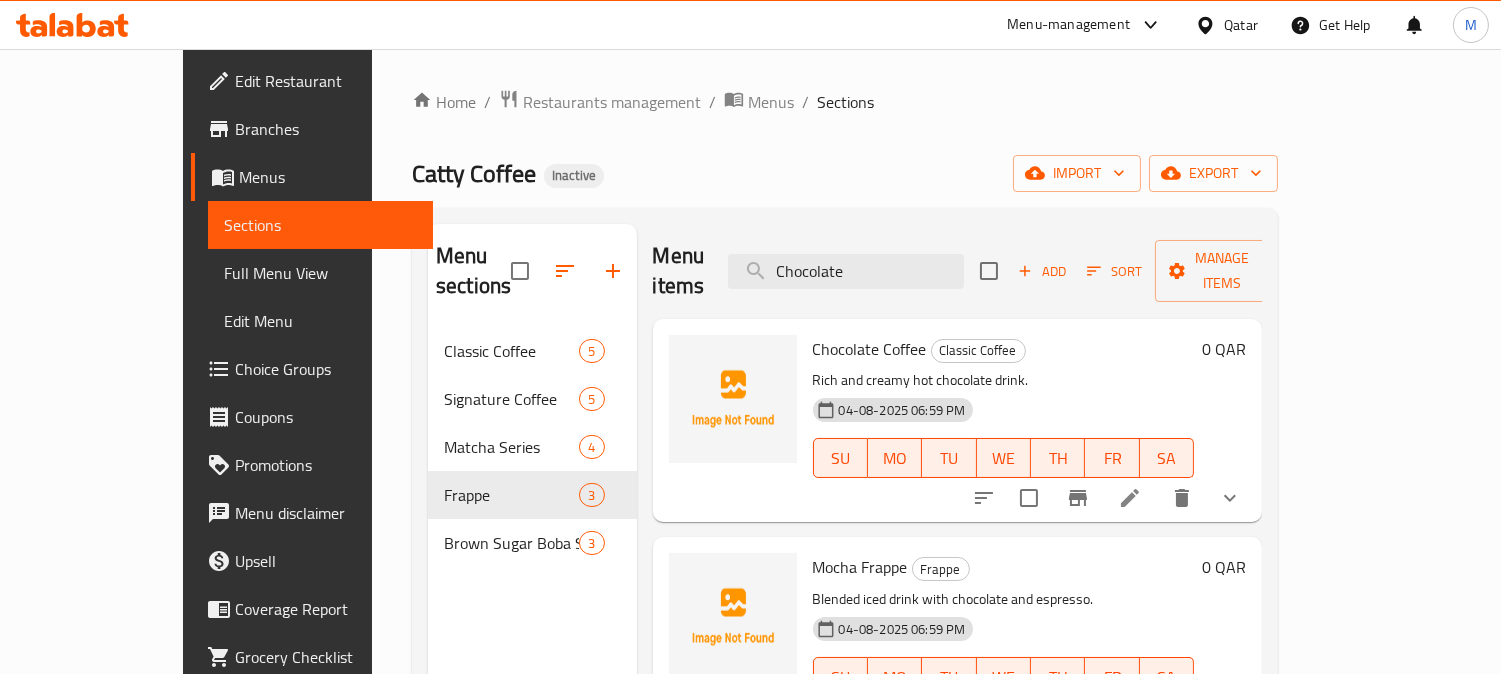 click on "Chocolate Coffee" at bounding box center (870, 349) 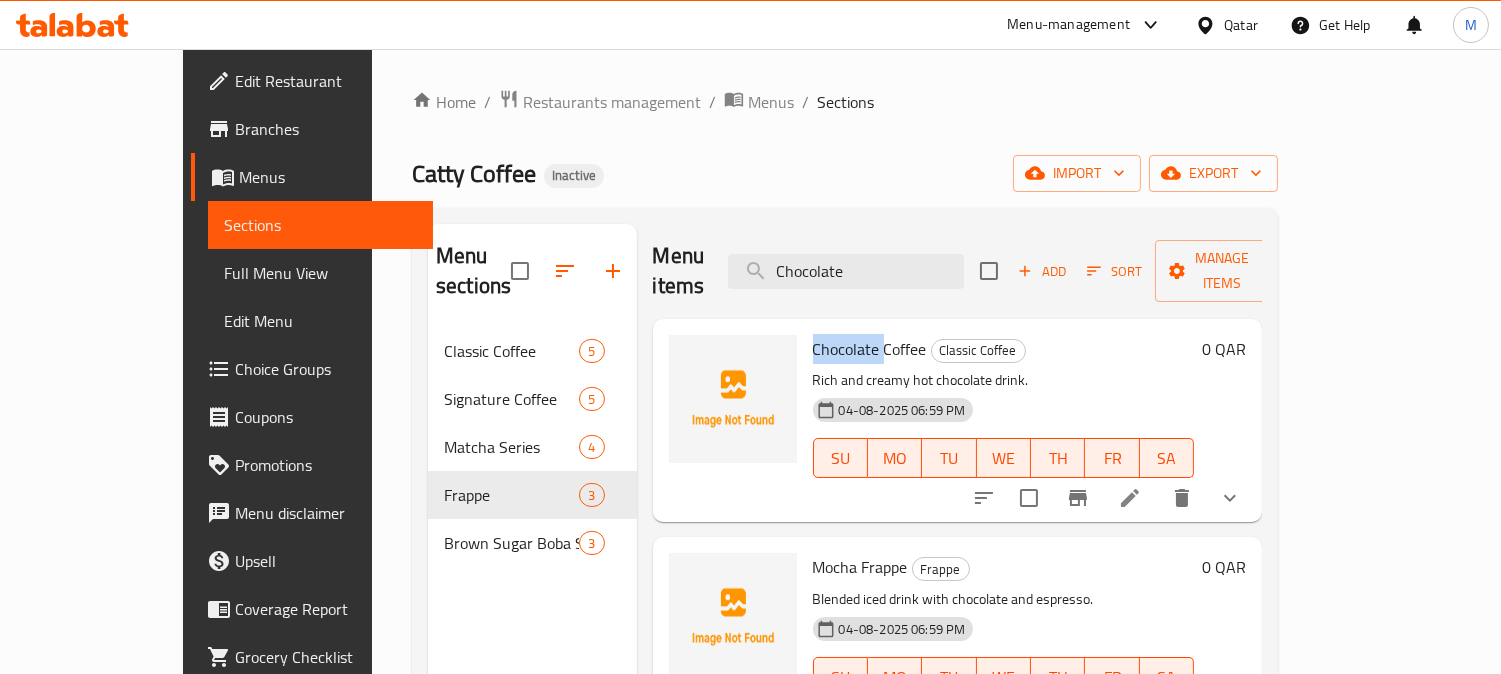 click on "Chocolate Coffee" at bounding box center (870, 349) 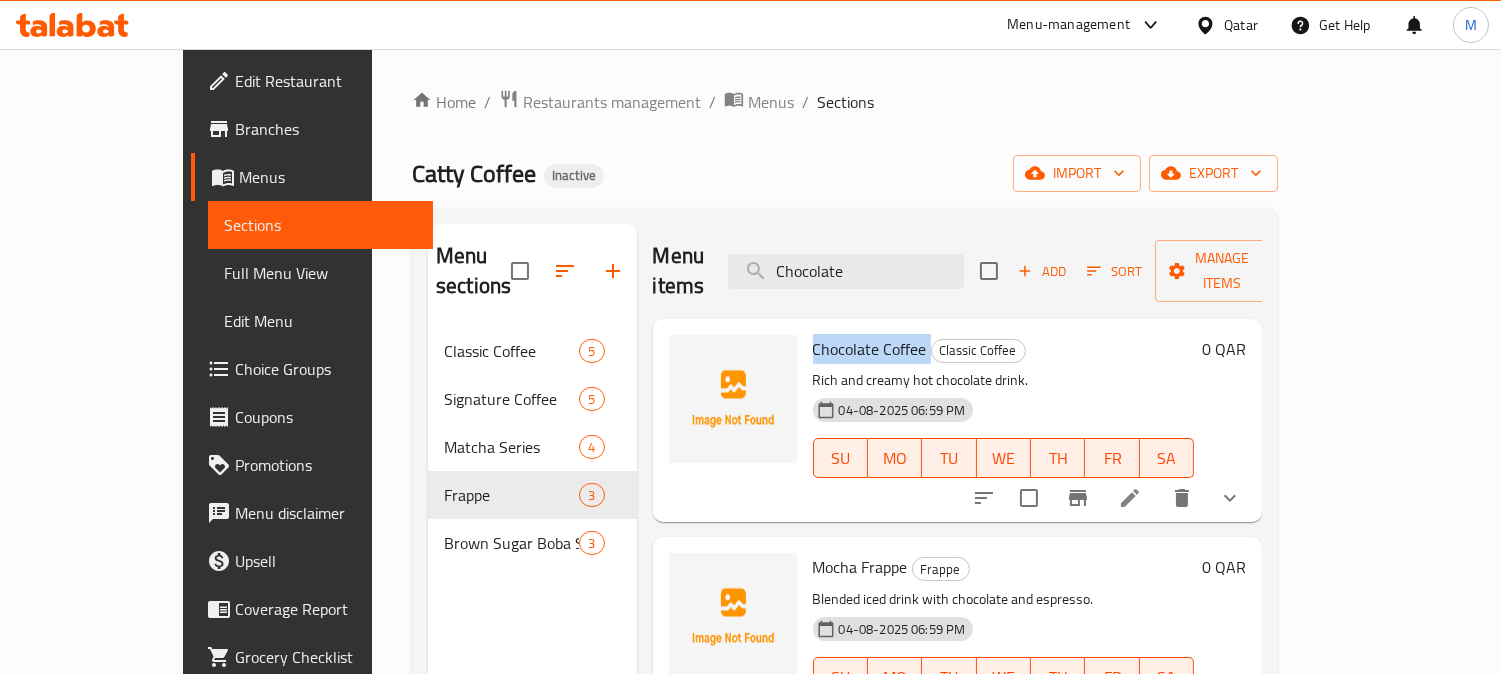 click on "Chocolate Coffee" at bounding box center [870, 349] 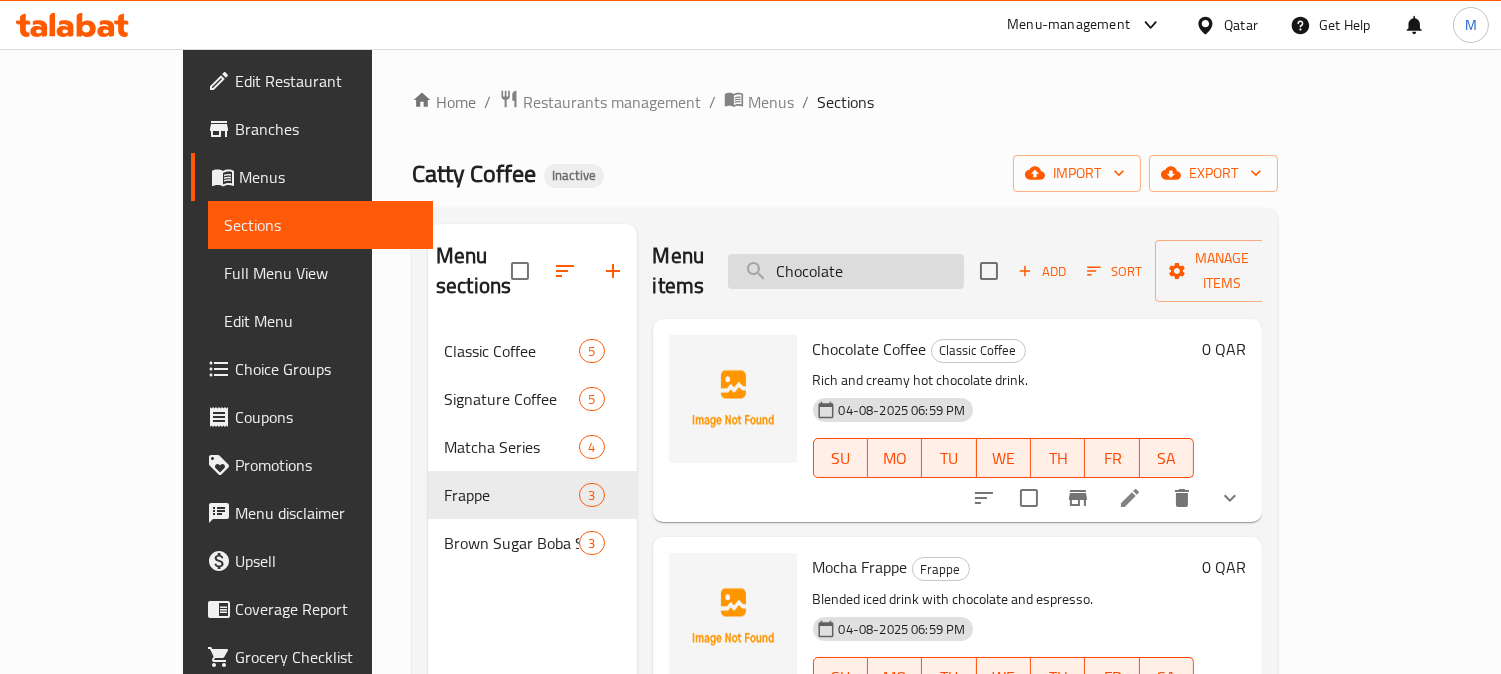 click on "Chocolate" at bounding box center [846, 271] 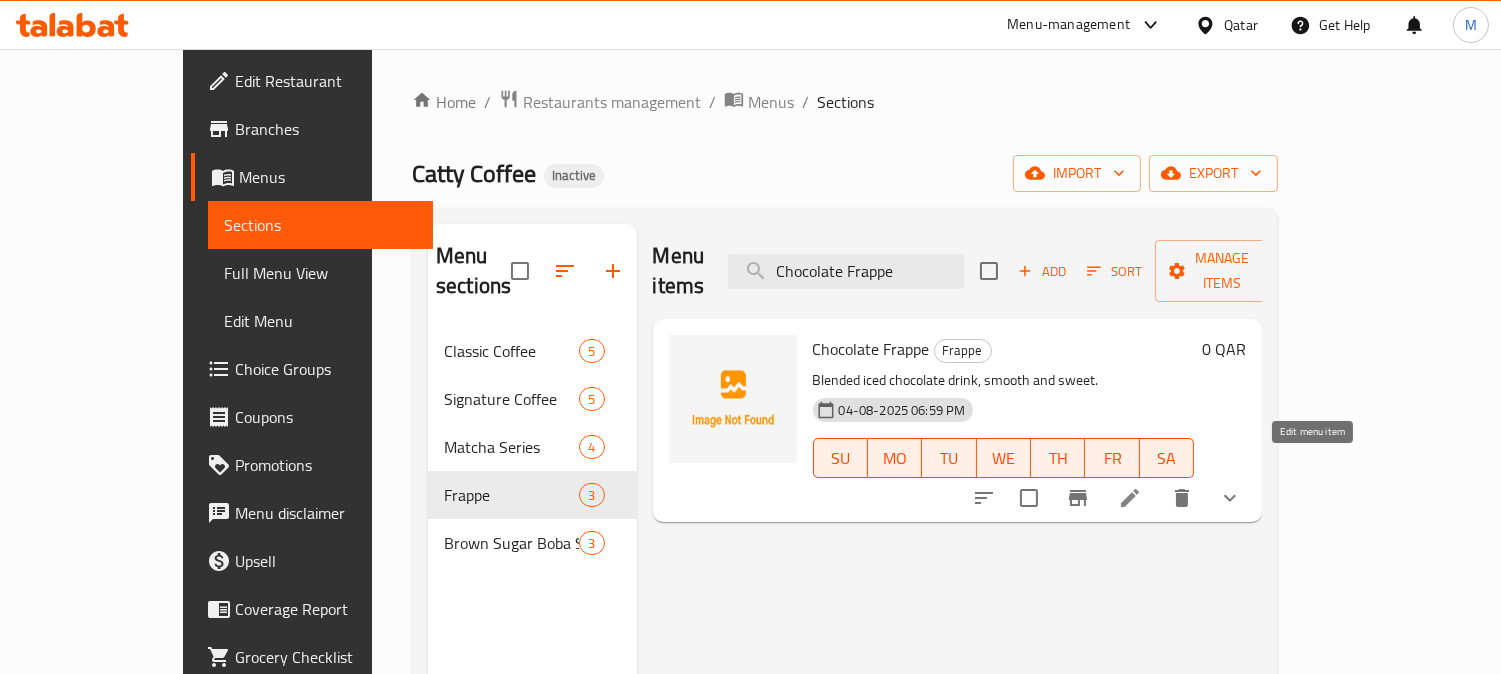 type on "Chocolate Frappe" 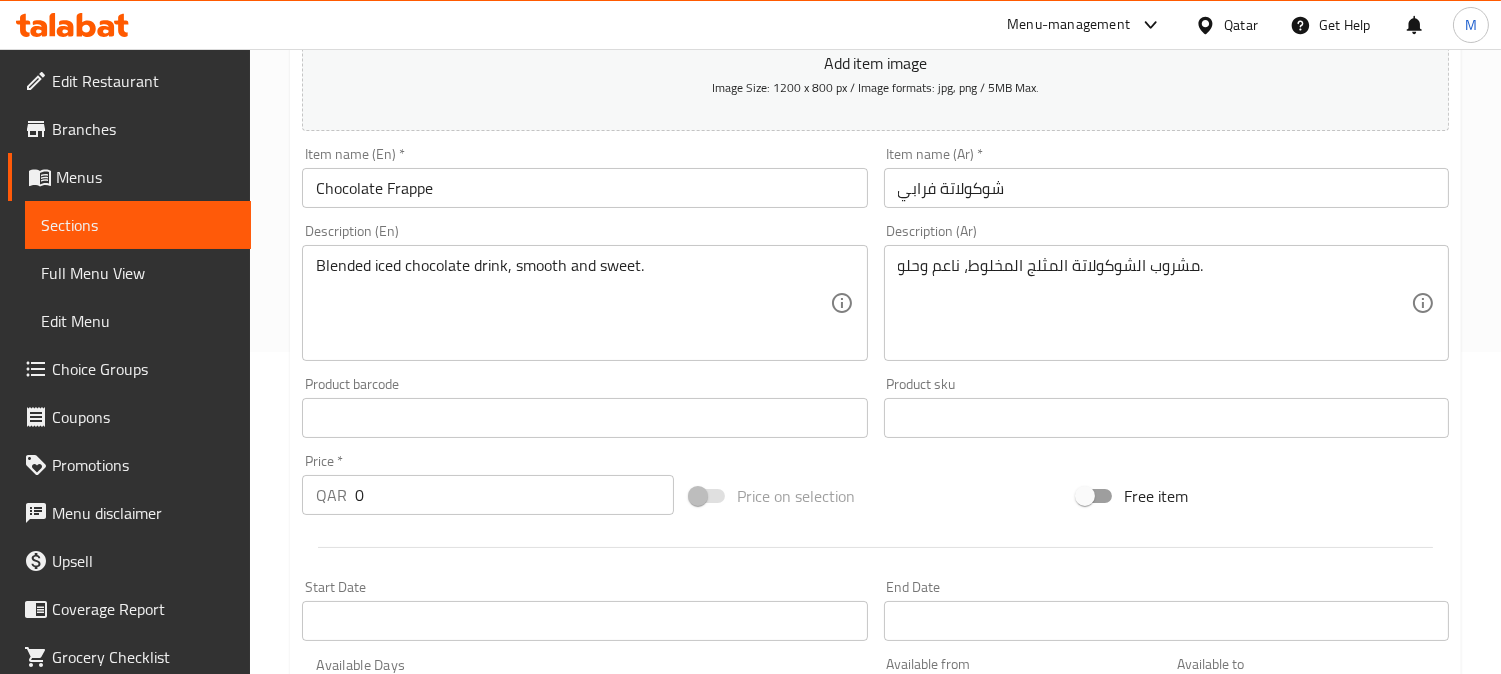 scroll, scrollTop: 333, scrollLeft: 0, axis: vertical 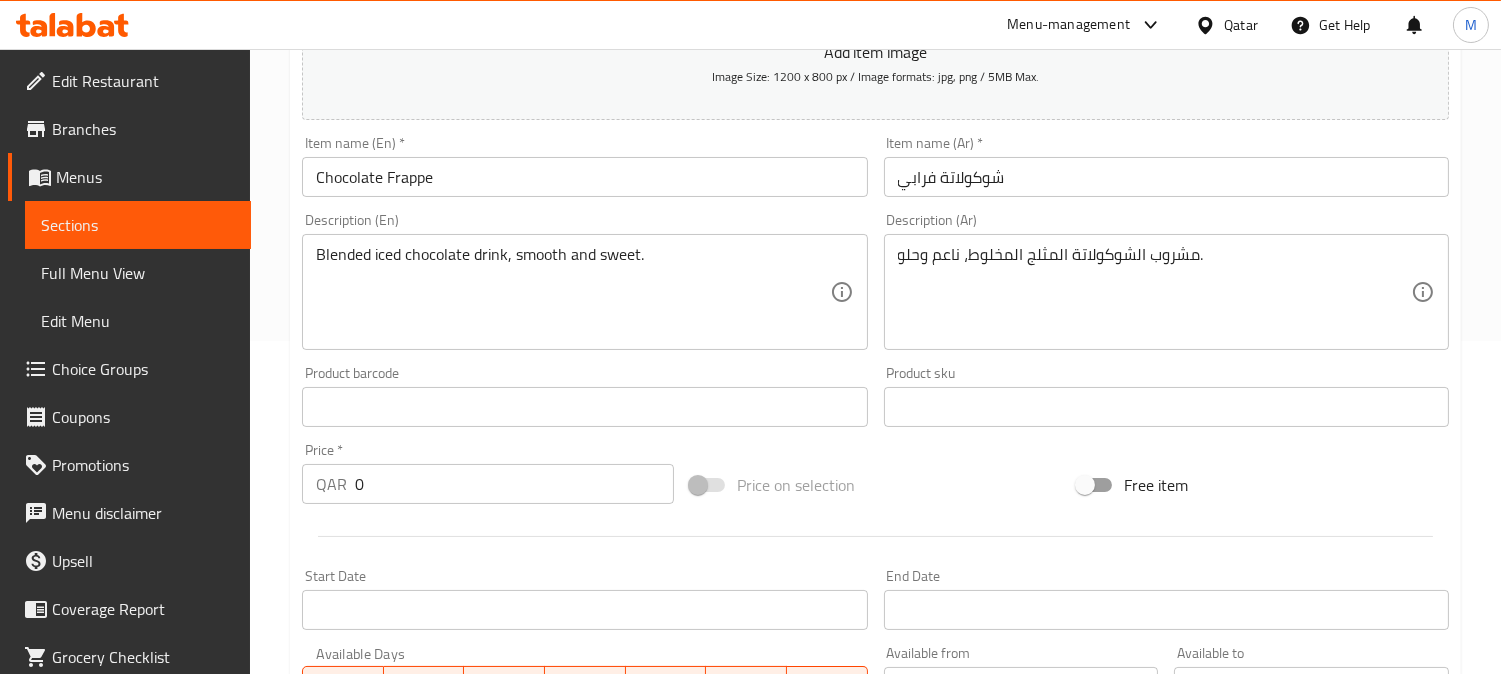 click on "شوكولاتة فرابي" at bounding box center (1166, 177) 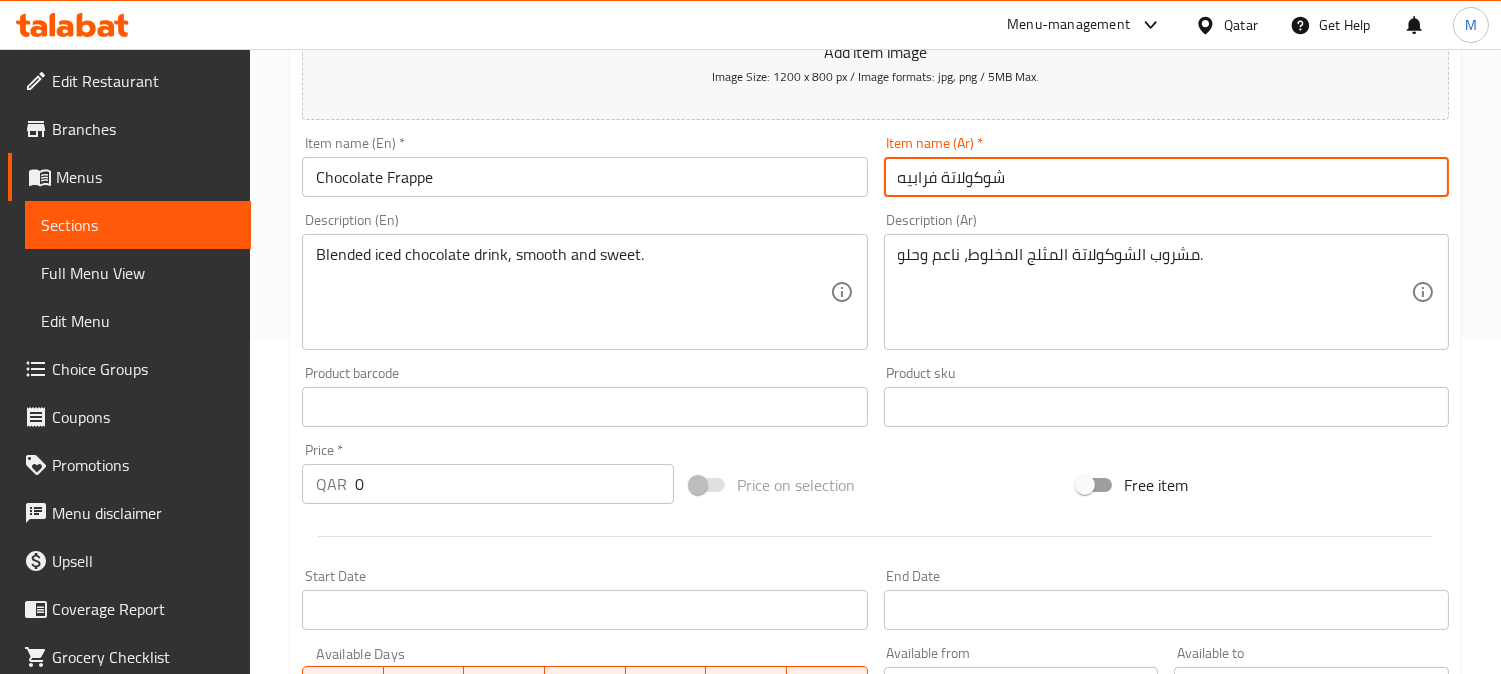 type on "شوكولاتة فرابيه" 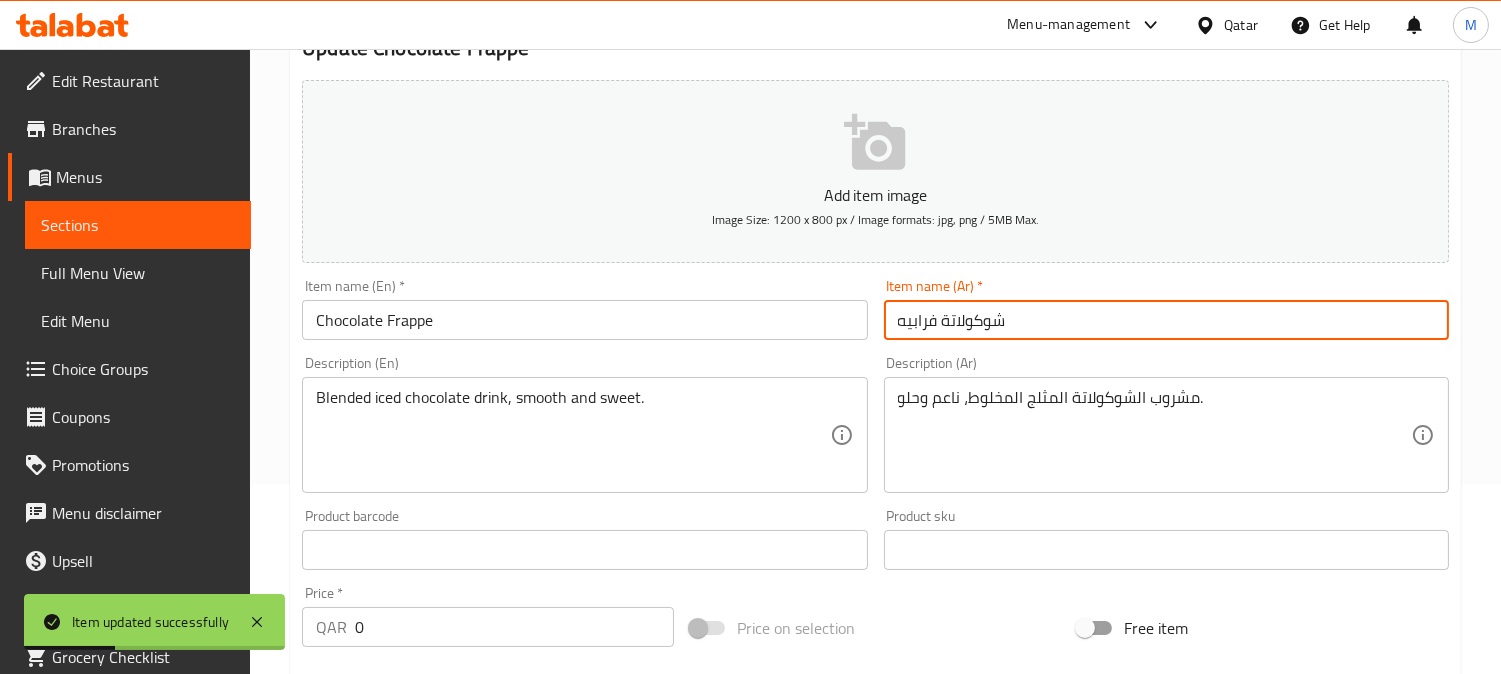 scroll, scrollTop: 0, scrollLeft: 0, axis: both 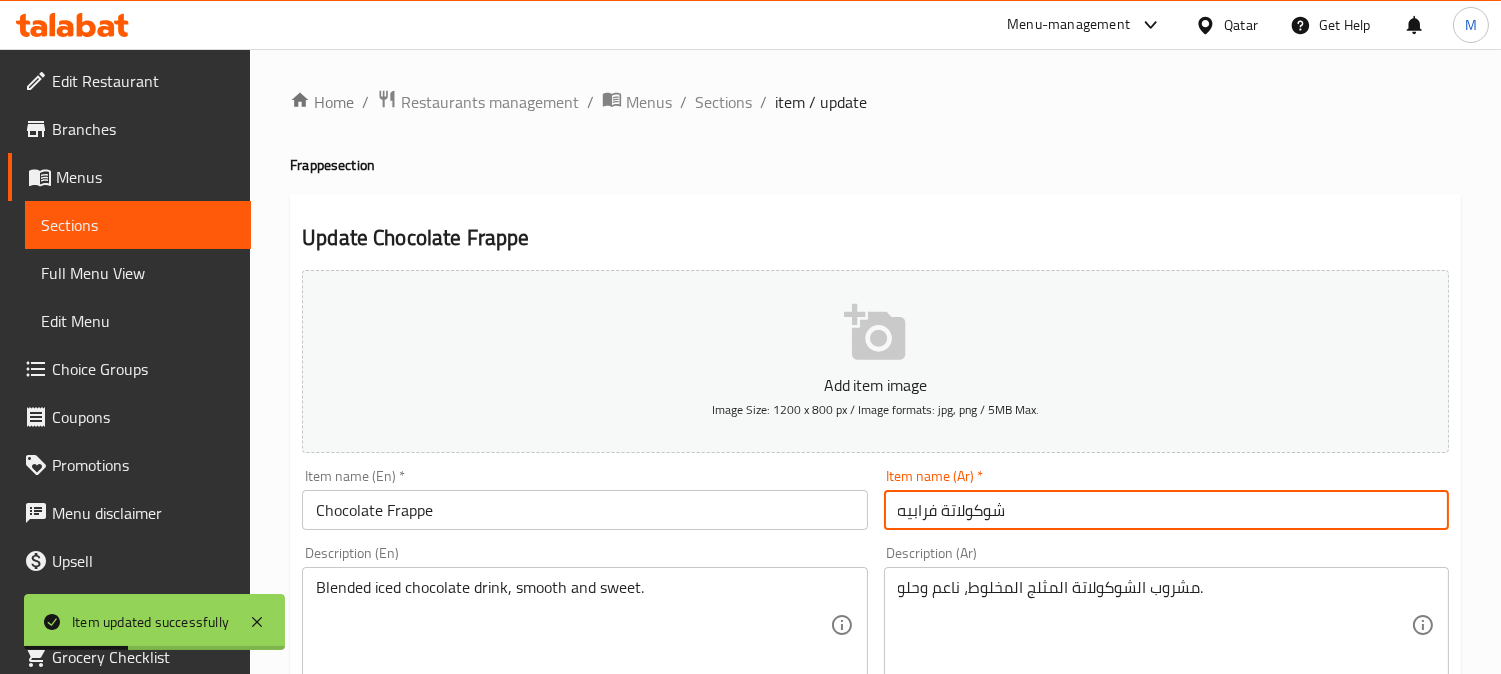 click on "Sections" at bounding box center (723, 102) 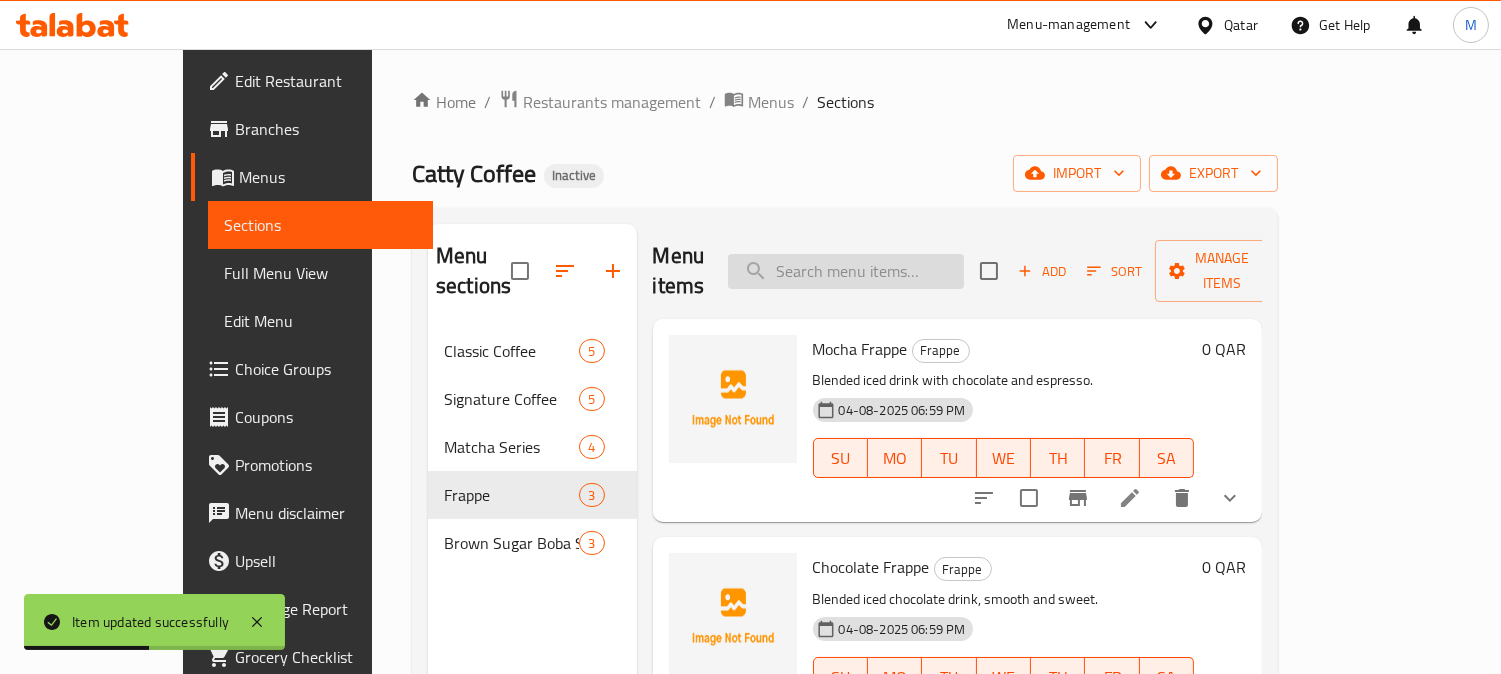 click at bounding box center [846, 271] 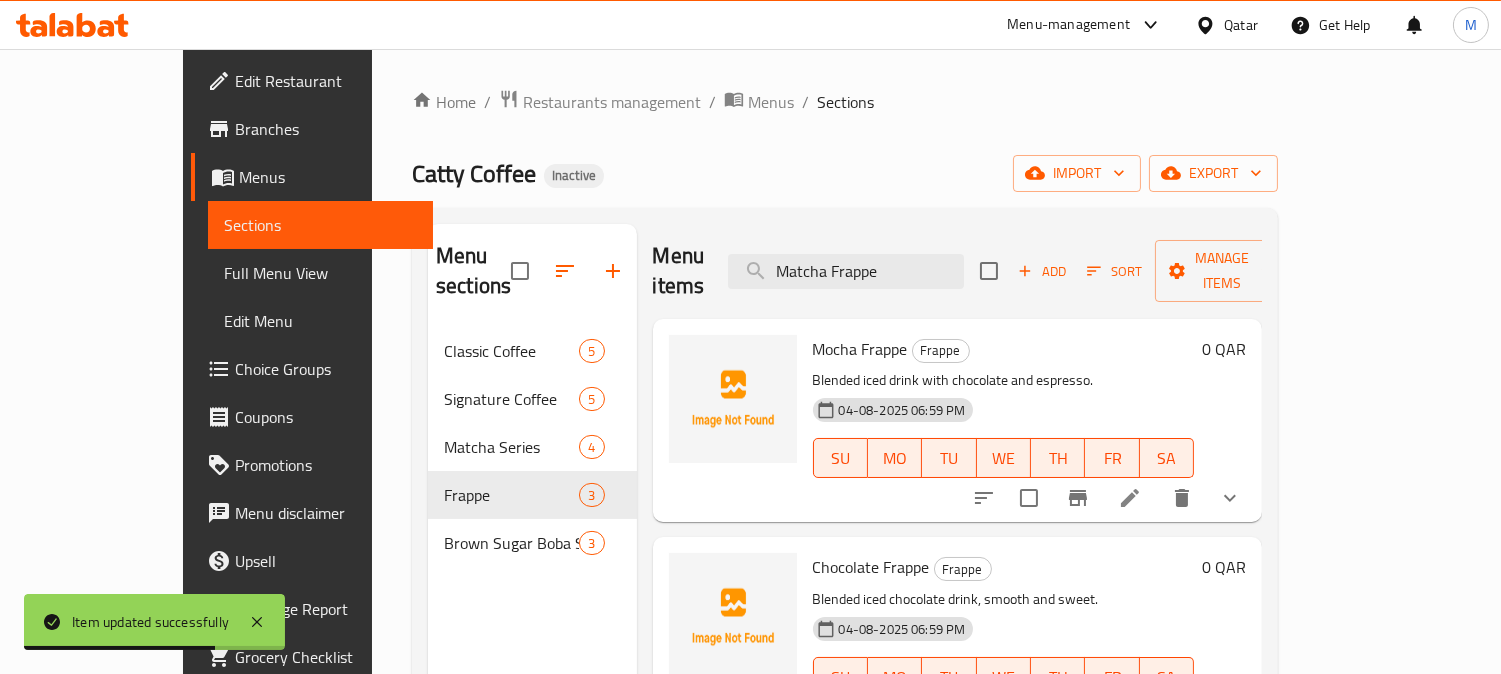 scroll, scrollTop: 30, scrollLeft: 0, axis: vertical 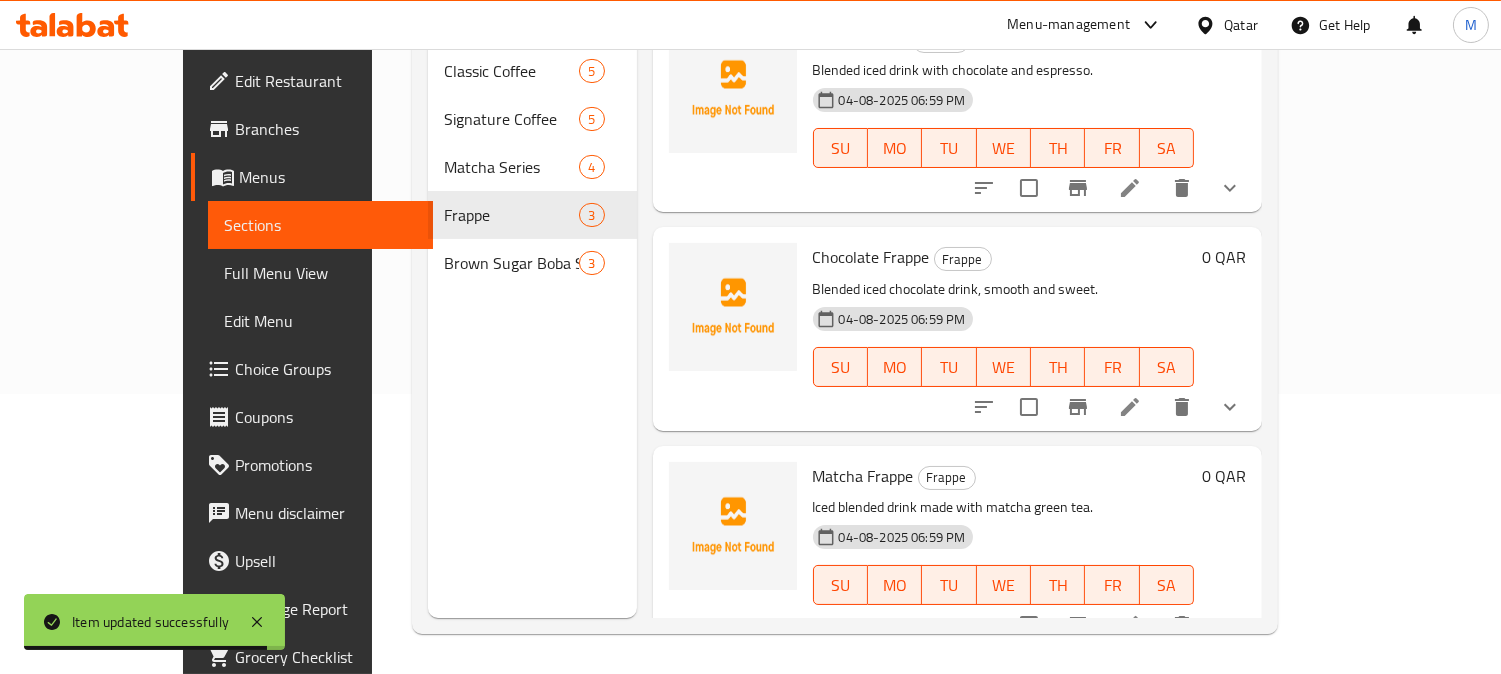 type on "Matcha Frappe" 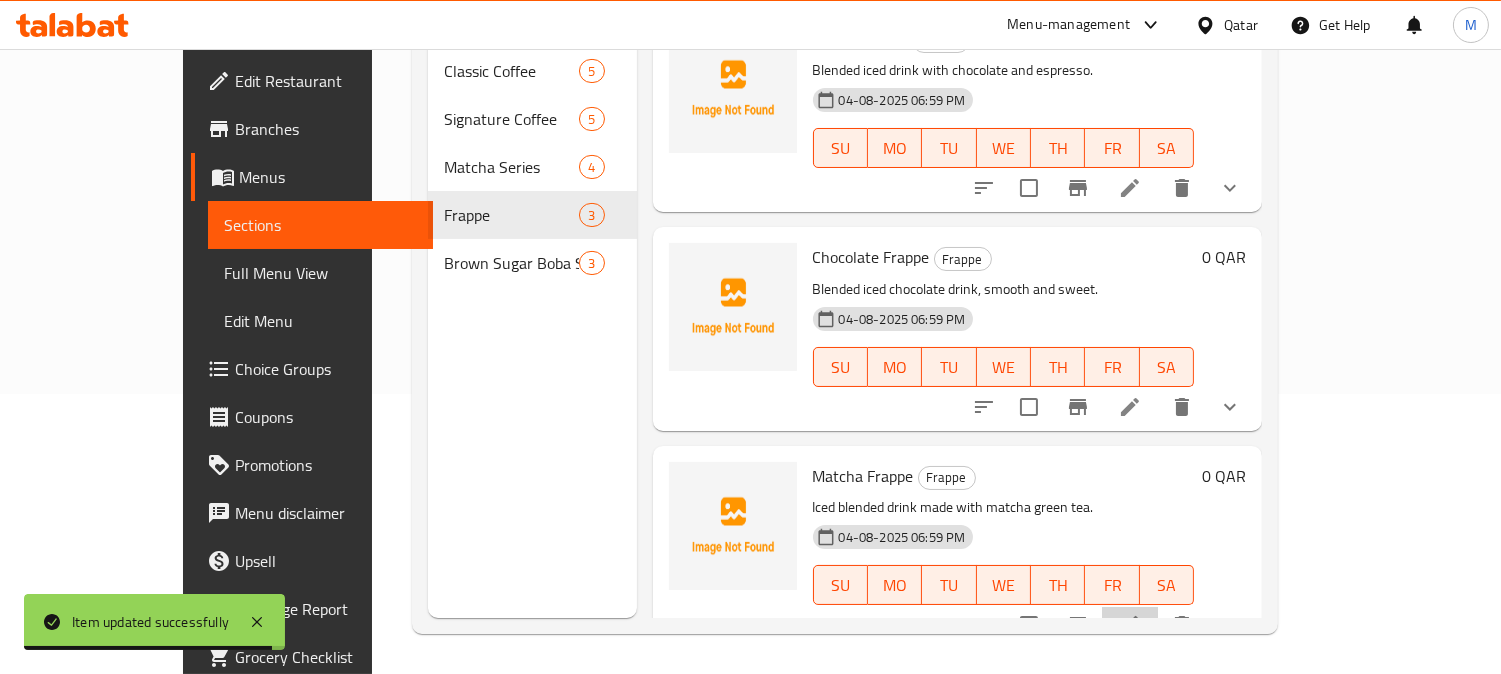 click 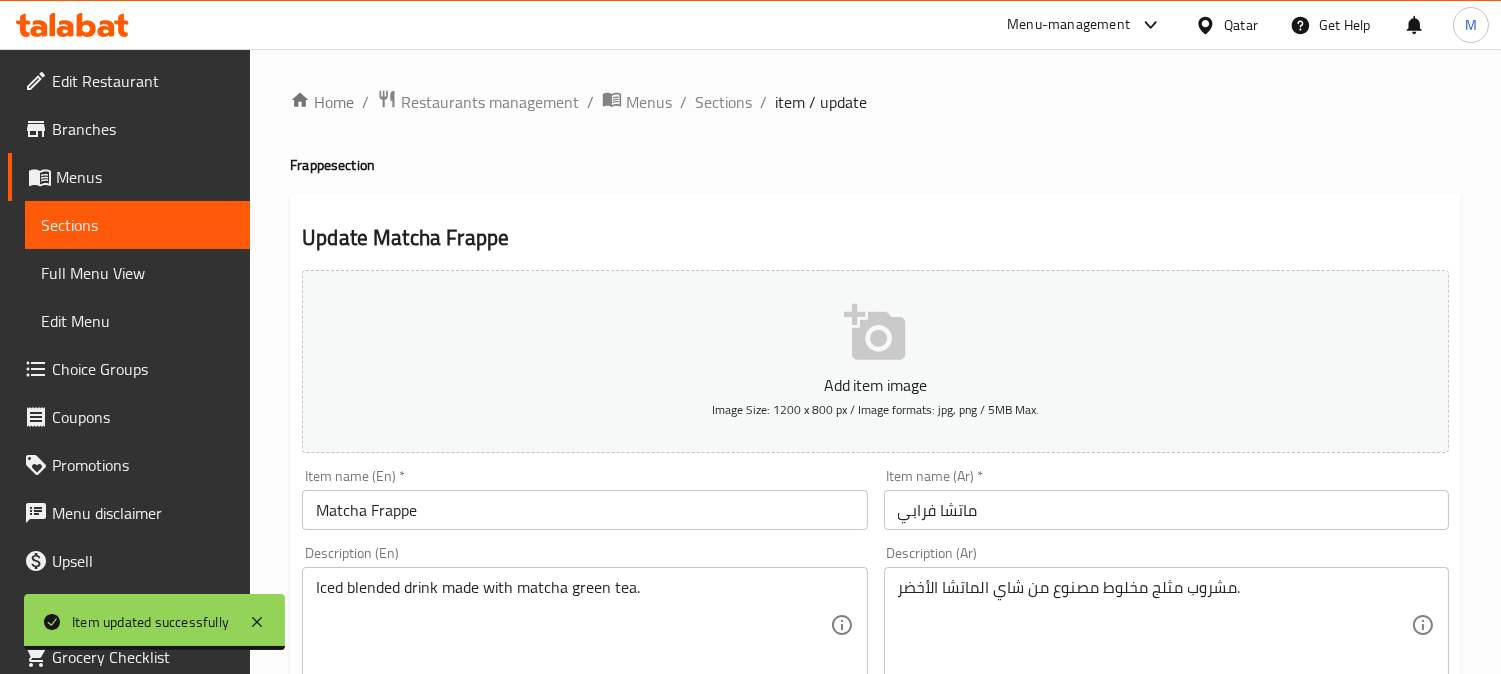 scroll, scrollTop: 333, scrollLeft: 0, axis: vertical 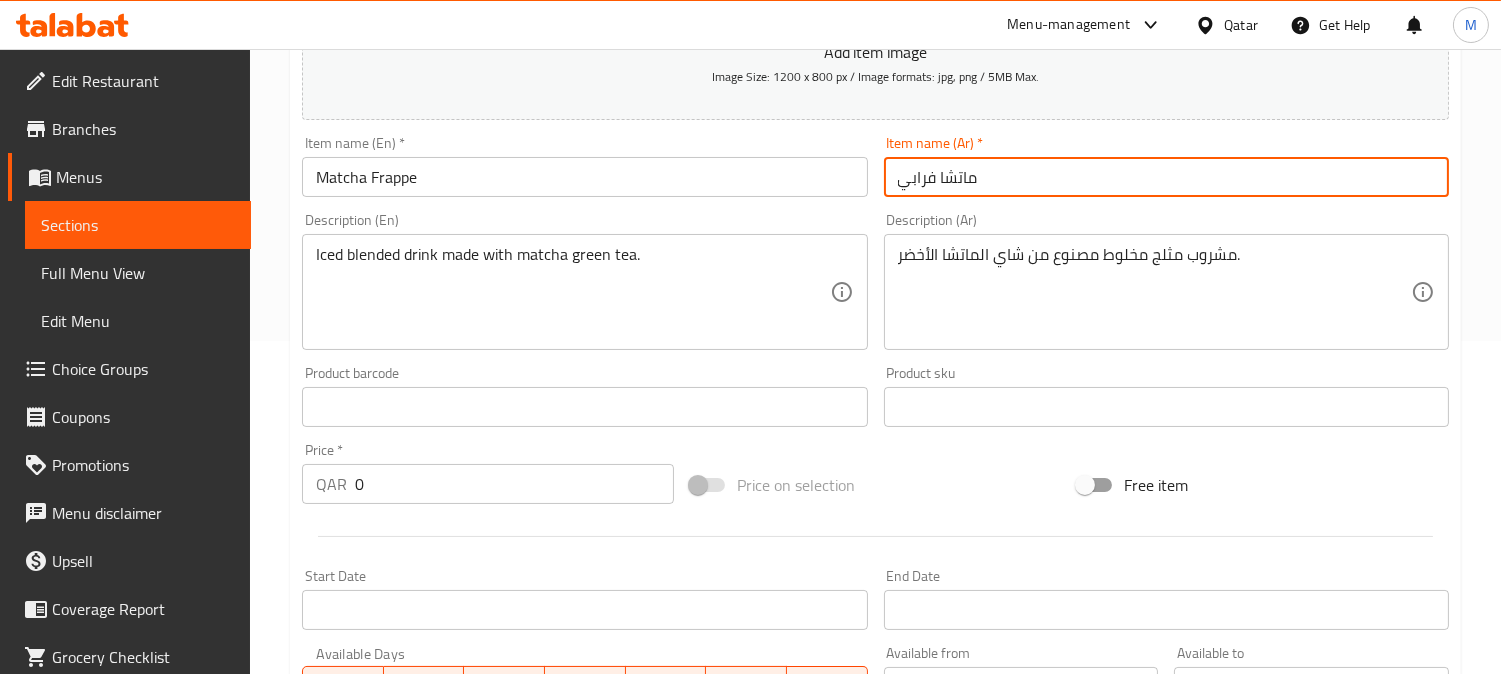 click on "ماتشا فرابي" at bounding box center [1166, 177] 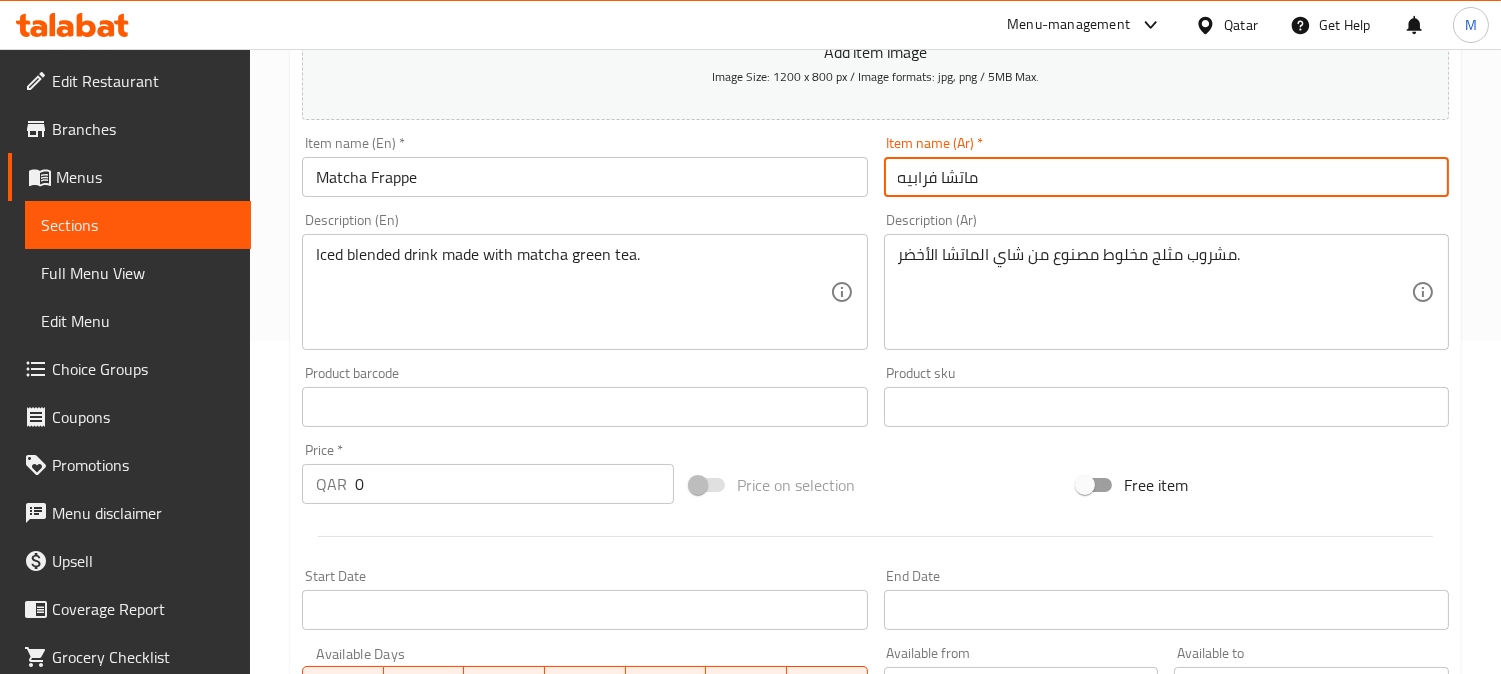 type on "ماتشا فرابيه" 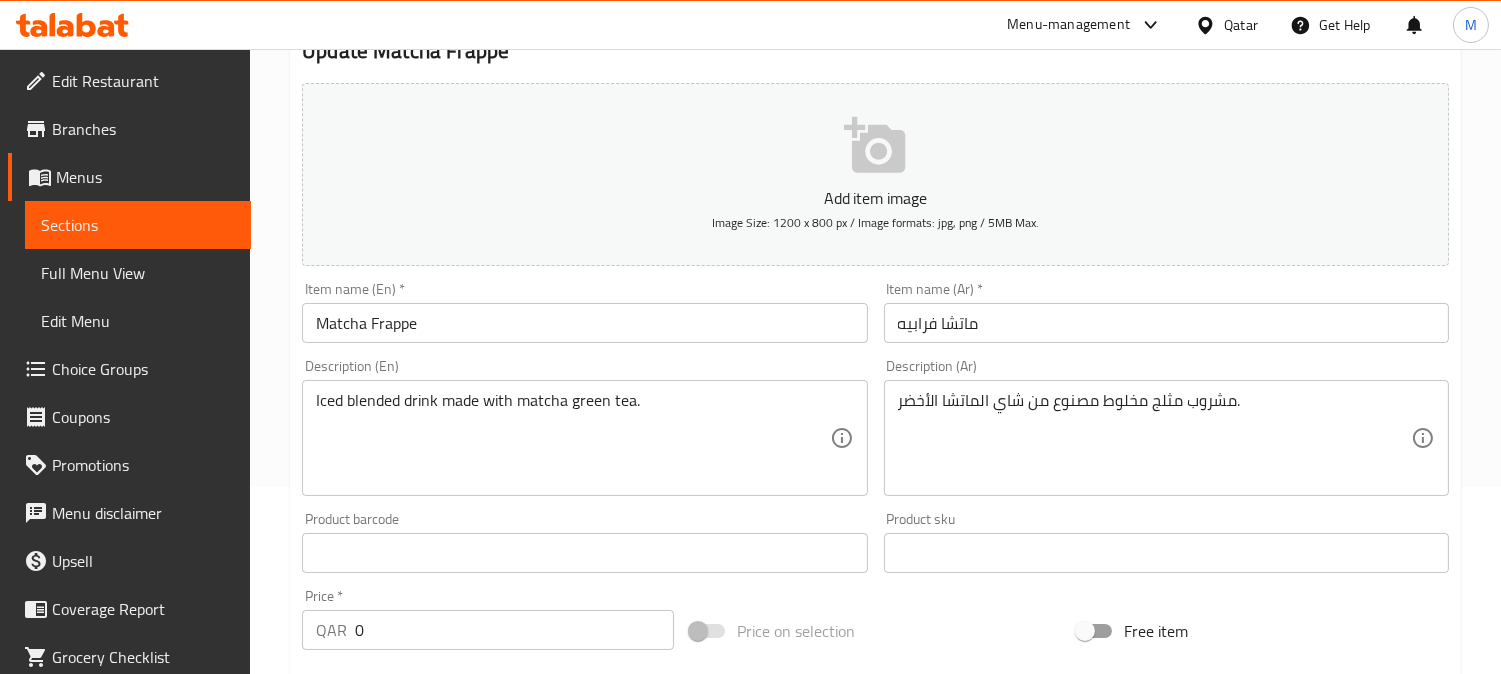 scroll, scrollTop: 0, scrollLeft: 0, axis: both 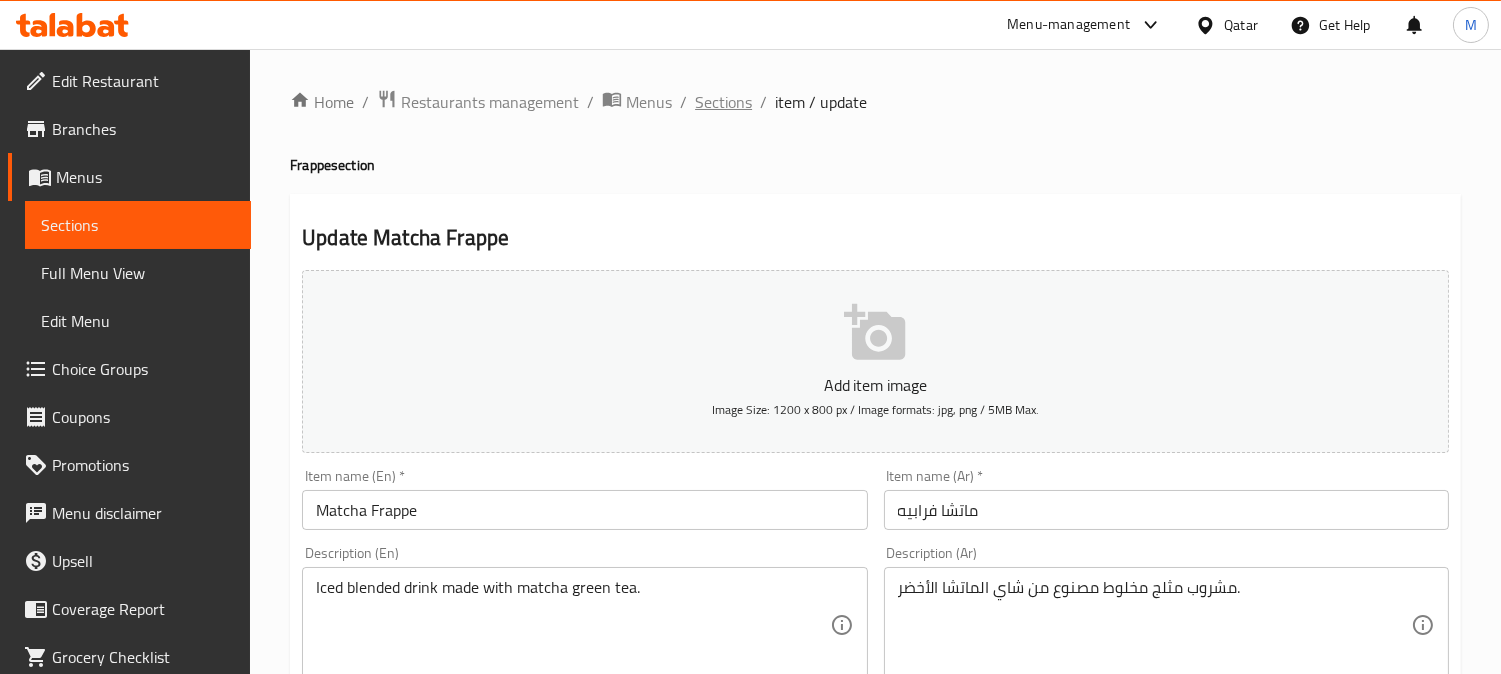drag, startPoint x: 727, startPoint y: 98, endPoint x: 705, endPoint y: 88, distance: 24.166092 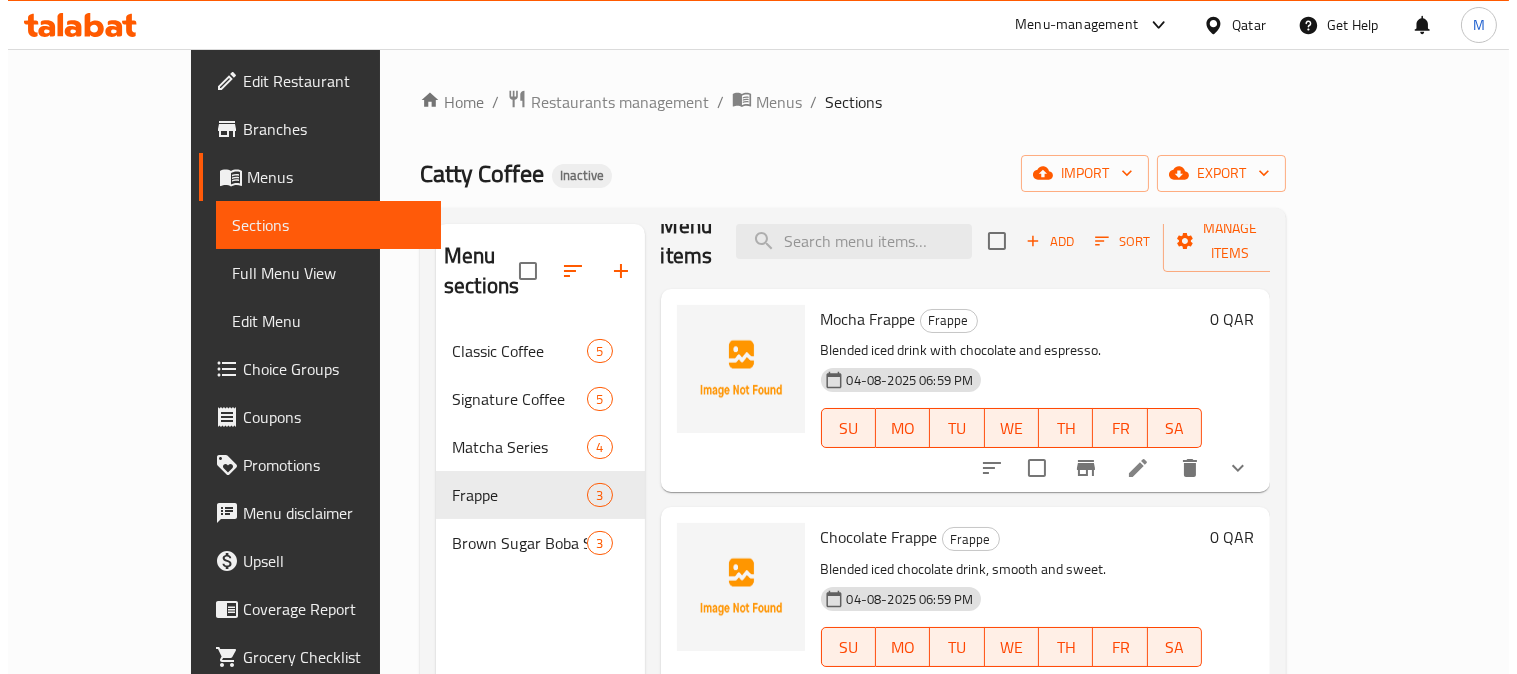 scroll, scrollTop: 0, scrollLeft: 0, axis: both 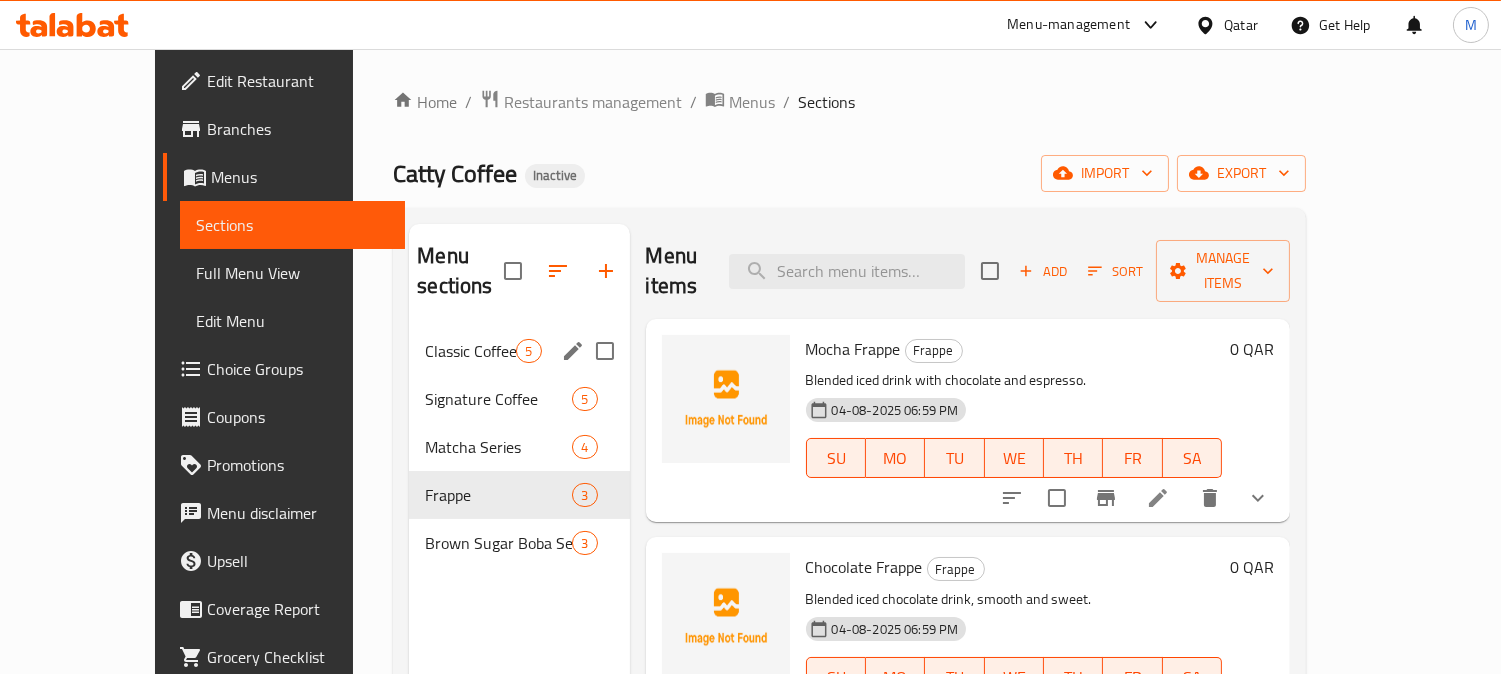 click on "Classic Coffee" at bounding box center (470, 351) 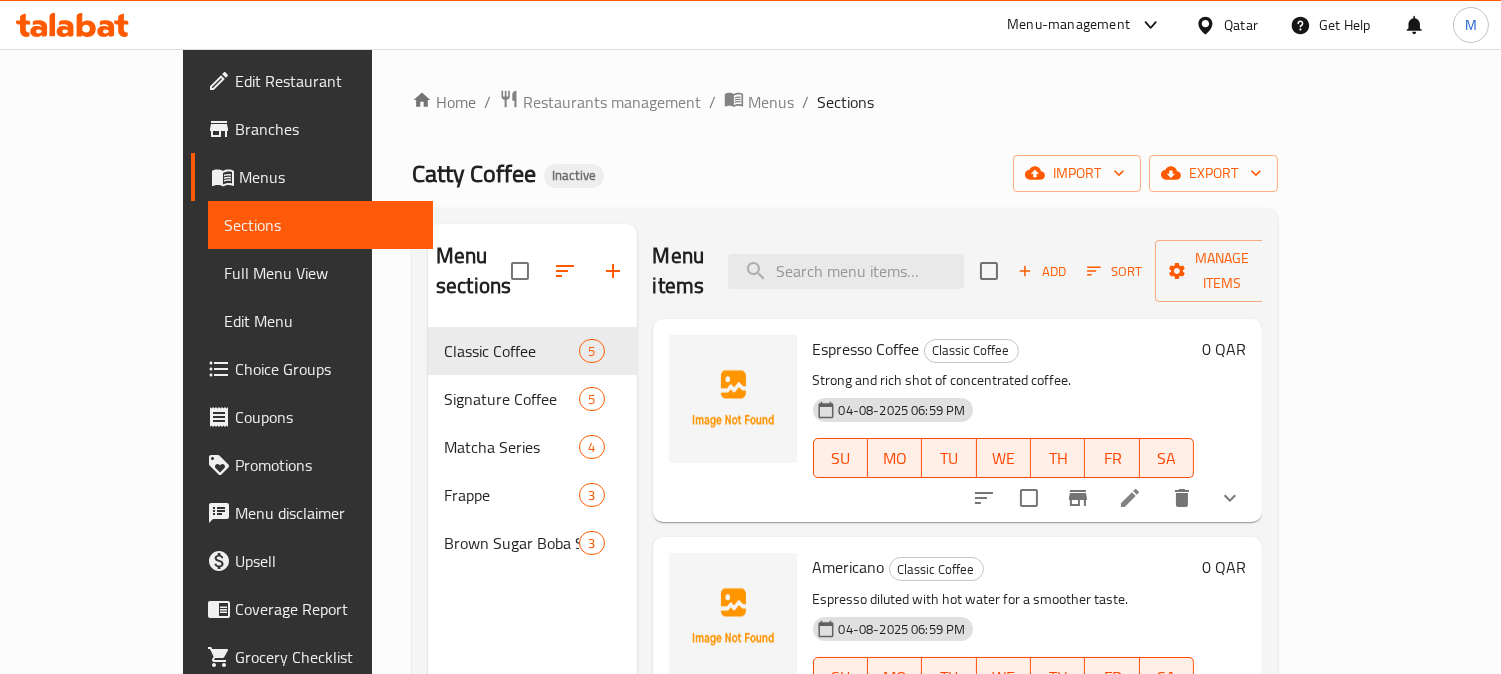 click 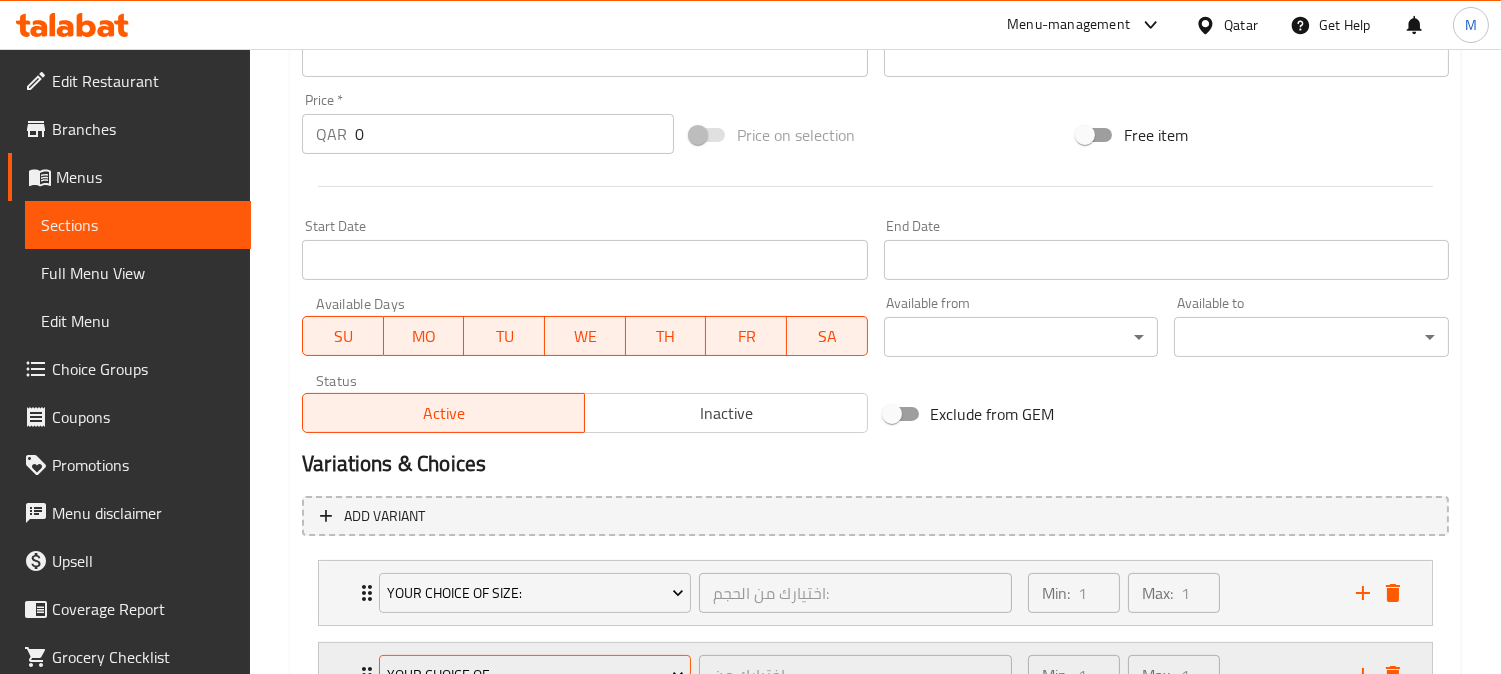 scroll, scrollTop: 934, scrollLeft: 0, axis: vertical 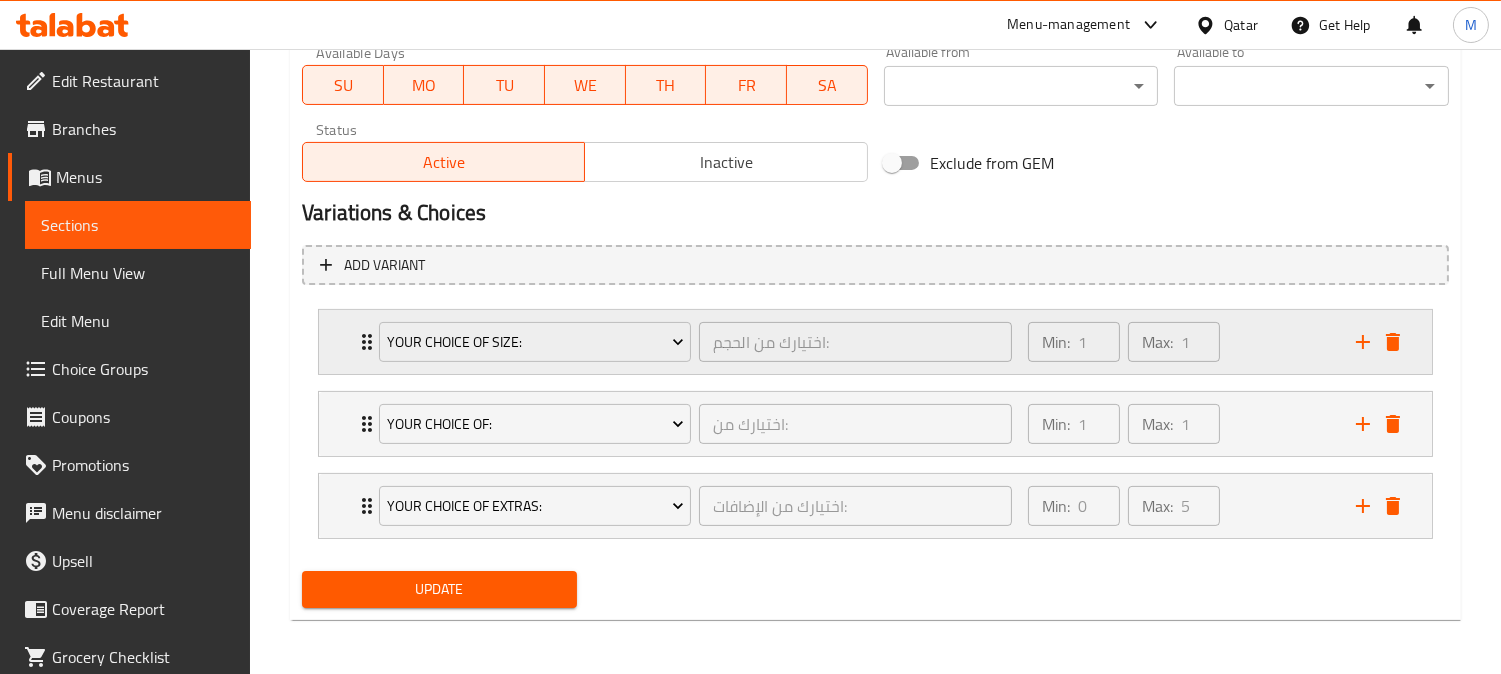 click on "Your Choice Of Size: اختيارك من الحجم: ​ Min: 1 ​ Max: 1 ​" at bounding box center [875, 342] 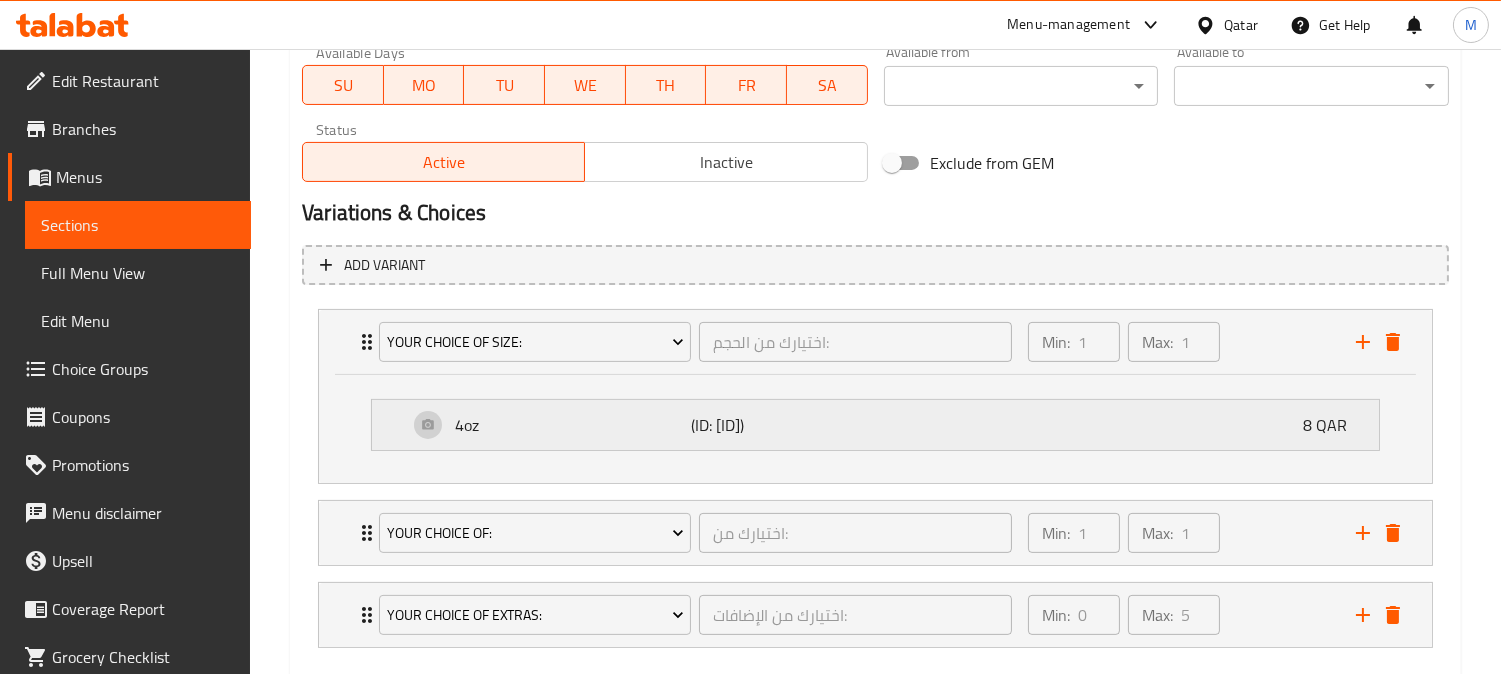 click on "4oz" at bounding box center [572, 425] 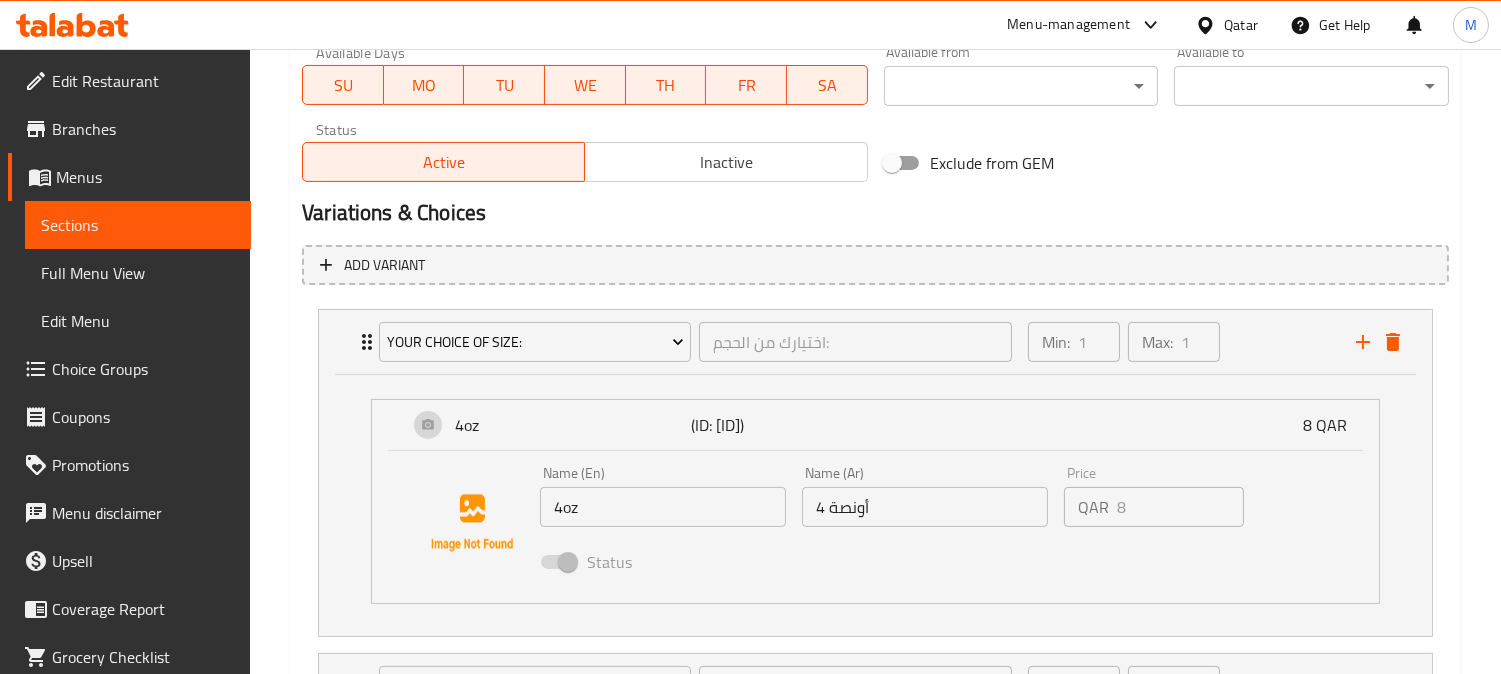 click on "4oz" at bounding box center (663, 507) 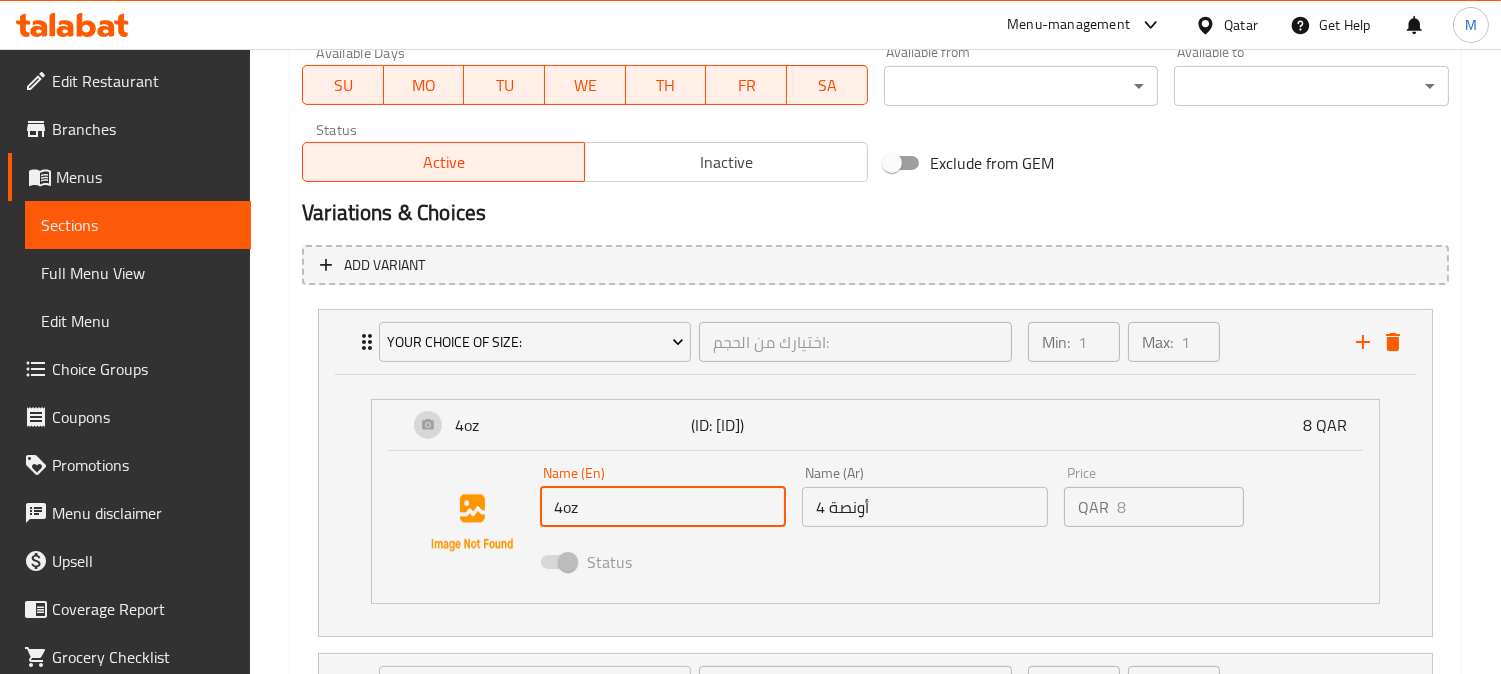 click on "4oz" at bounding box center [663, 507] 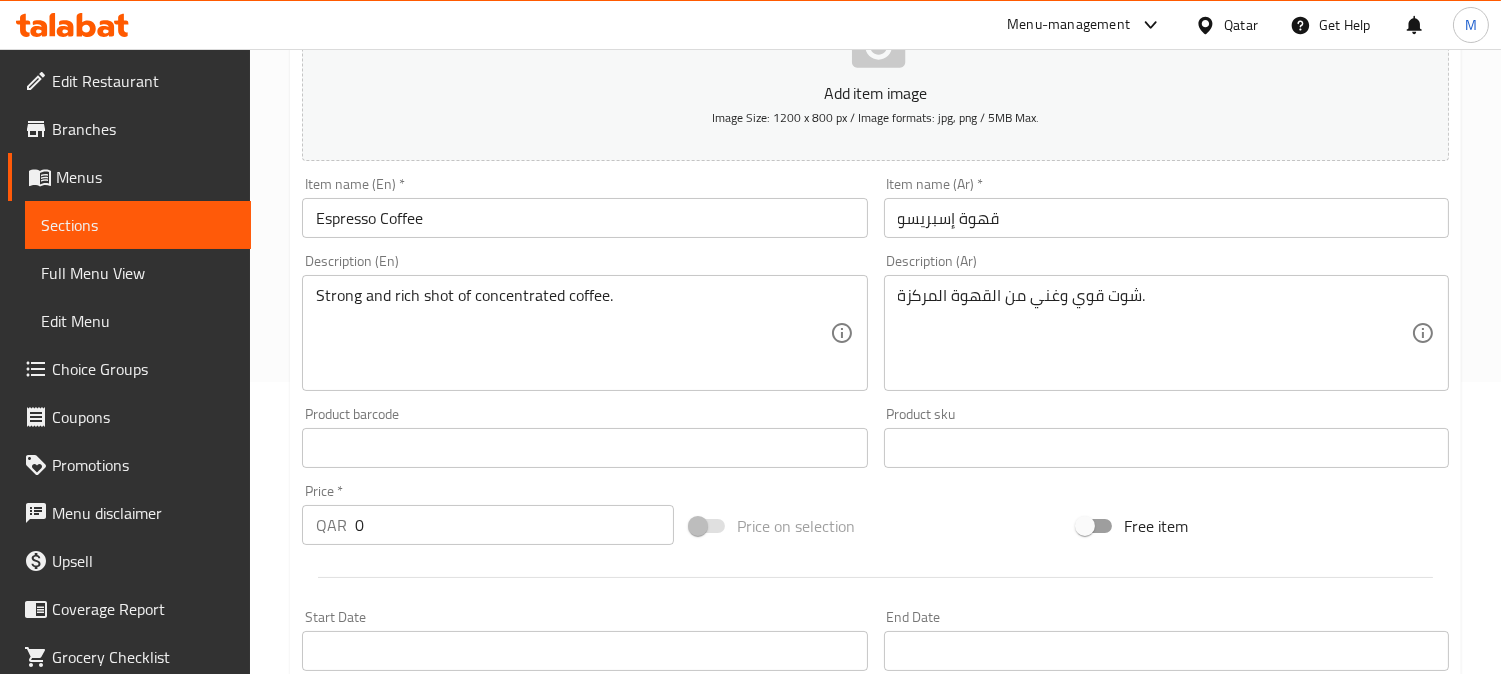 scroll, scrollTop: 267, scrollLeft: 0, axis: vertical 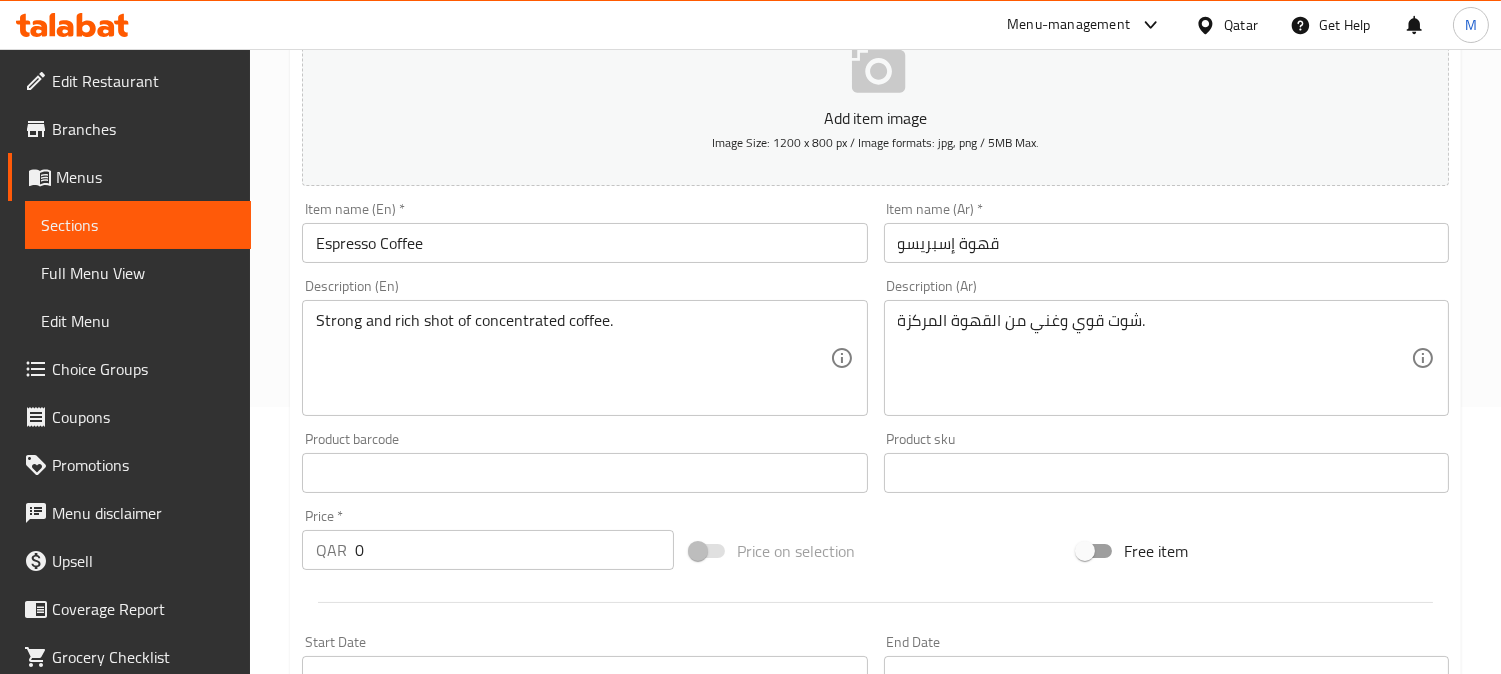 click on "Espresso Coffee" at bounding box center (584, 243) 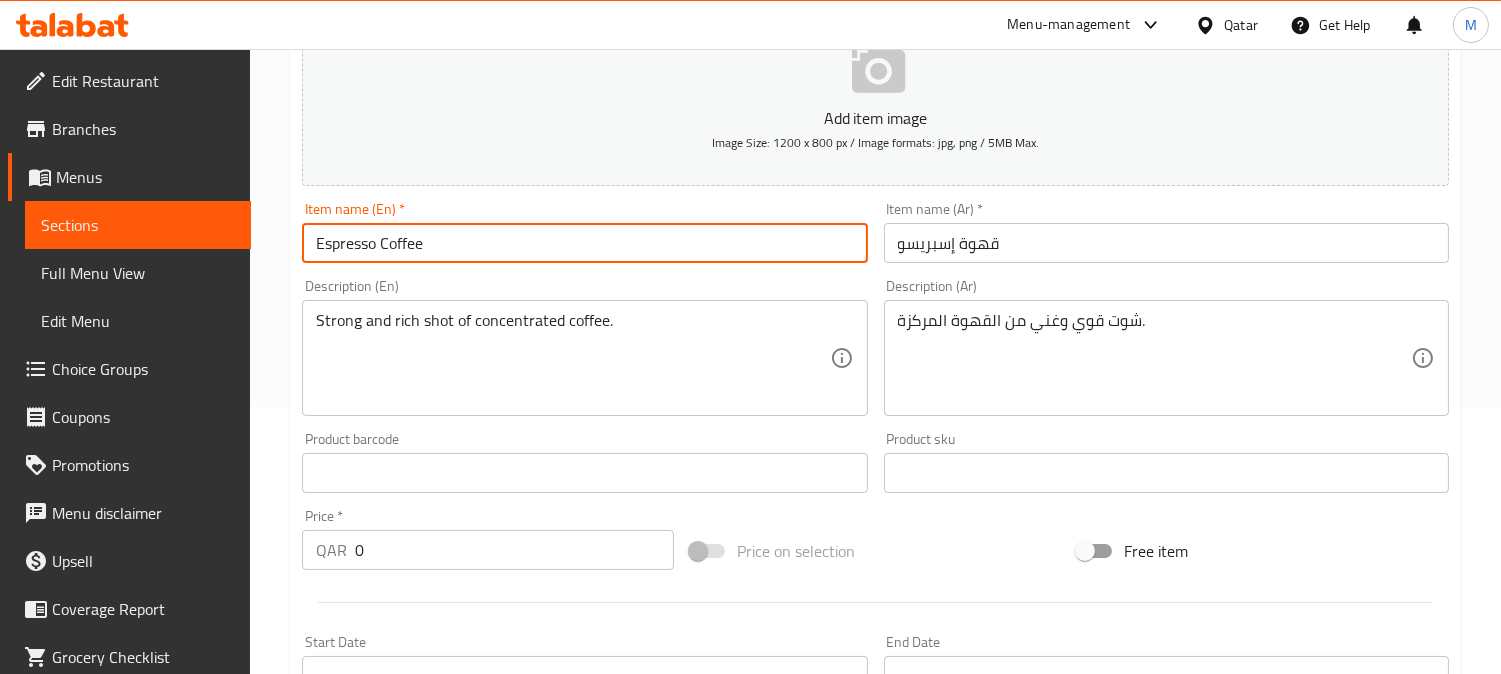 paste on "4oz" 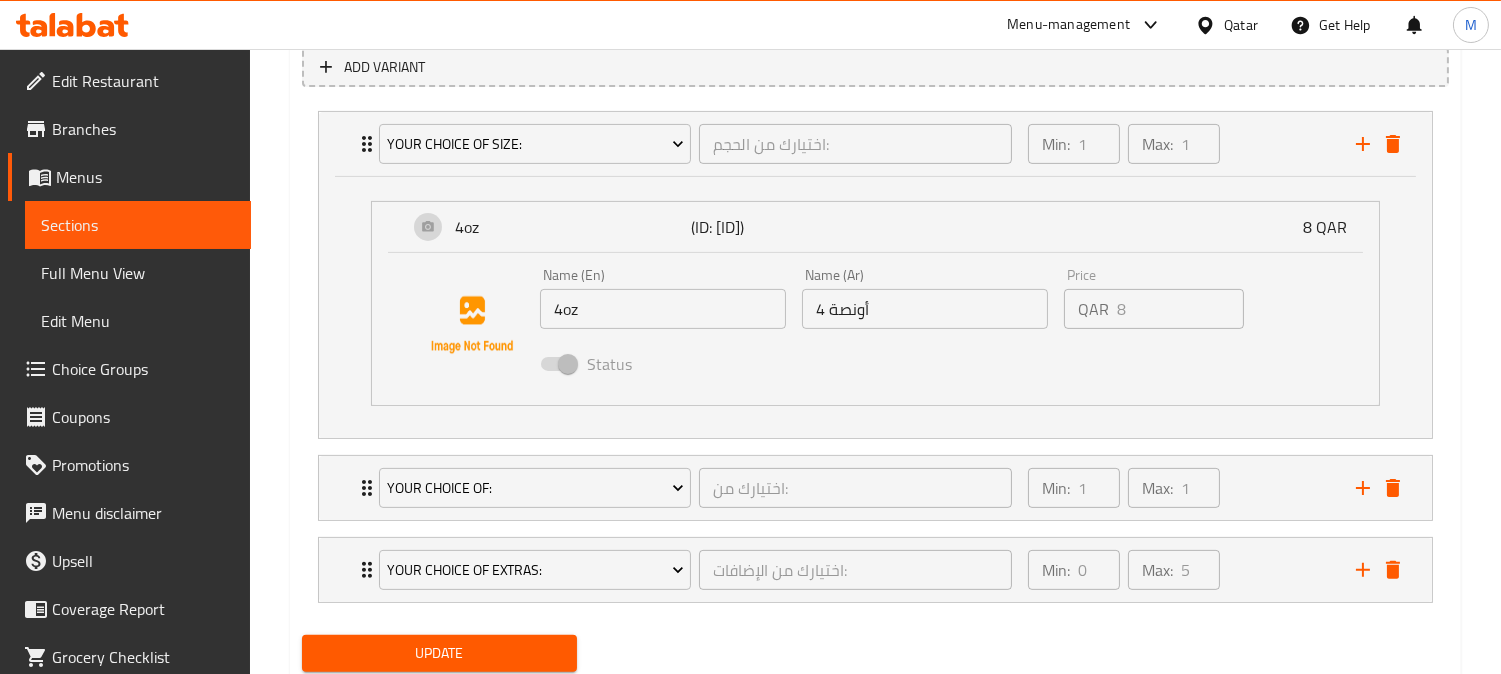 scroll, scrollTop: 1196, scrollLeft: 0, axis: vertical 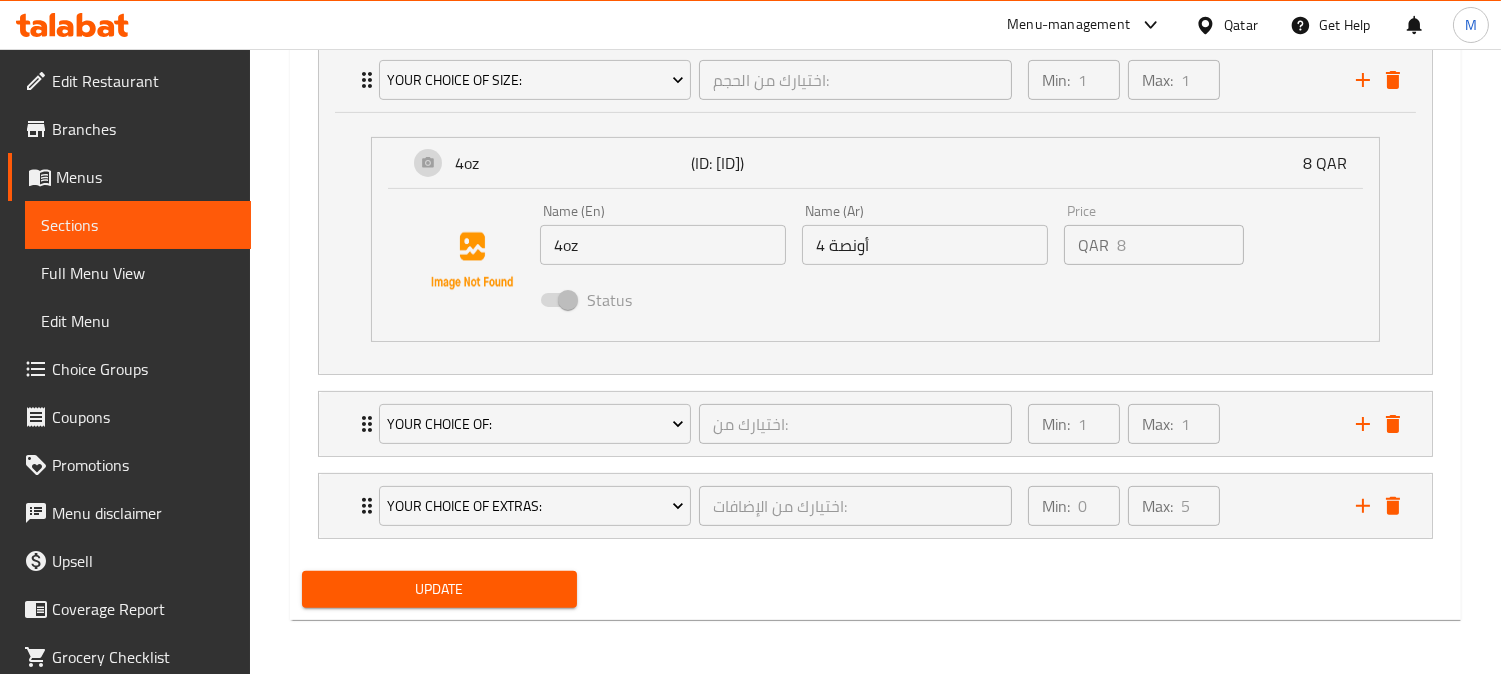type on "Espresso Coffee 4oz" 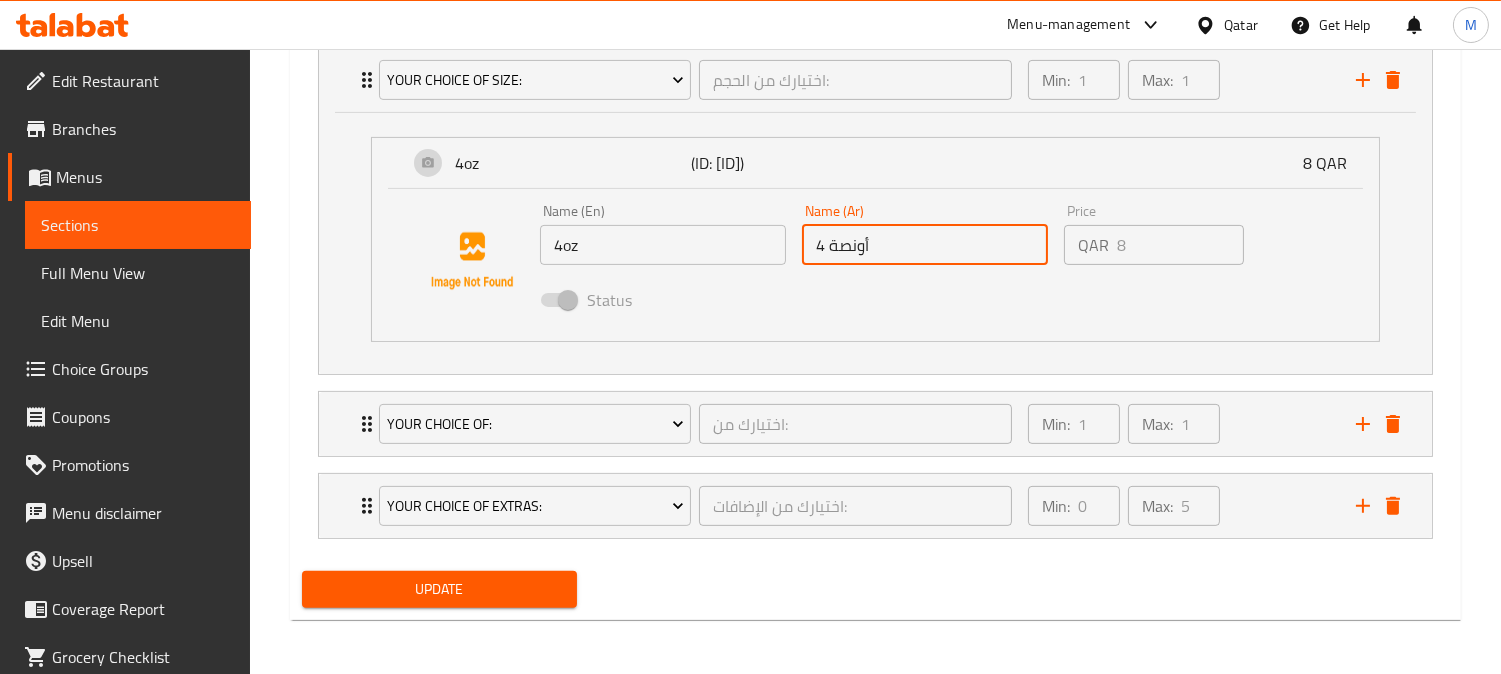 click on "4 أونصة" at bounding box center [925, 245] 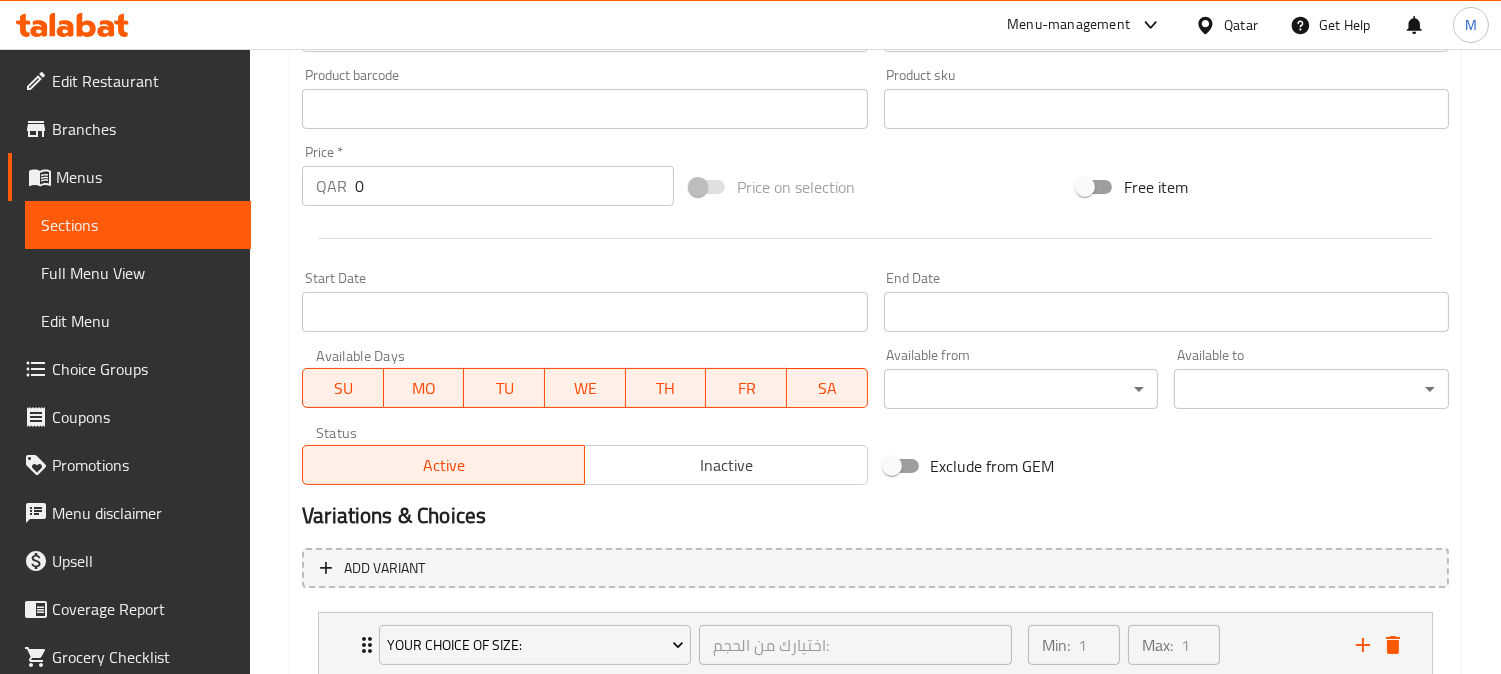 scroll, scrollTop: 418, scrollLeft: 0, axis: vertical 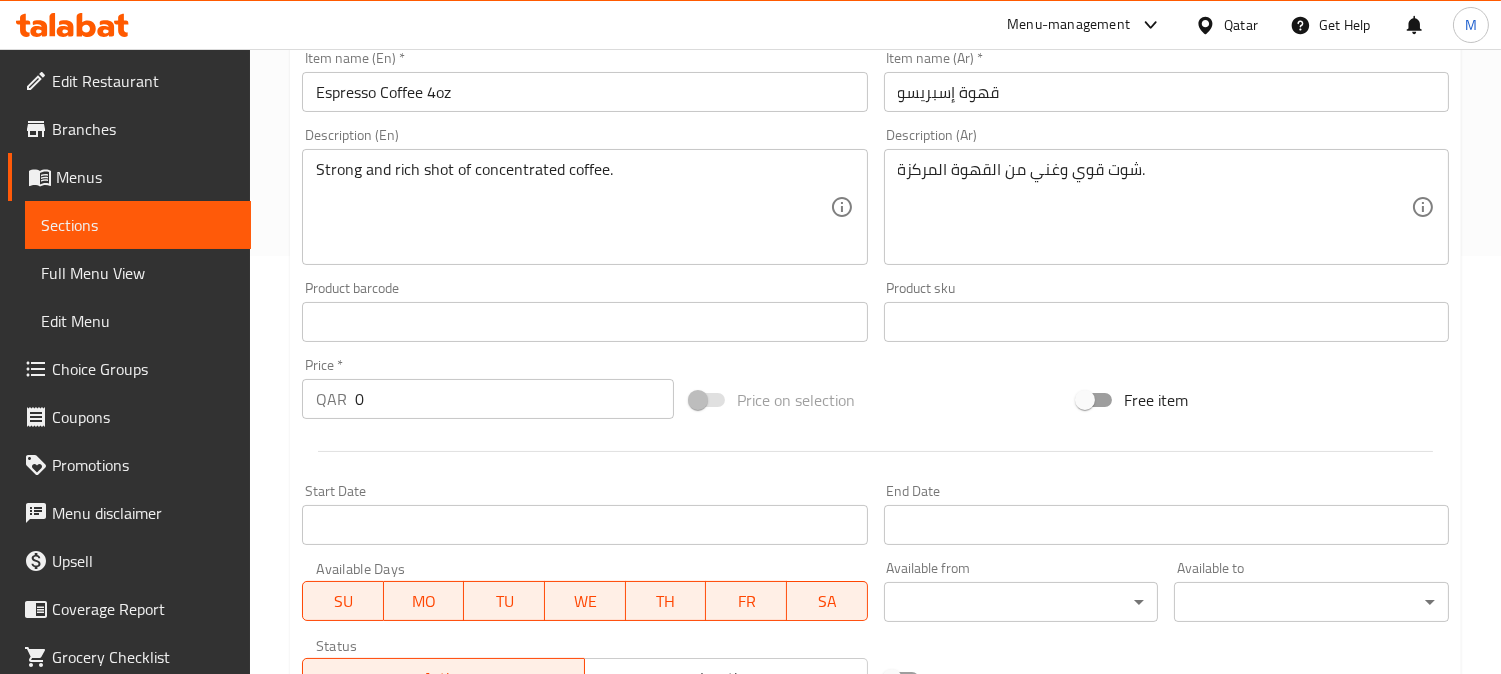 click on "قهوة إسبريسو" at bounding box center [1166, 92] 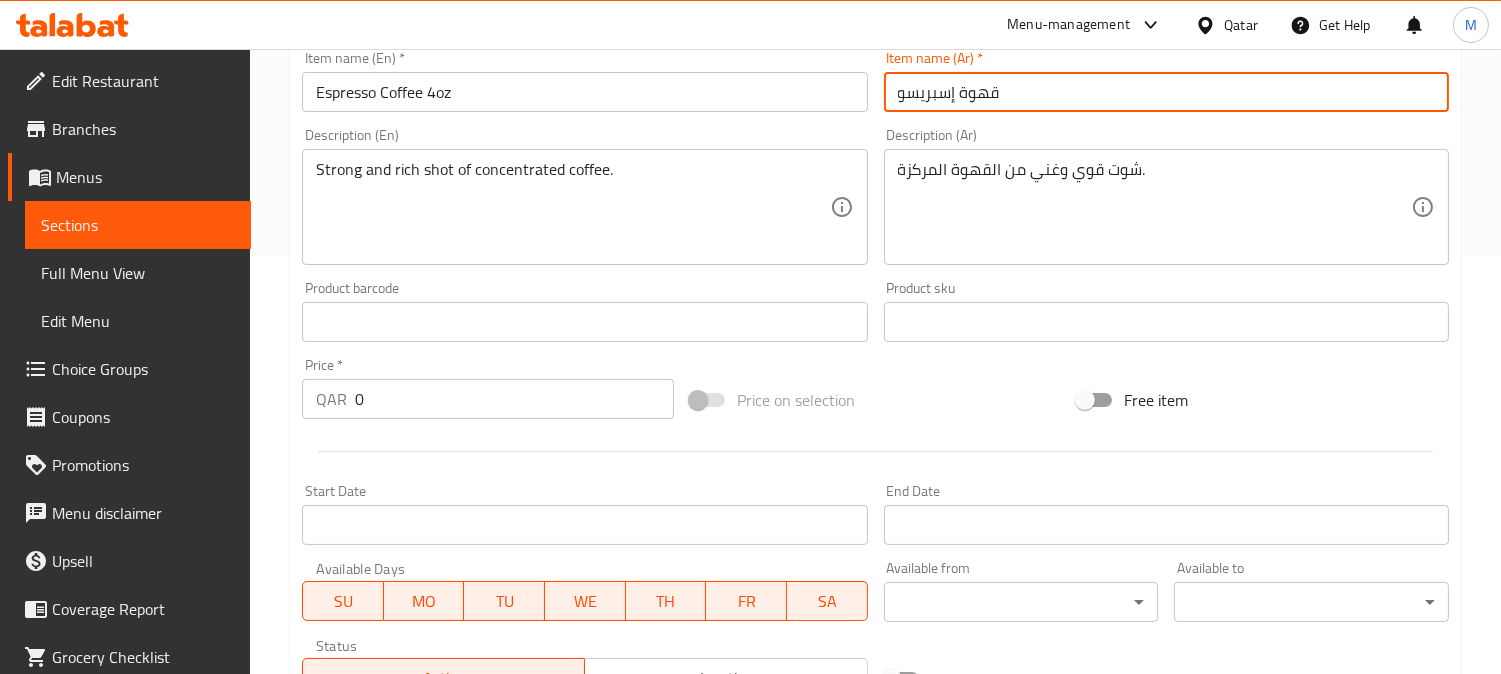 paste on "4 أونصة" 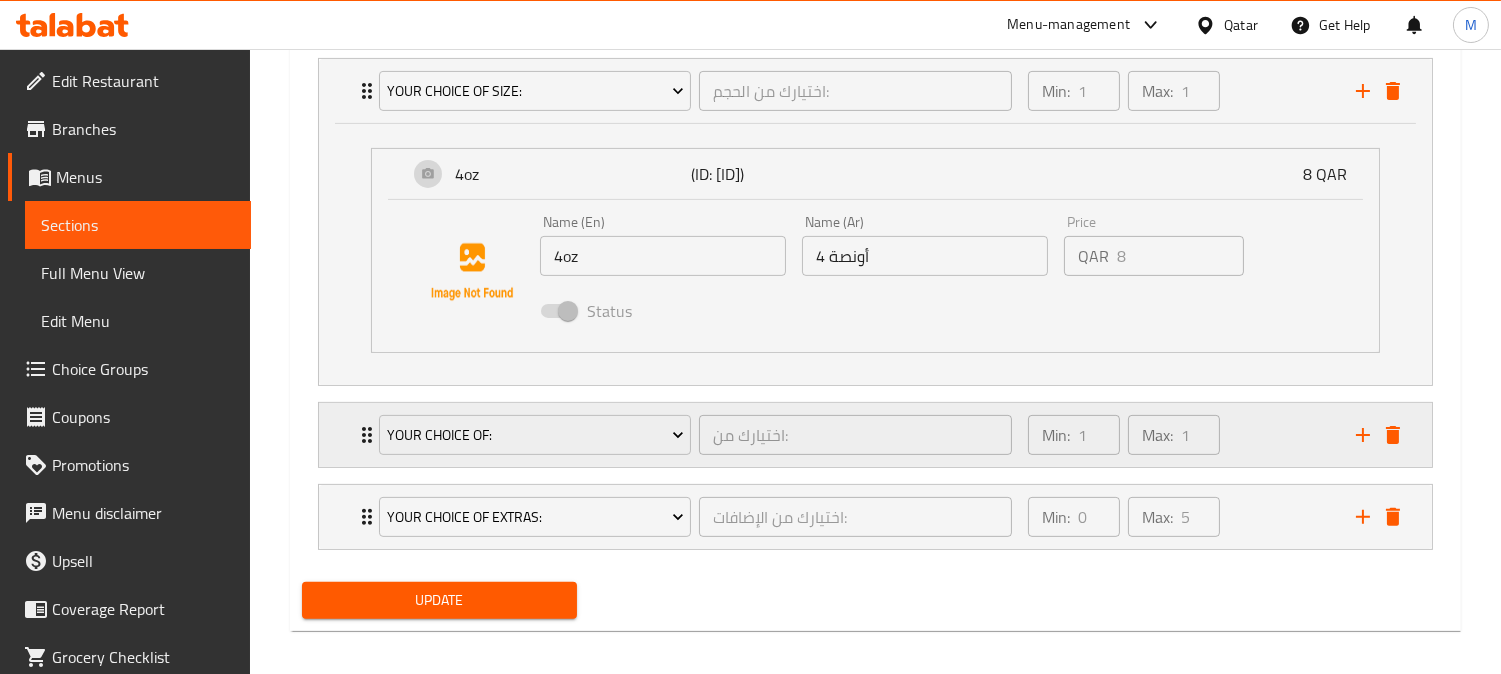 scroll, scrollTop: 1196, scrollLeft: 0, axis: vertical 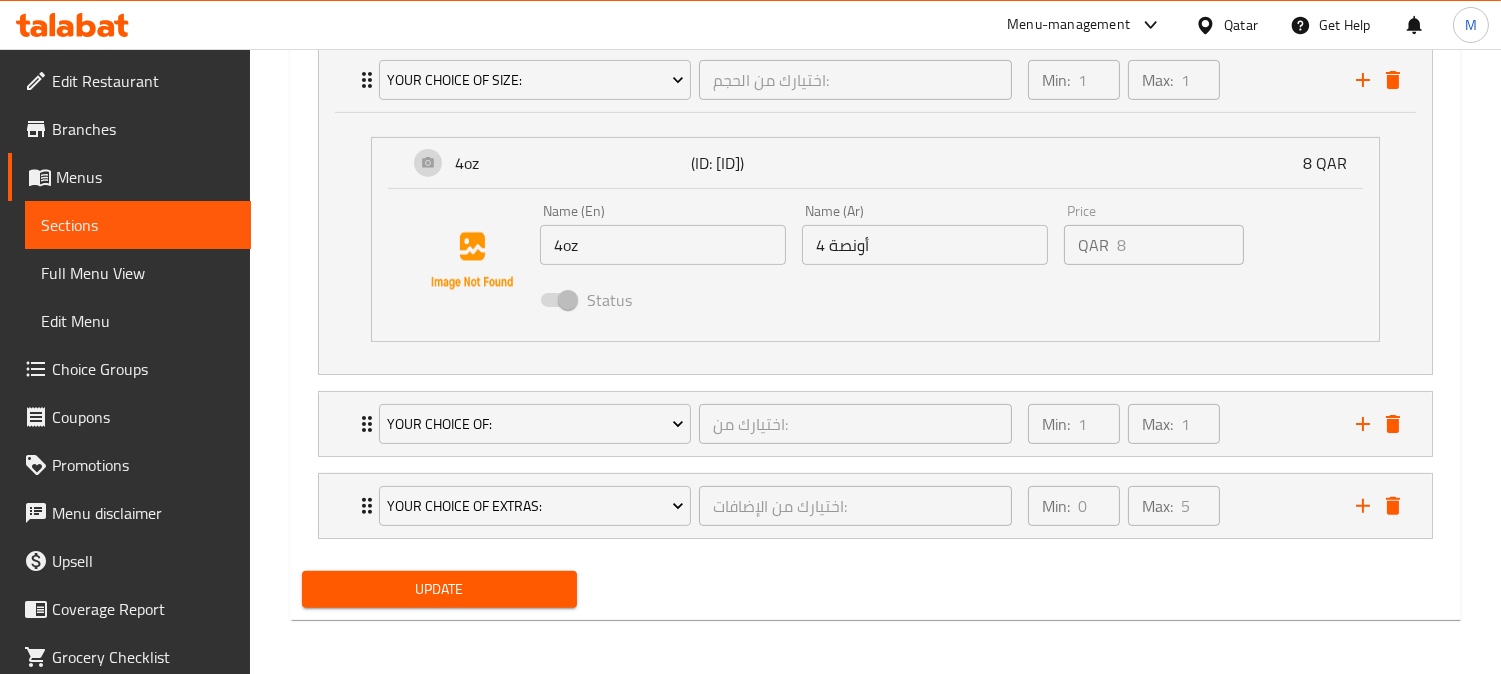 type on "قهوة إسبريسو 4 أونصة" 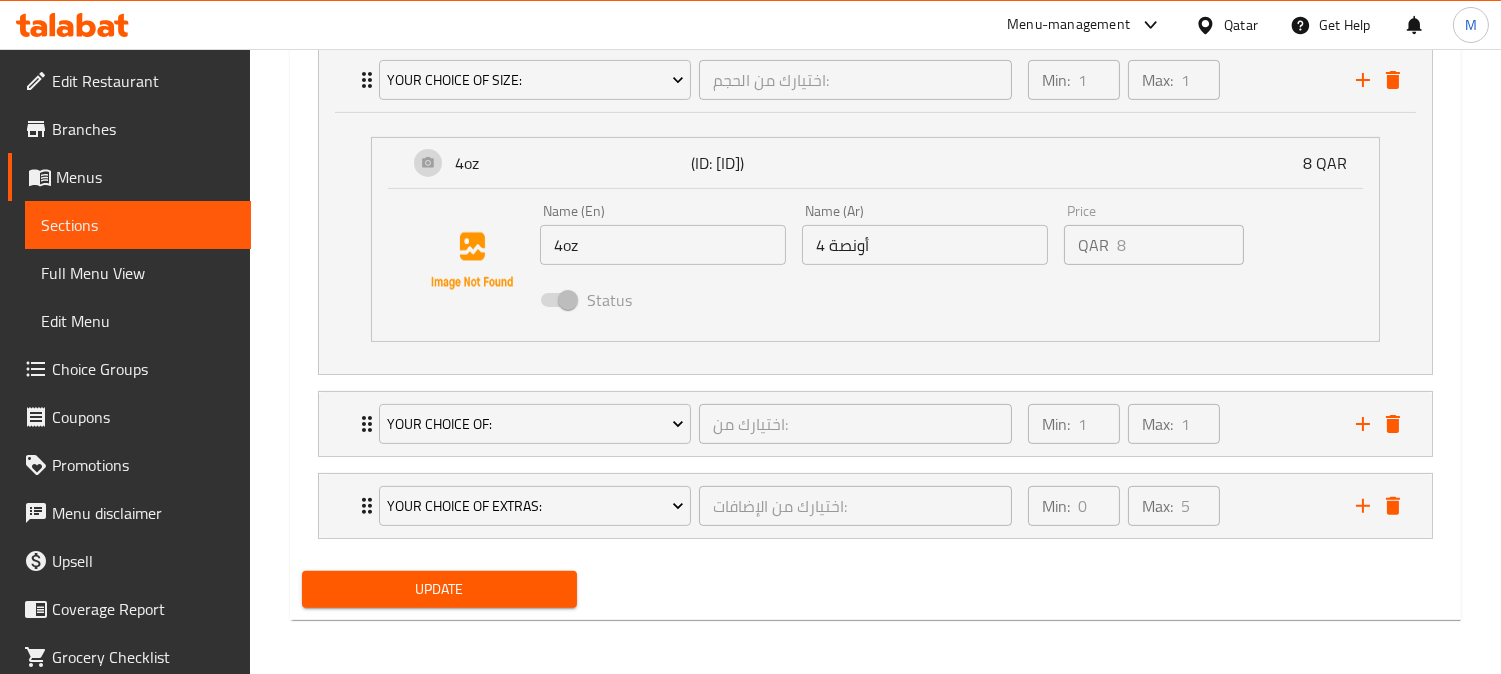 type 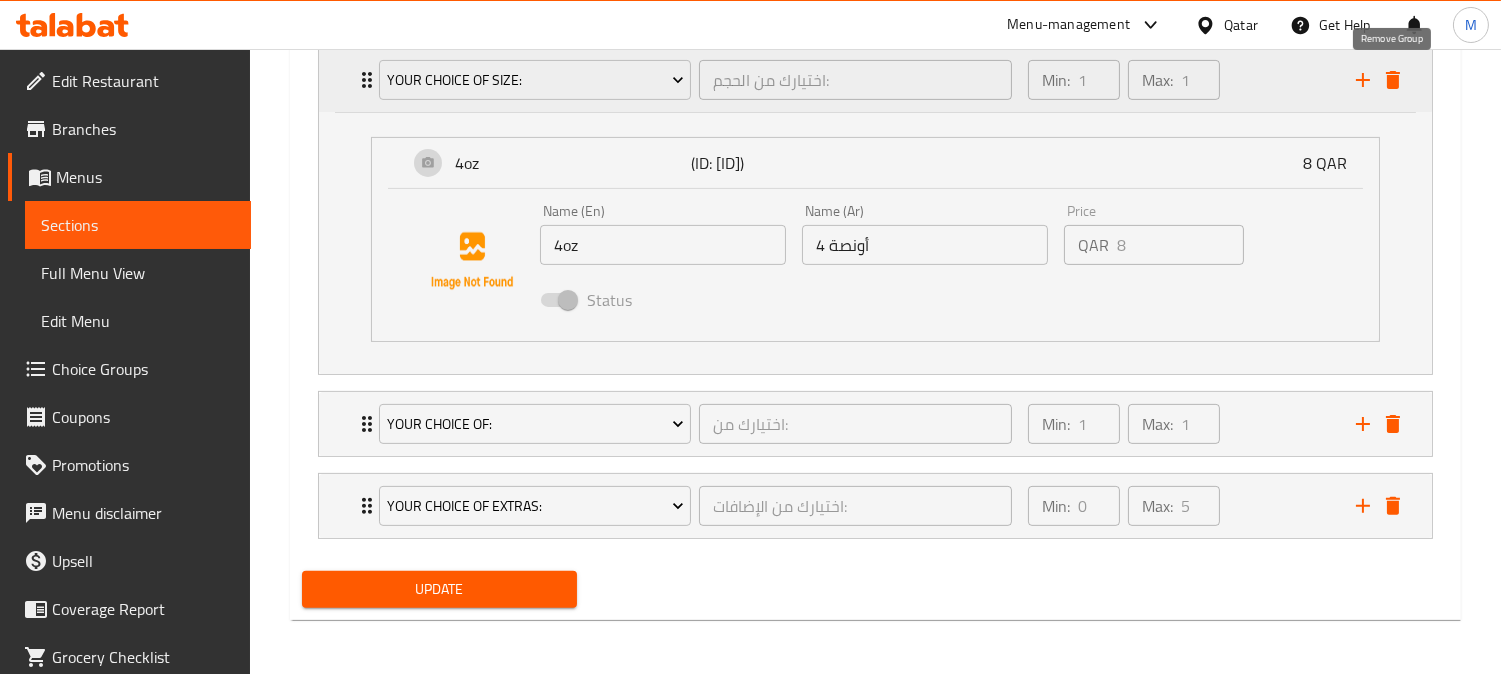 click 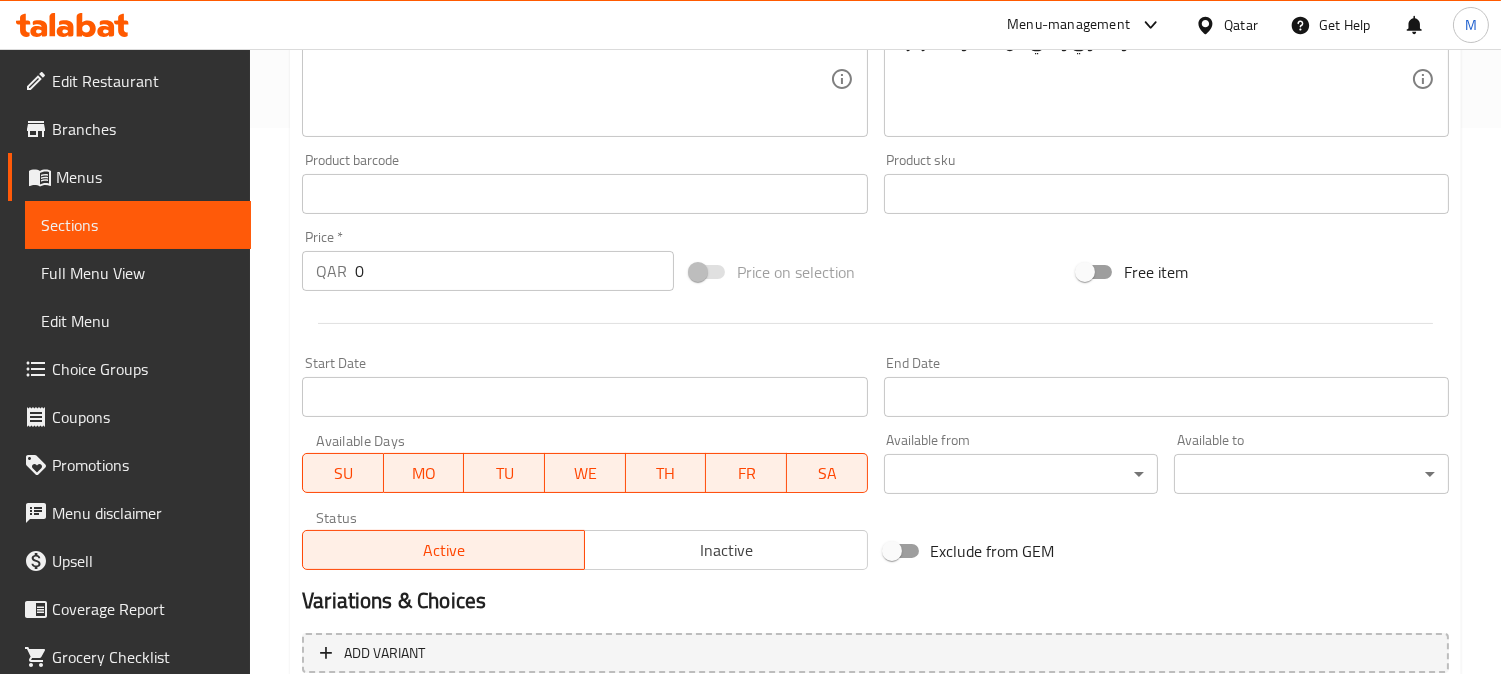 scroll, scrollTop: 518, scrollLeft: 0, axis: vertical 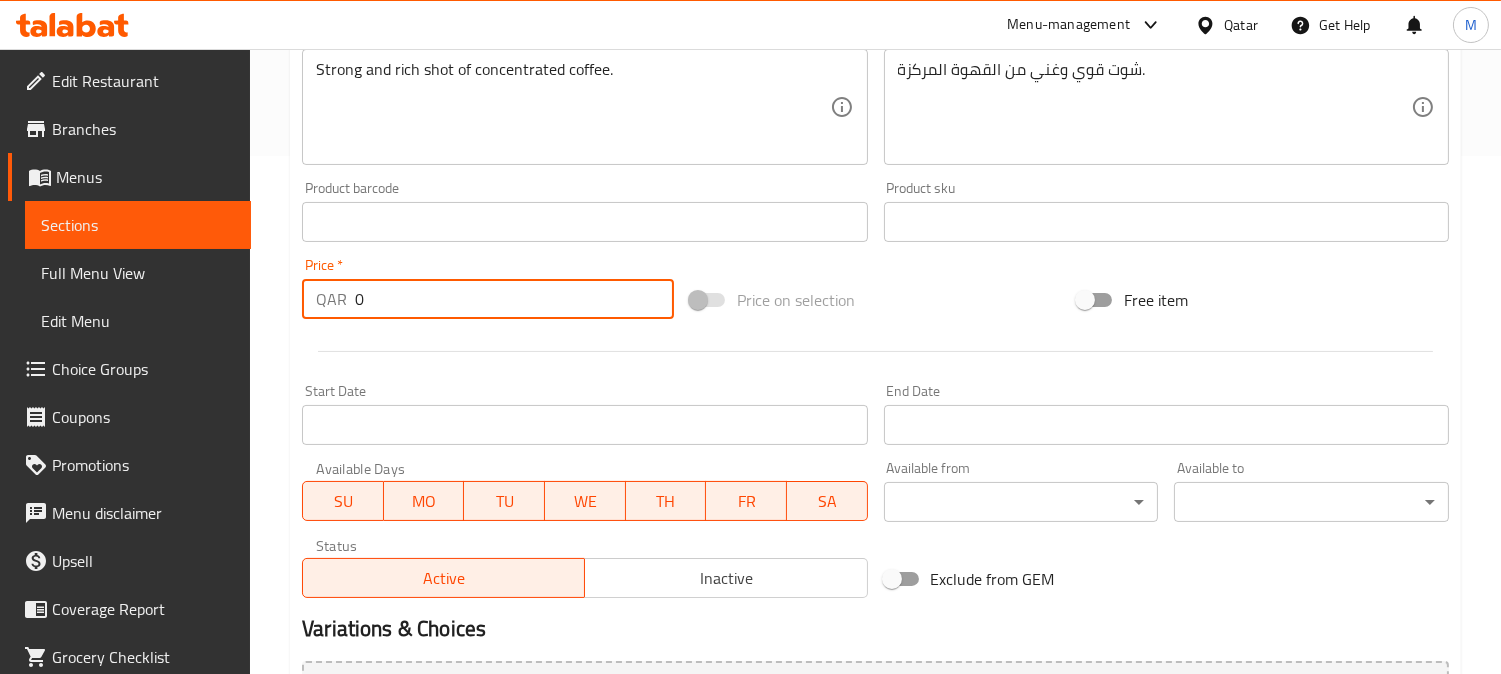 click on "QAR 0 Price  *" at bounding box center [488, 299] 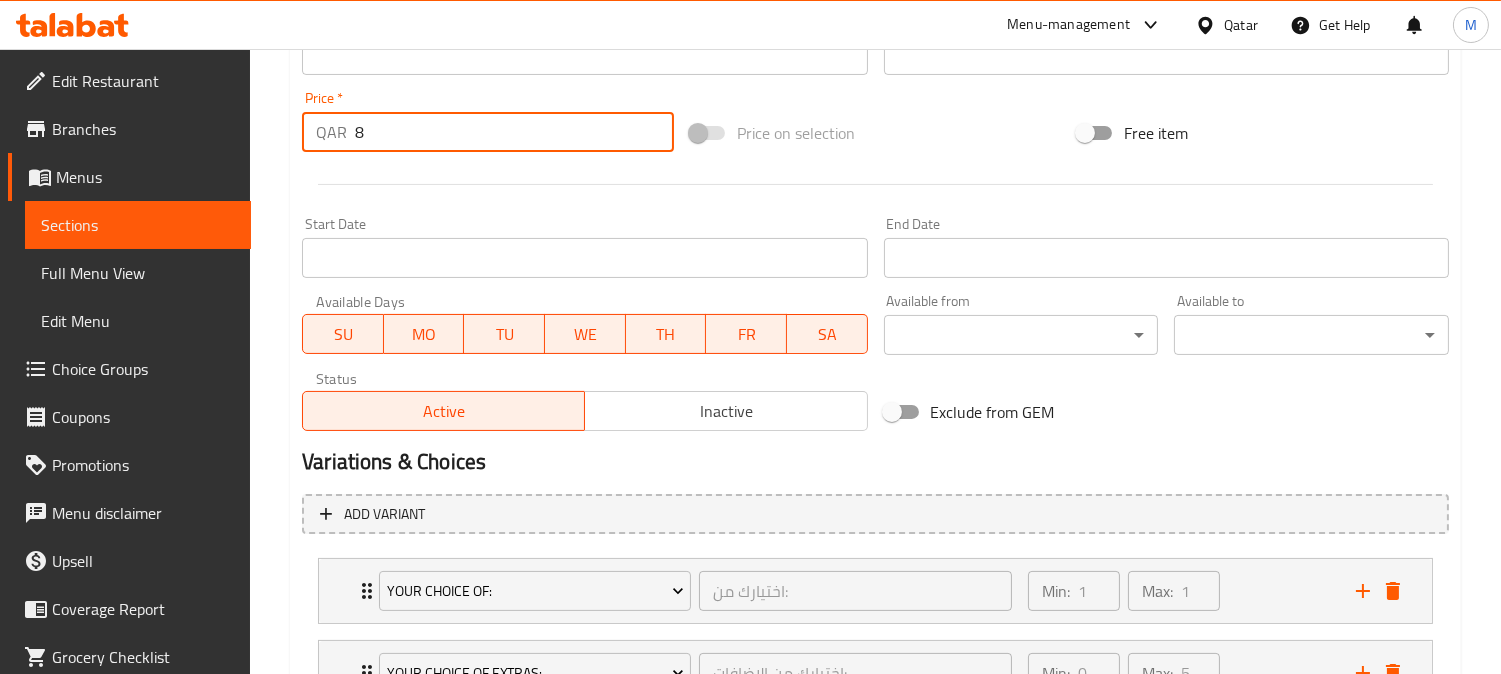 scroll, scrollTop: 741, scrollLeft: 0, axis: vertical 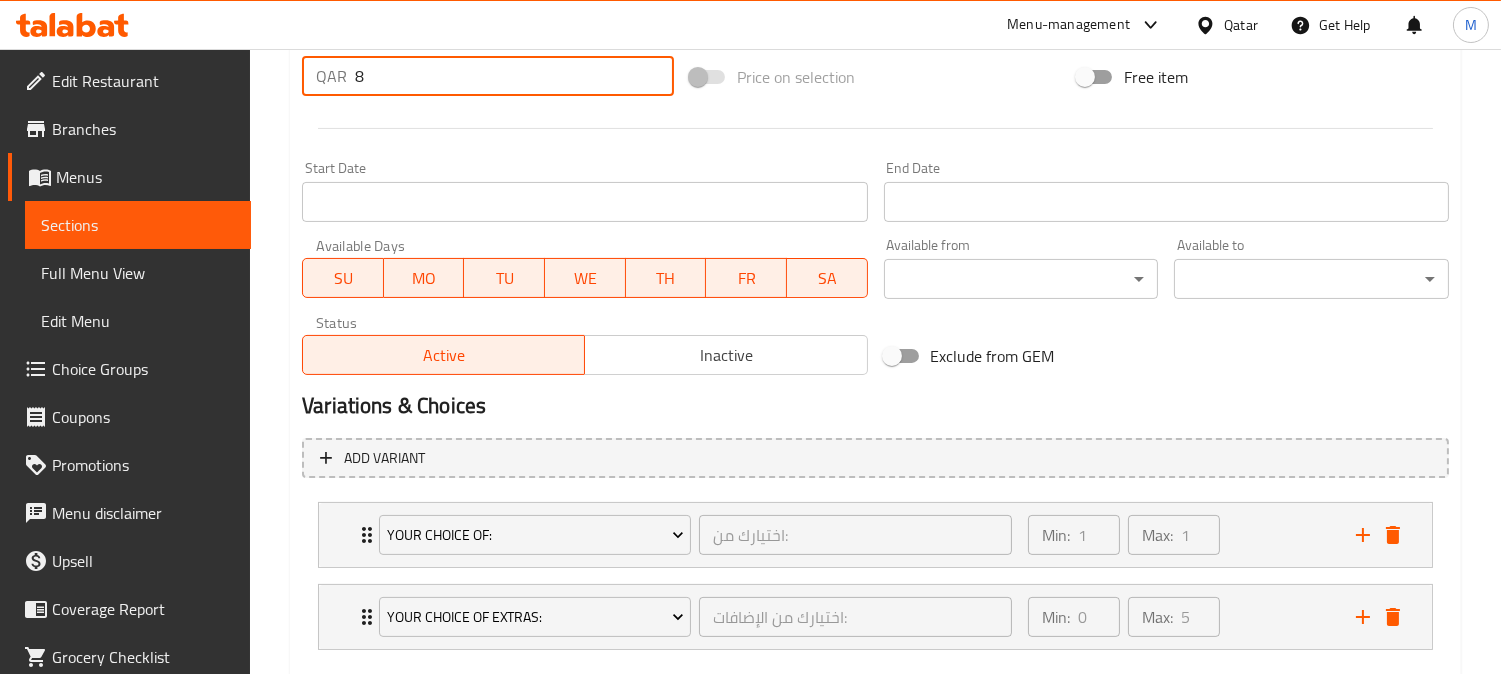 type on "8" 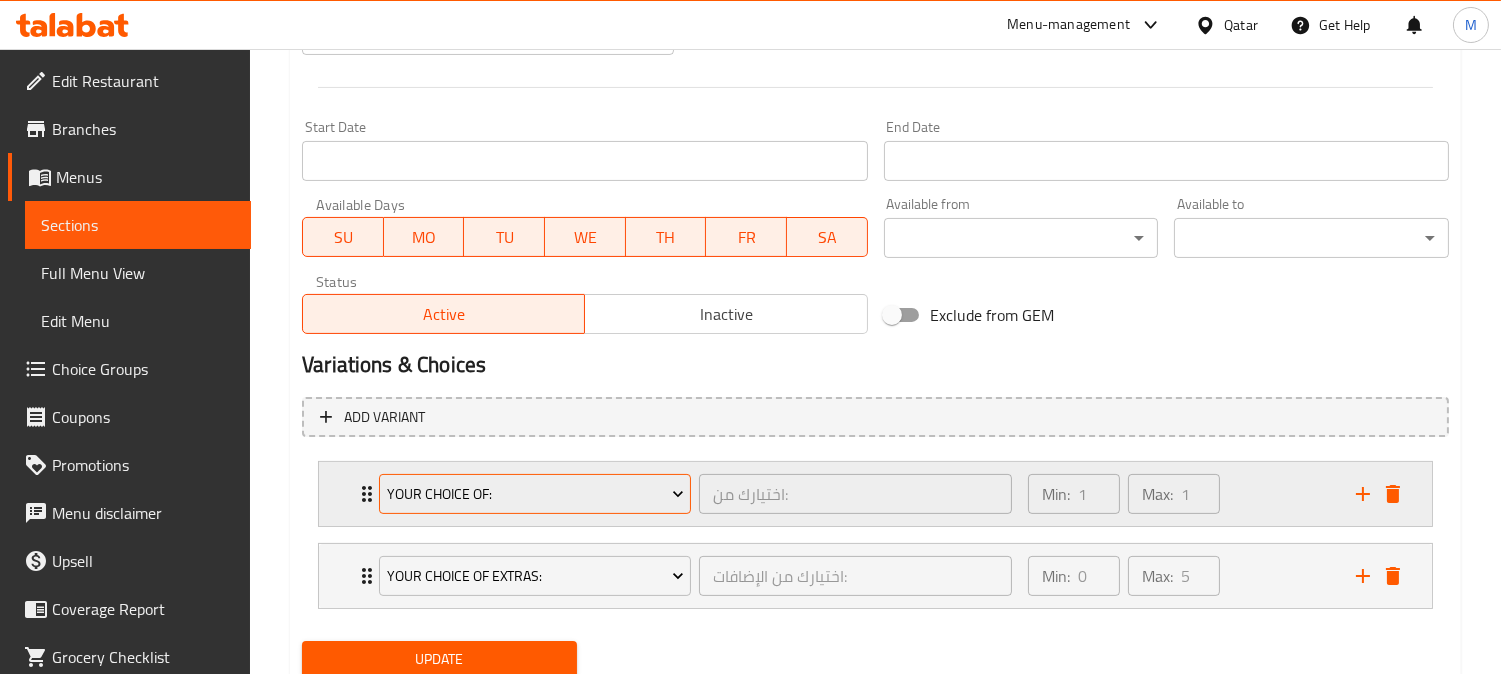 scroll, scrollTop: 852, scrollLeft: 0, axis: vertical 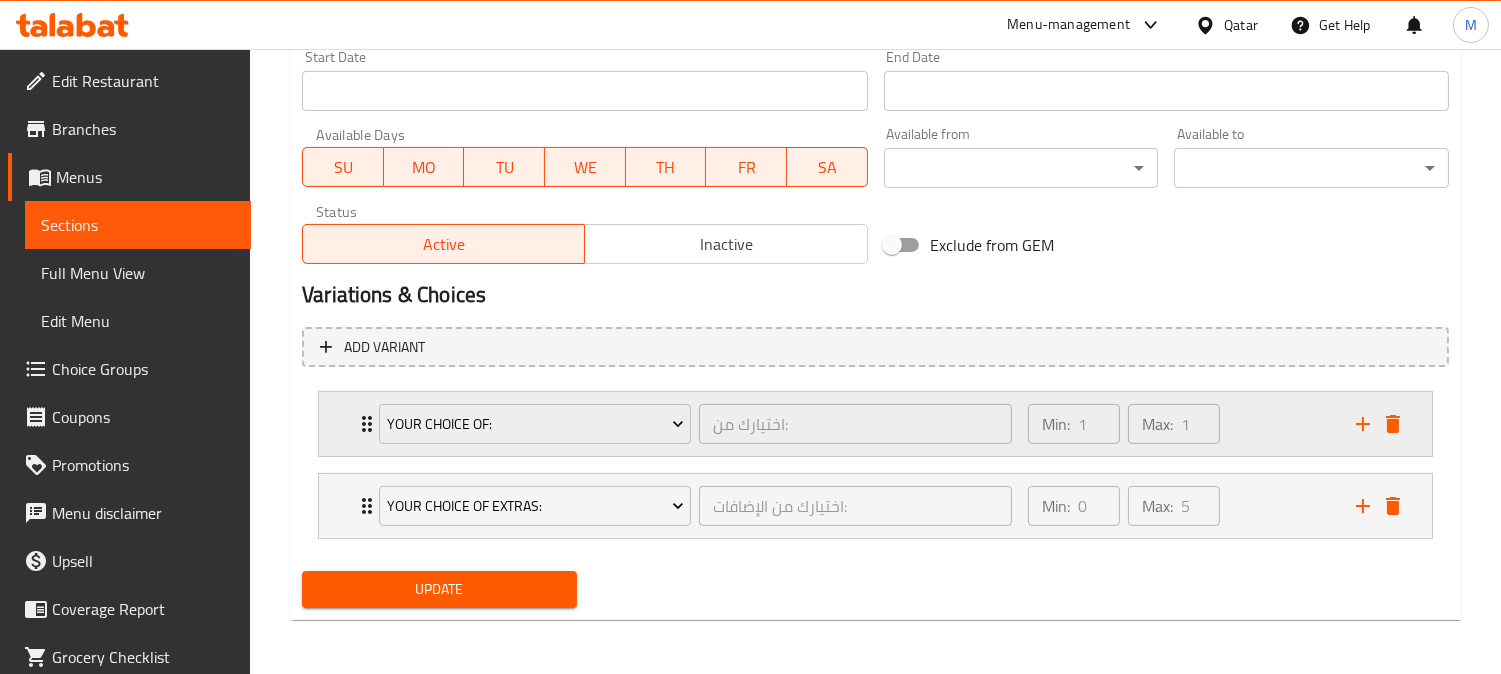 click on "Your Choice Of: اختيارك من: ​" at bounding box center [695, 424] 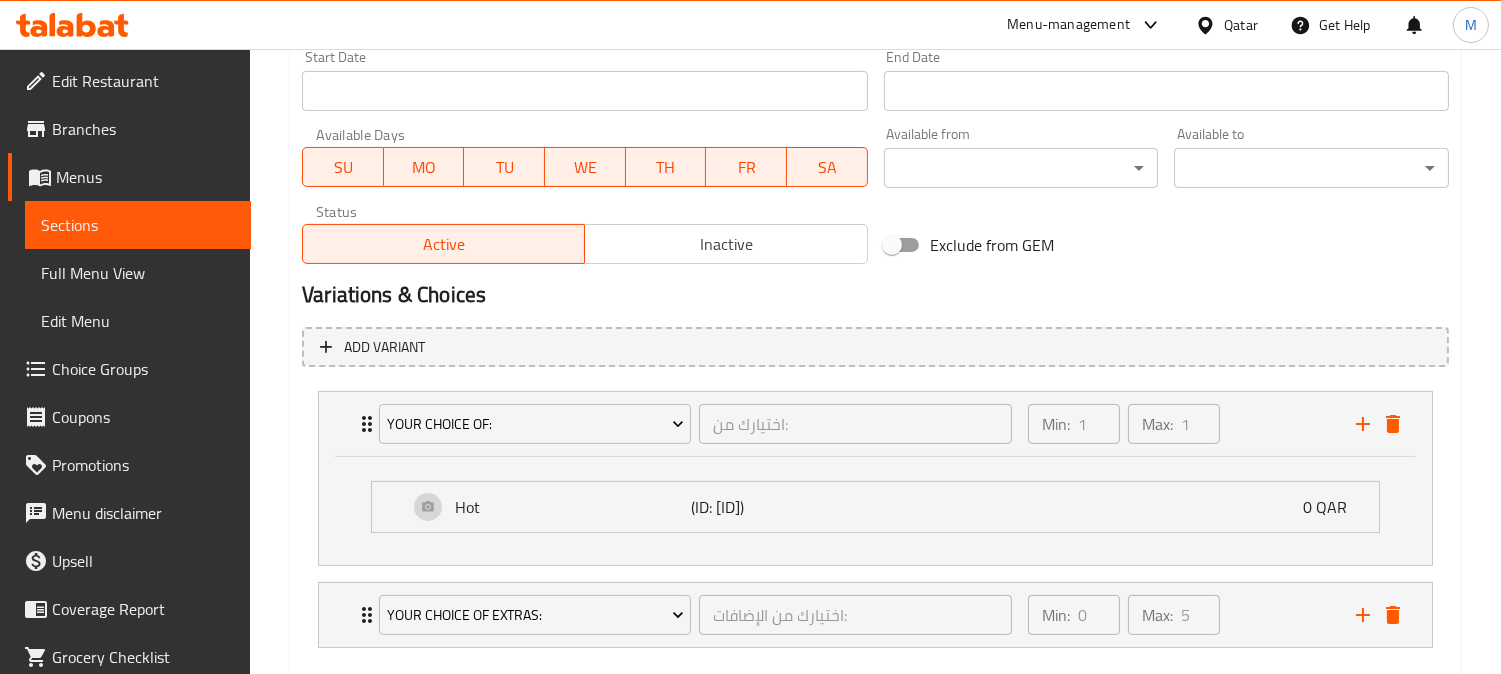 scroll, scrollTop: 962, scrollLeft: 0, axis: vertical 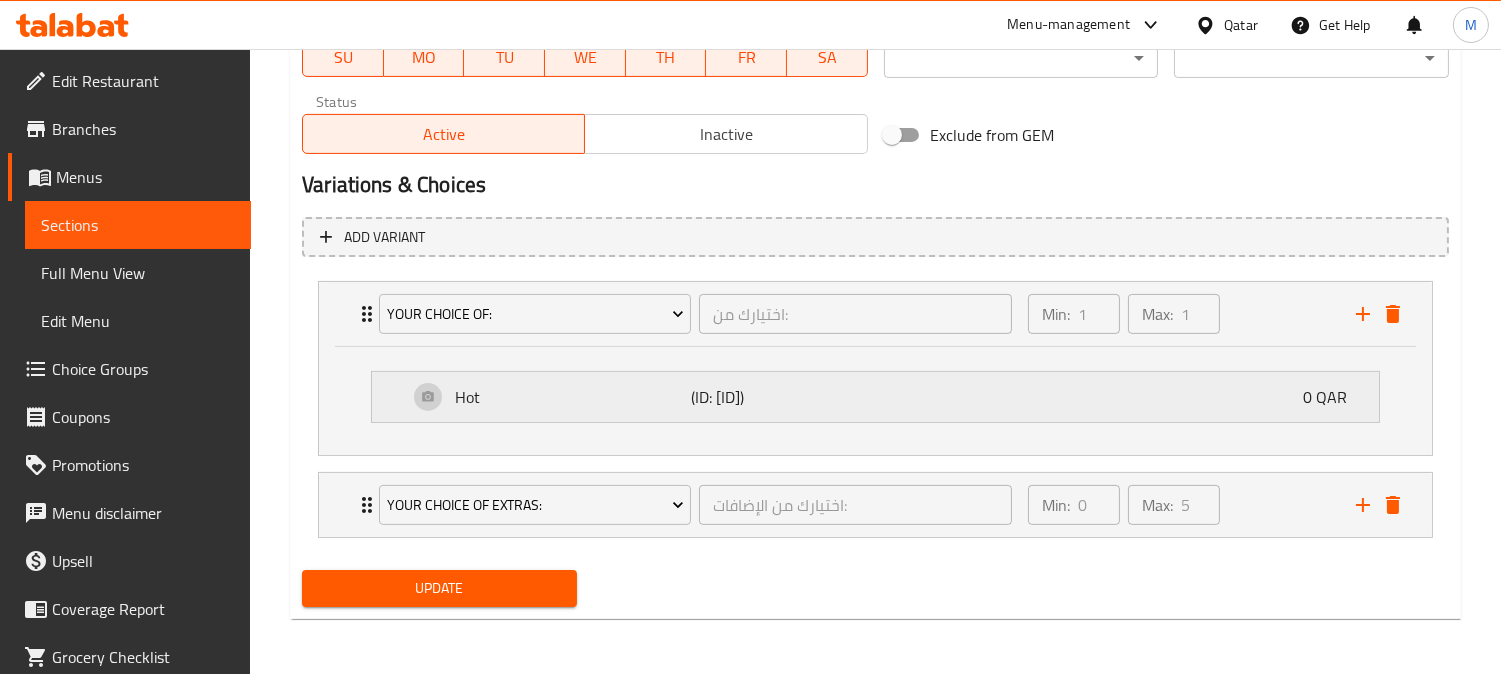 click on "Hot" at bounding box center [572, 397] 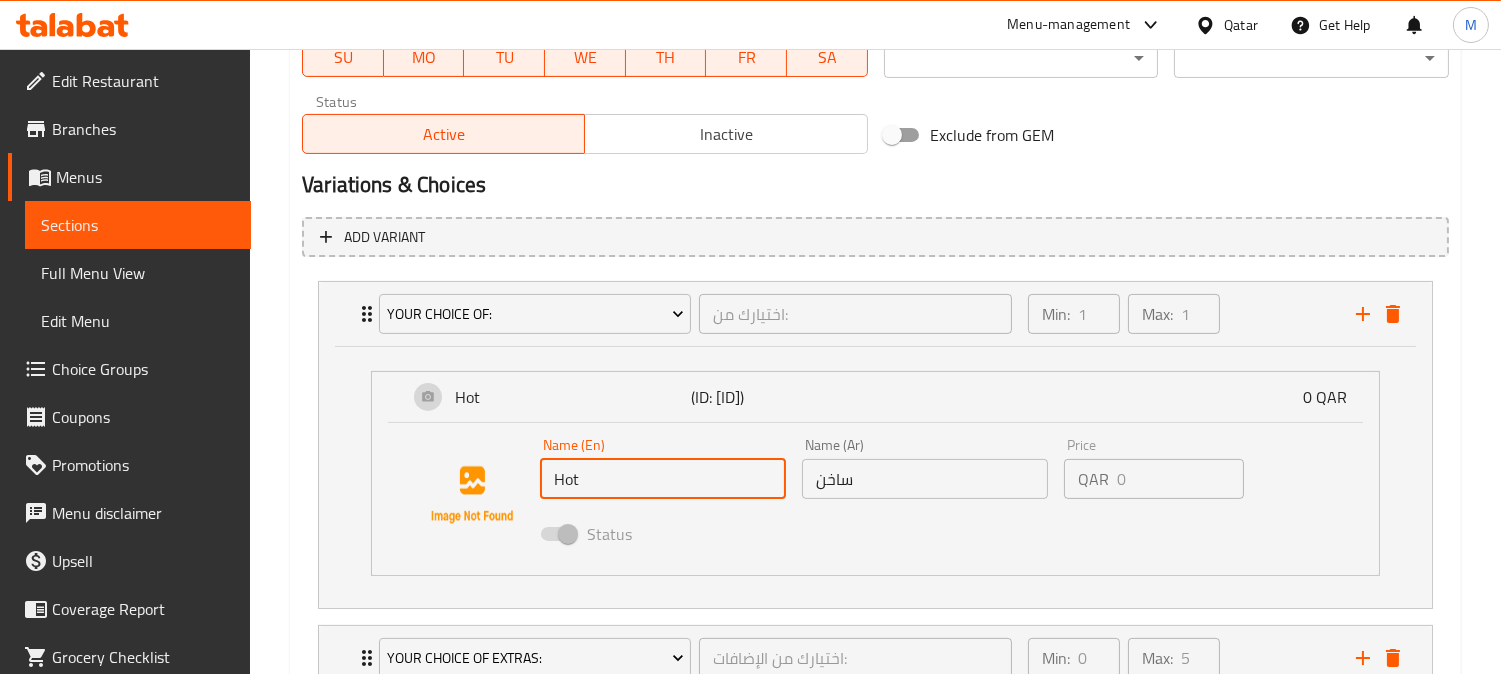 click on "Hot" at bounding box center [663, 479] 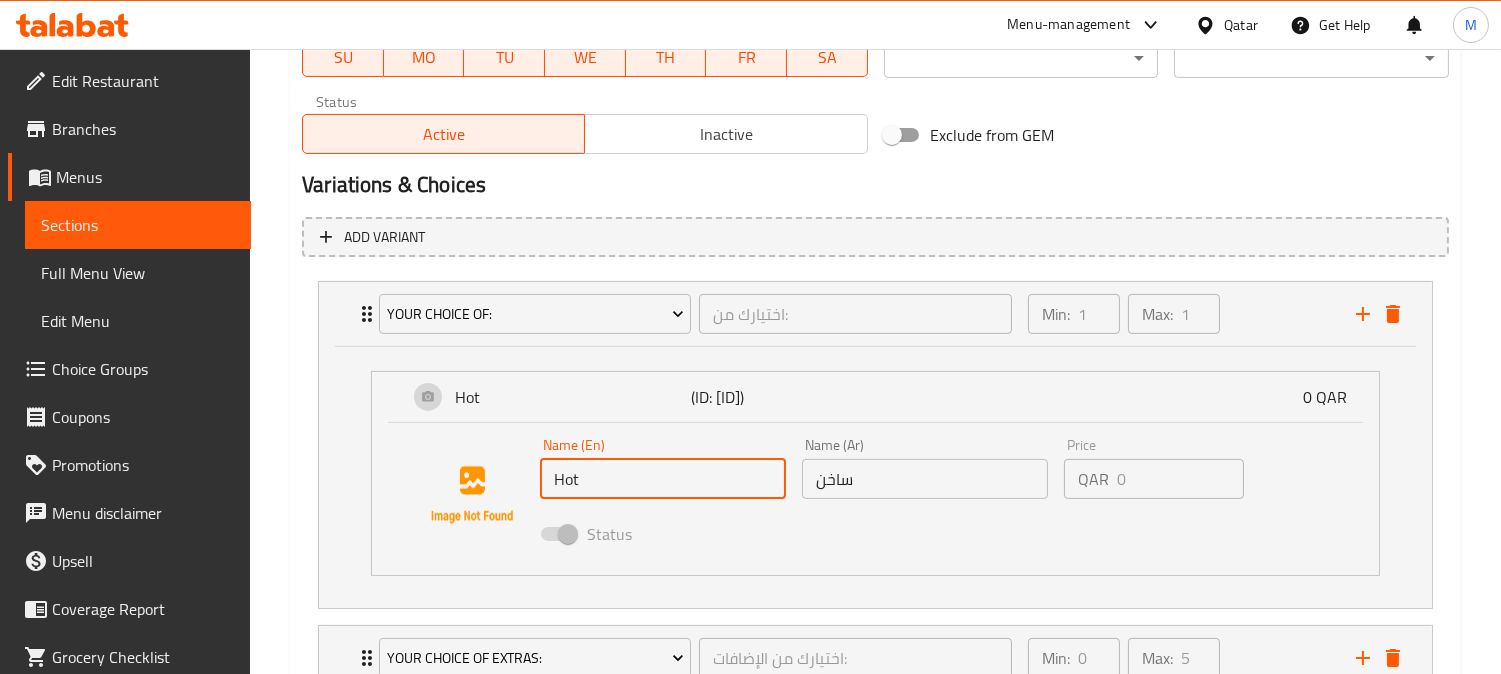 click 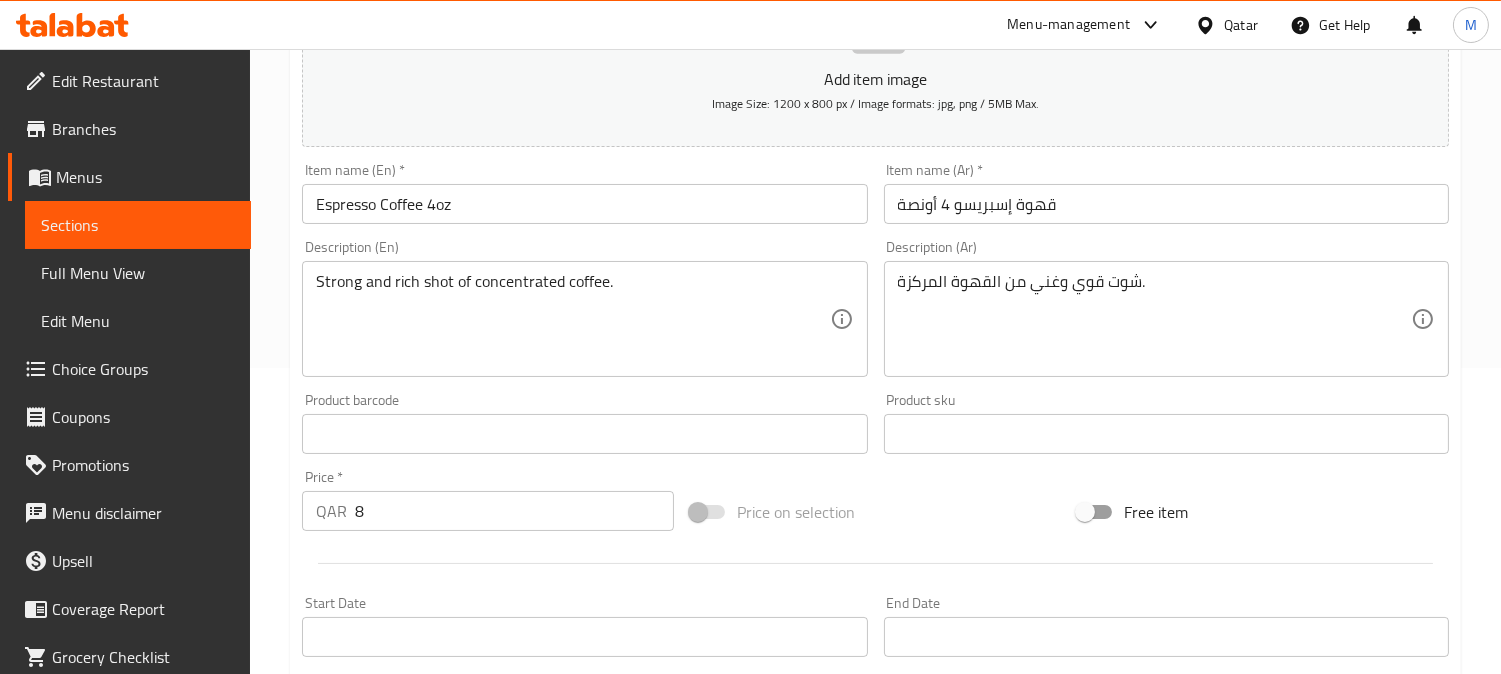 scroll, scrollTop: 103, scrollLeft: 0, axis: vertical 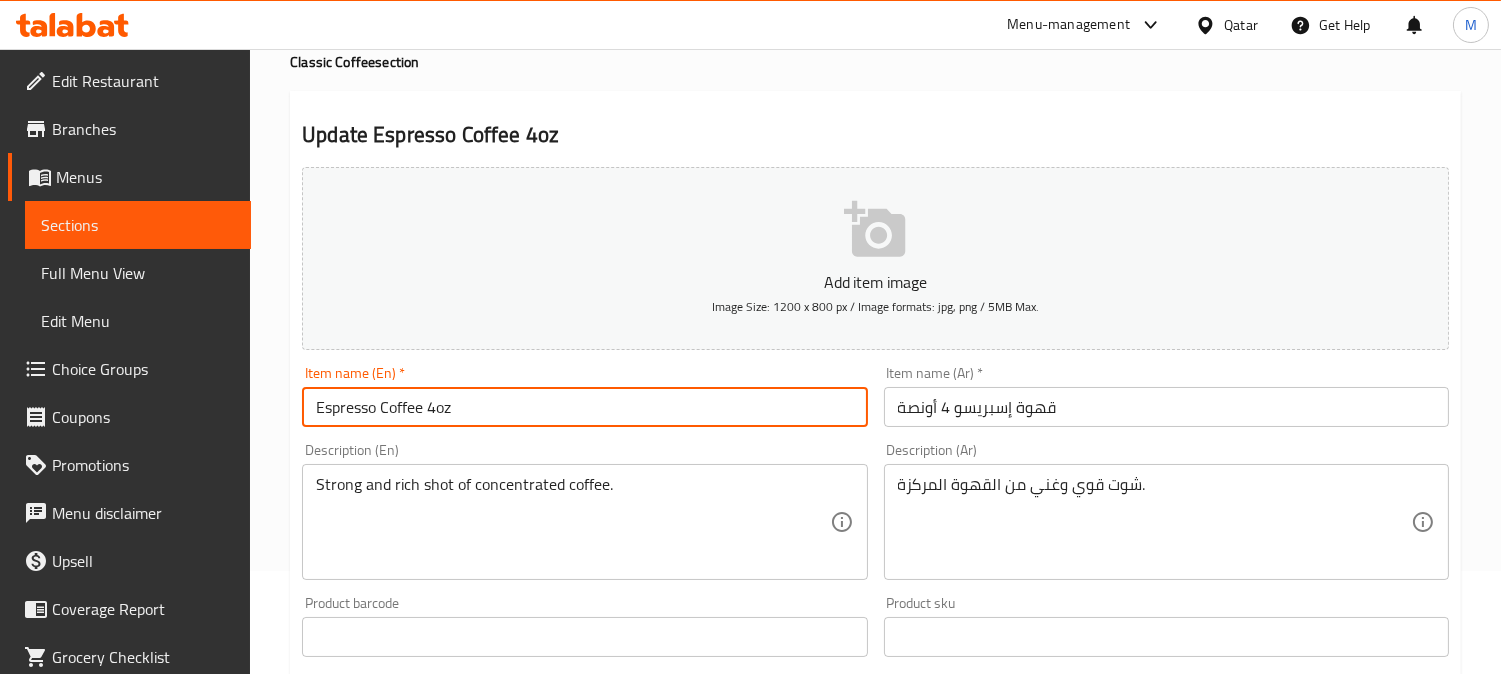drag, startPoint x: 490, startPoint y: 398, endPoint x: 464, endPoint y: 404, distance: 26.683329 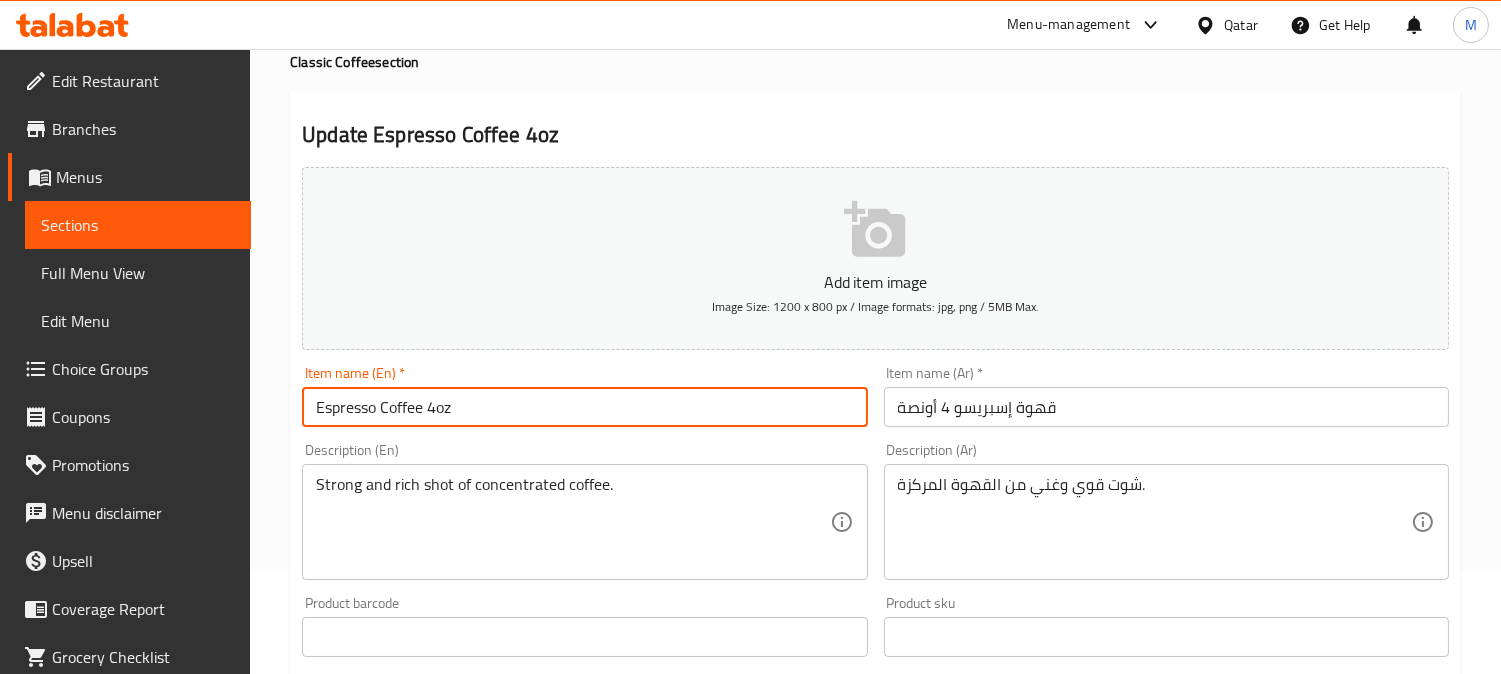 click on "Espresso Coffee 4oz" at bounding box center (584, 407) 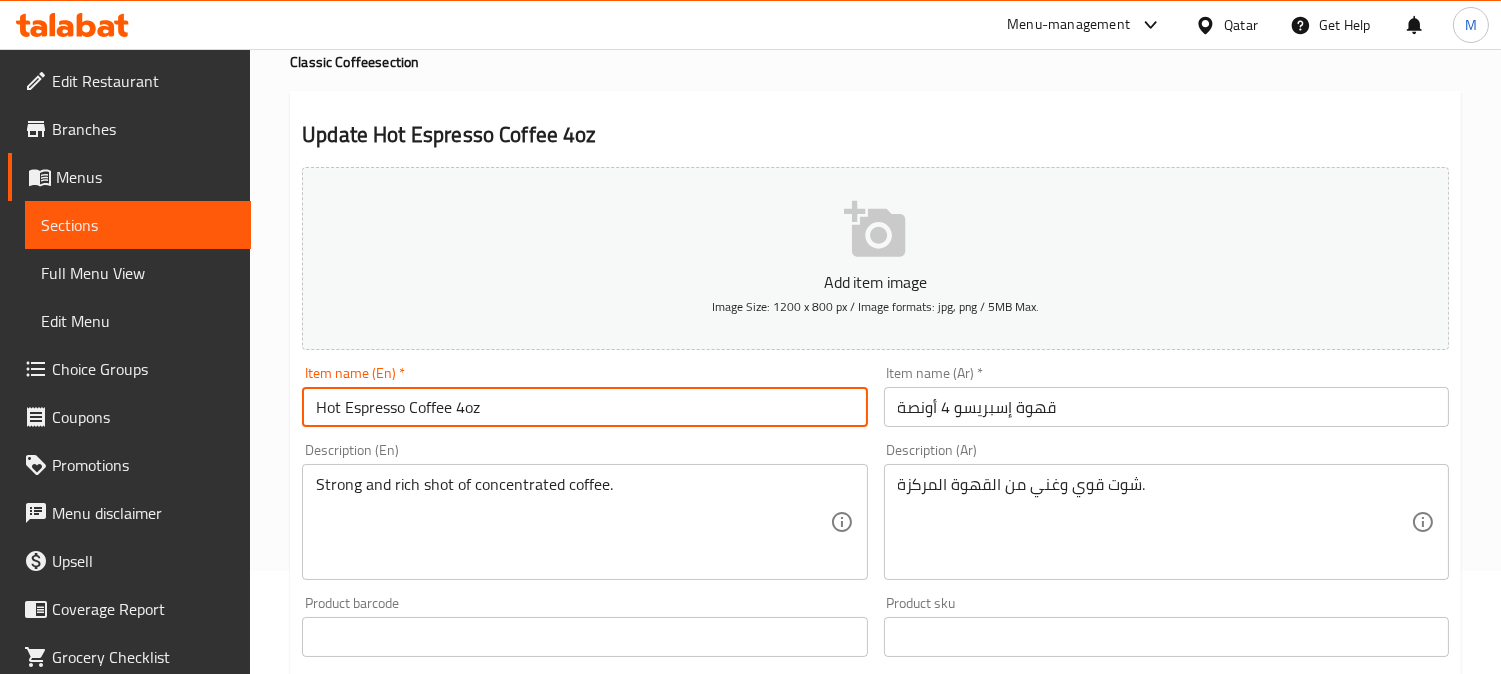 type on "Hot Espresso Coffee 4oz" 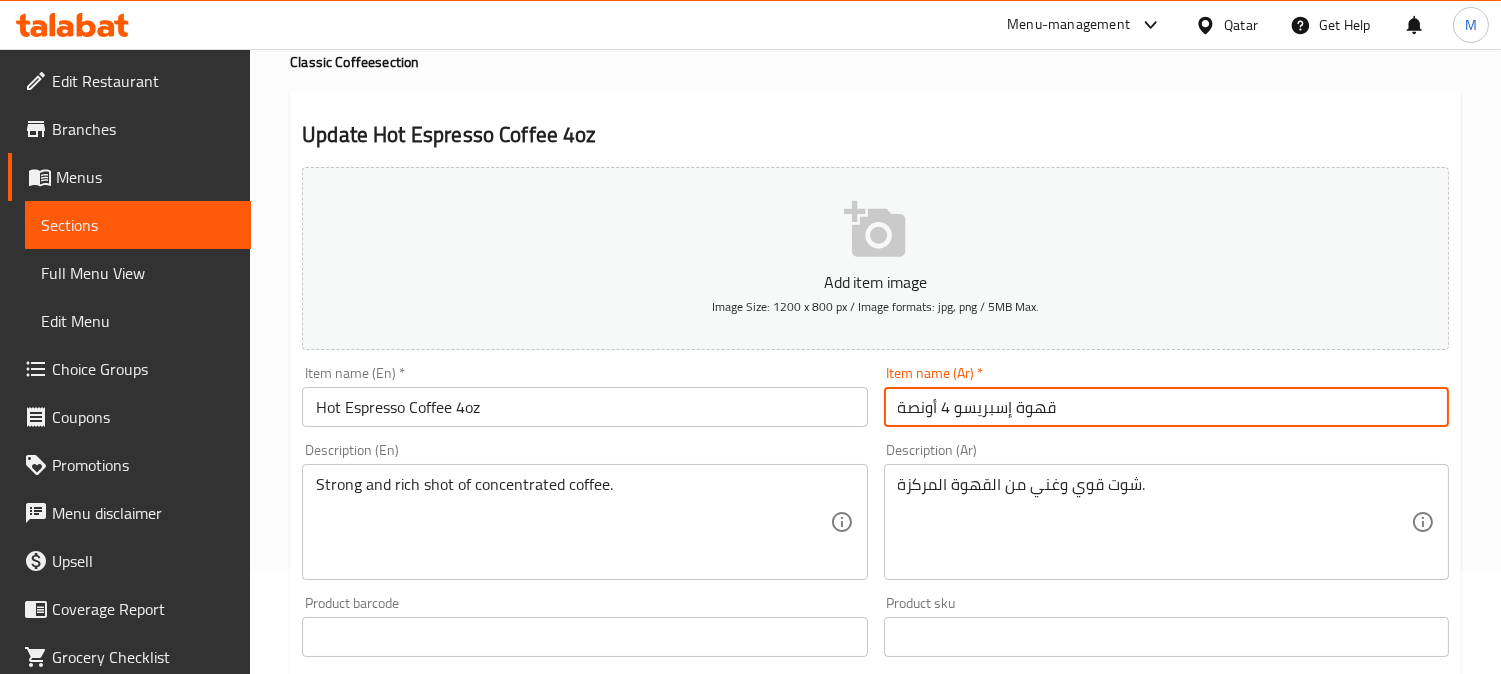 click on "قهوة إسبريسو 4 أونصة" at bounding box center [1166, 407] 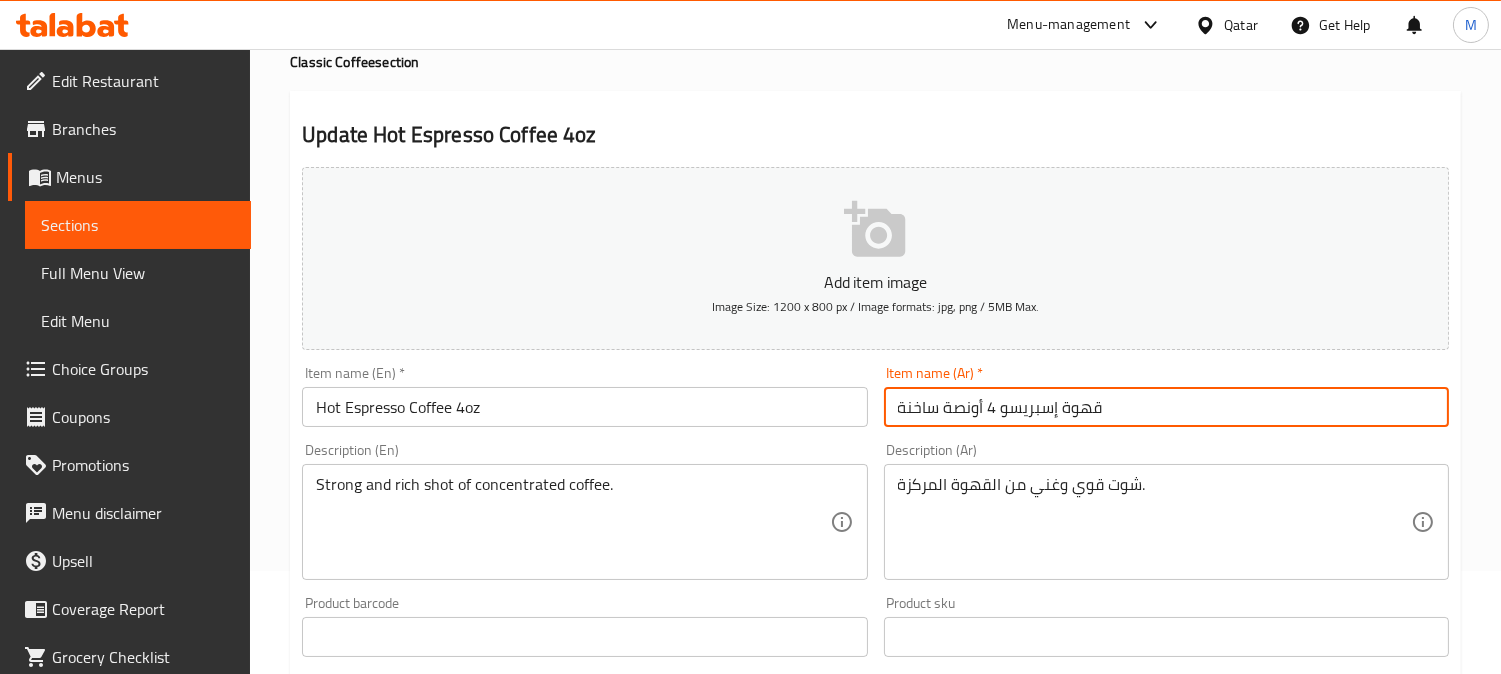 type on "قهوة إسبريسو 4 أونصة ساخنة" 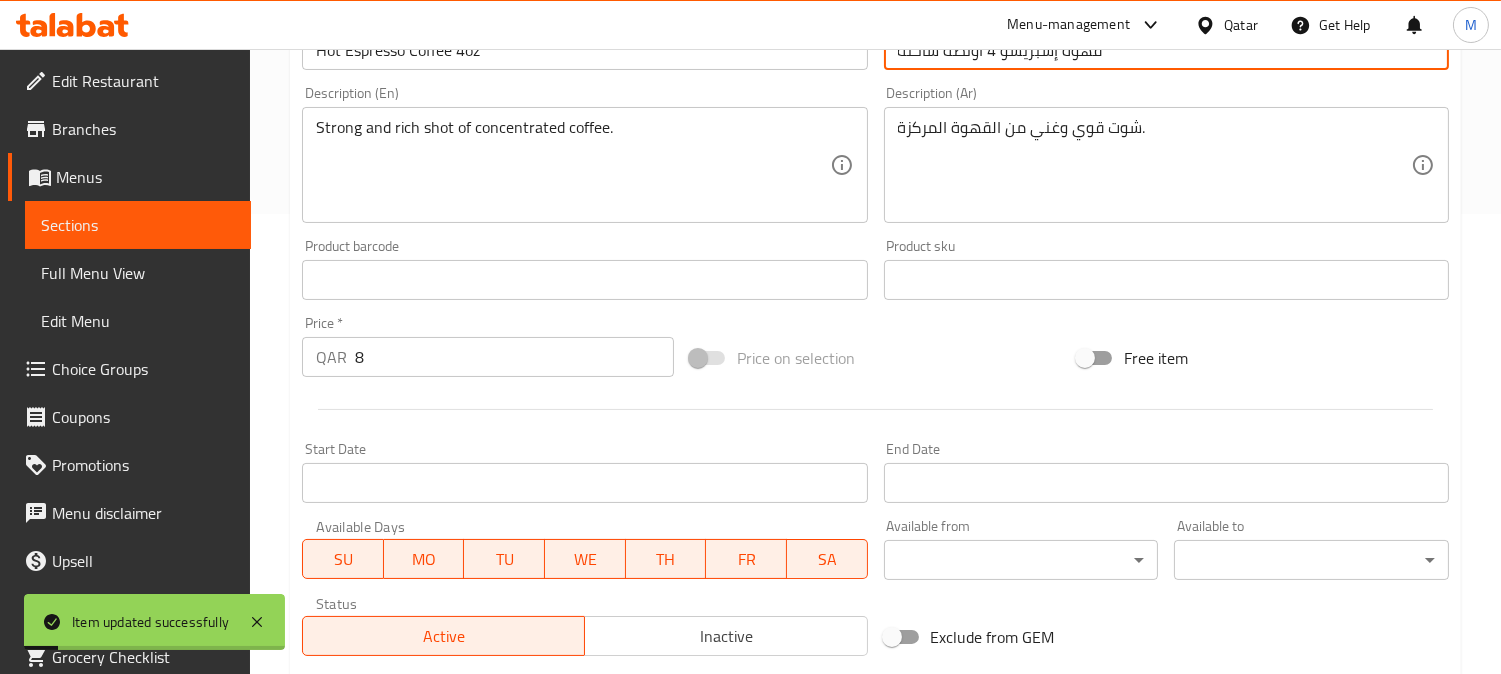 scroll, scrollTop: 770, scrollLeft: 0, axis: vertical 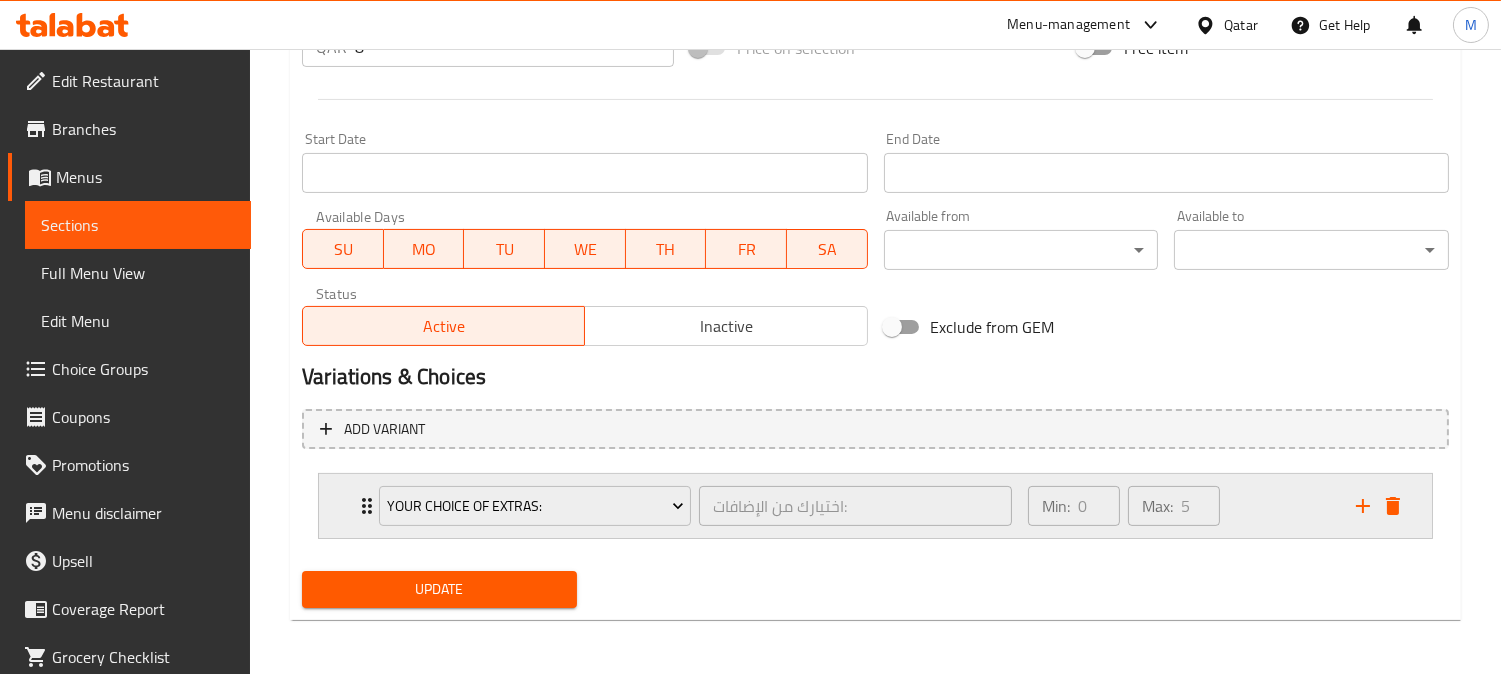 click on "Your Choice Of Extras: اختيارك من الإضافات: ​ Min: 0 ​ Max: 5 ​" at bounding box center (875, 506) 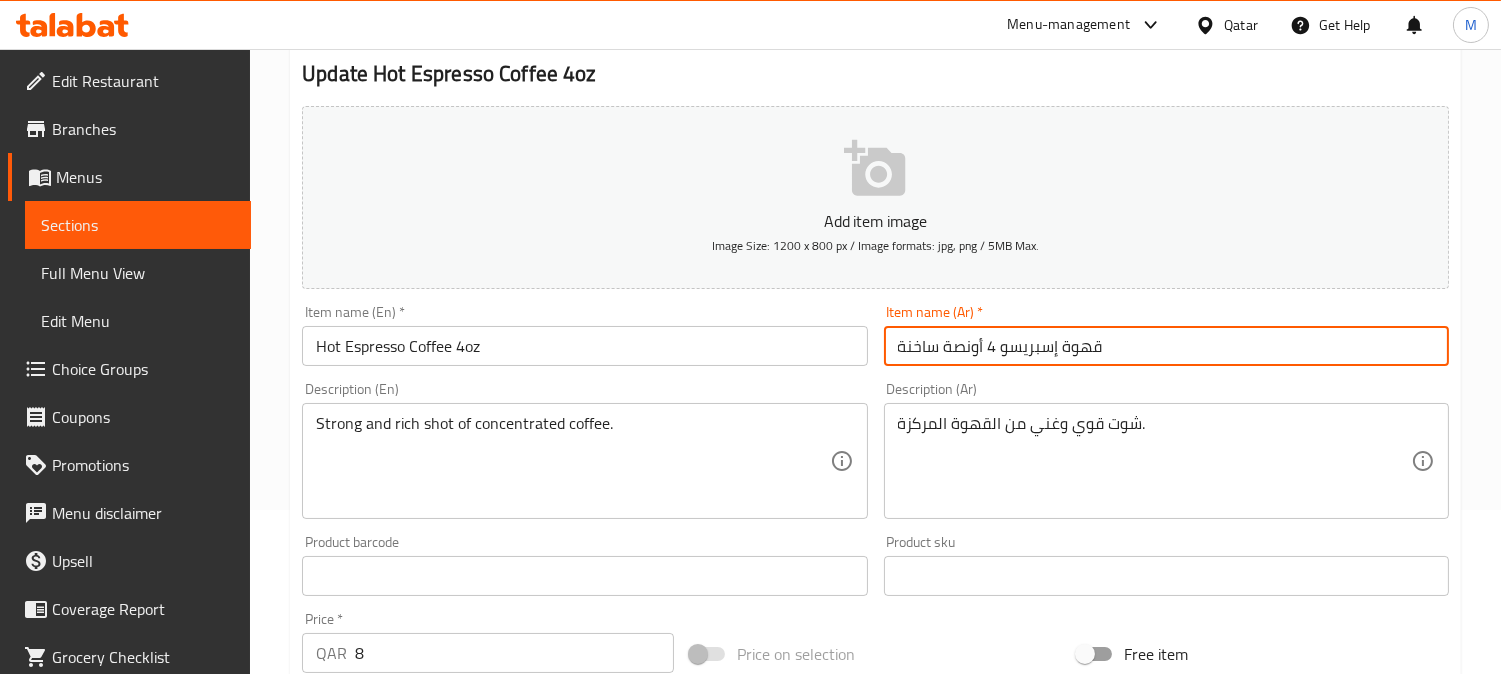 scroll, scrollTop: 0, scrollLeft: 0, axis: both 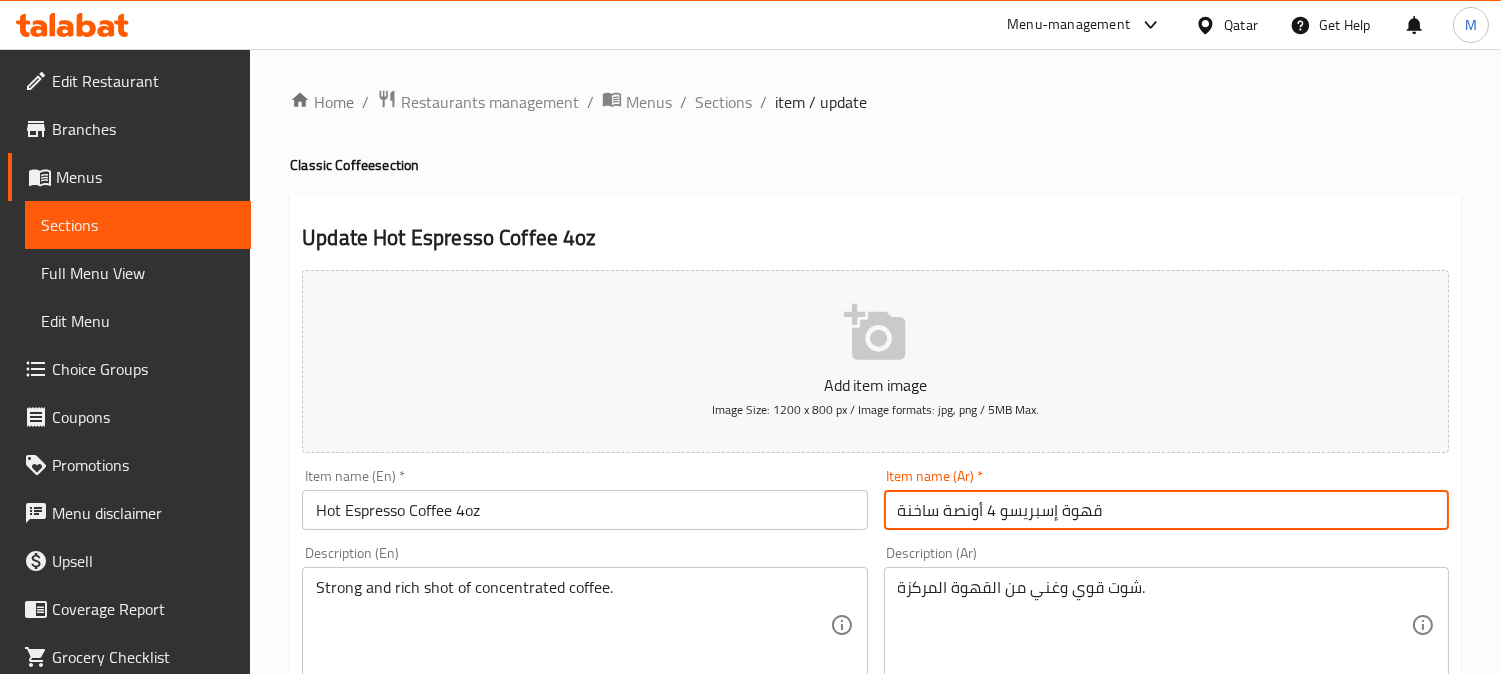 click on "Update" at bounding box center (439, 1604) 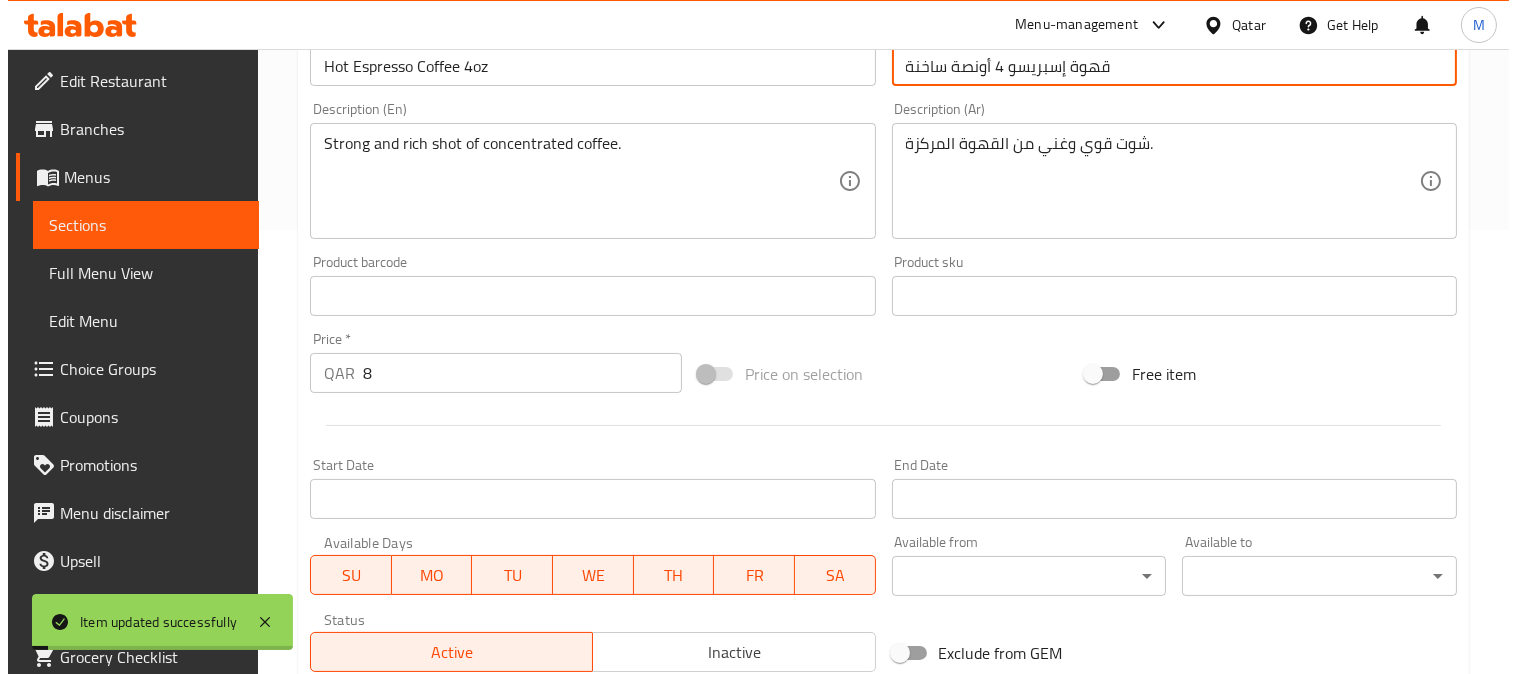 scroll, scrollTop: 0, scrollLeft: 0, axis: both 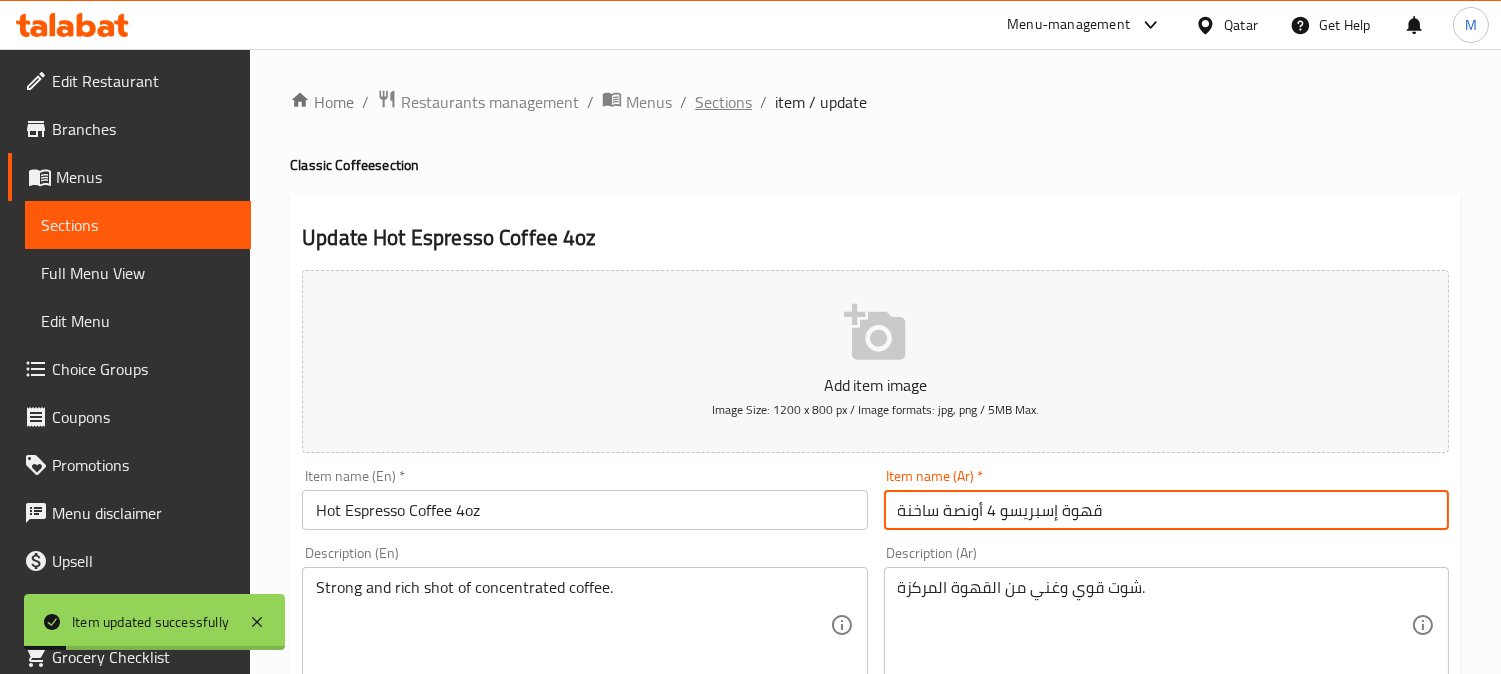 click on "Sections" at bounding box center [723, 102] 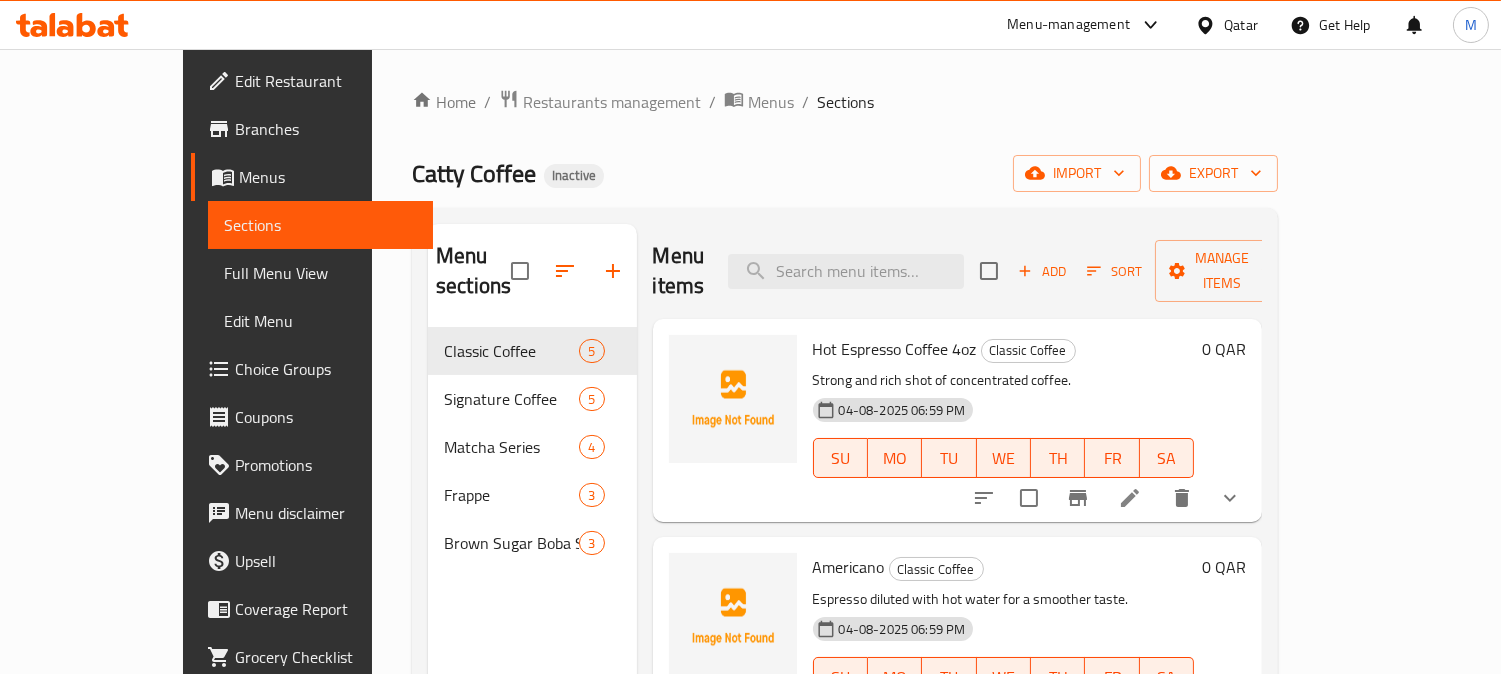 click on "Catty Coffee Inactive import export" at bounding box center [845, 173] 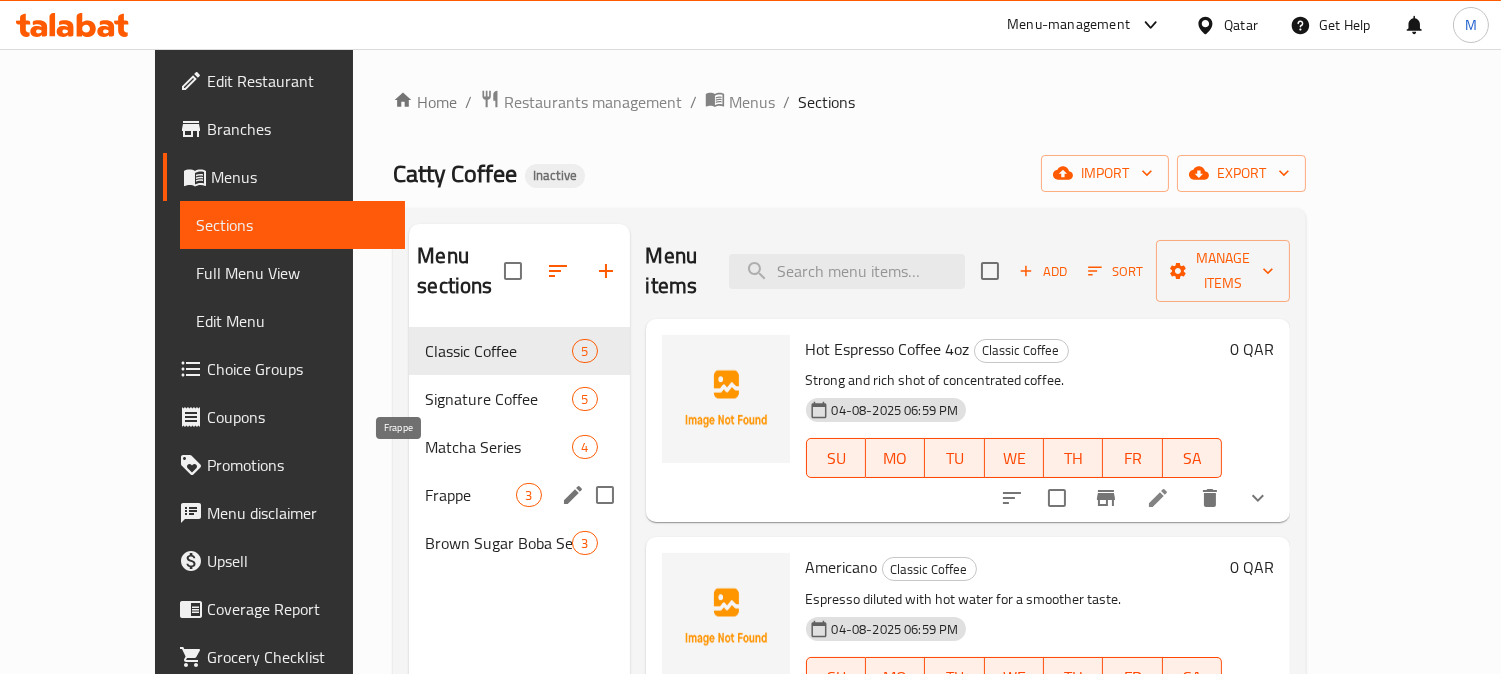click on "Frappe" at bounding box center [470, 495] 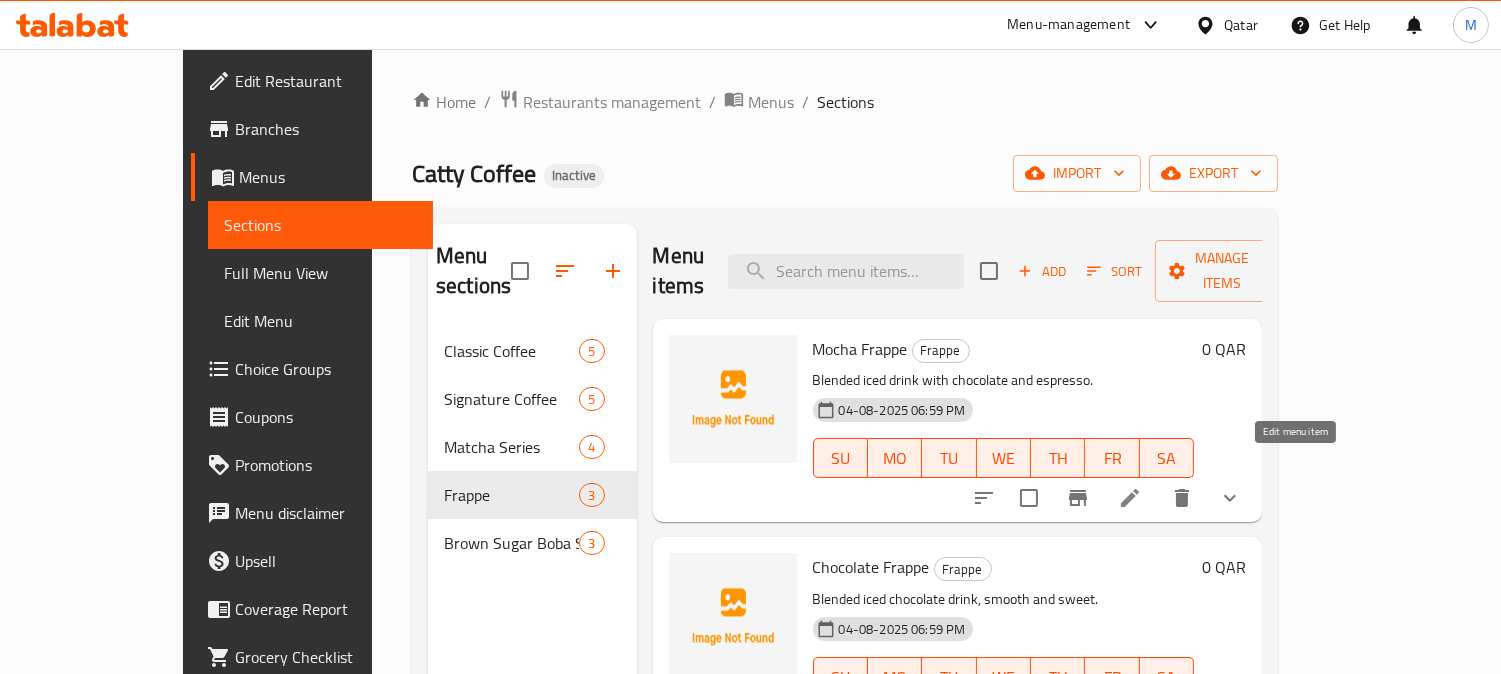 click 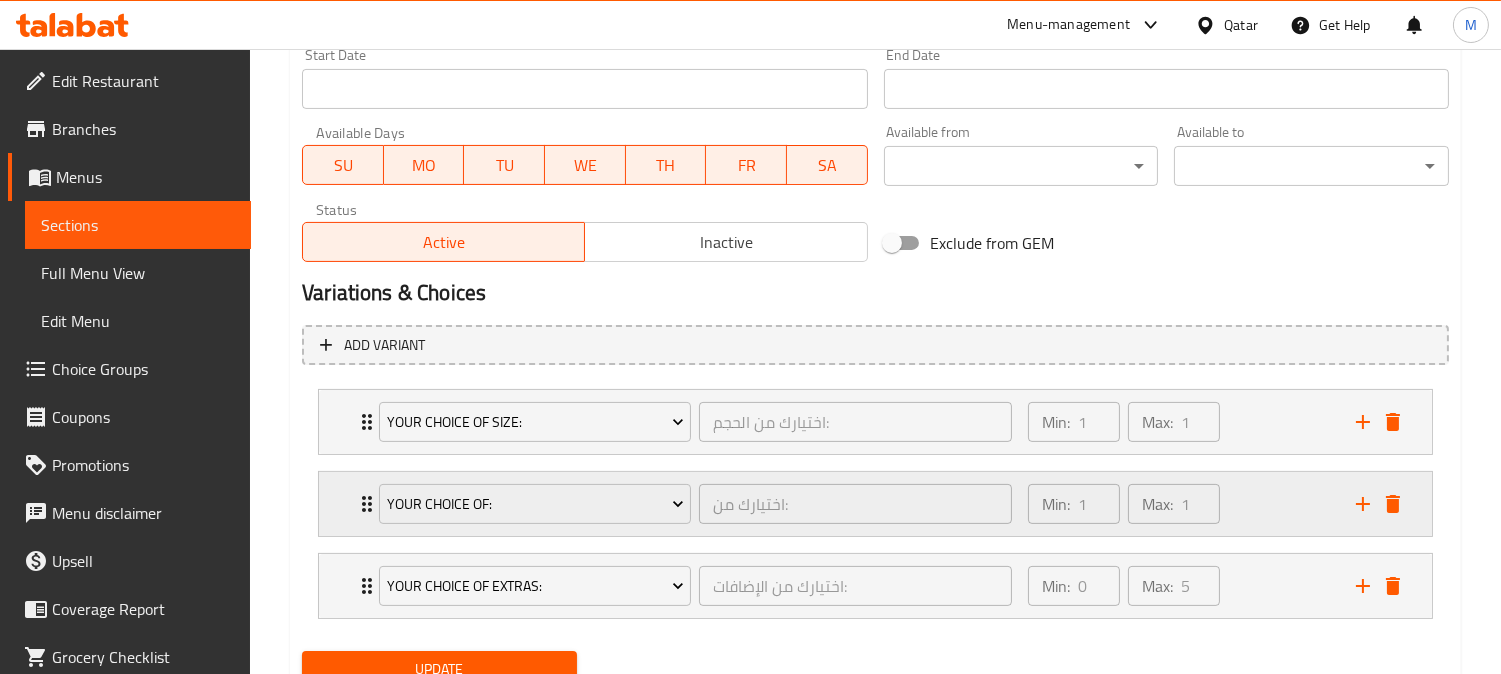 scroll, scrollTop: 934, scrollLeft: 0, axis: vertical 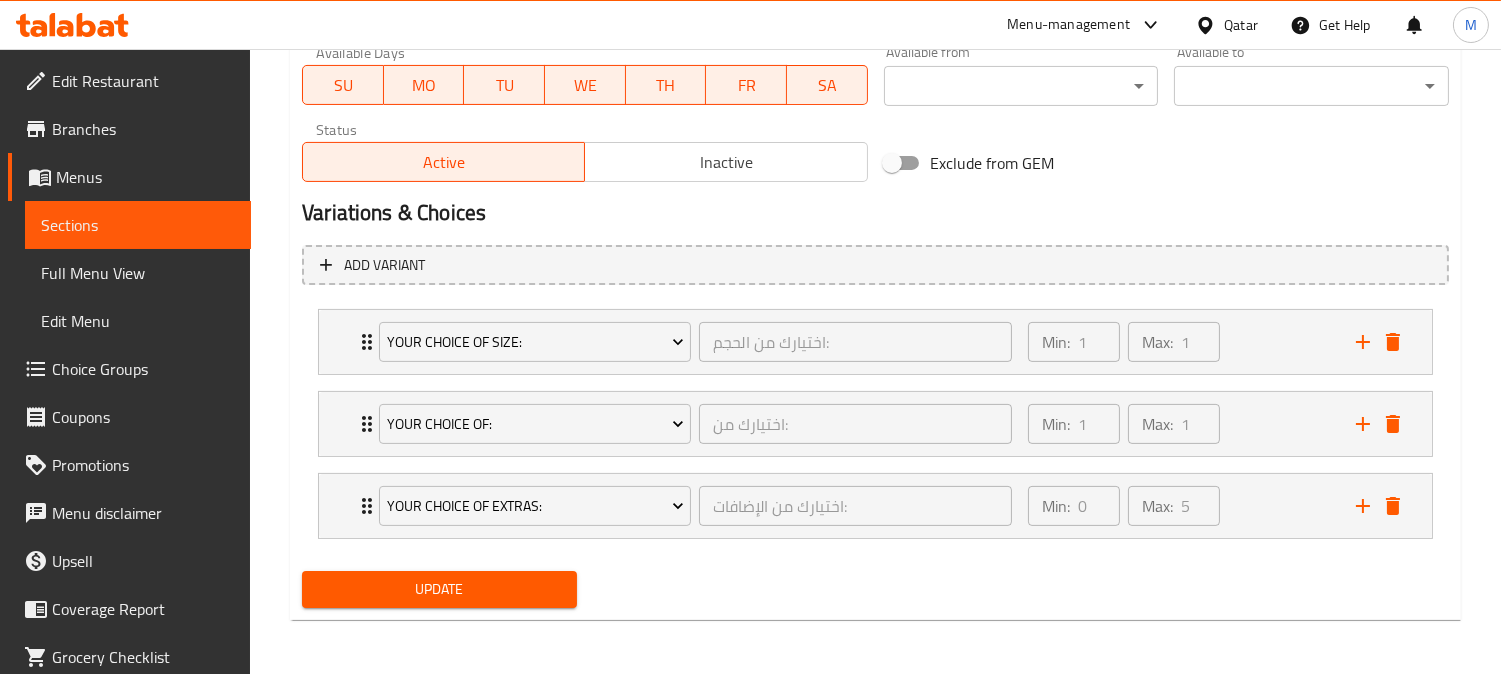 drag, startPoint x: 308, startPoint y: 327, endPoint x: 348, endPoint y: 336, distance: 41 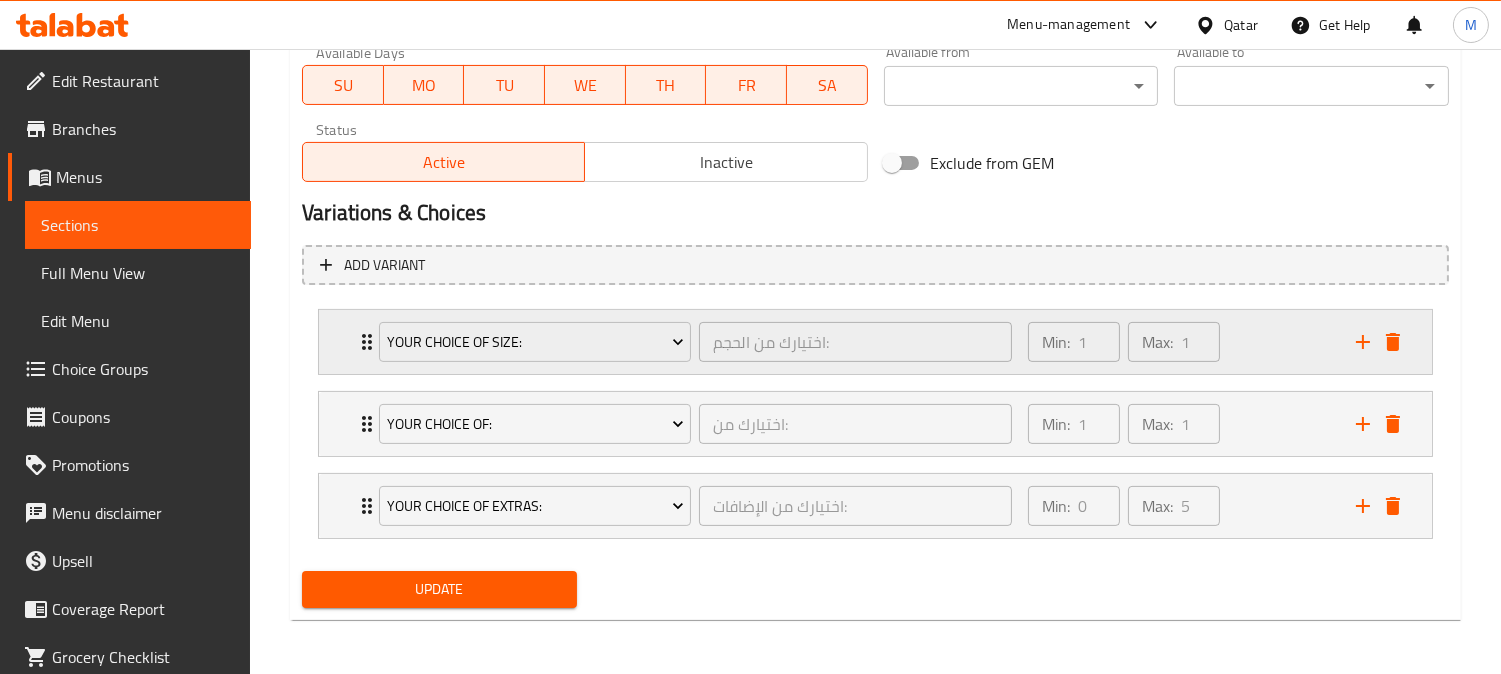 click 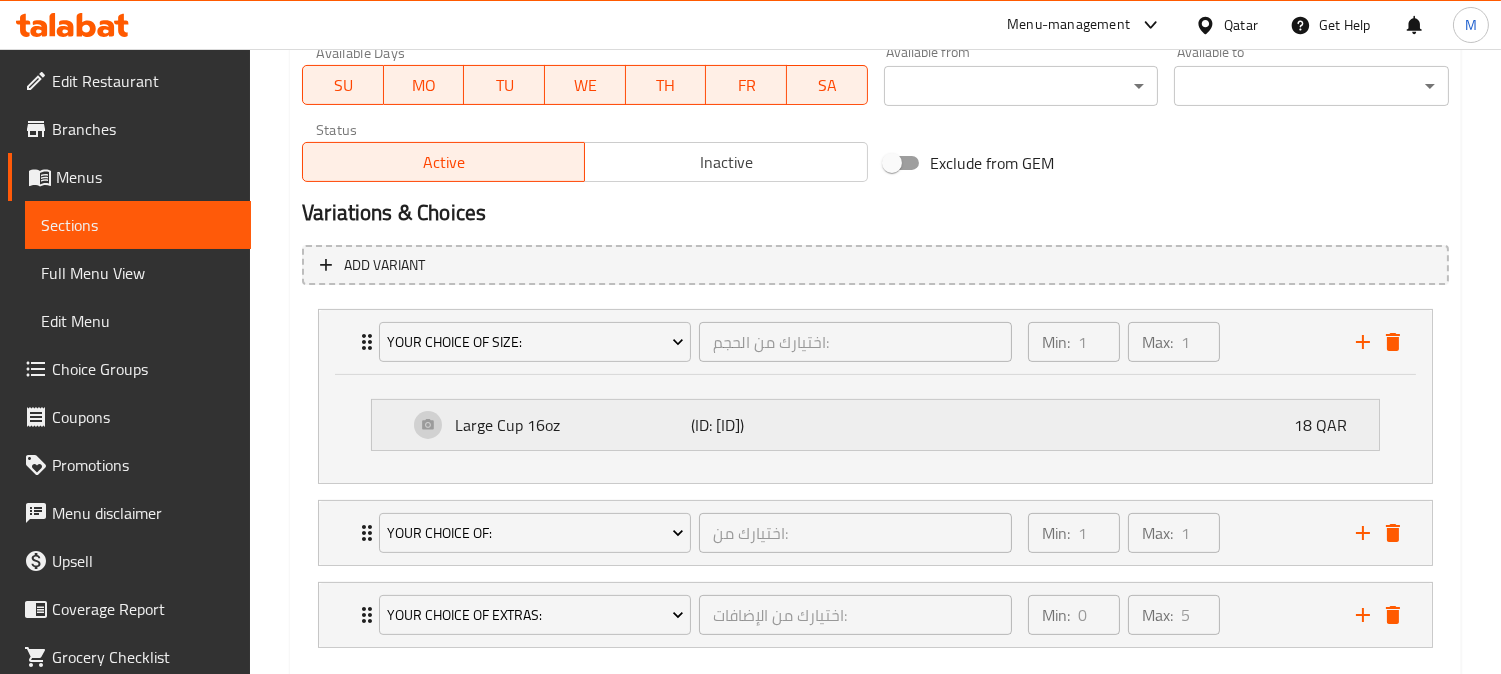 click on "Large Cup 16oz" at bounding box center [572, 425] 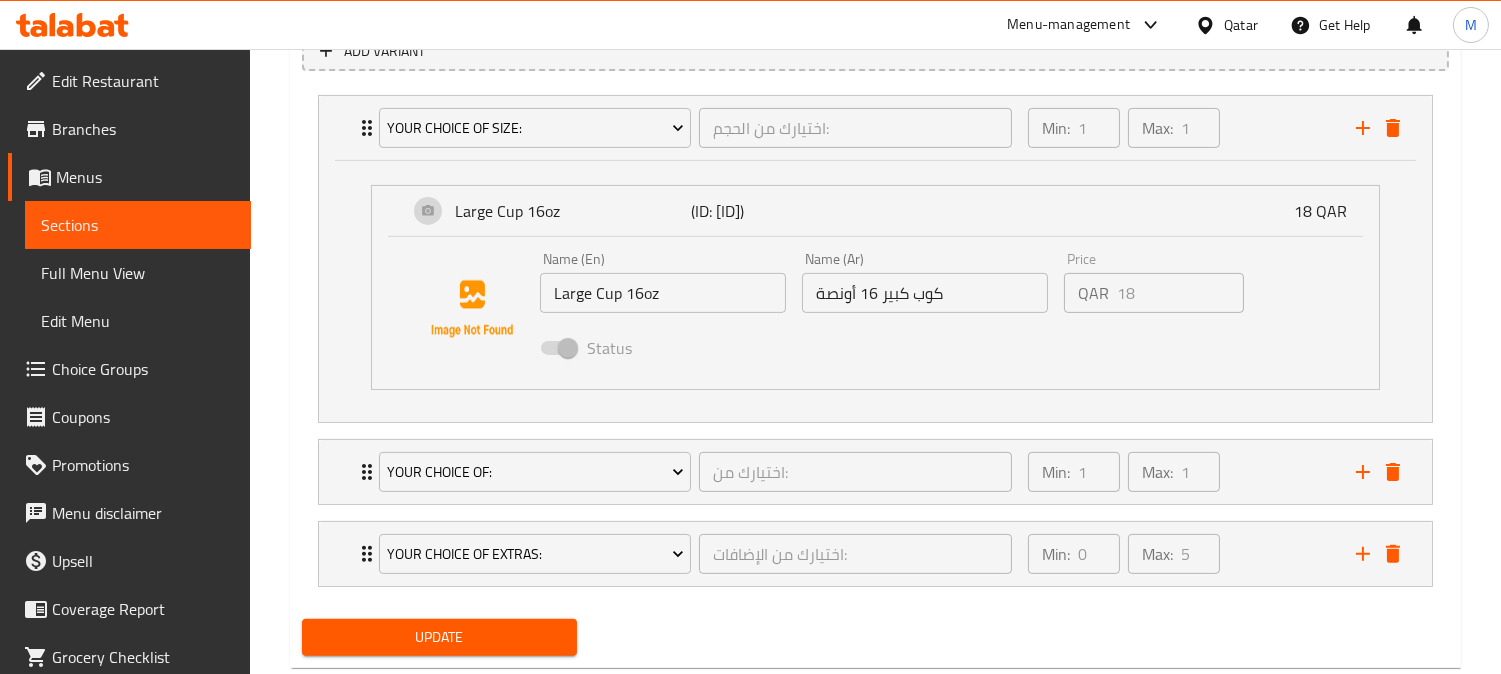 scroll, scrollTop: 1156, scrollLeft: 0, axis: vertical 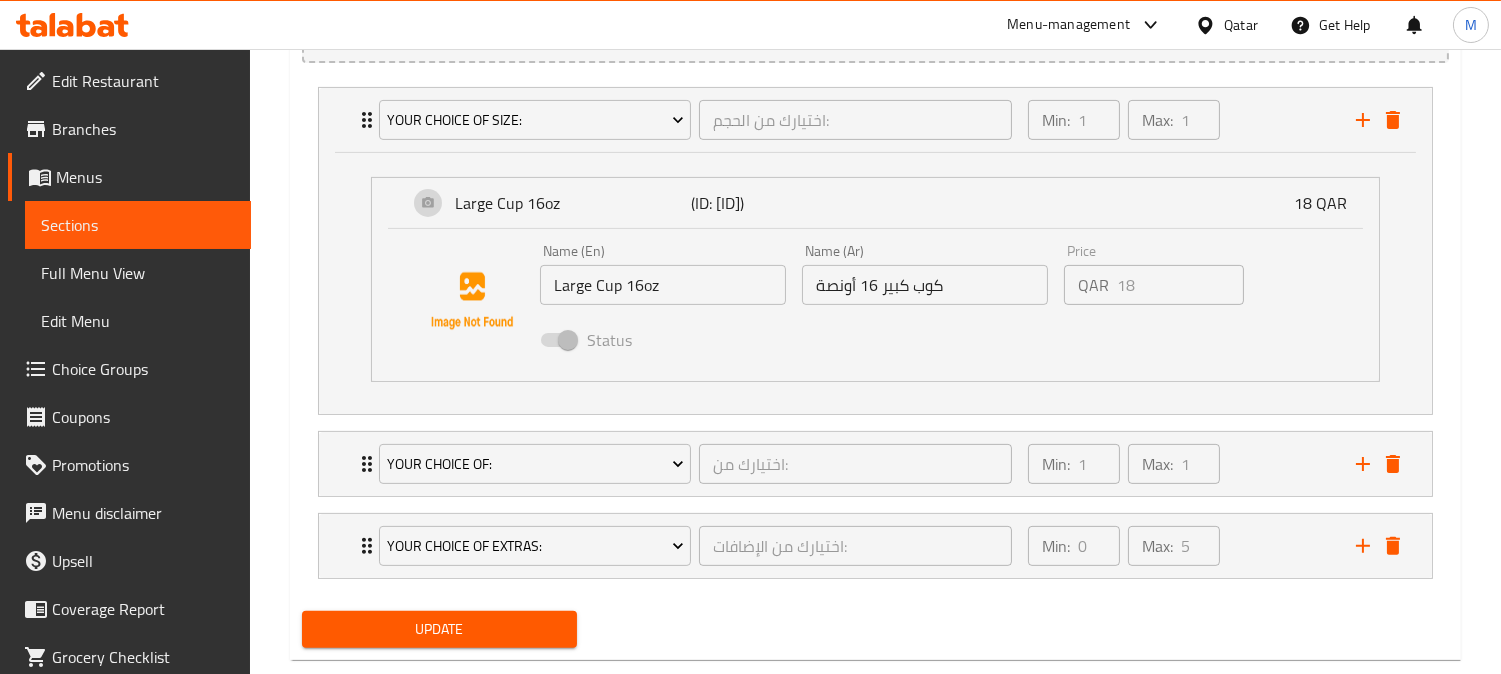 click on "Large Cup 16oz" at bounding box center [663, 285] 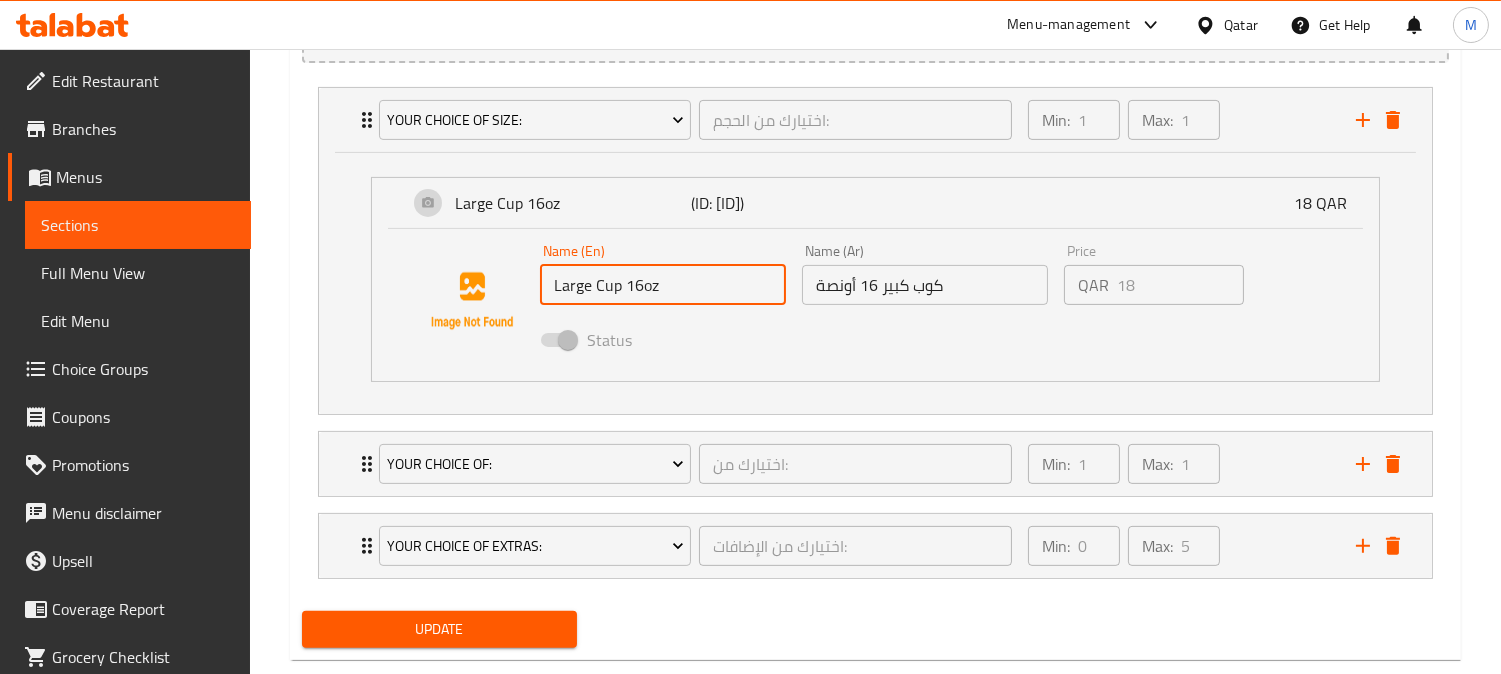 click on "Large Cup 16oz" at bounding box center [663, 285] 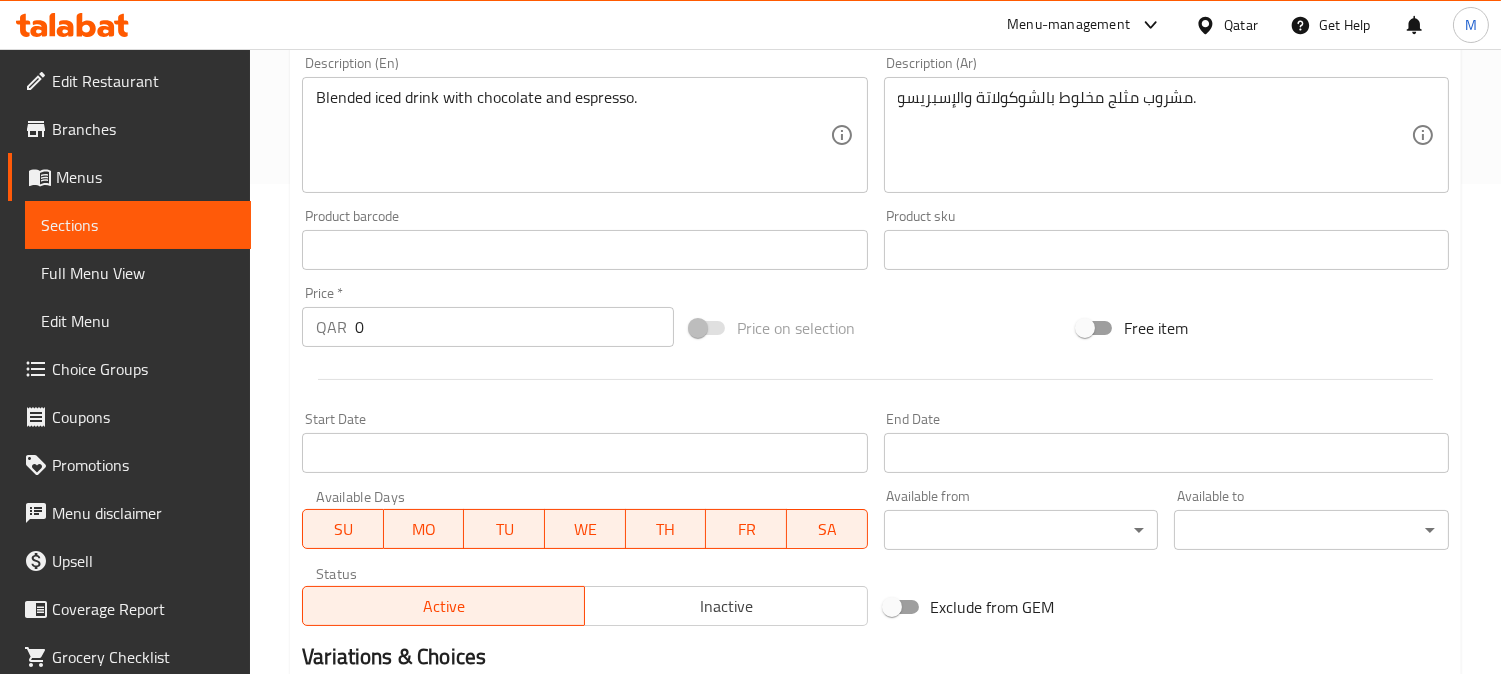 scroll, scrollTop: 378, scrollLeft: 0, axis: vertical 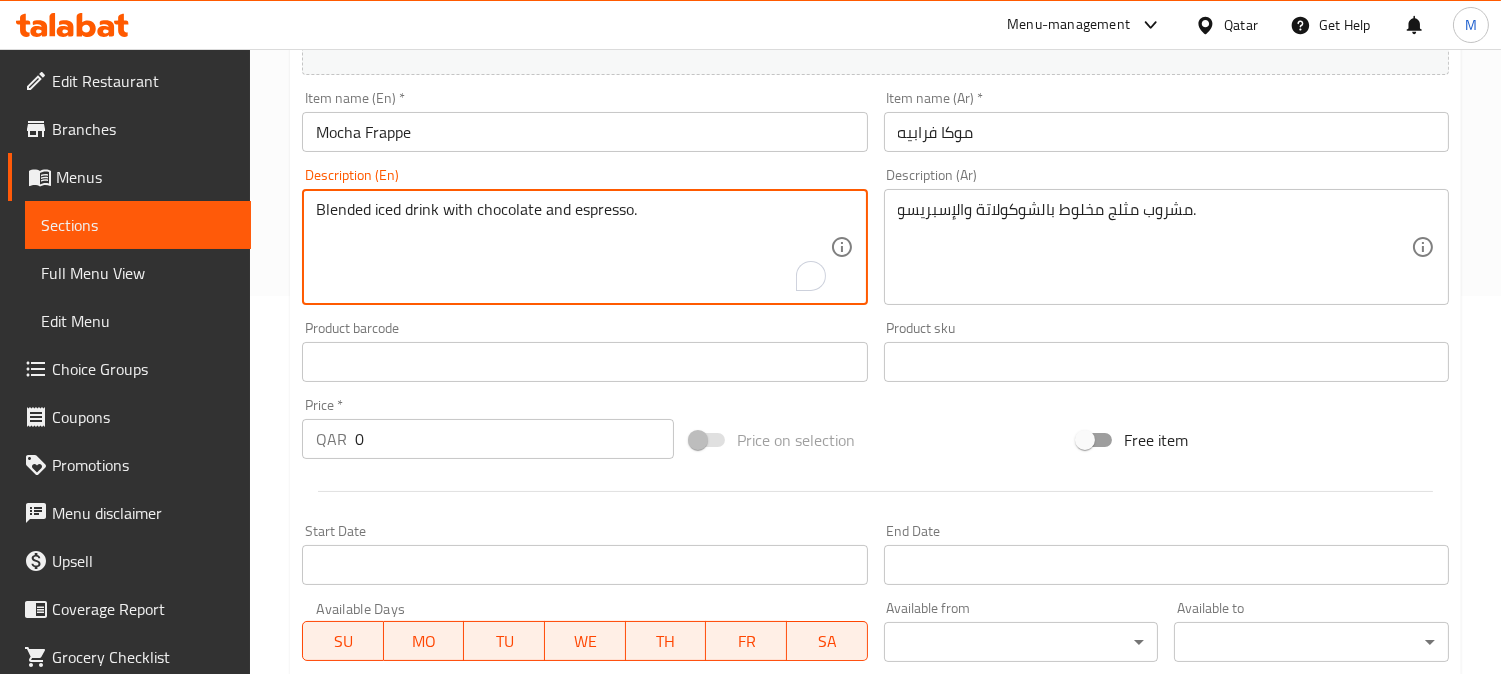 paste on "Large Cup 16oz" 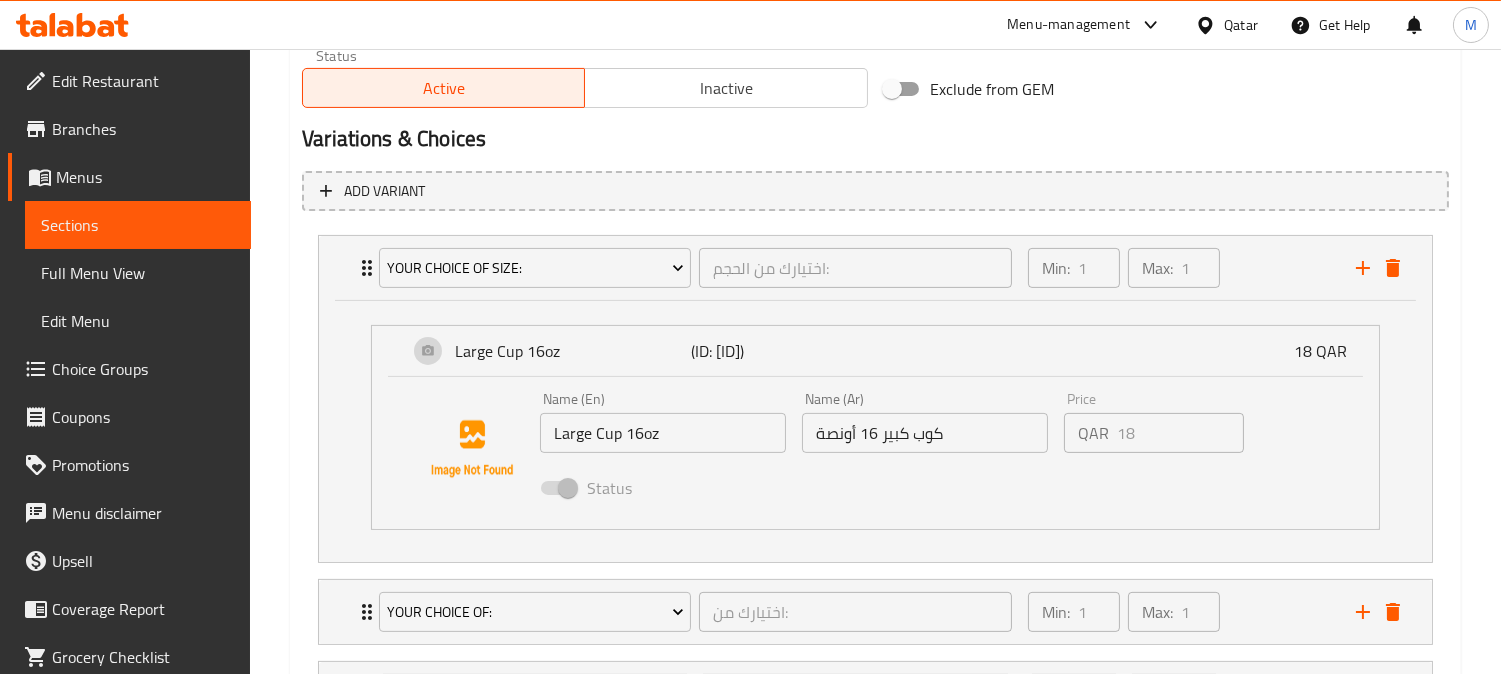 scroll, scrollTop: 1045, scrollLeft: 0, axis: vertical 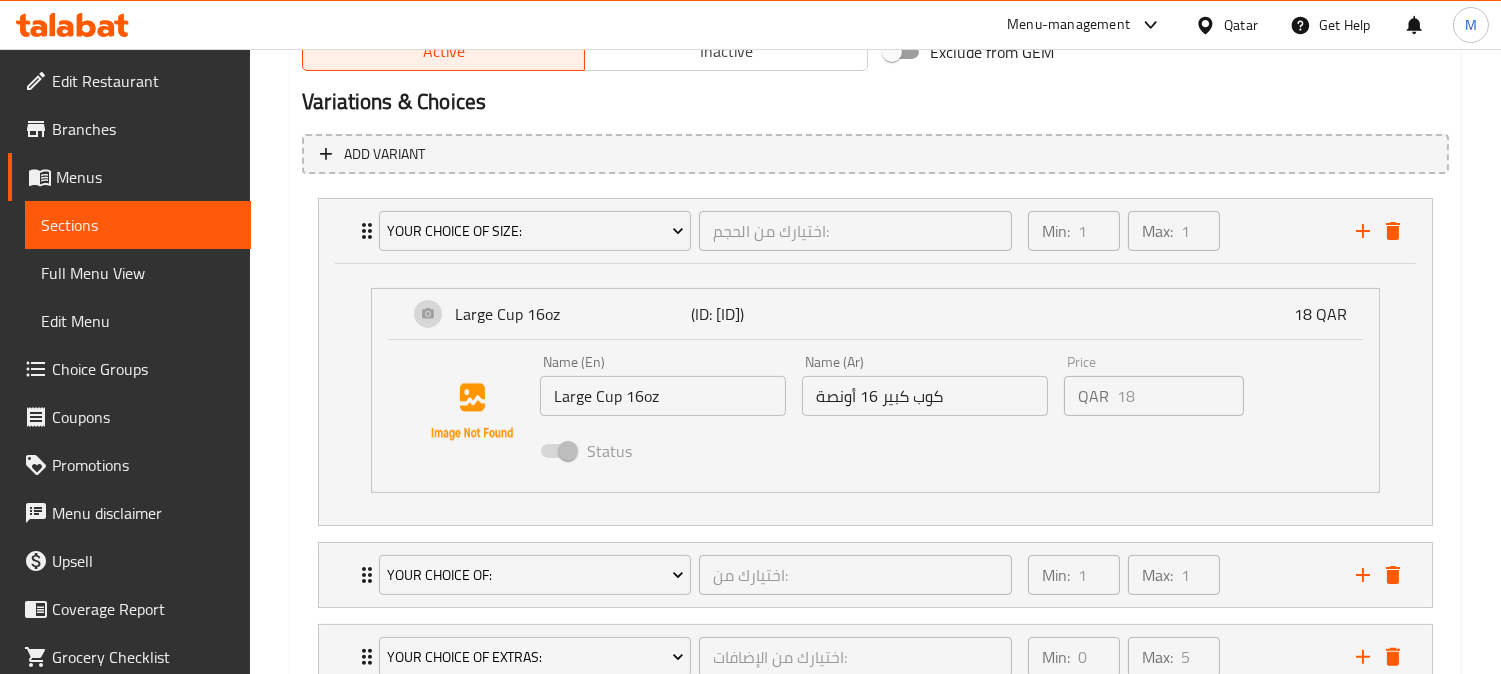 type on "Blended iced drink with chocolate and espresso. Large Cup 16oz" 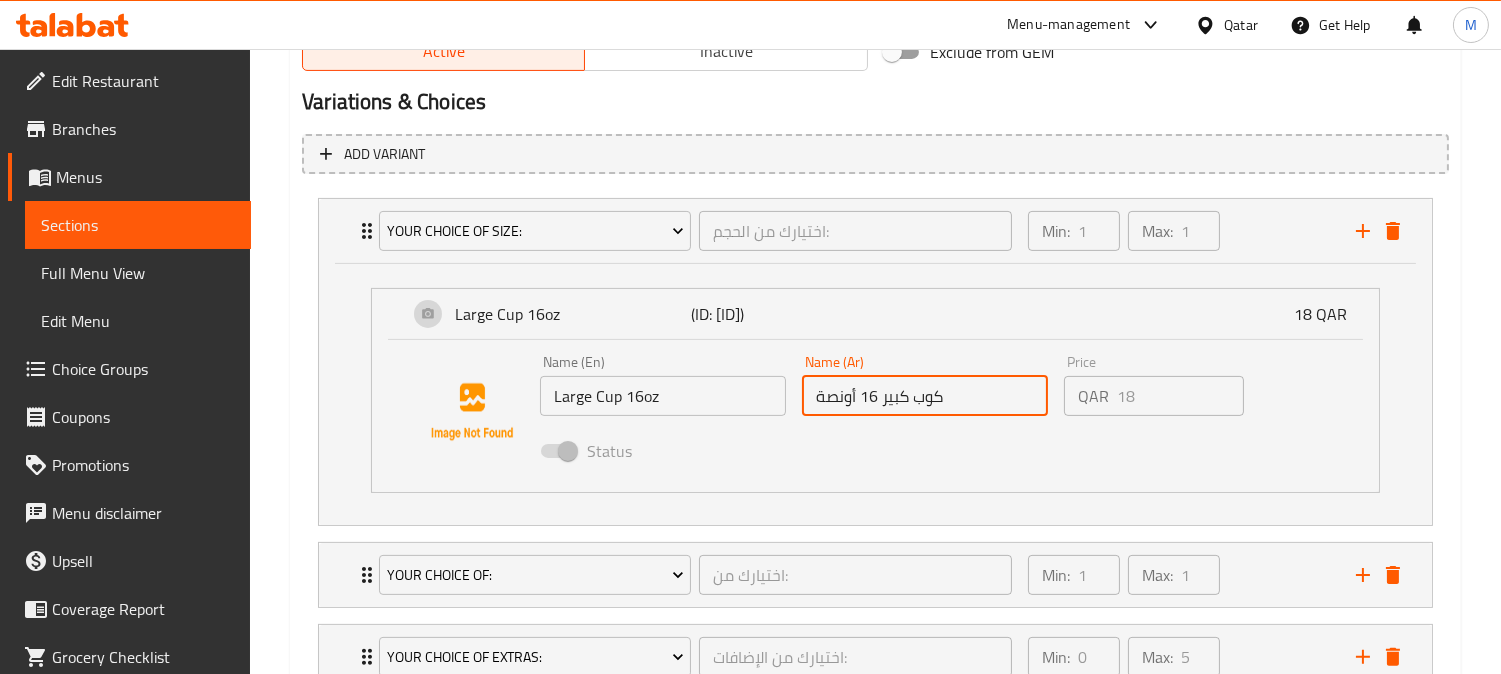 click on "كوب كبير 16 أونصة" at bounding box center (925, 396) 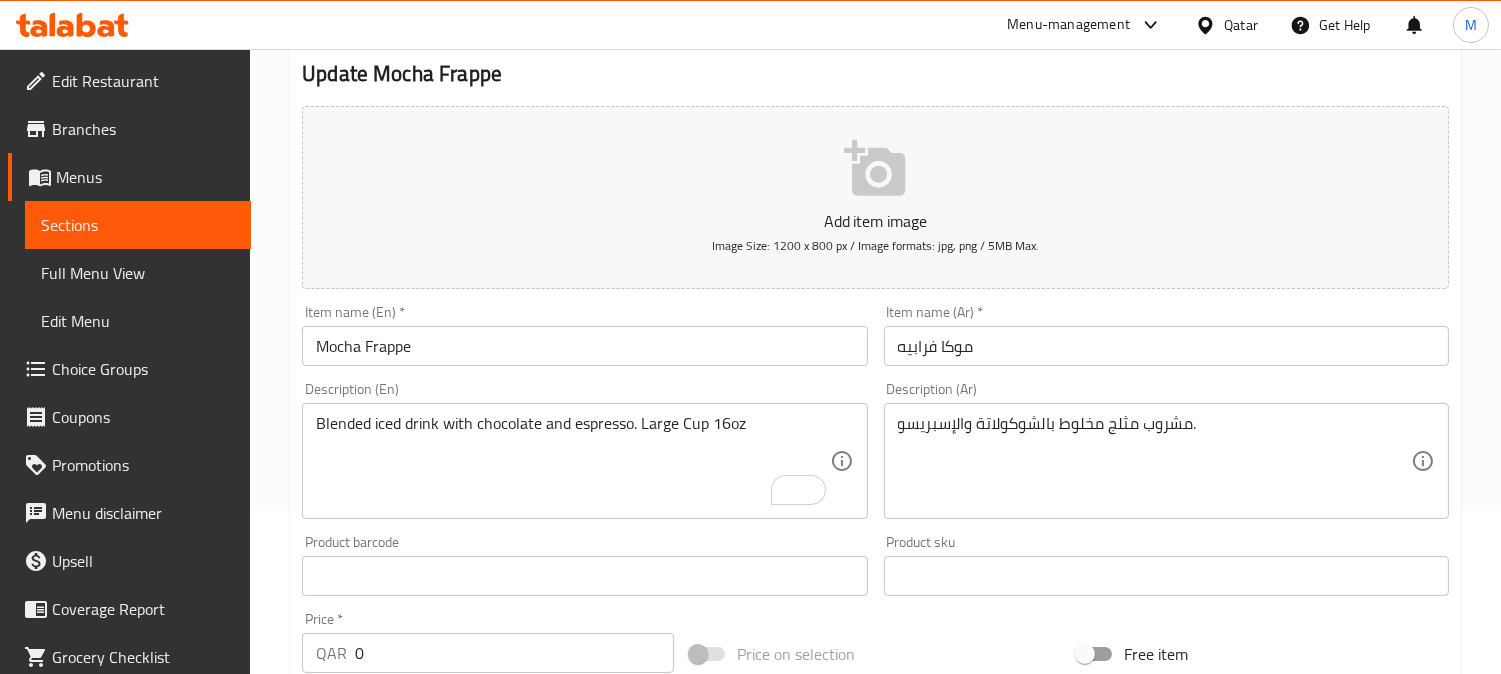 scroll, scrollTop: 156, scrollLeft: 0, axis: vertical 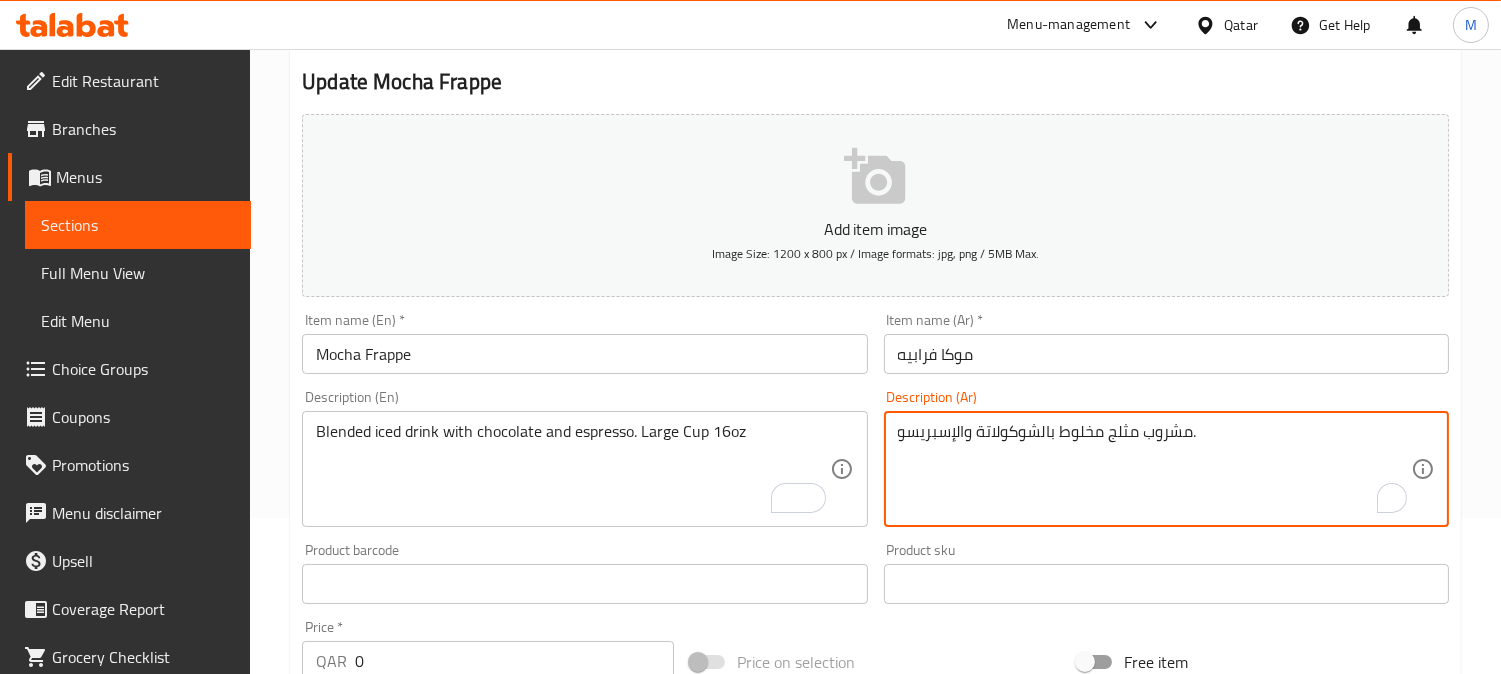 paste on "كوب كبير 16 أونصة" 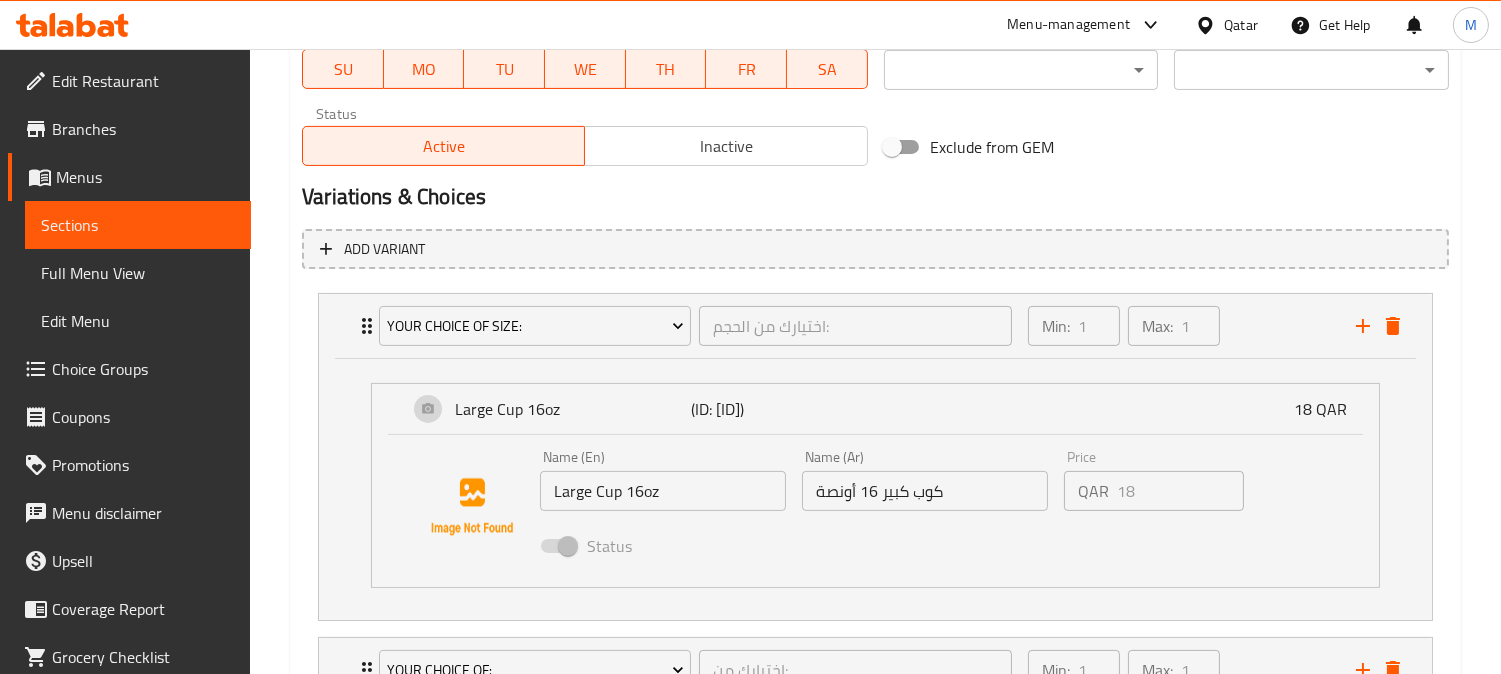 scroll, scrollTop: 1045, scrollLeft: 0, axis: vertical 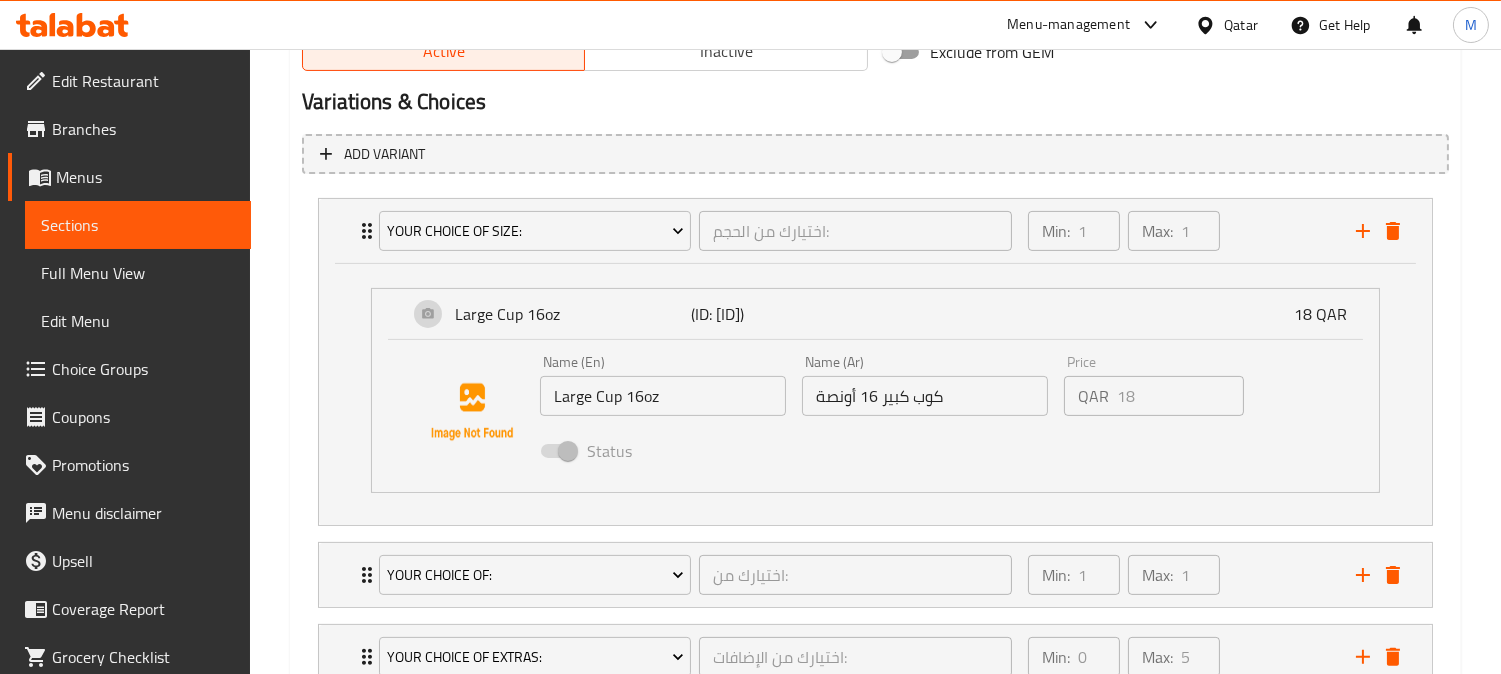 type on "مشروب مثلج مخلوط بالشوكولاتة والإسبريسو. كوب كبير 16 أونصة" 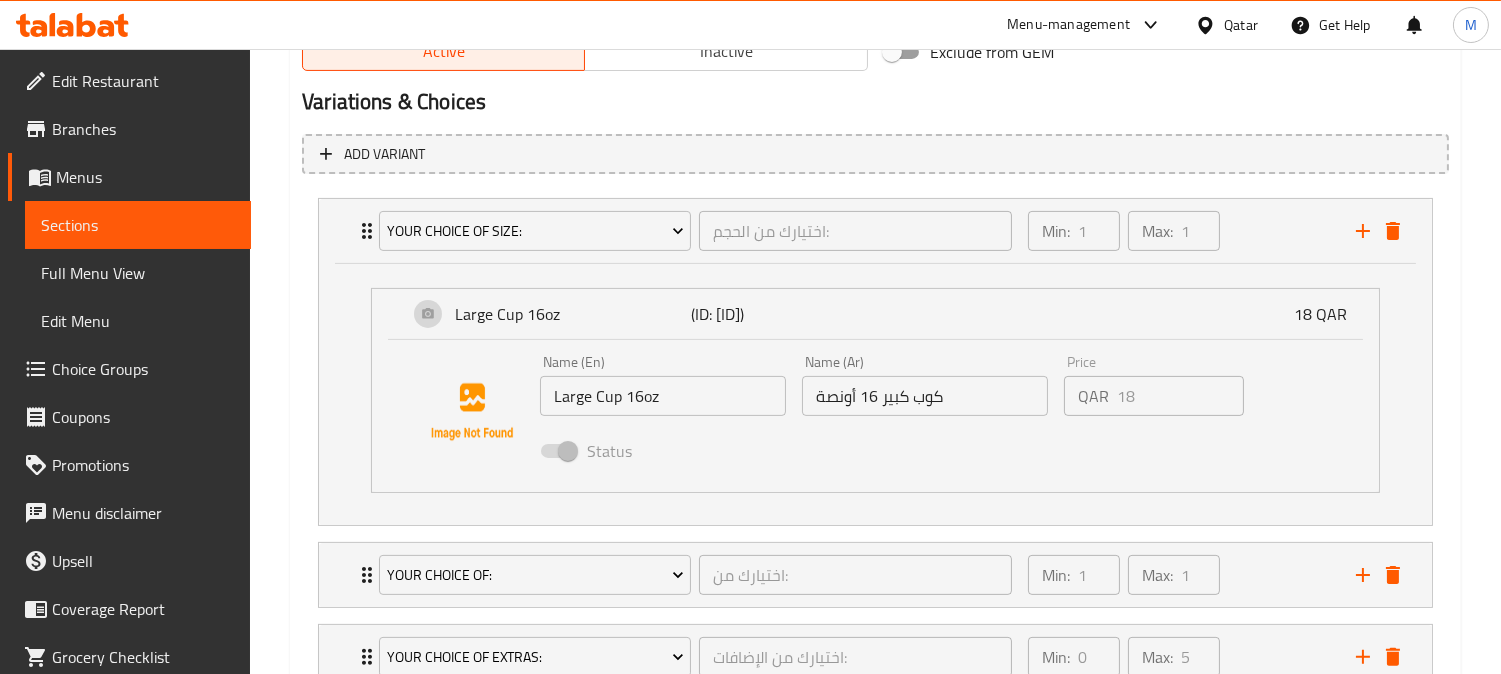type 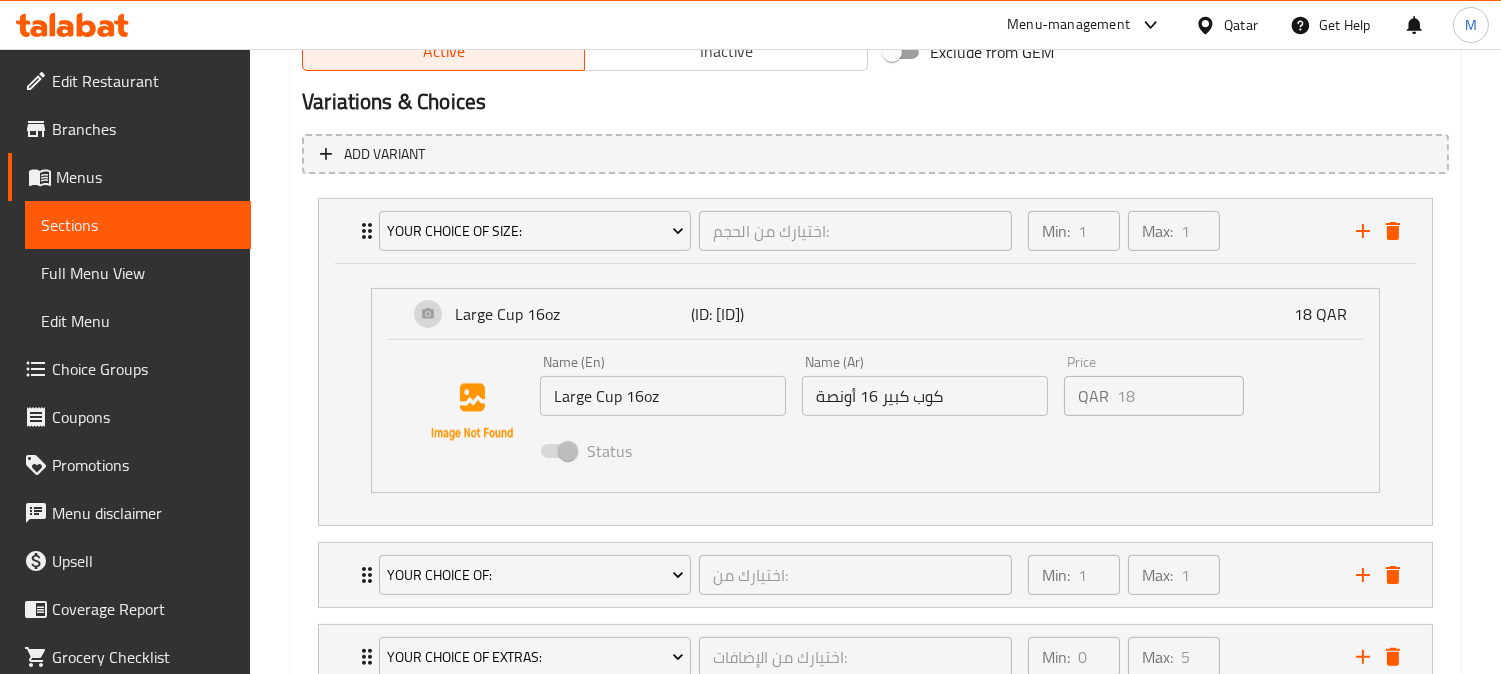 click 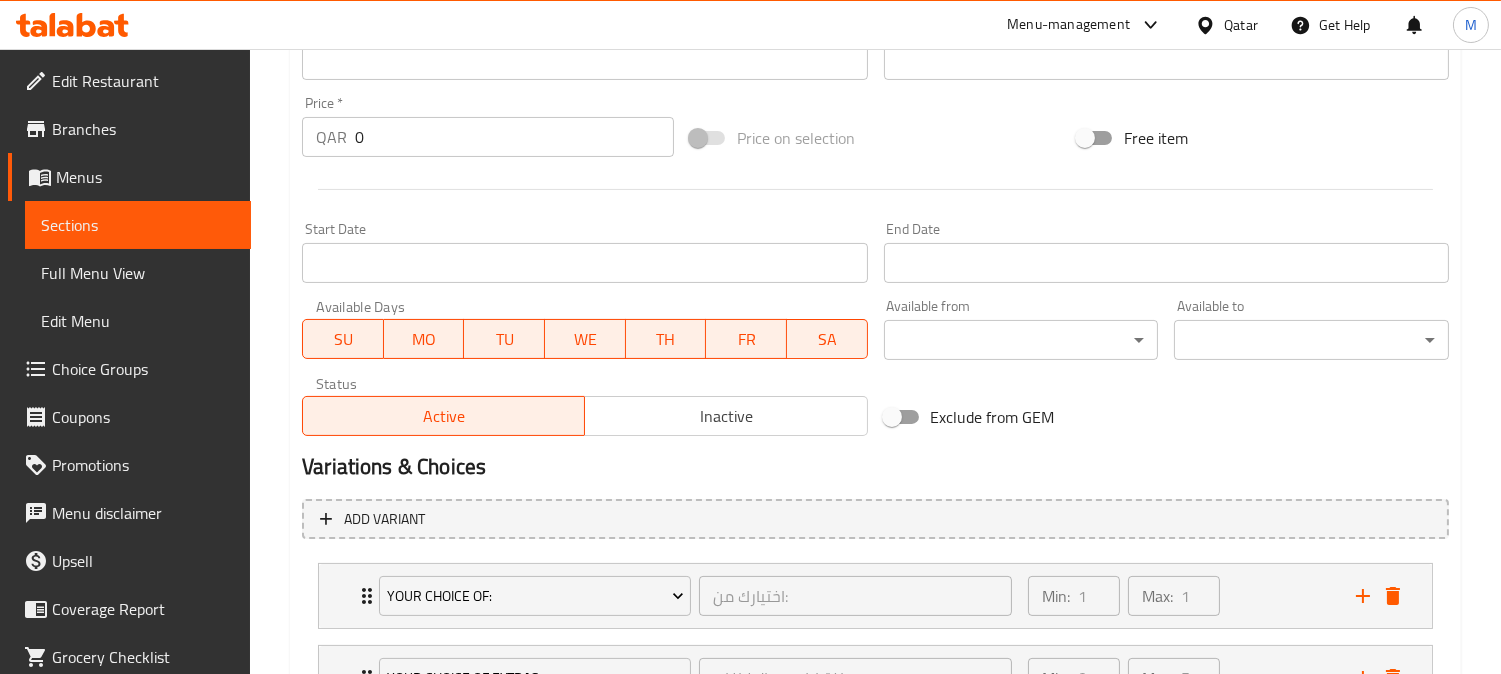 scroll, scrollTop: 518, scrollLeft: 0, axis: vertical 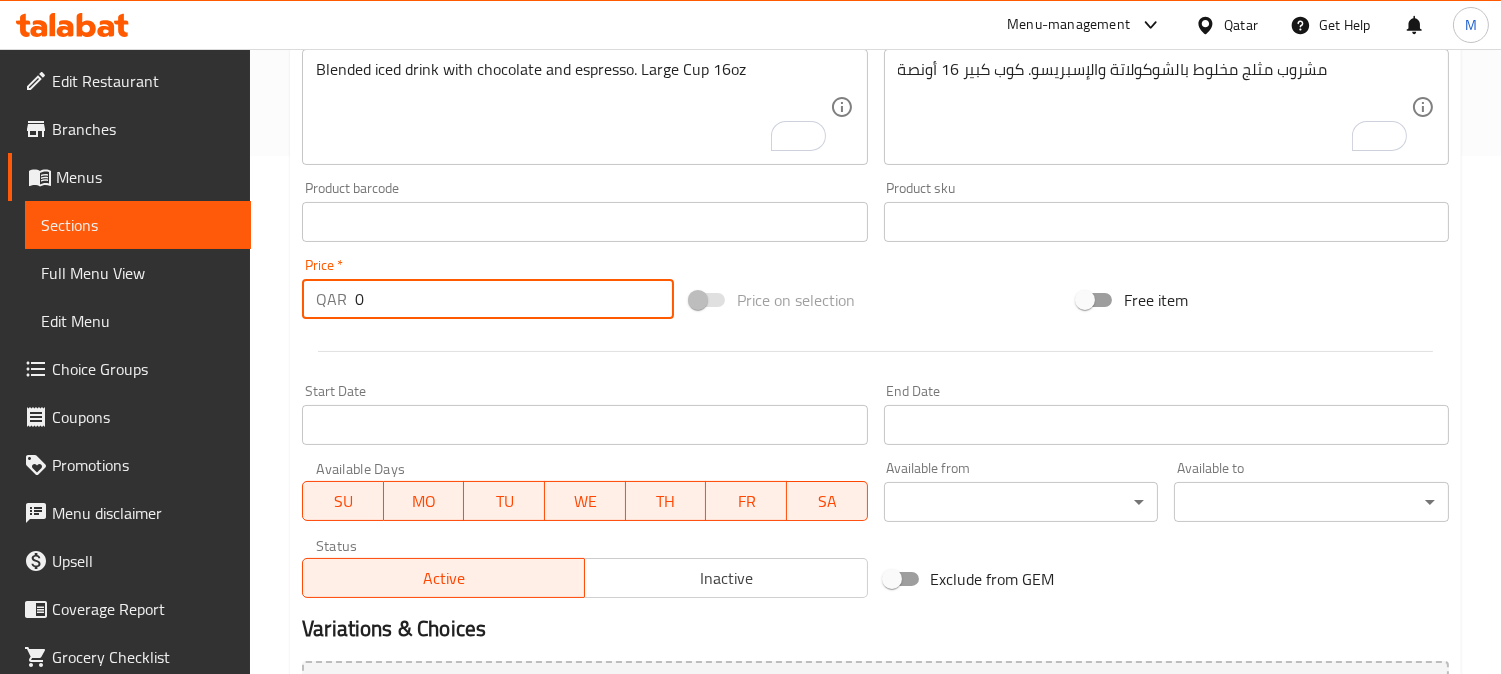 click on "Price   * QAR 0 Price  *" at bounding box center [488, 288] 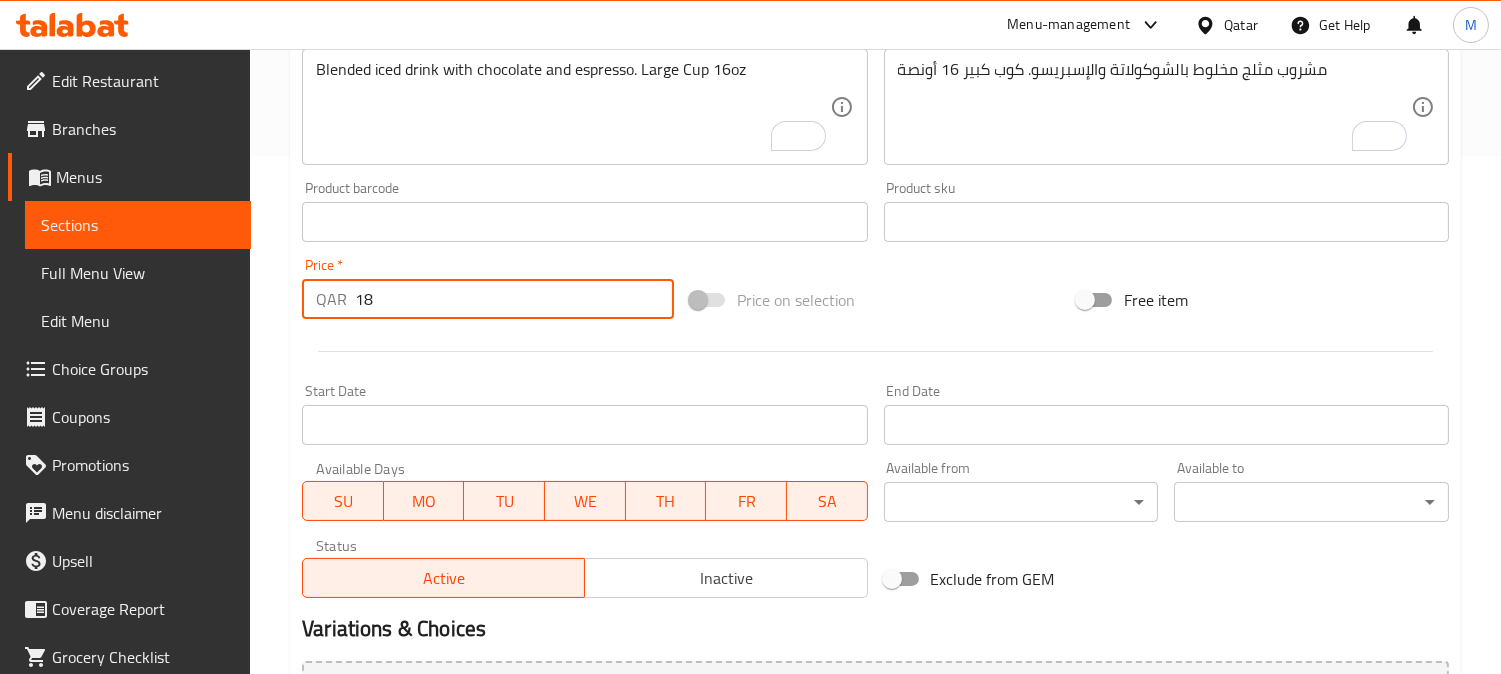 type on "18" 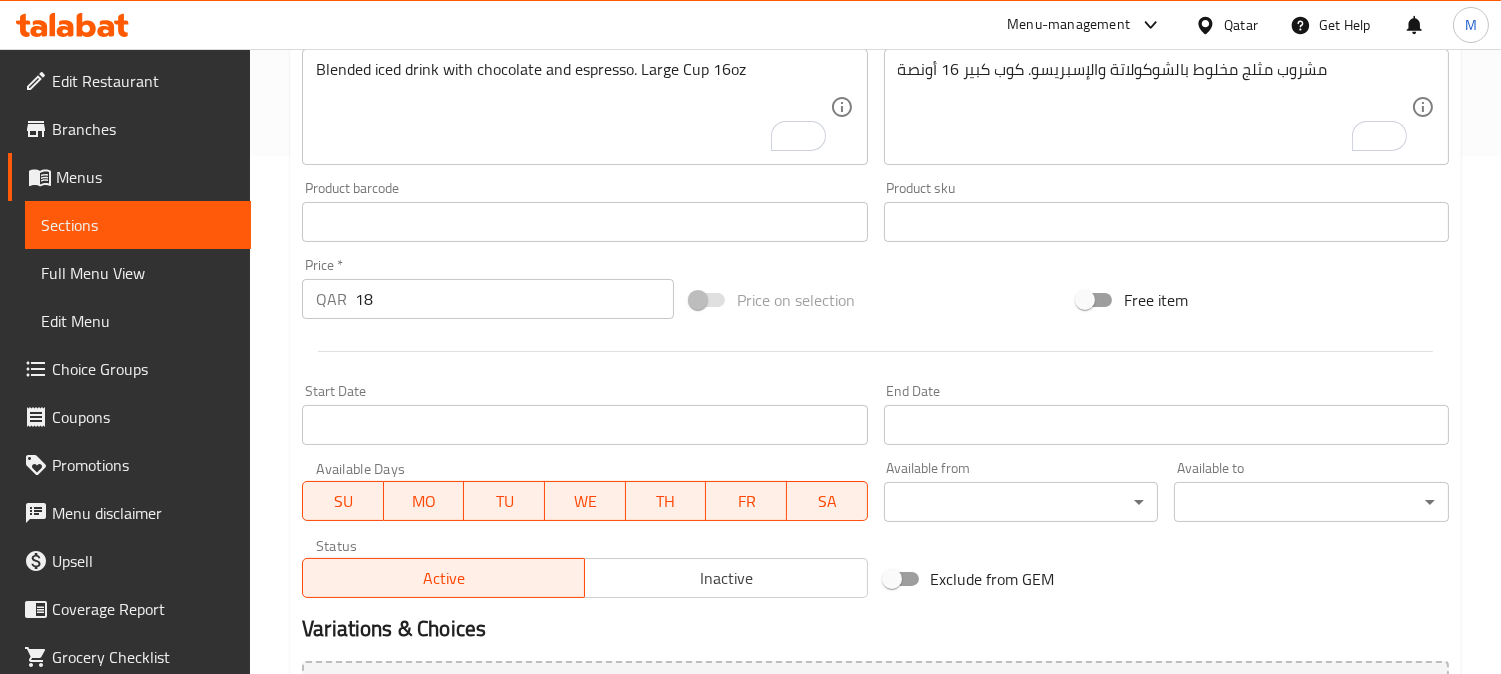 click at bounding box center [875, 351] 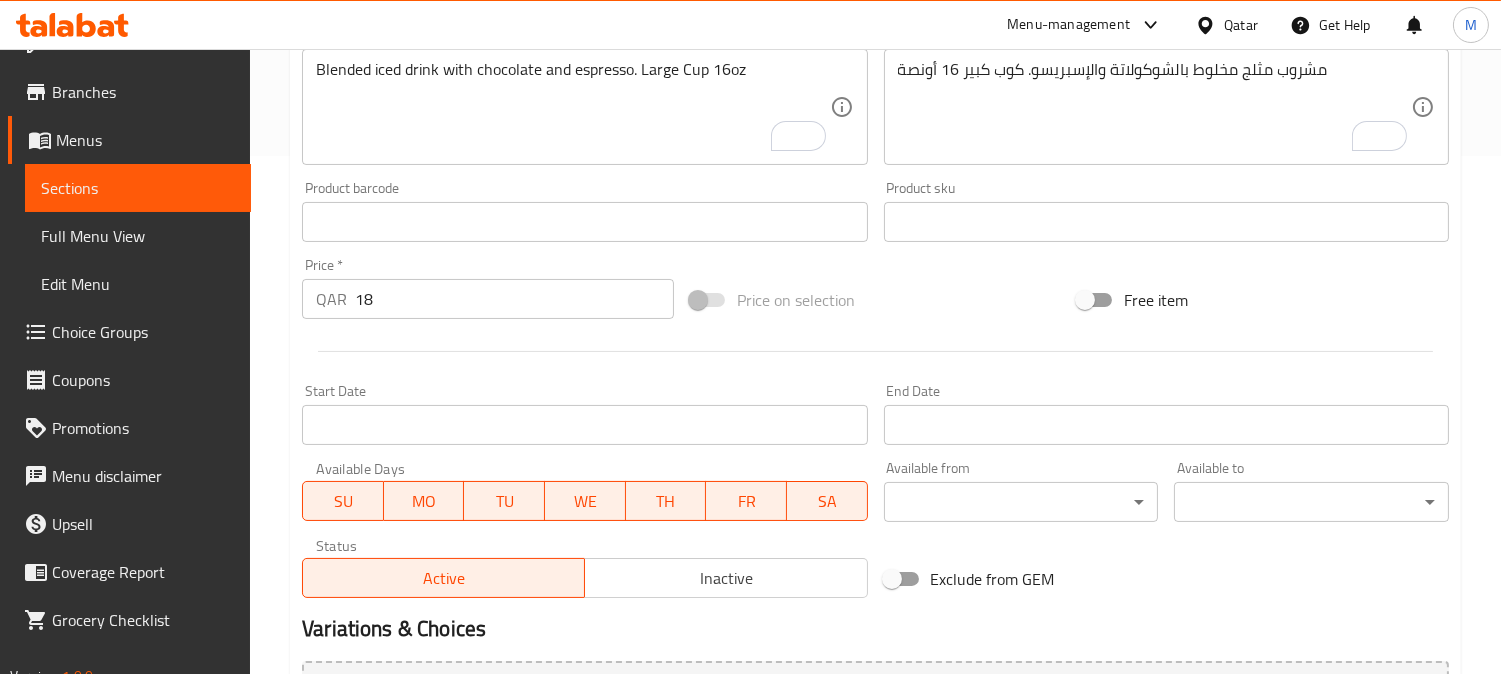 scroll, scrollTop: 66, scrollLeft: 0, axis: vertical 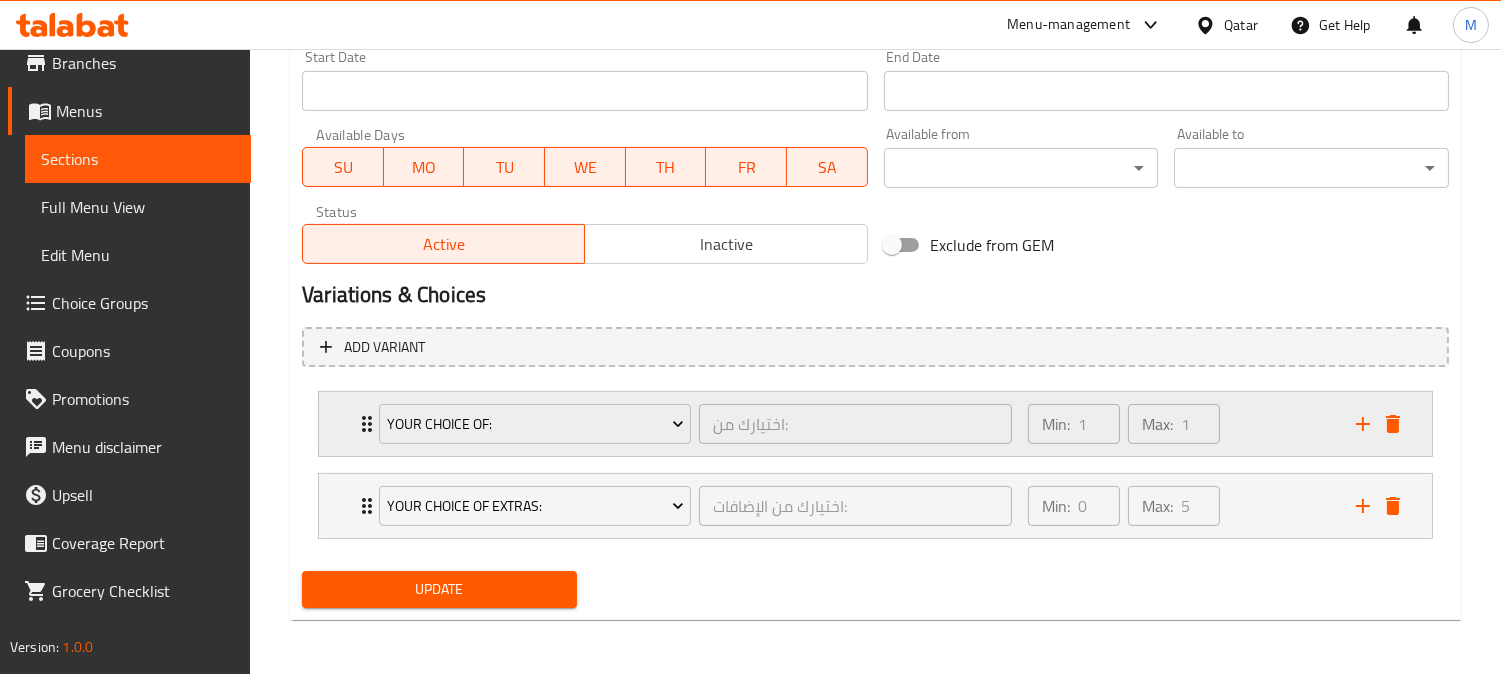 click 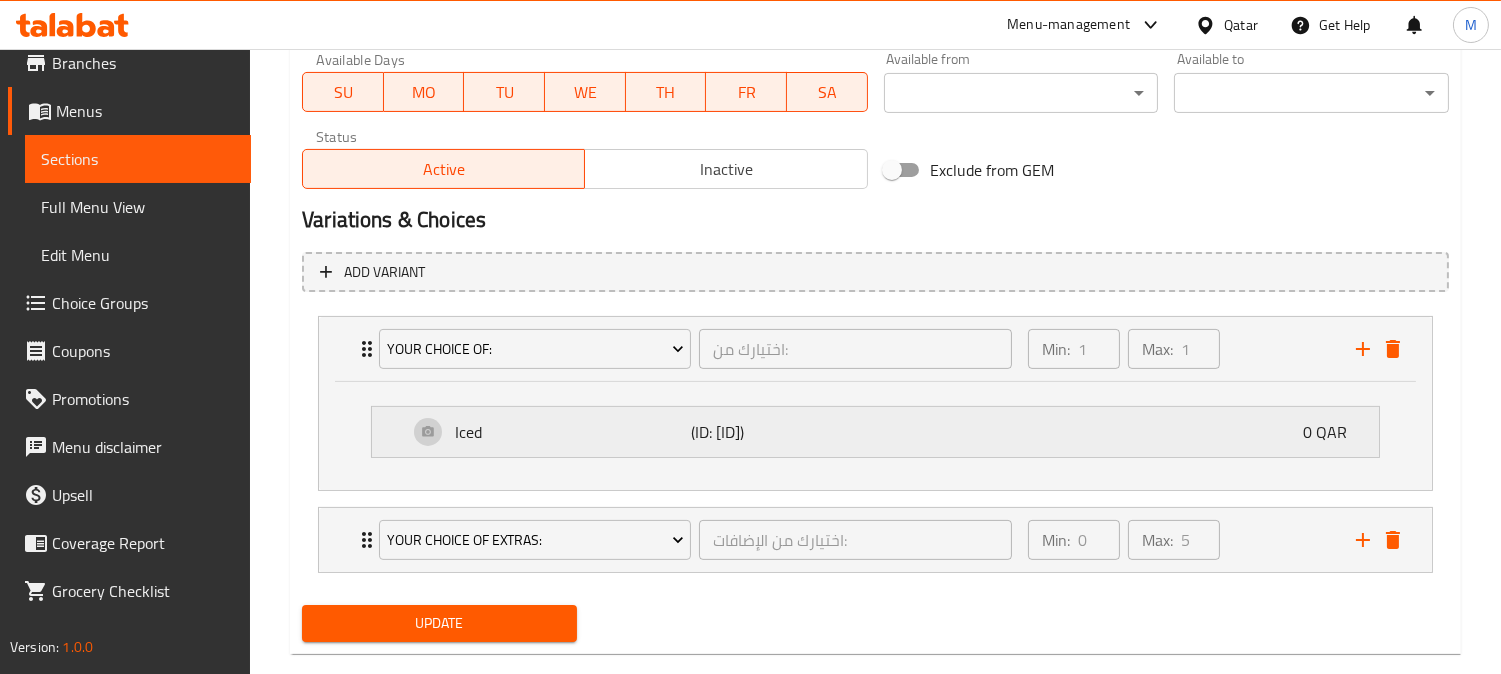 scroll, scrollTop: 962, scrollLeft: 0, axis: vertical 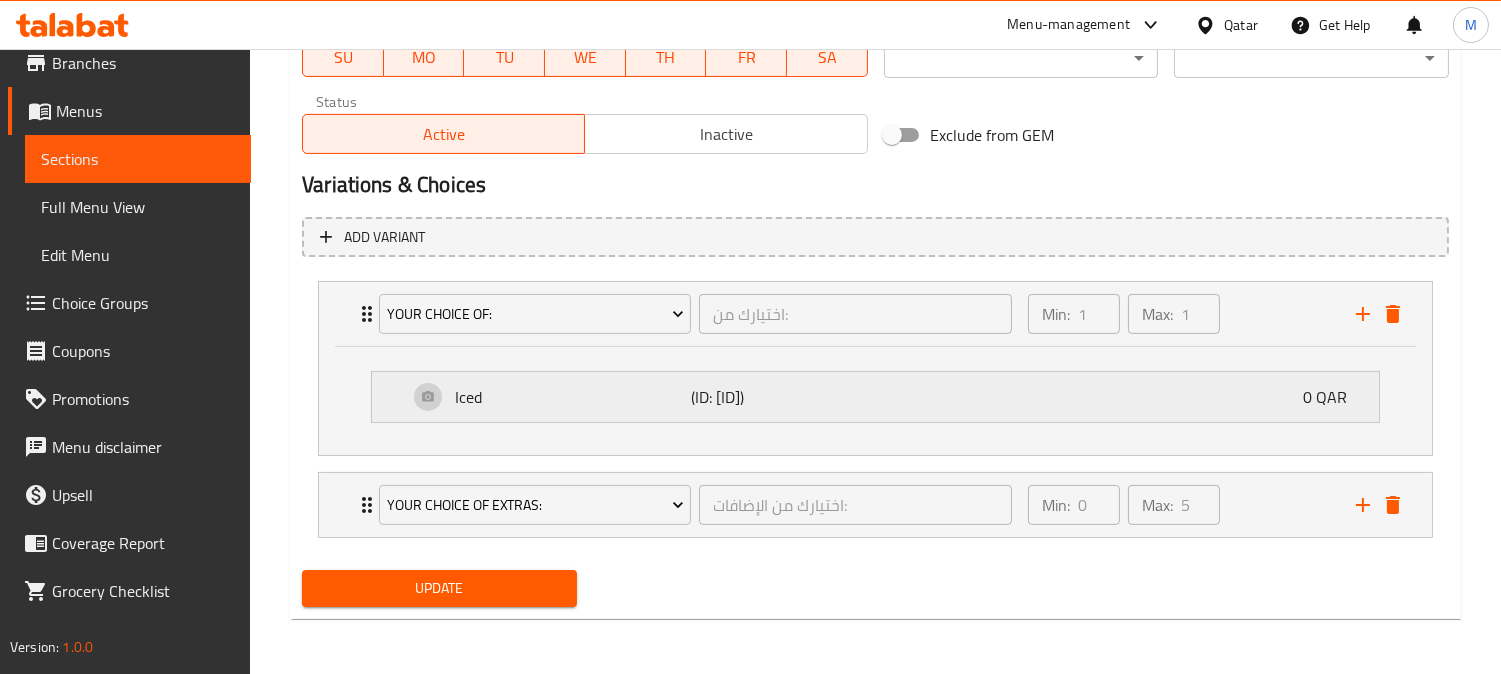 click on "Iced" at bounding box center [572, 397] 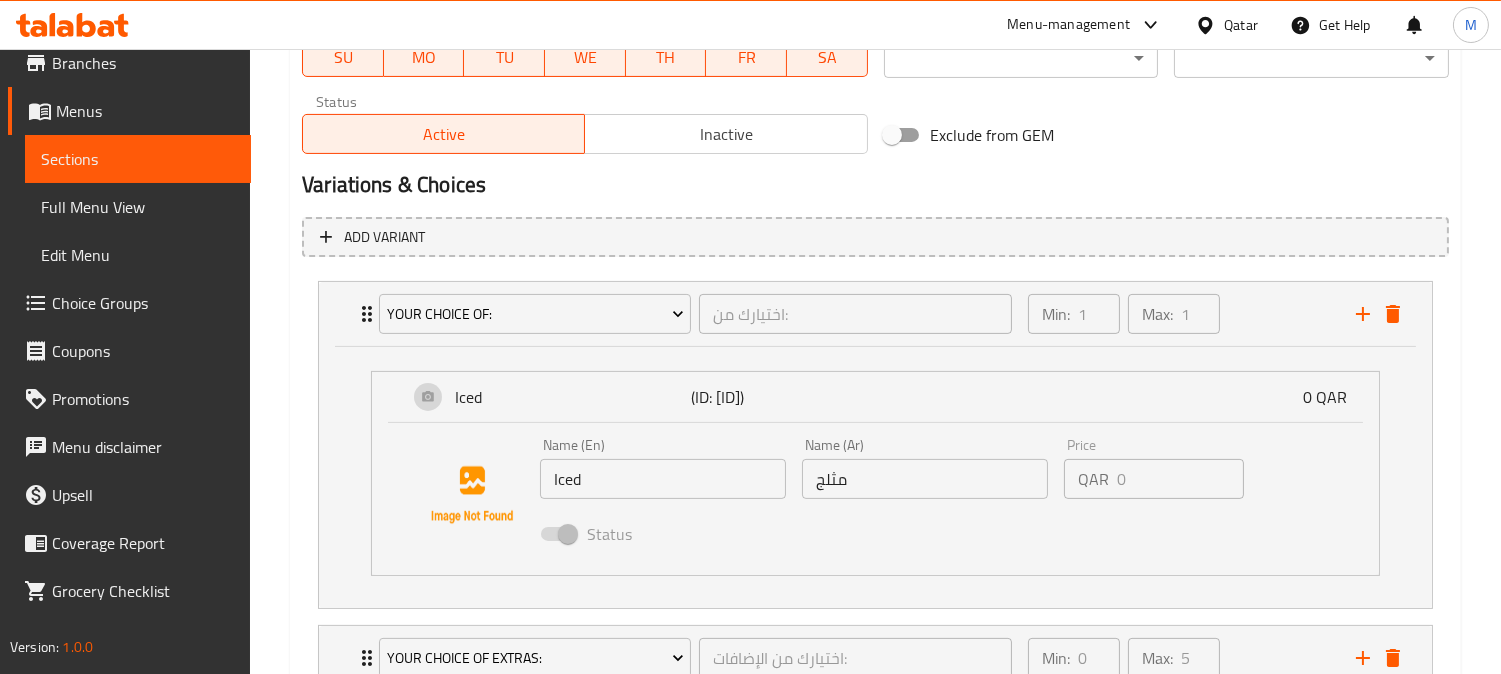 click on "Iced" at bounding box center [663, 479] 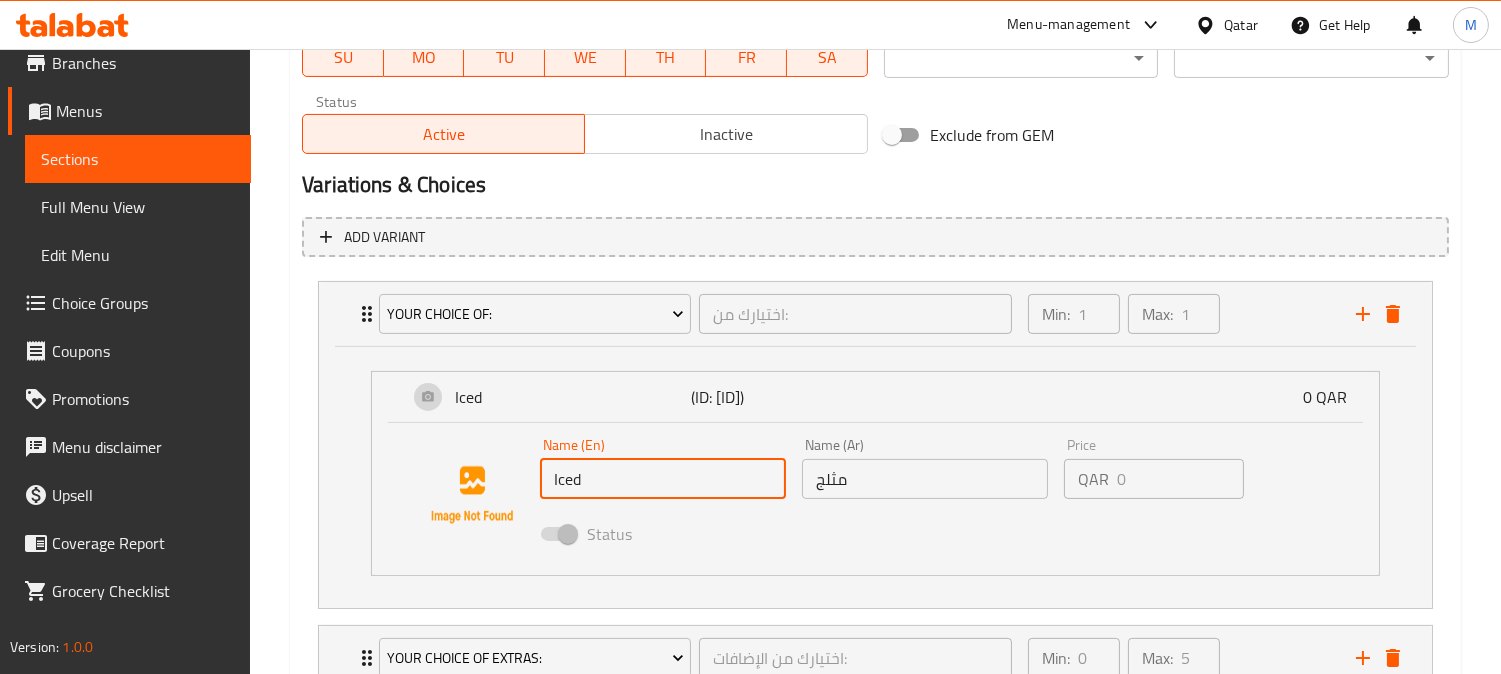 click on "Iced" at bounding box center (663, 479) 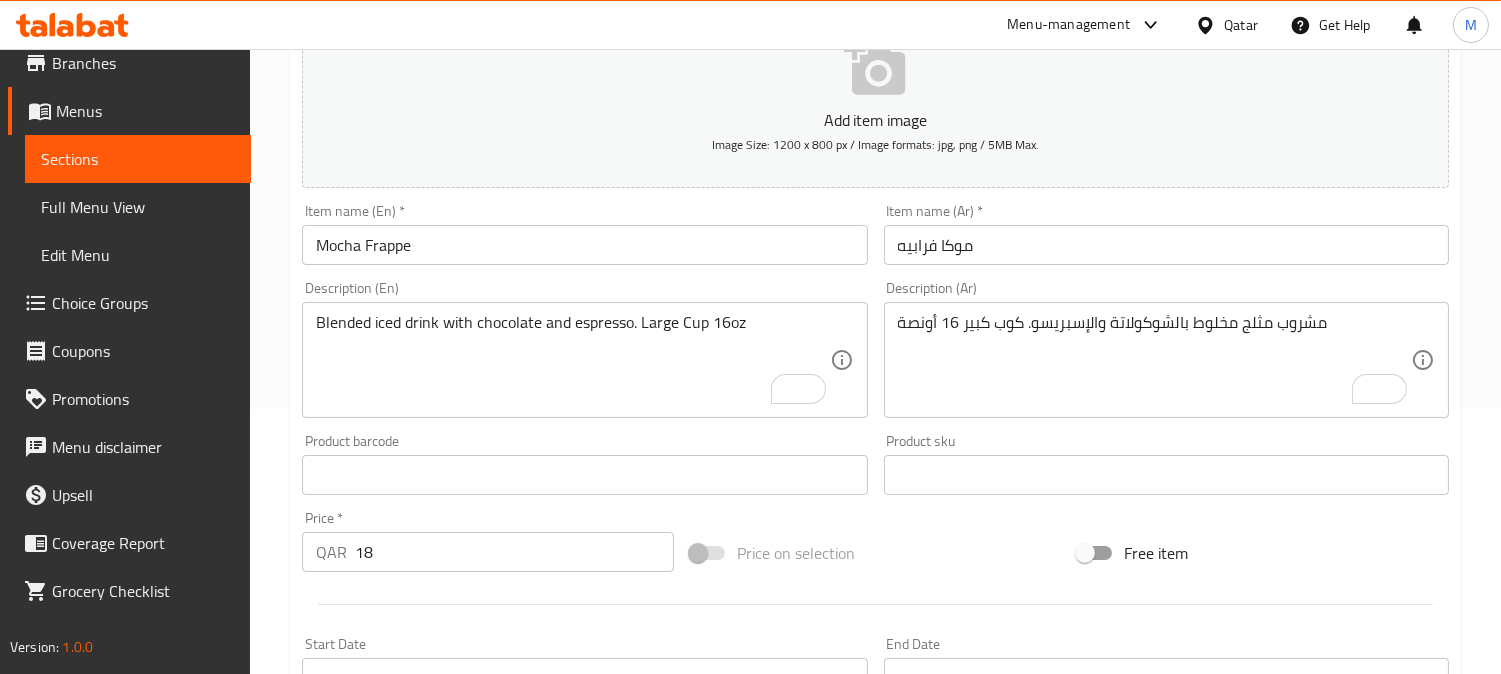 scroll, scrollTop: 184, scrollLeft: 0, axis: vertical 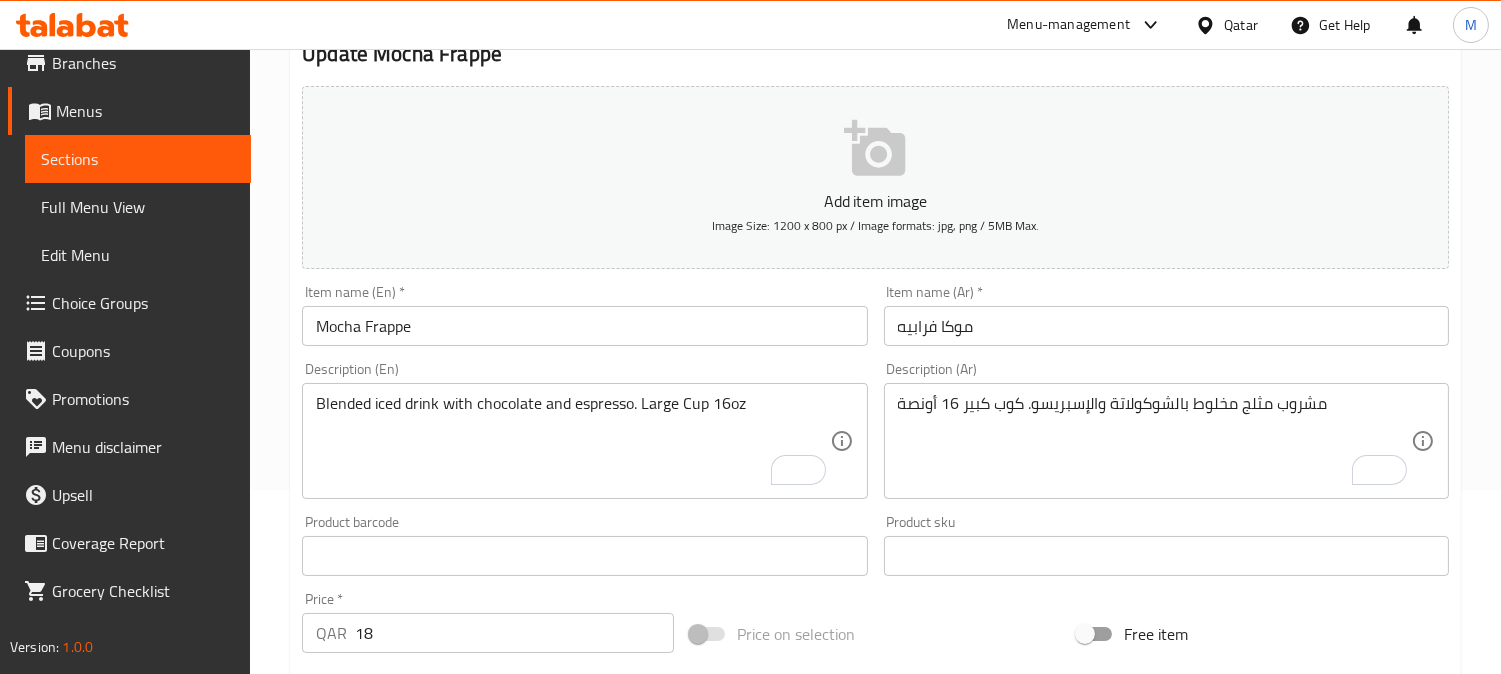 click on "Mocha Frappe" at bounding box center (584, 326) 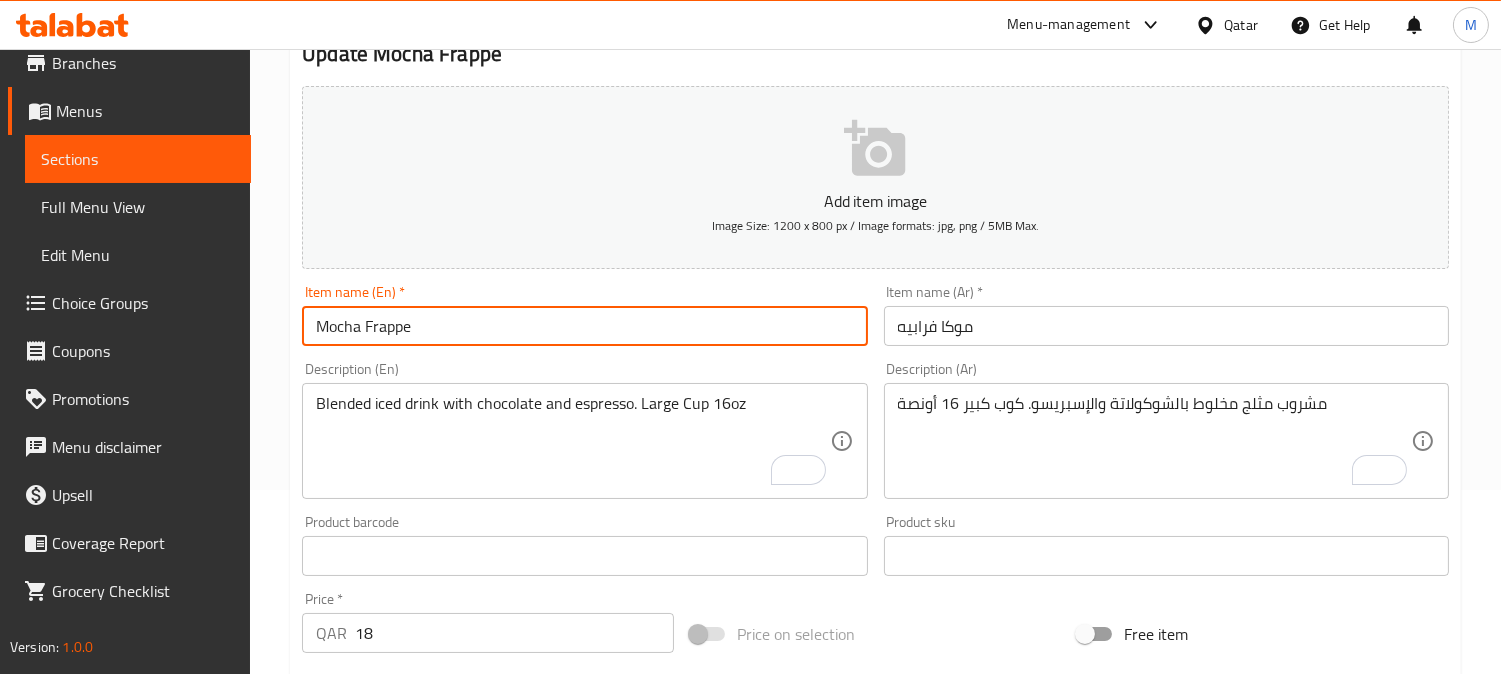 paste on "Iced" 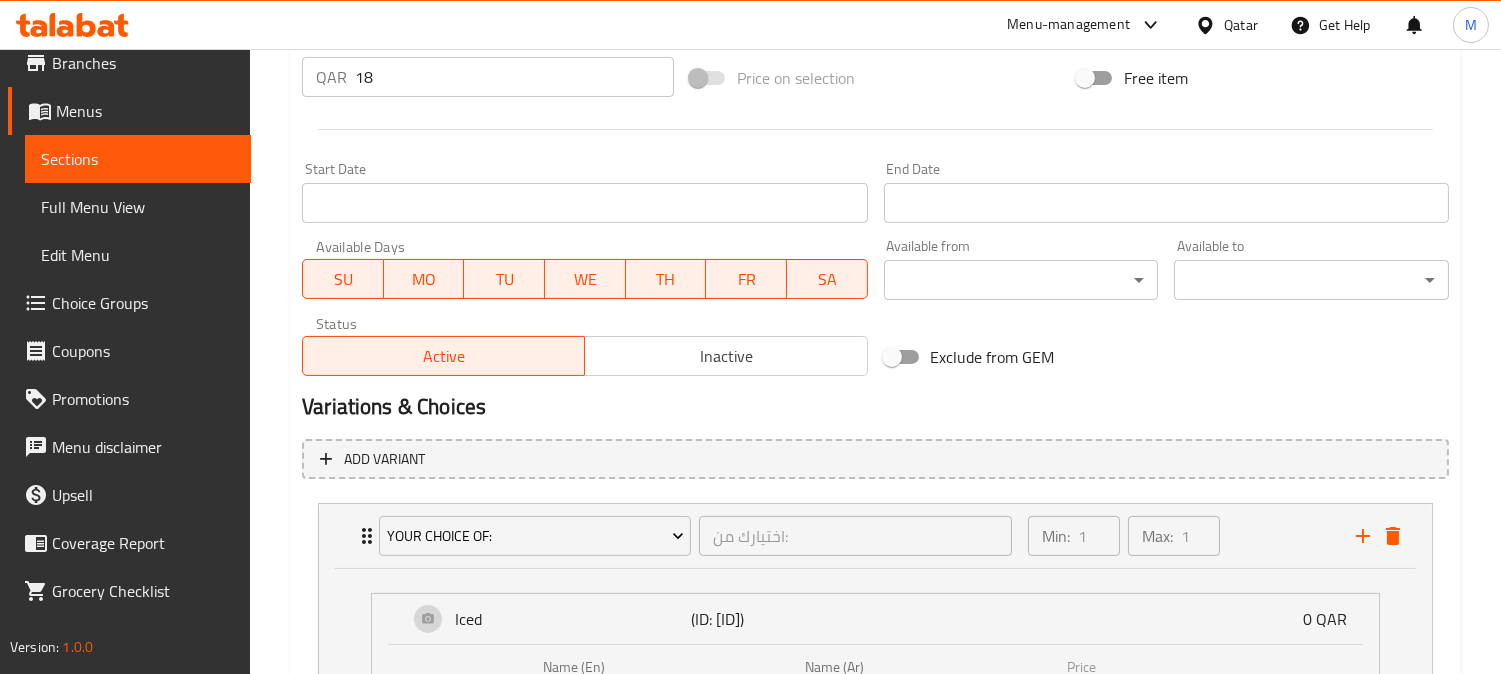 scroll, scrollTop: 1073, scrollLeft: 0, axis: vertical 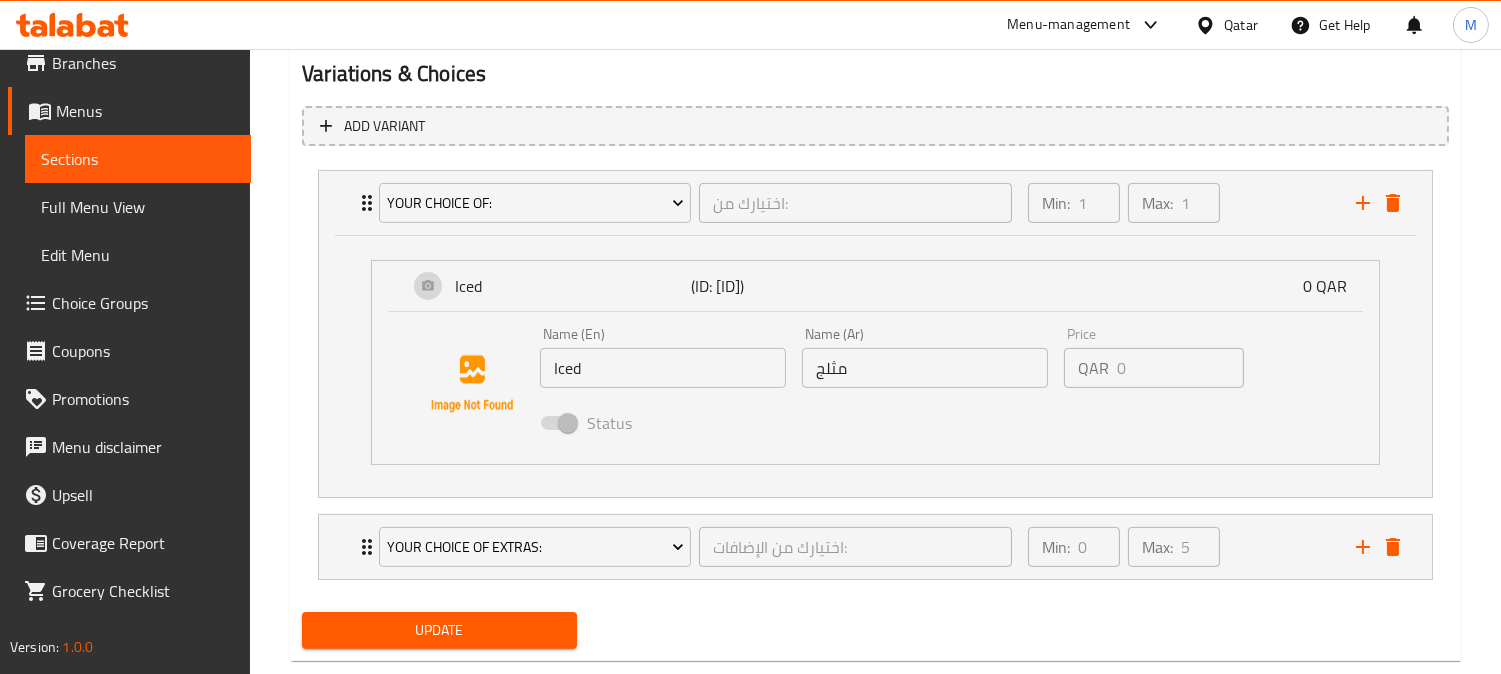 type on "Iced Mocha Frappe" 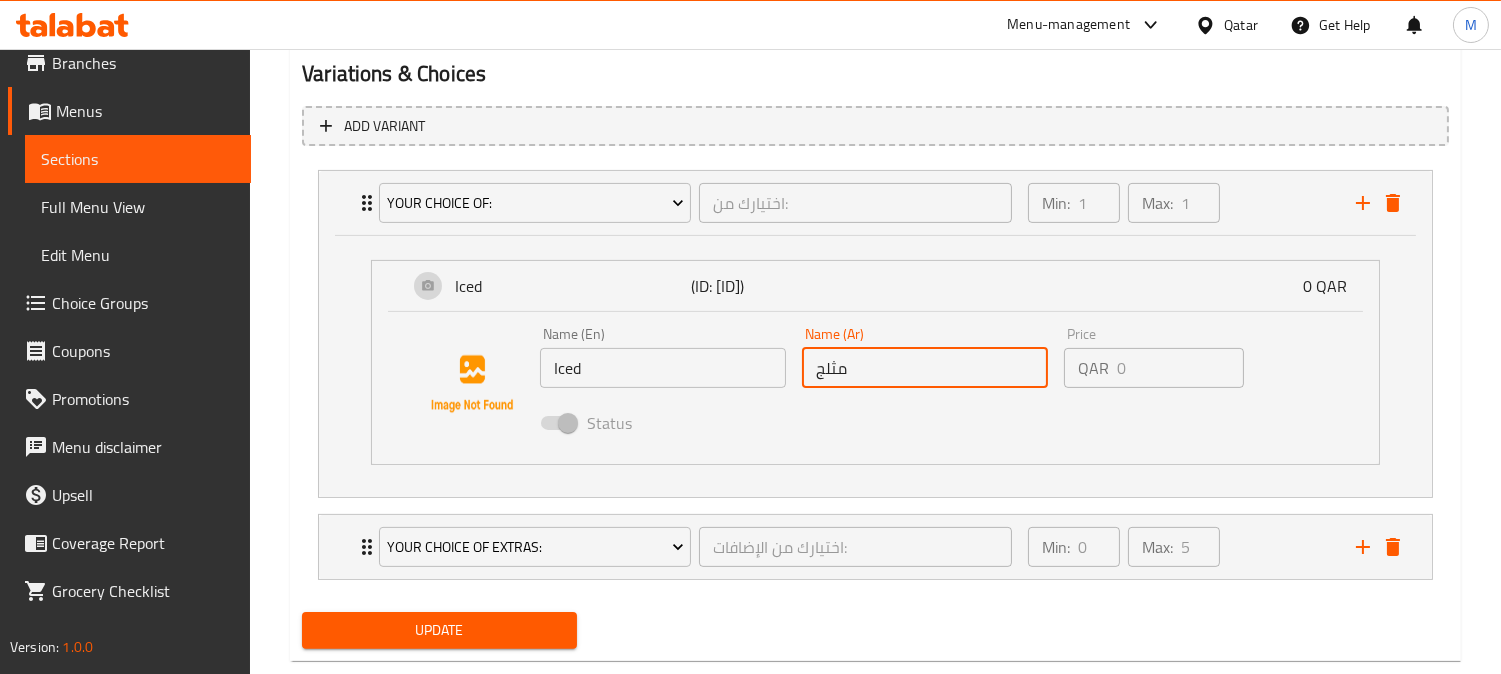 click on "مثلج" at bounding box center [925, 368] 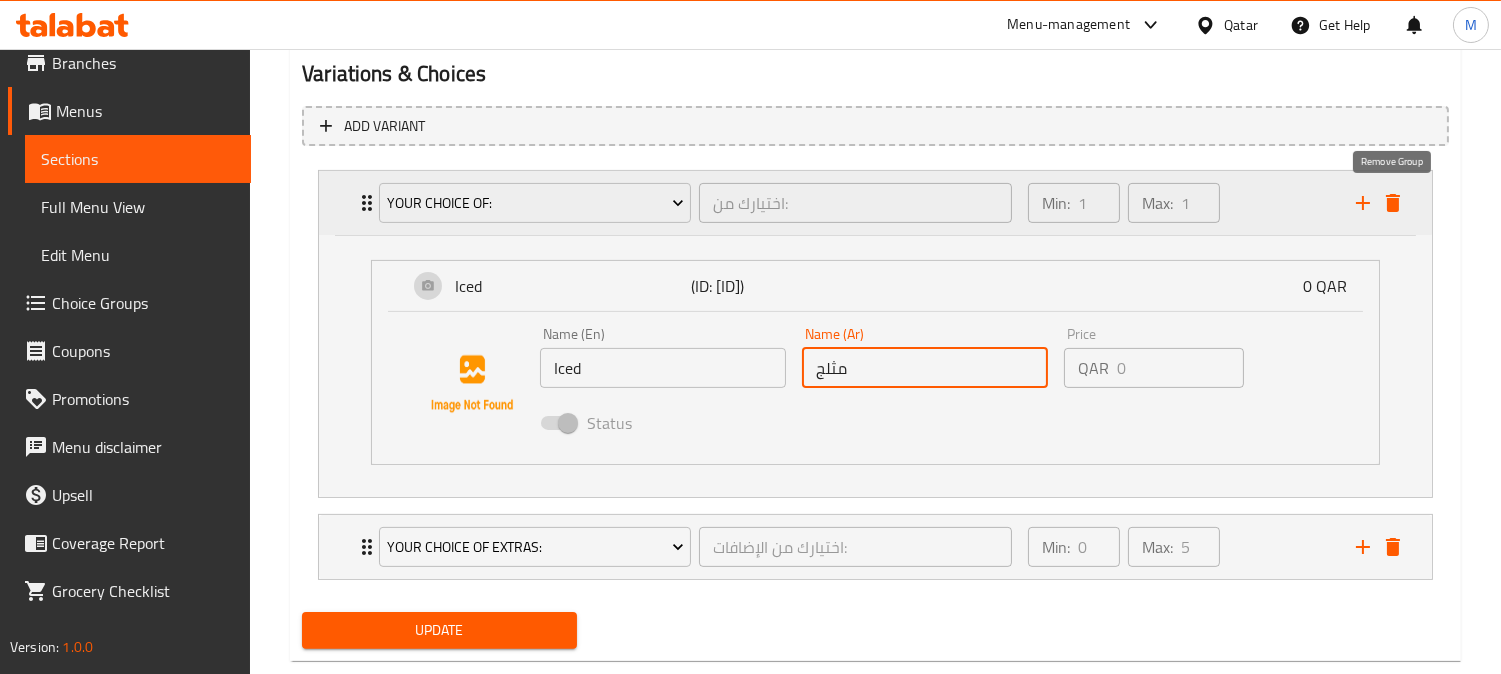 click 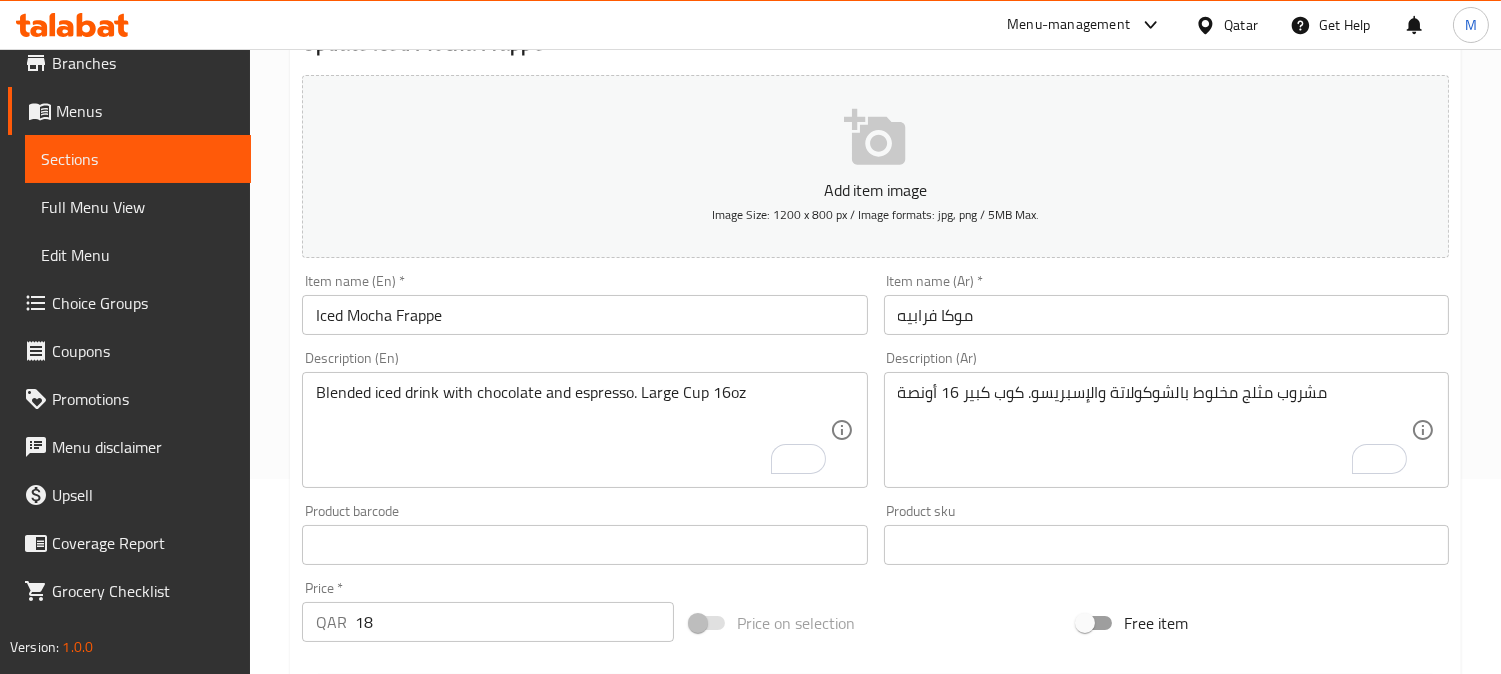 scroll, scrollTop: 103, scrollLeft: 0, axis: vertical 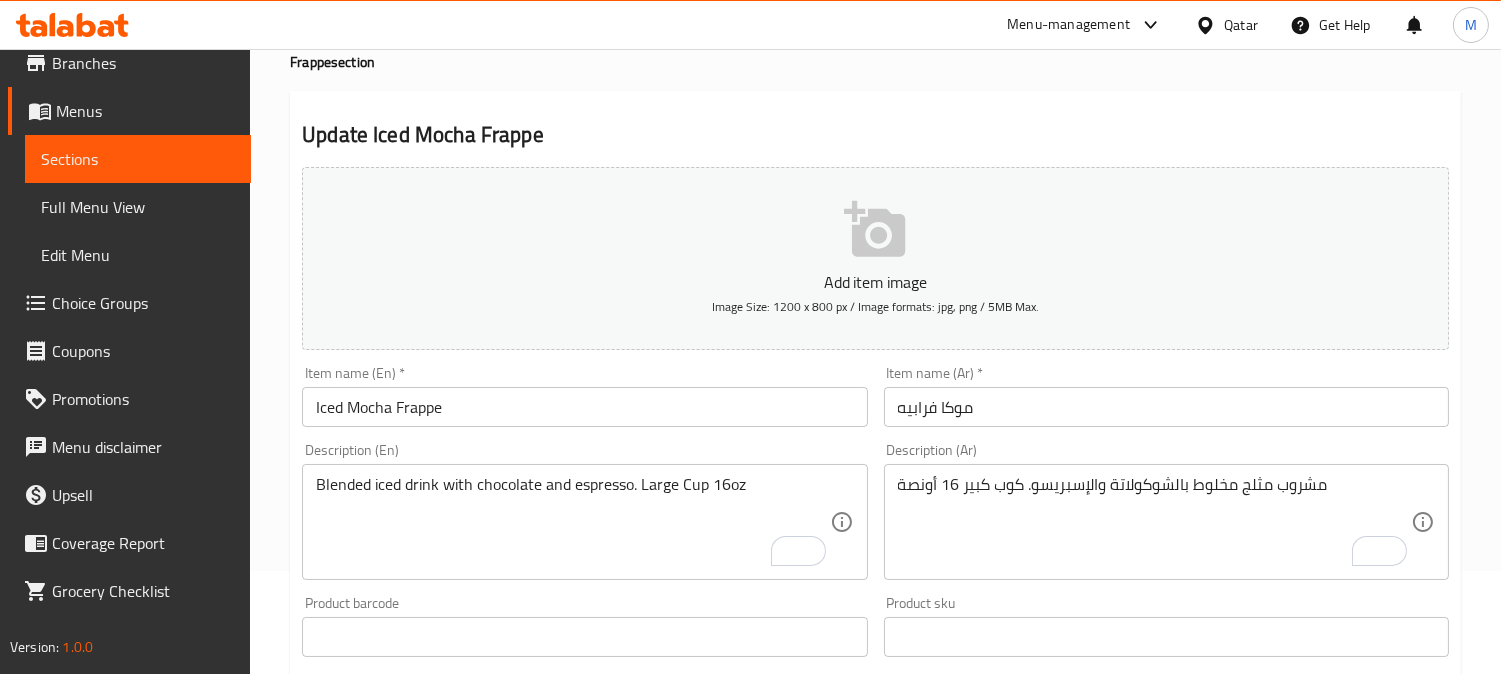 click on "موكا فرابيه" at bounding box center [1166, 407] 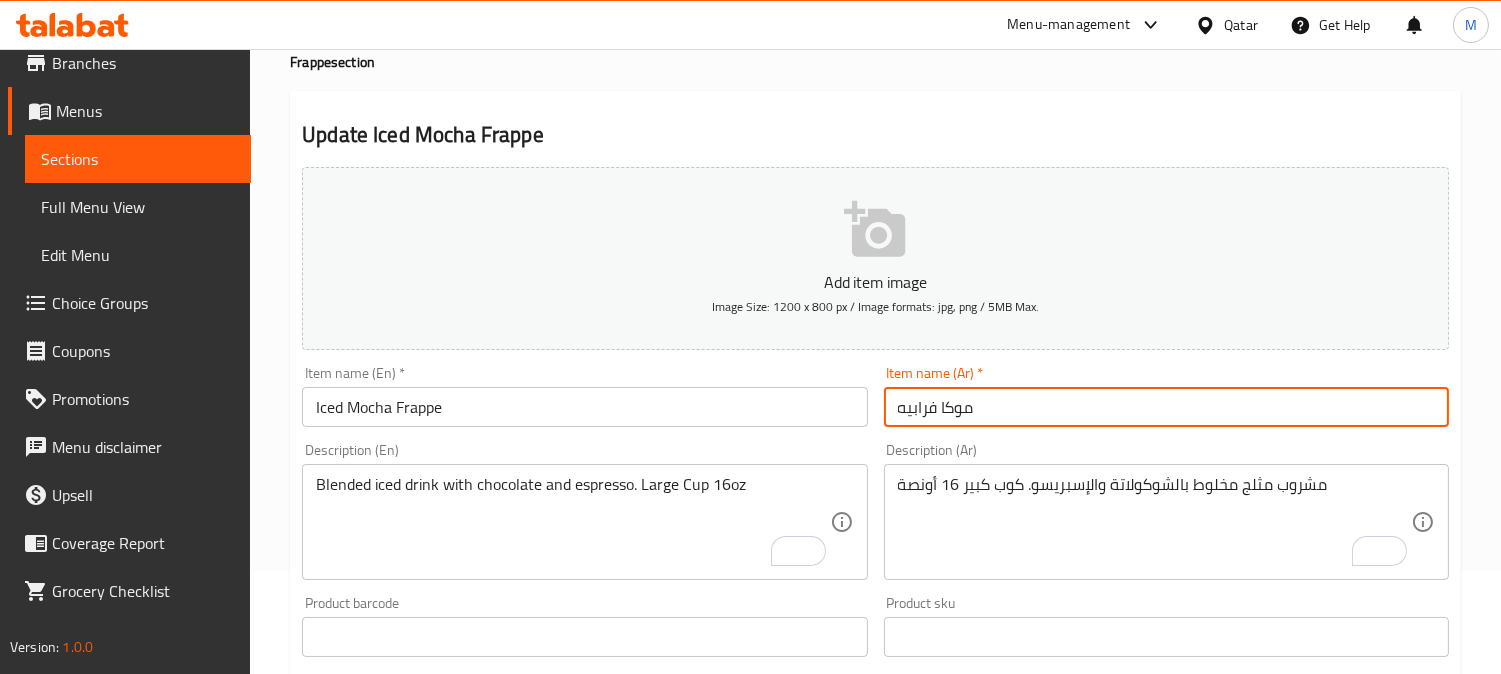 paste on "مثلج" 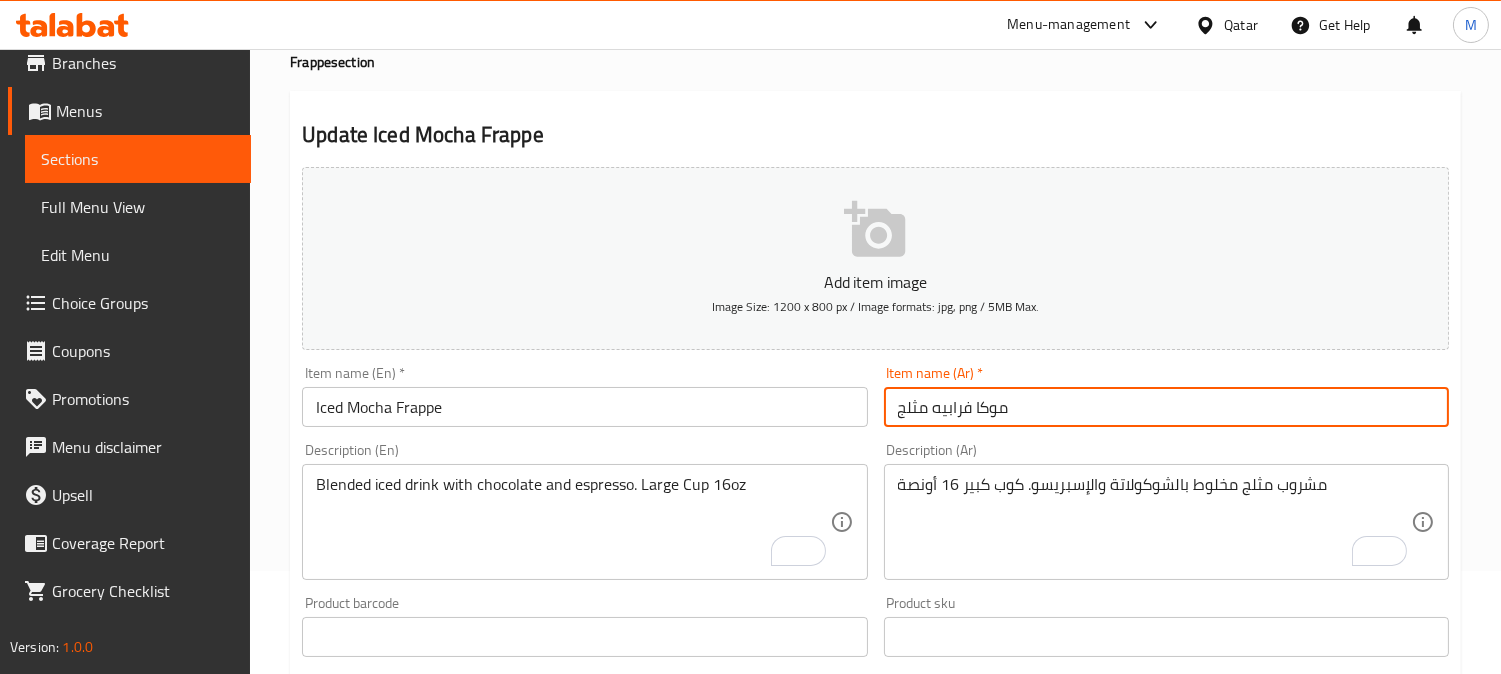 type on "موكا فرابيه مثلج" 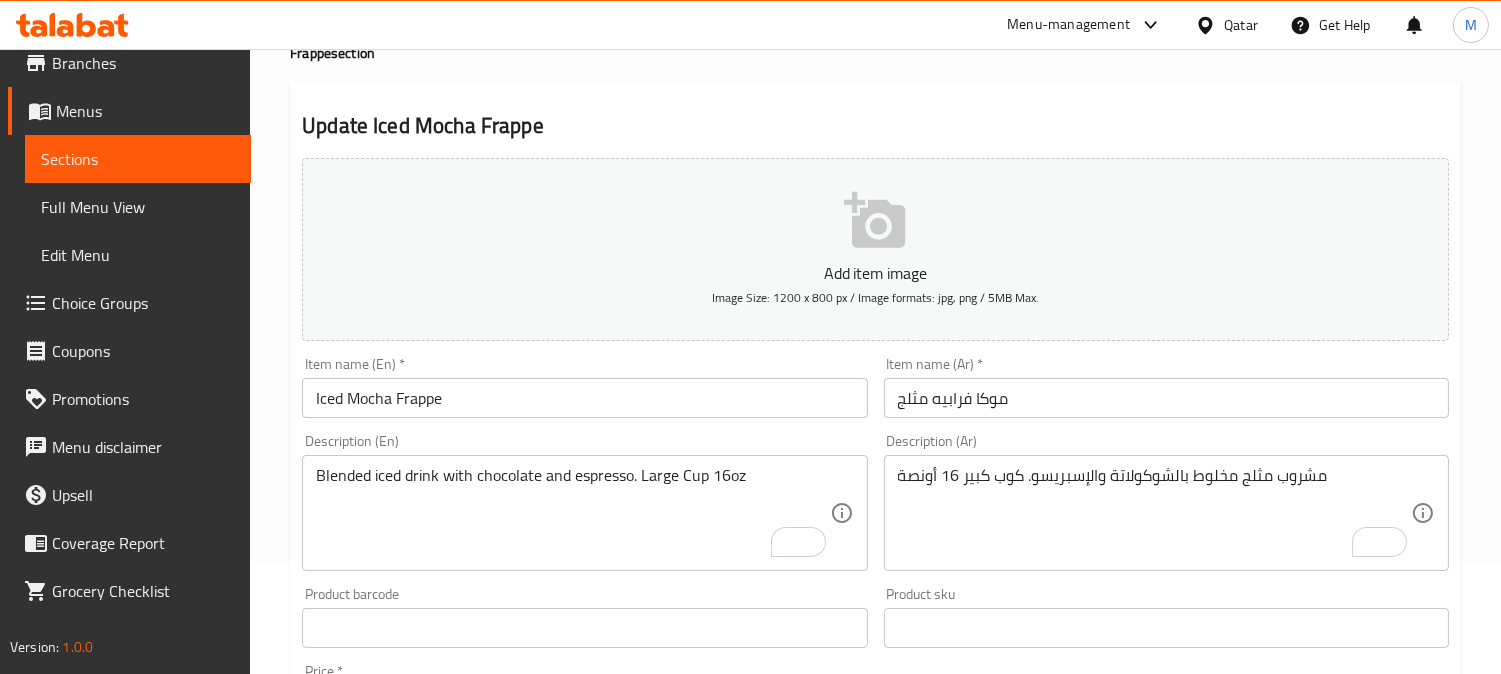 scroll, scrollTop: 103, scrollLeft: 0, axis: vertical 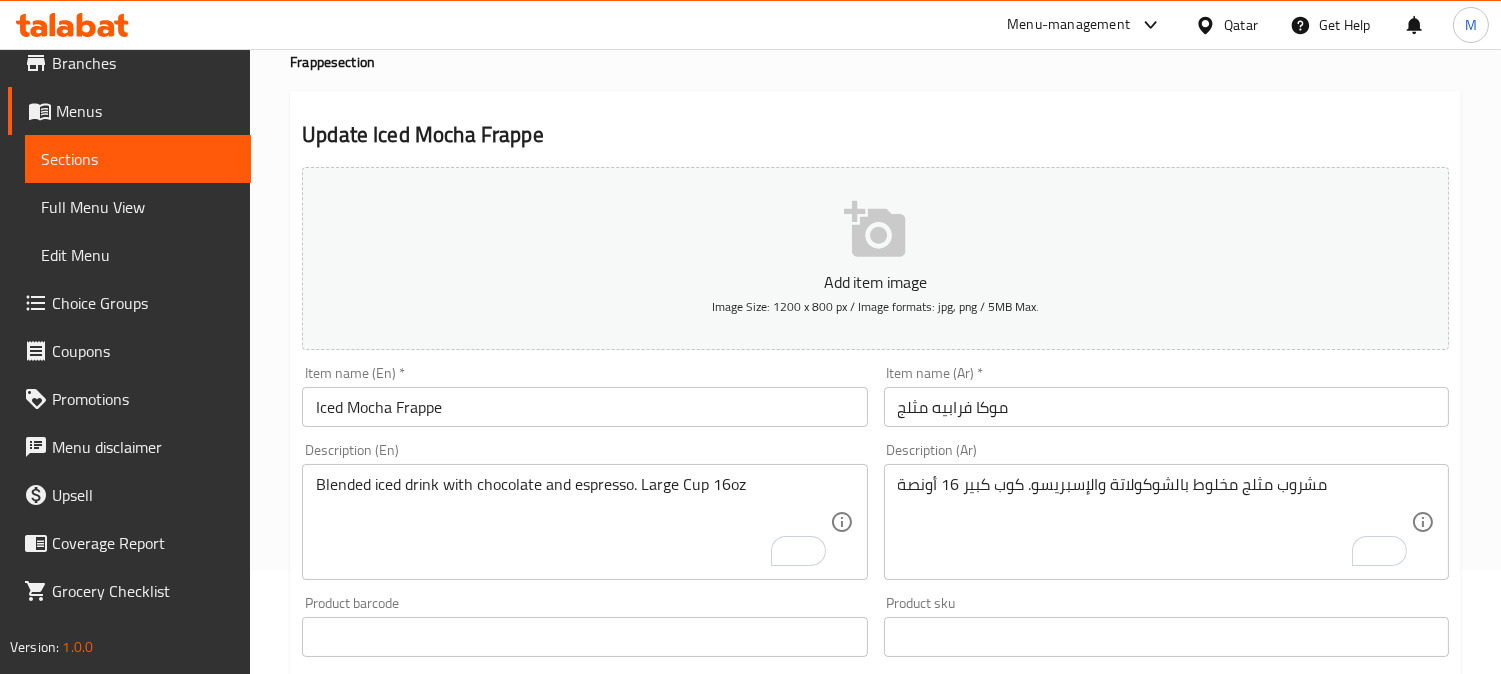 click on "موكا فرابيه مثلج" at bounding box center (1166, 407) 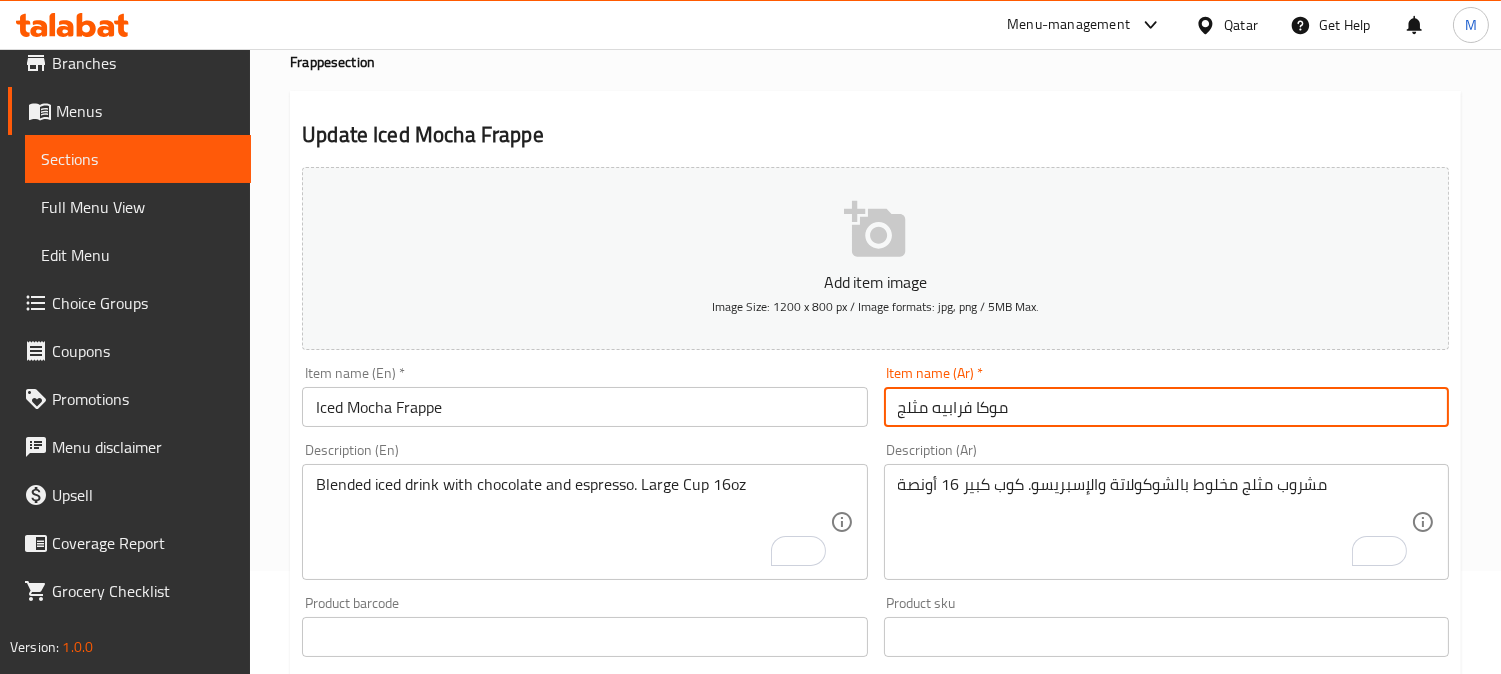 click on "Update" at bounding box center [439, 1256] 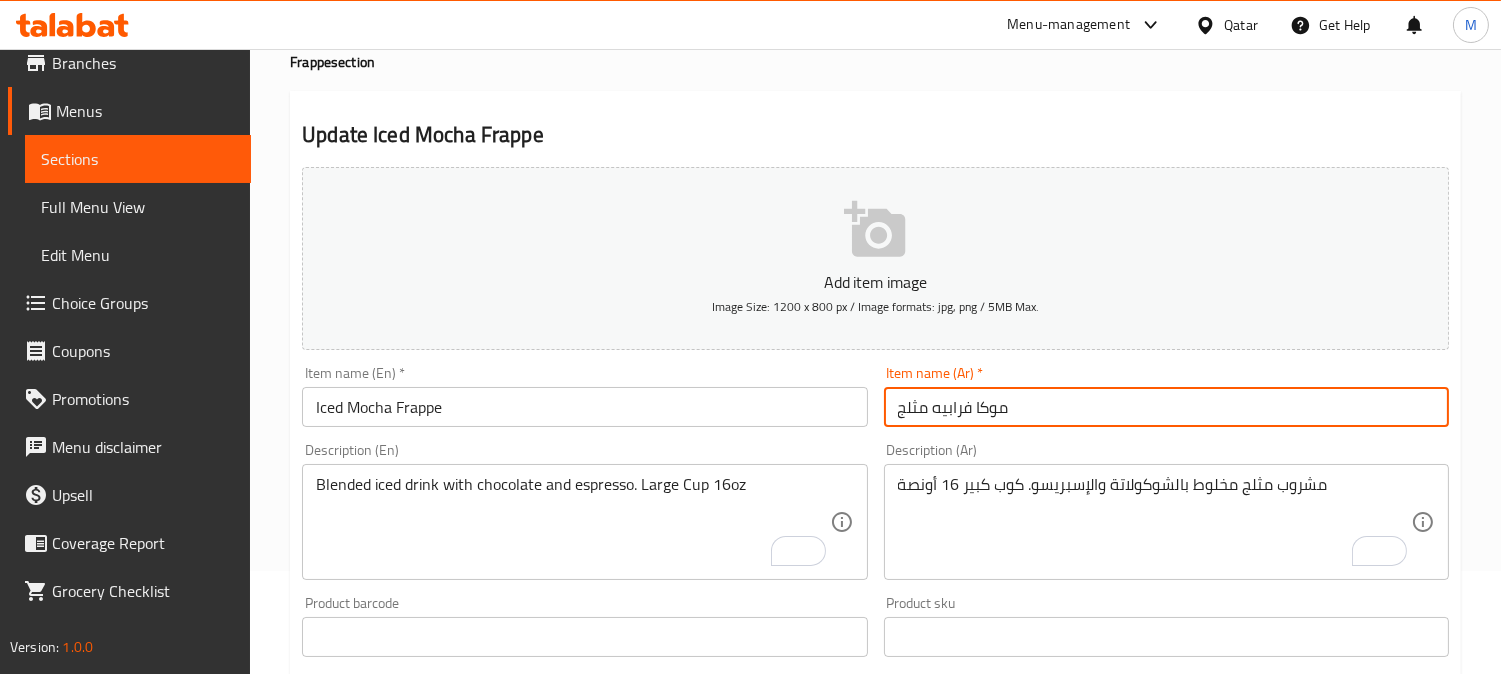 scroll, scrollTop: 325, scrollLeft: 0, axis: vertical 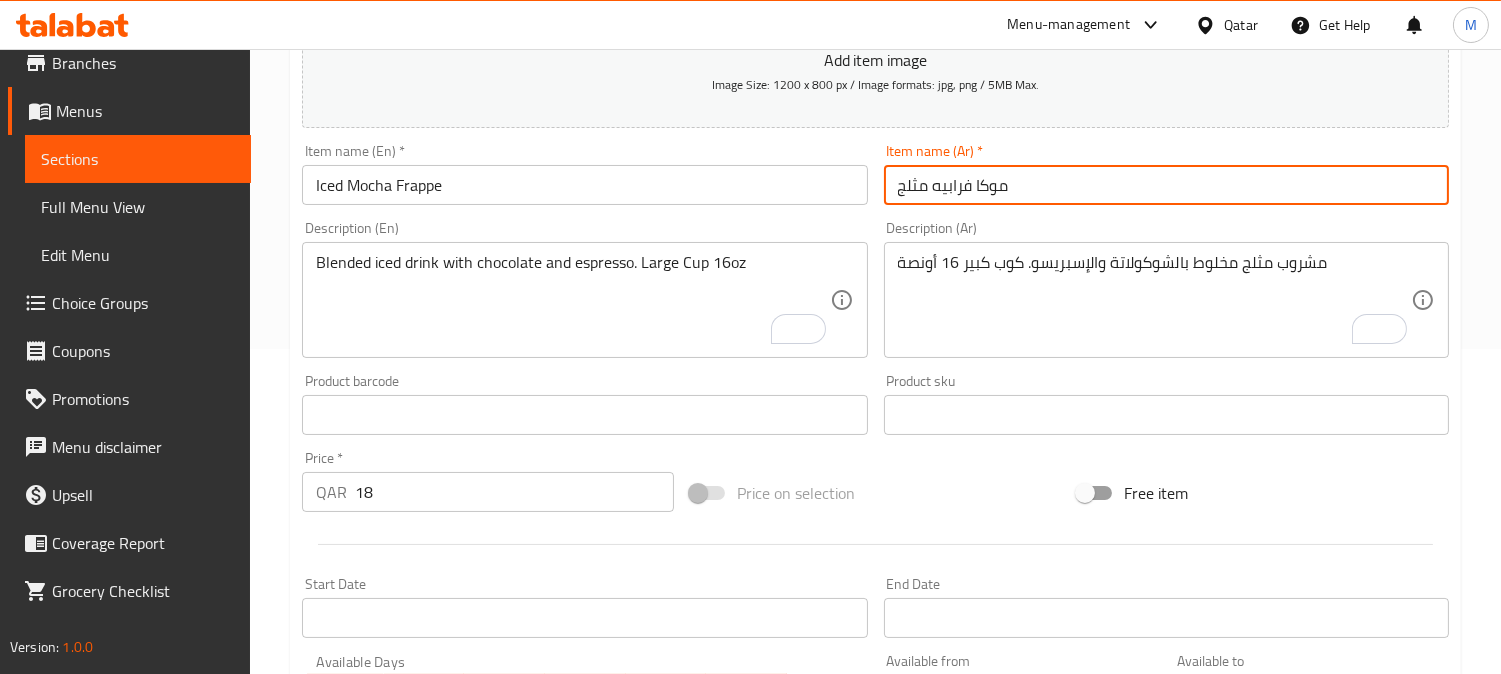 click on "Update" at bounding box center (439, 1034) 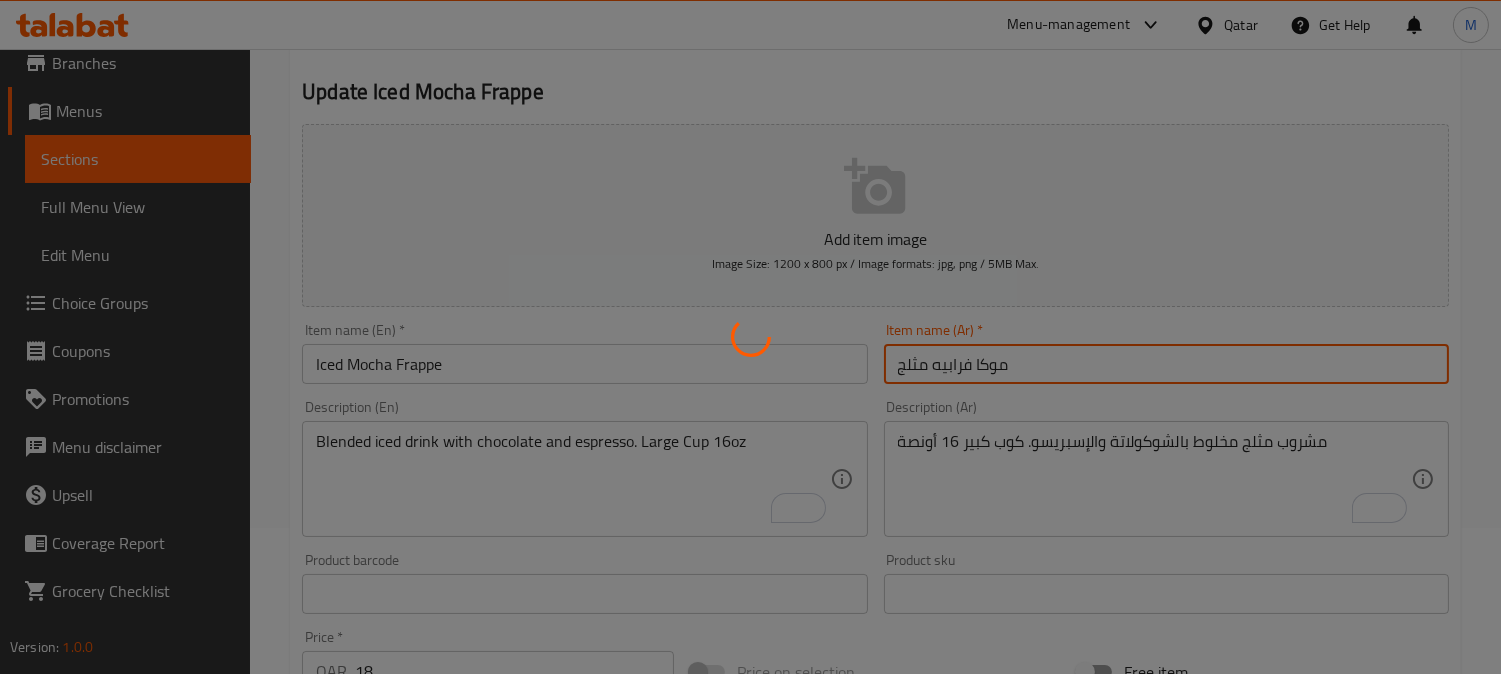 scroll, scrollTop: 0, scrollLeft: 0, axis: both 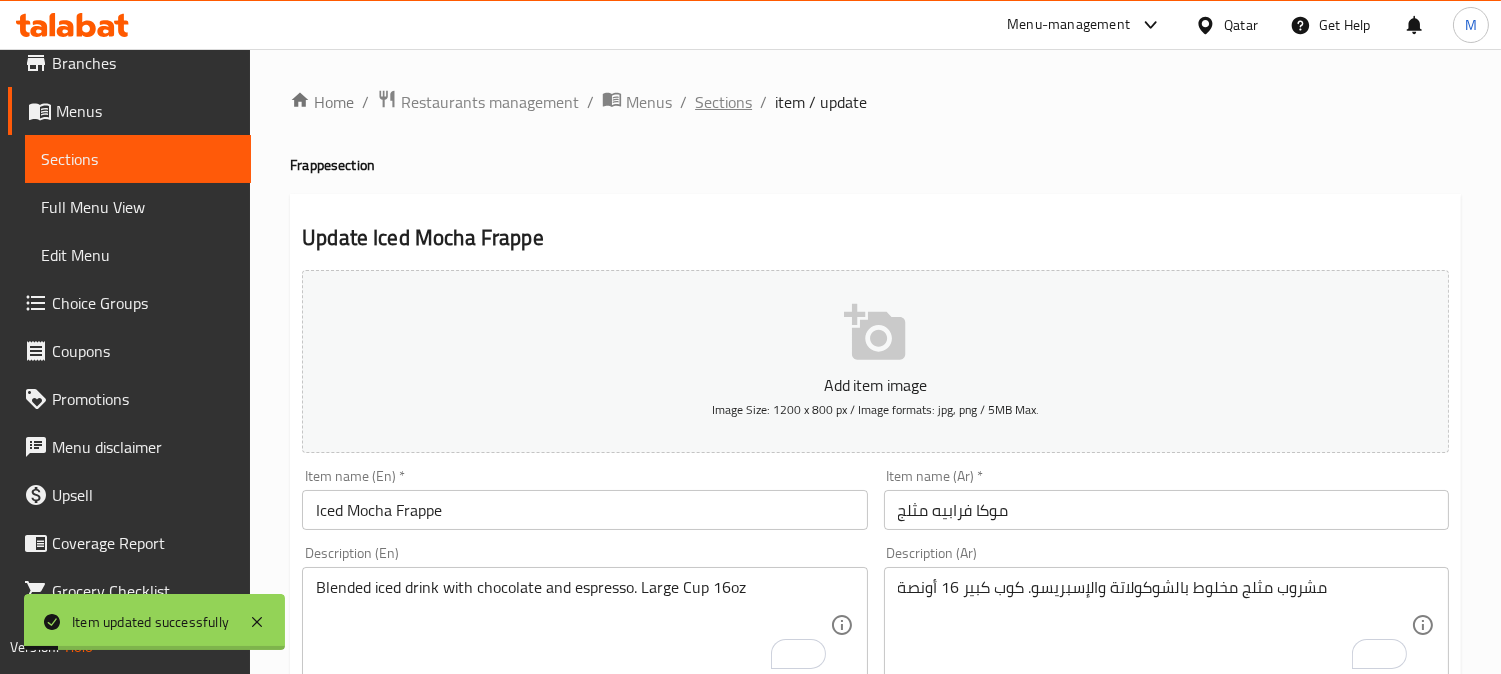 click on "Sections" at bounding box center (723, 102) 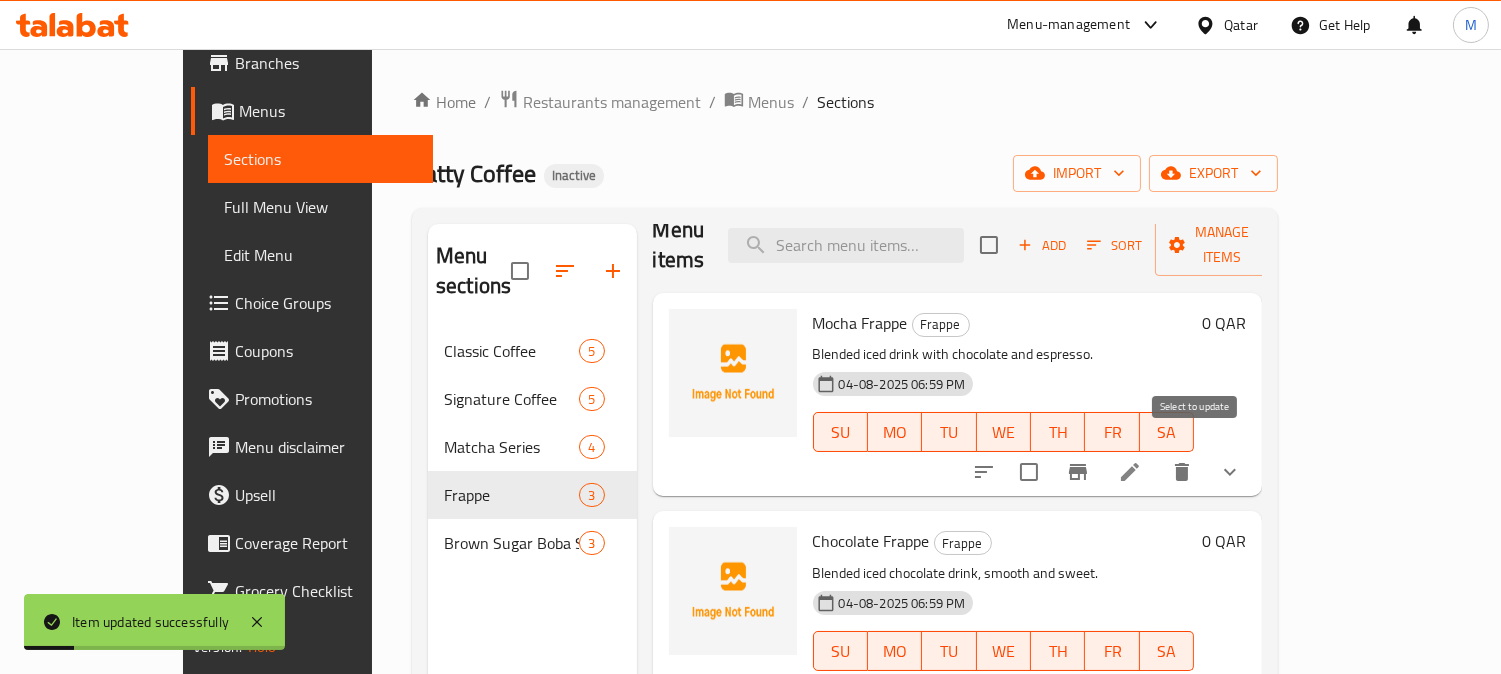 scroll, scrollTop: 30, scrollLeft: 0, axis: vertical 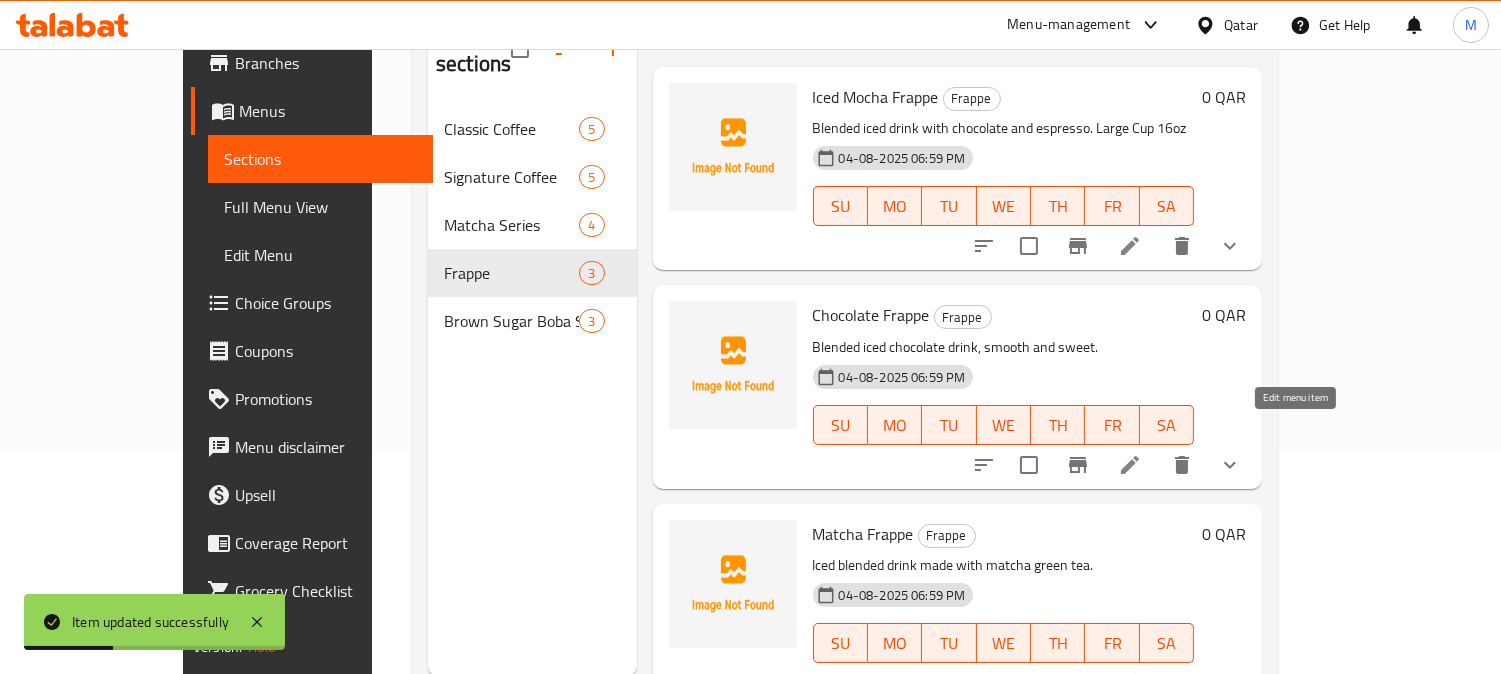 click 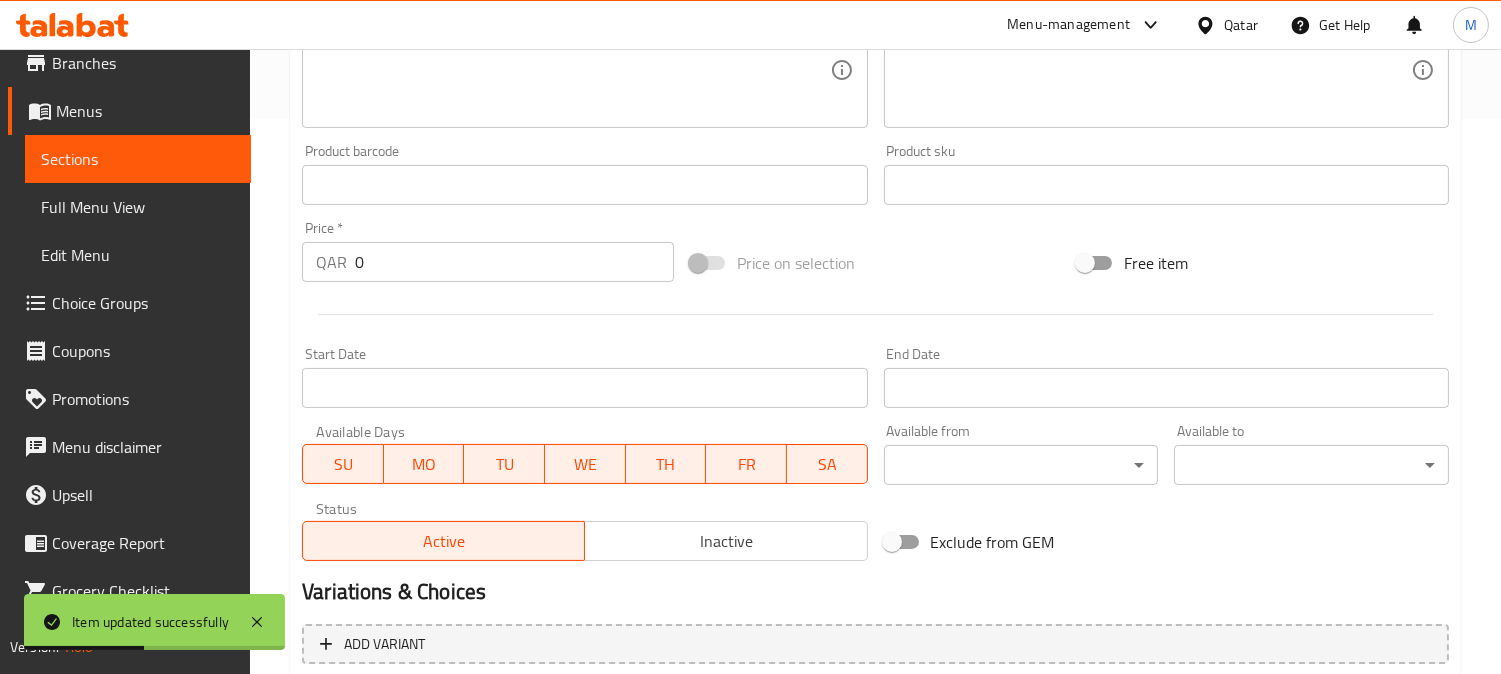 scroll, scrollTop: 934, scrollLeft: 0, axis: vertical 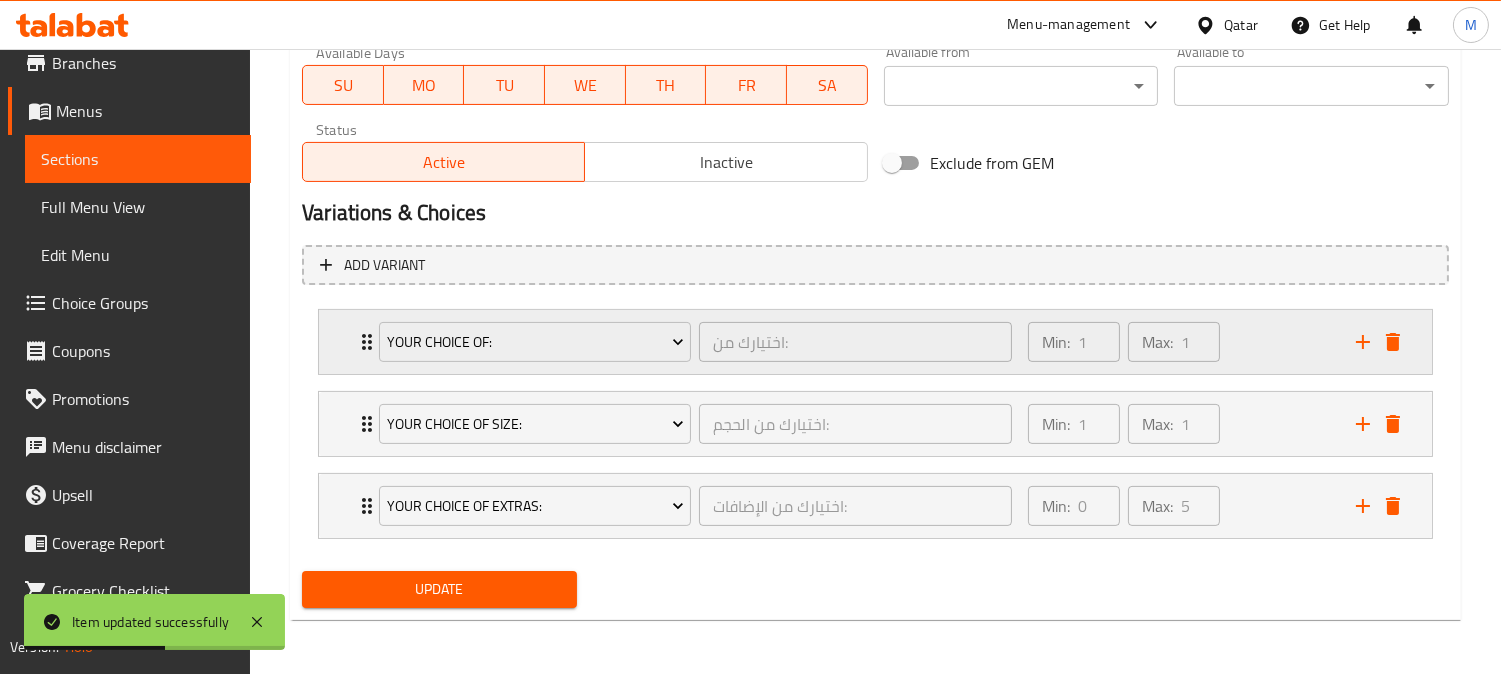 click 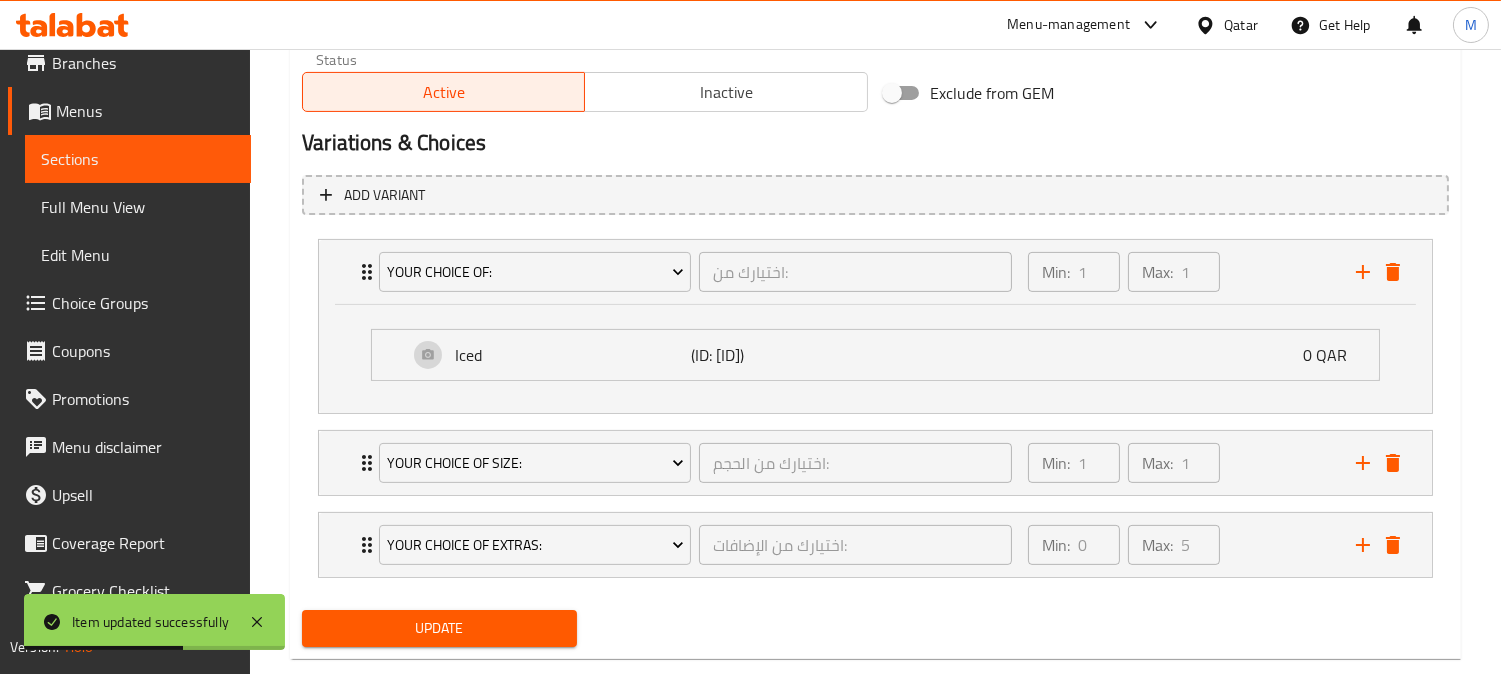 scroll, scrollTop: 1043, scrollLeft: 0, axis: vertical 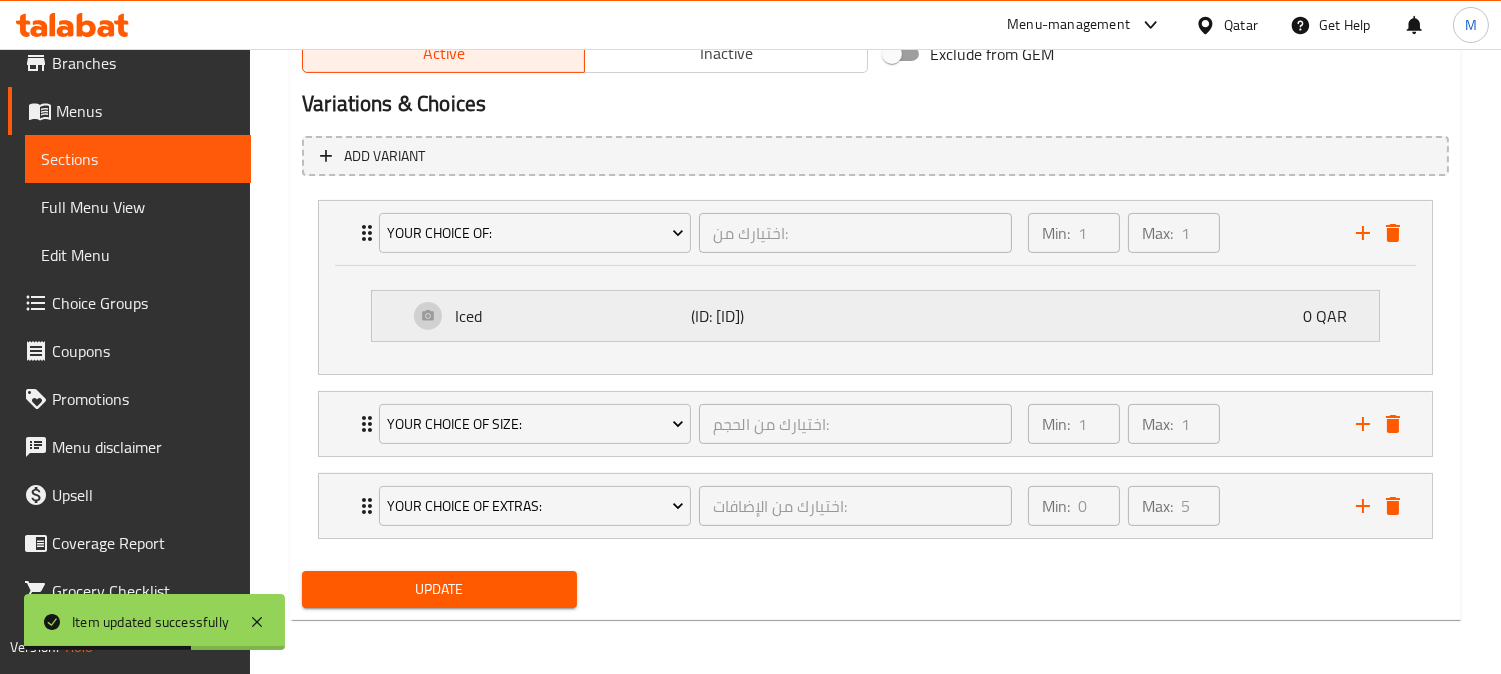click on "Iced" at bounding box center (572, 316) 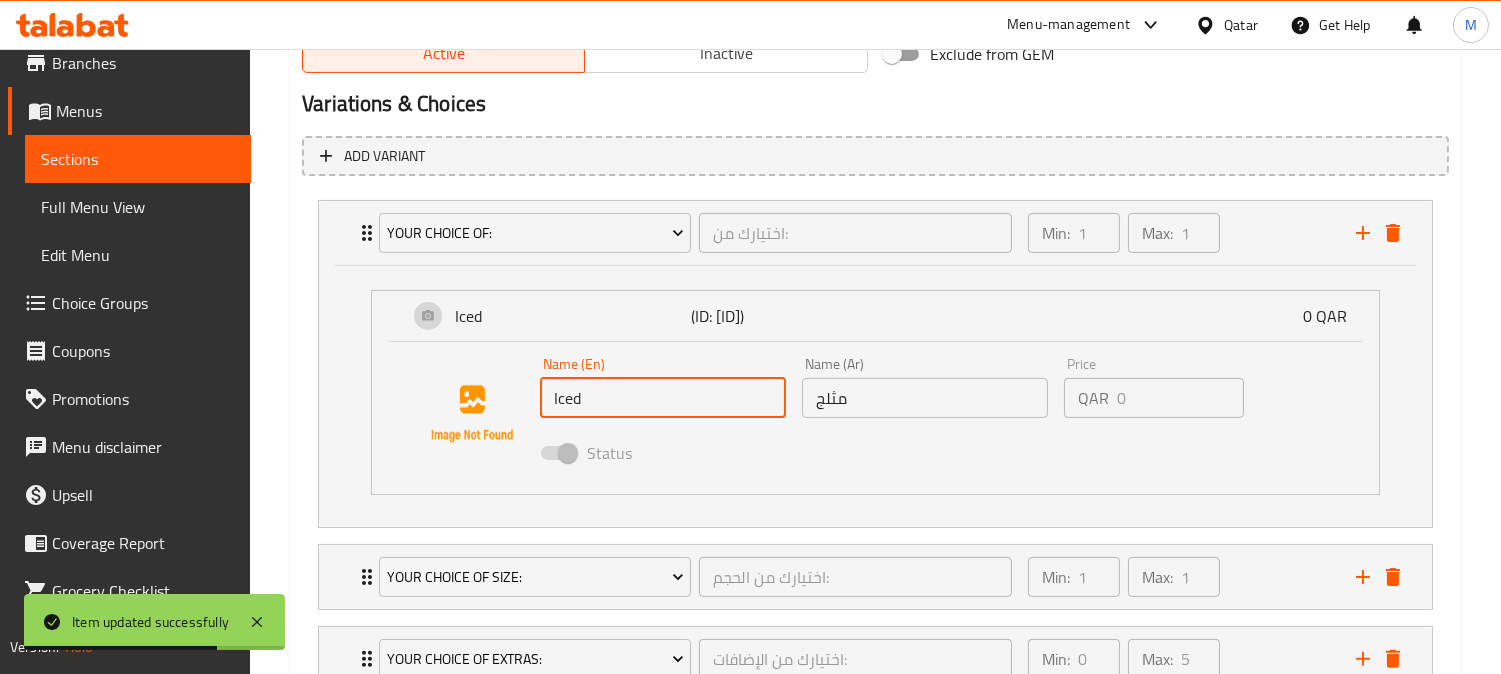 click on "Iced" at bounding box center (663, 398) 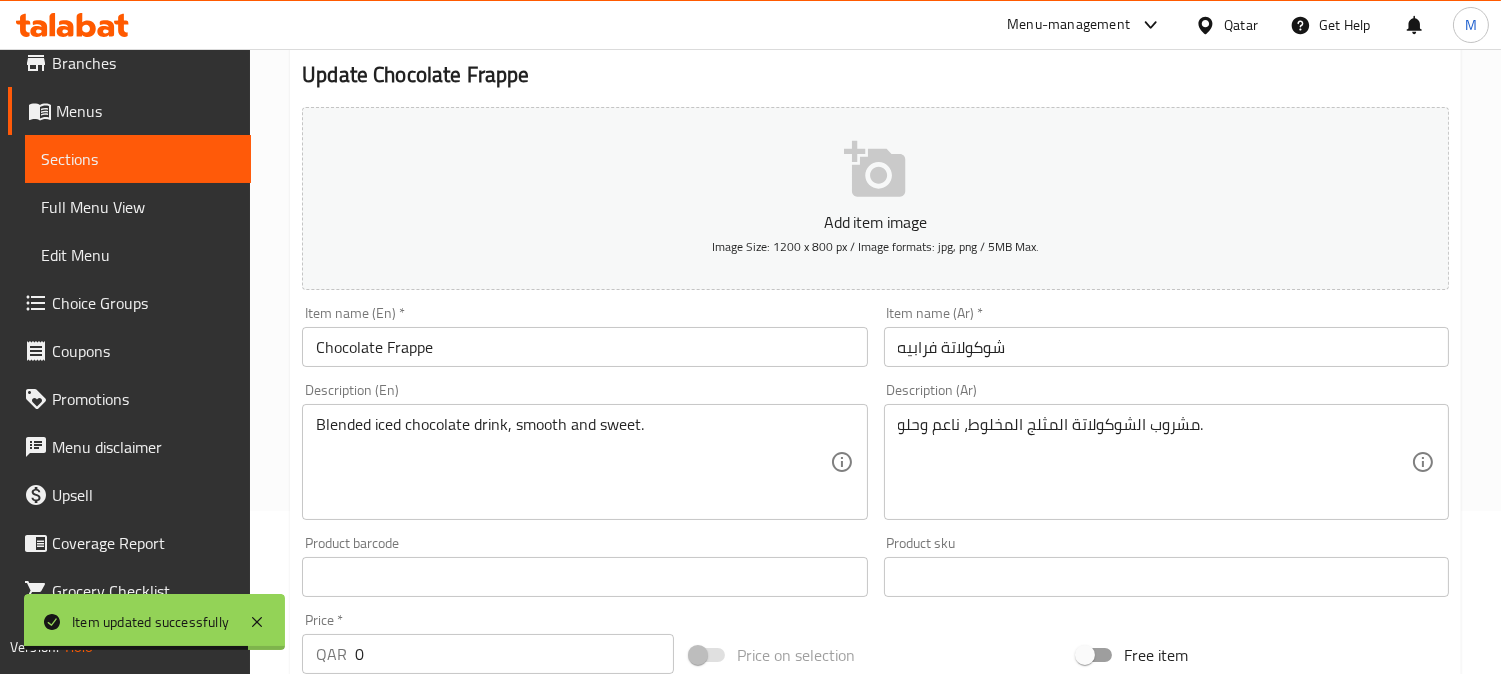 scroll, scrollTop: 154, scrollLeft: 0, axis: vertical 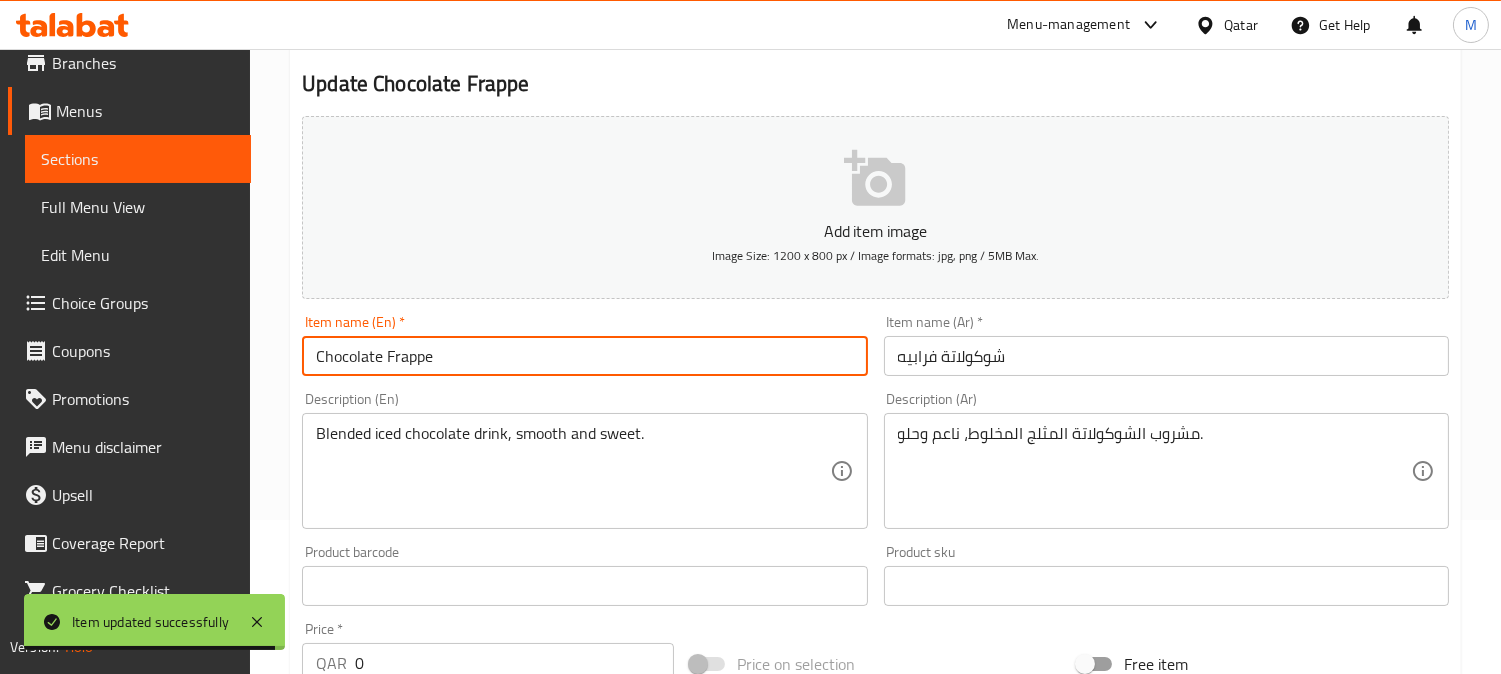 click on "Chocolate Frappe" at bounding box center [584, 356] 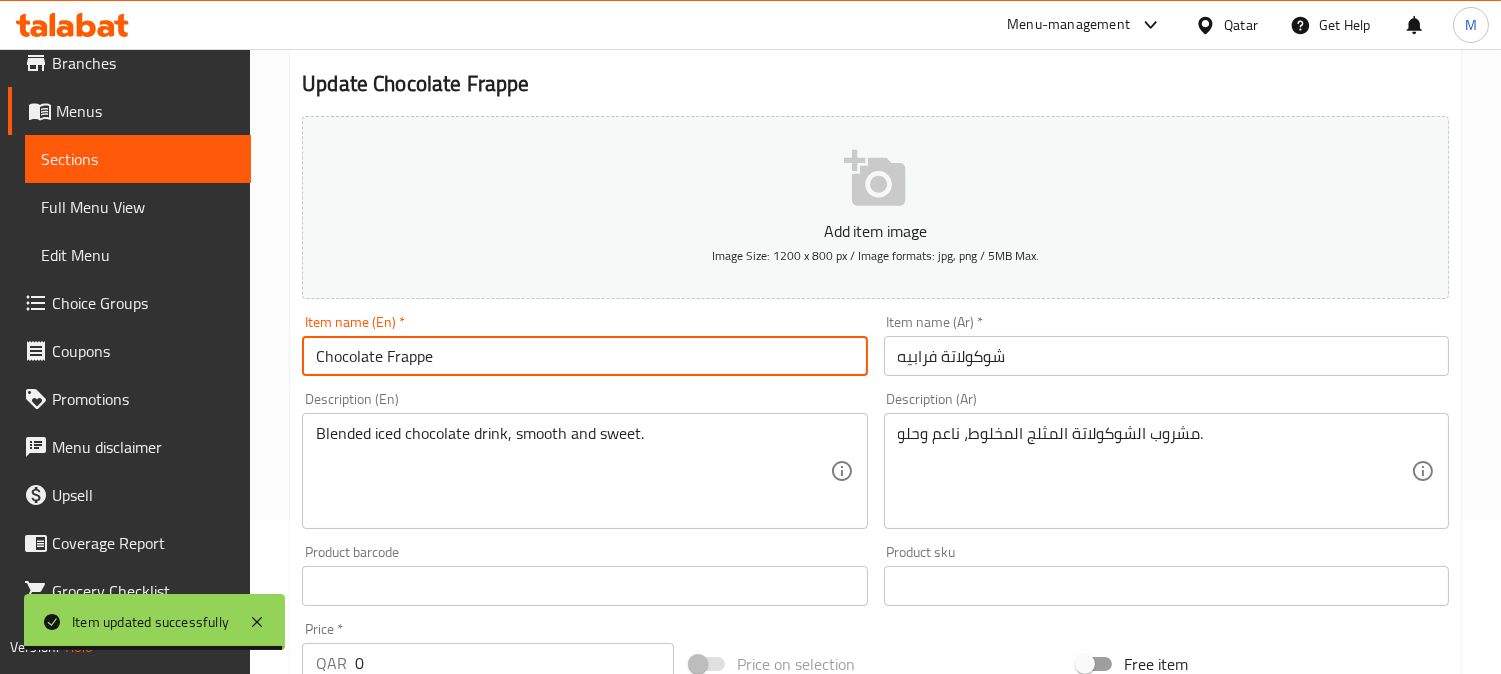 paste on "Iced" 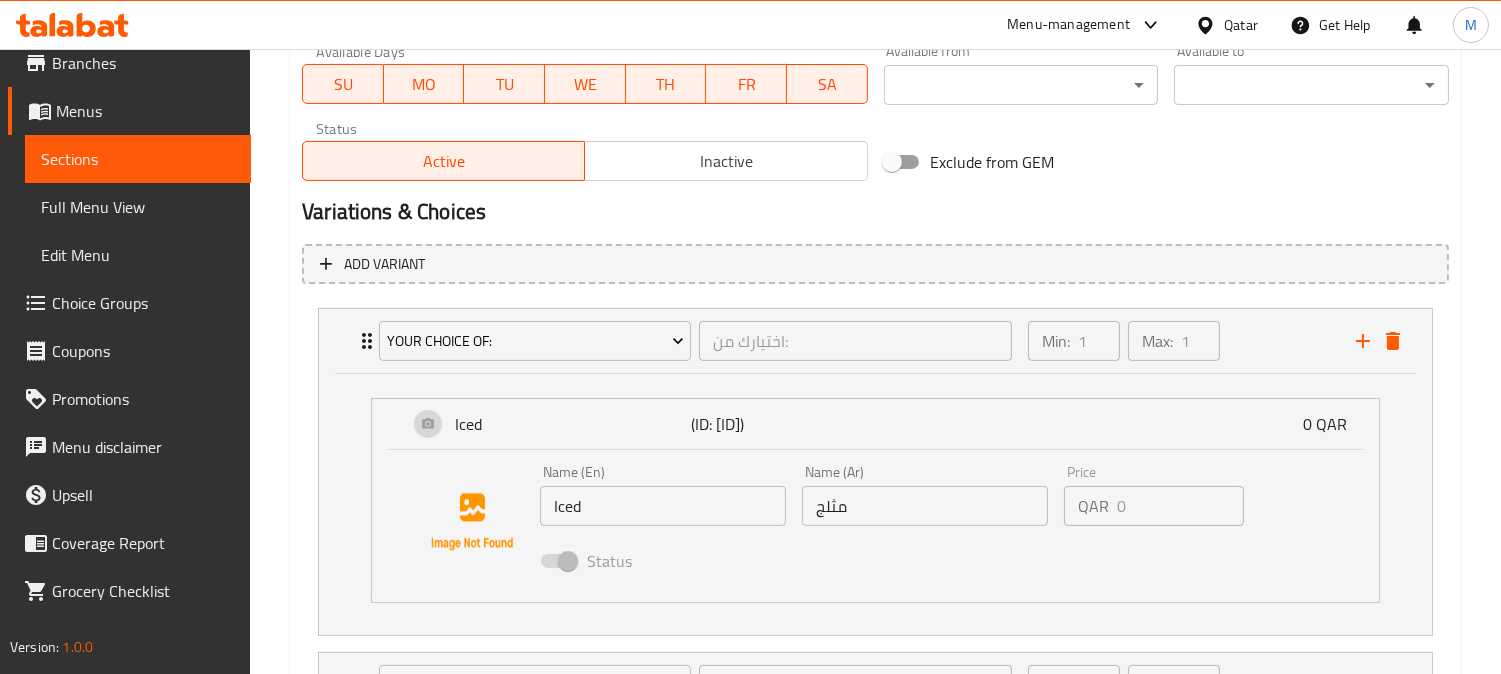 scroll, scrollTop: 1043, scrollLeft: 0, axis: vertical 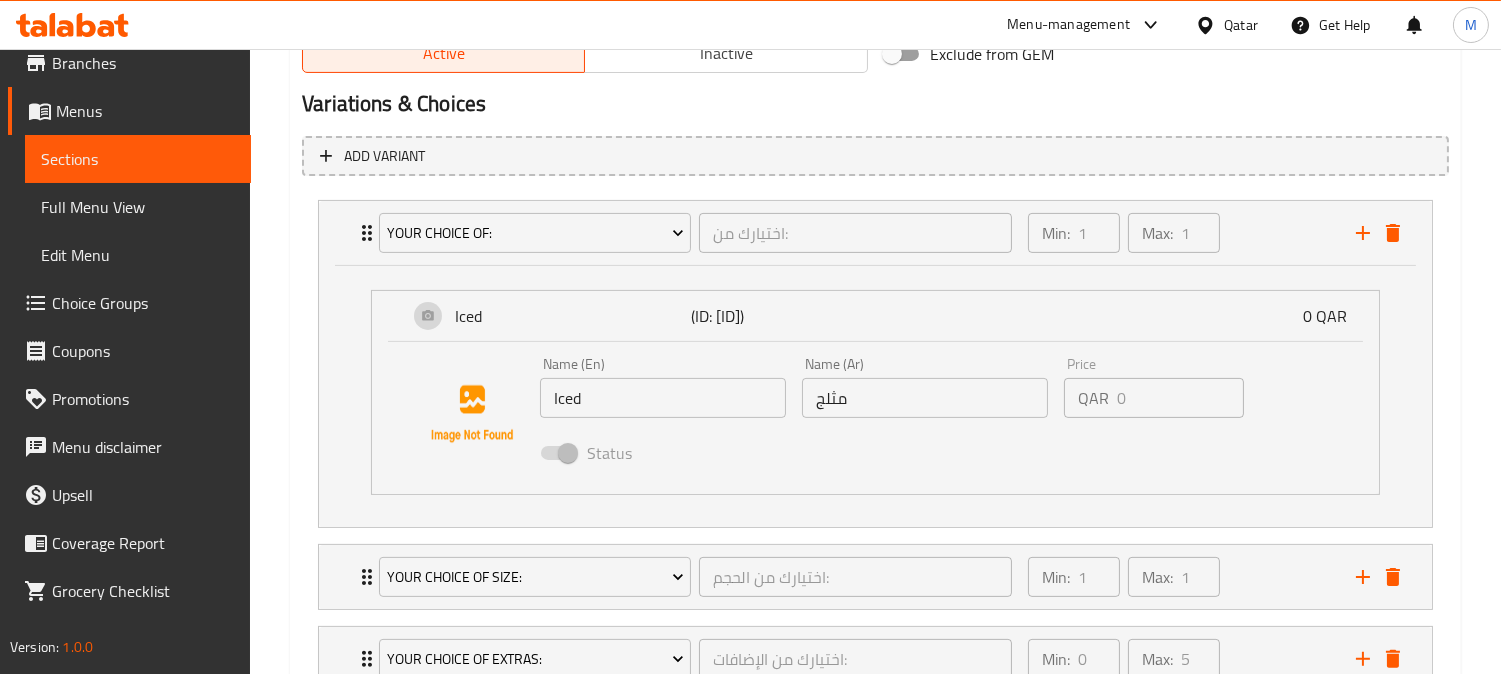 type on "Iced Chocolate Frappe" 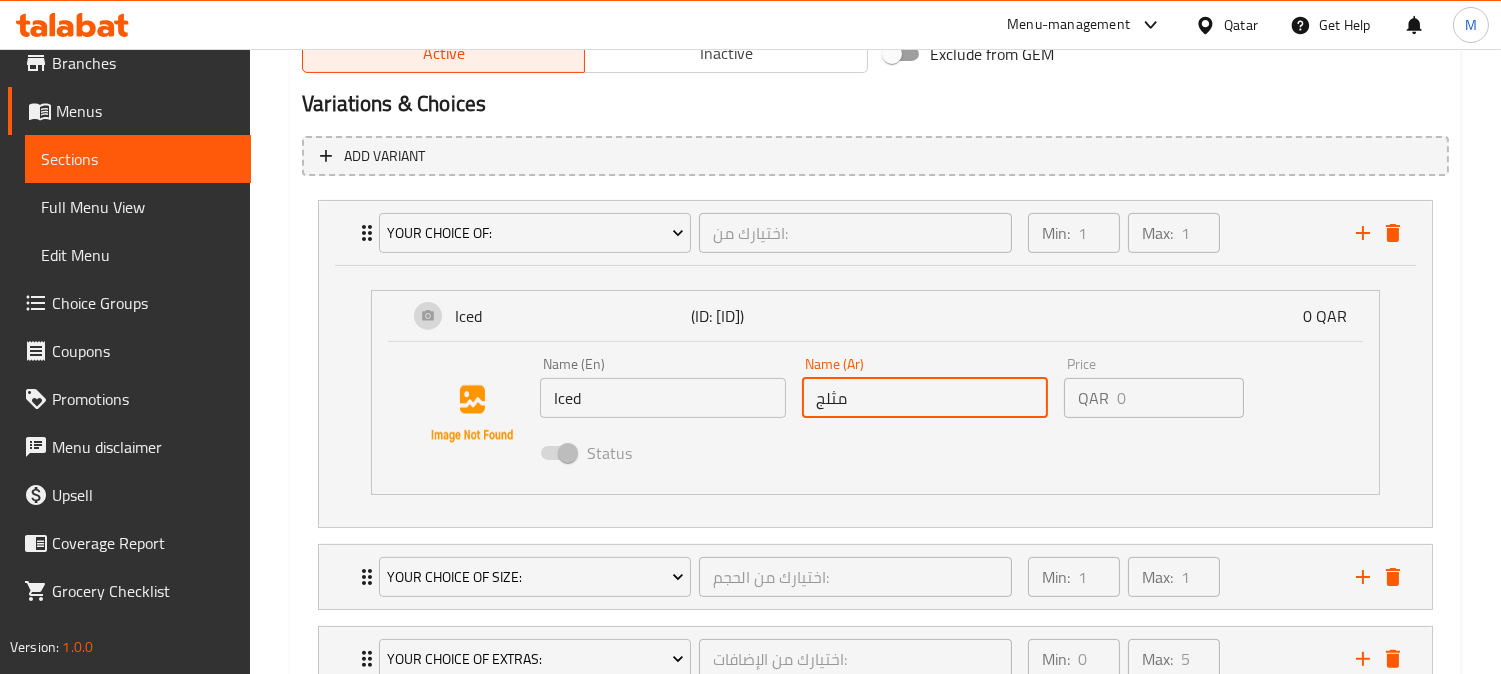 click on "مثلج" at bounding box center (925, 398) 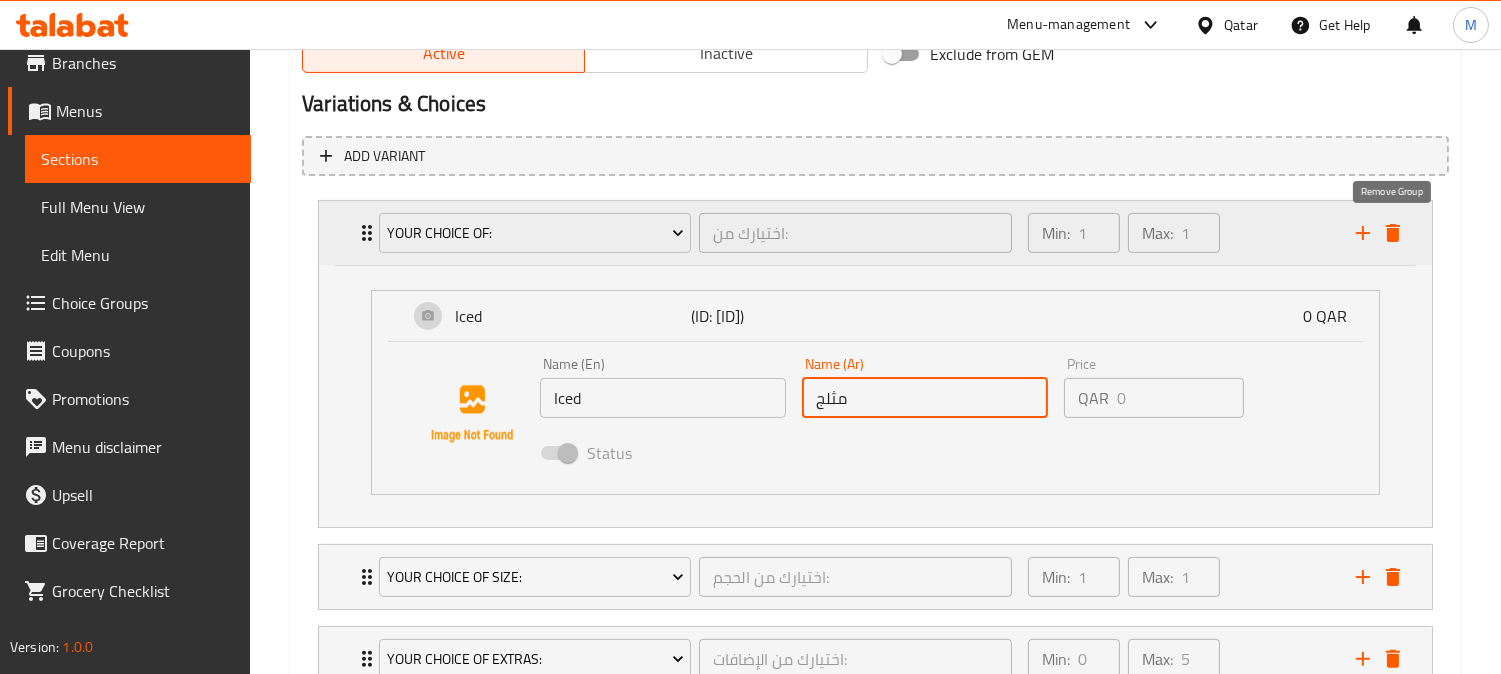 click 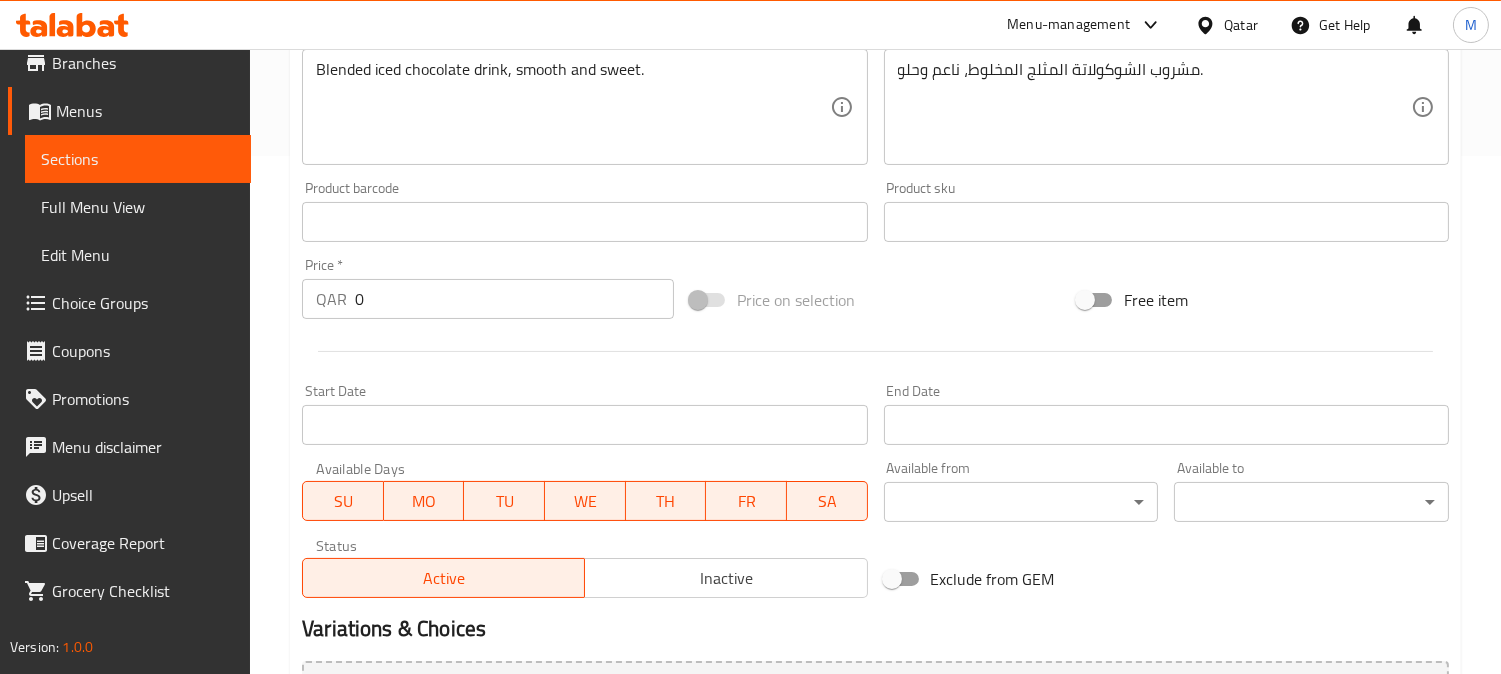 scroll, scrollTop: 296, scrollLeft: 0, axis: vertical 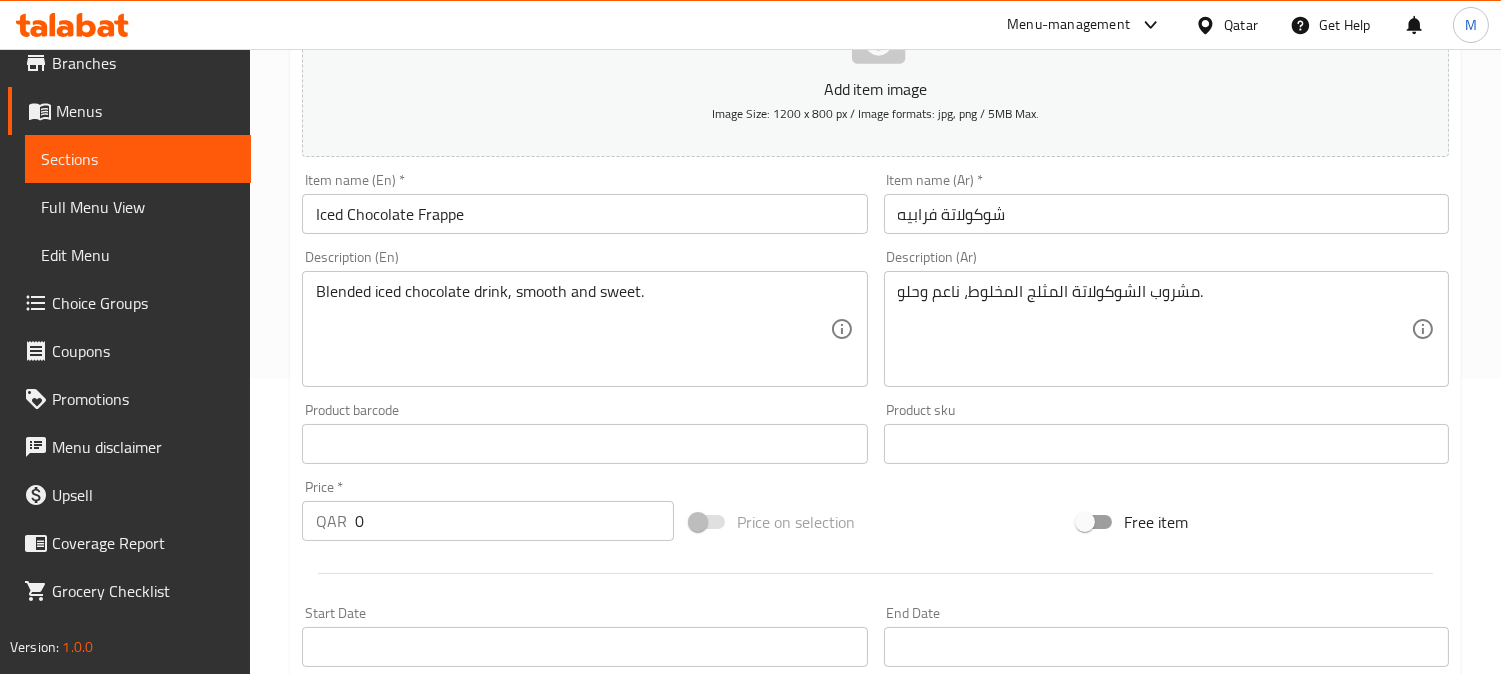 click on "Item name (Ar)   * شوكولاتة فرابيه Item name (Ar)  *" at bounding box center (1166, 203) 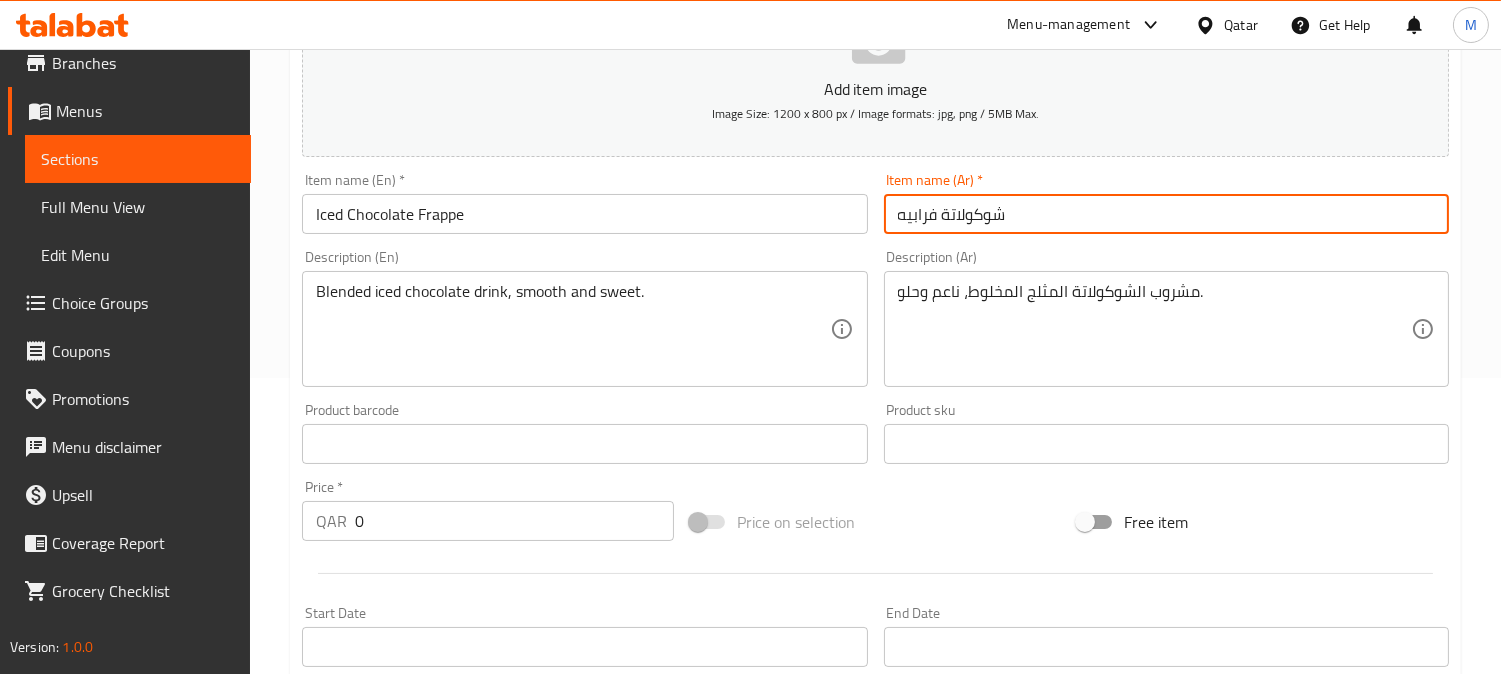 paste on "مثلج" 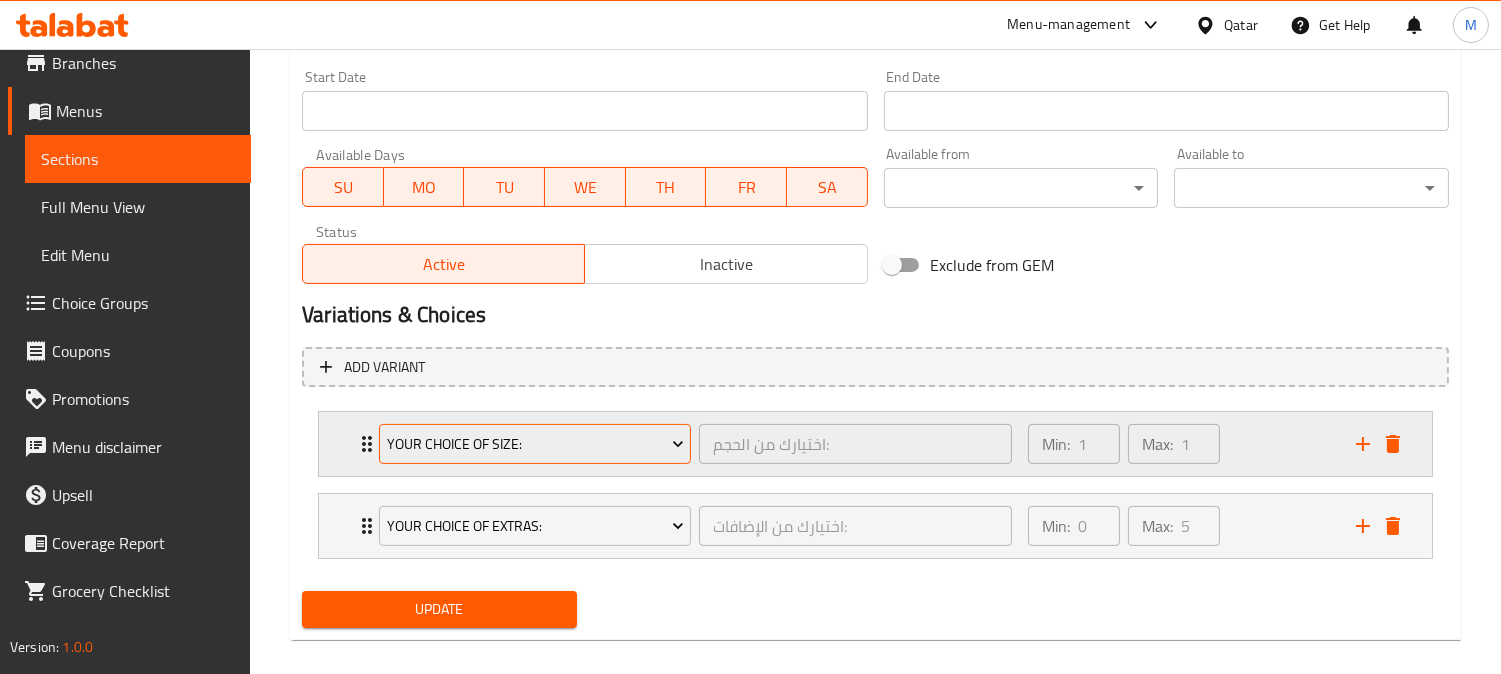 scroll, scrollTop: 852, scrollLeft: 0, axis: vertical 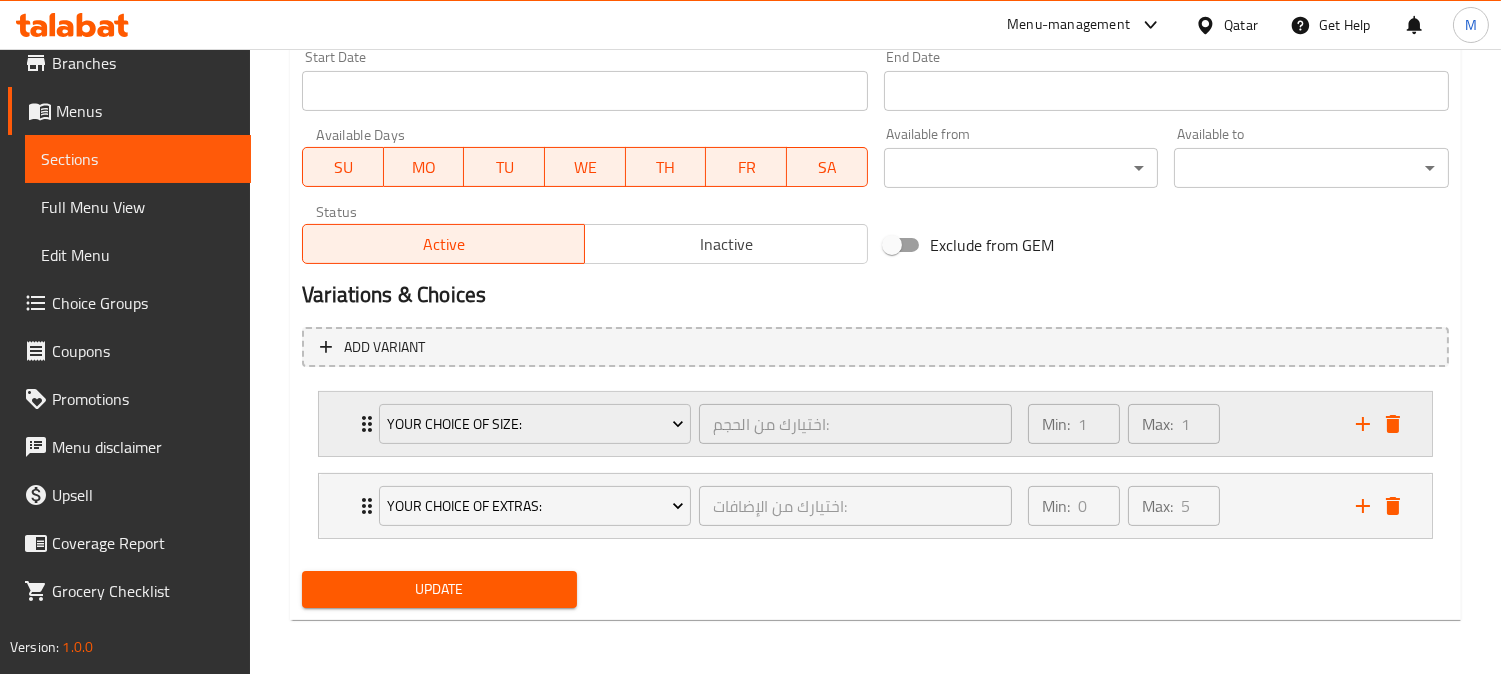 type on "شوكولاتة فرابيه مثلج" 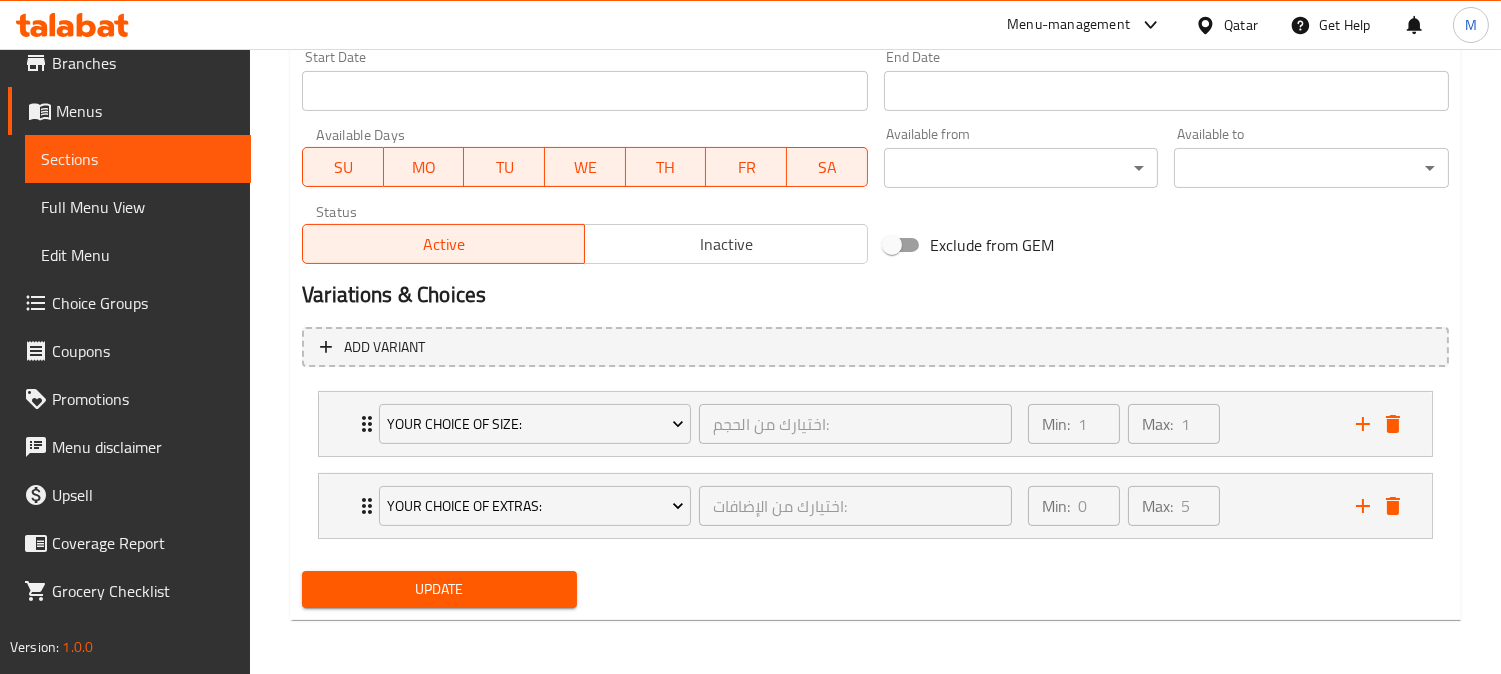drag, startPoint x: 367, startPoint y: 420, endPoint x: 263, endPoint y: 408, distance: 104.69002 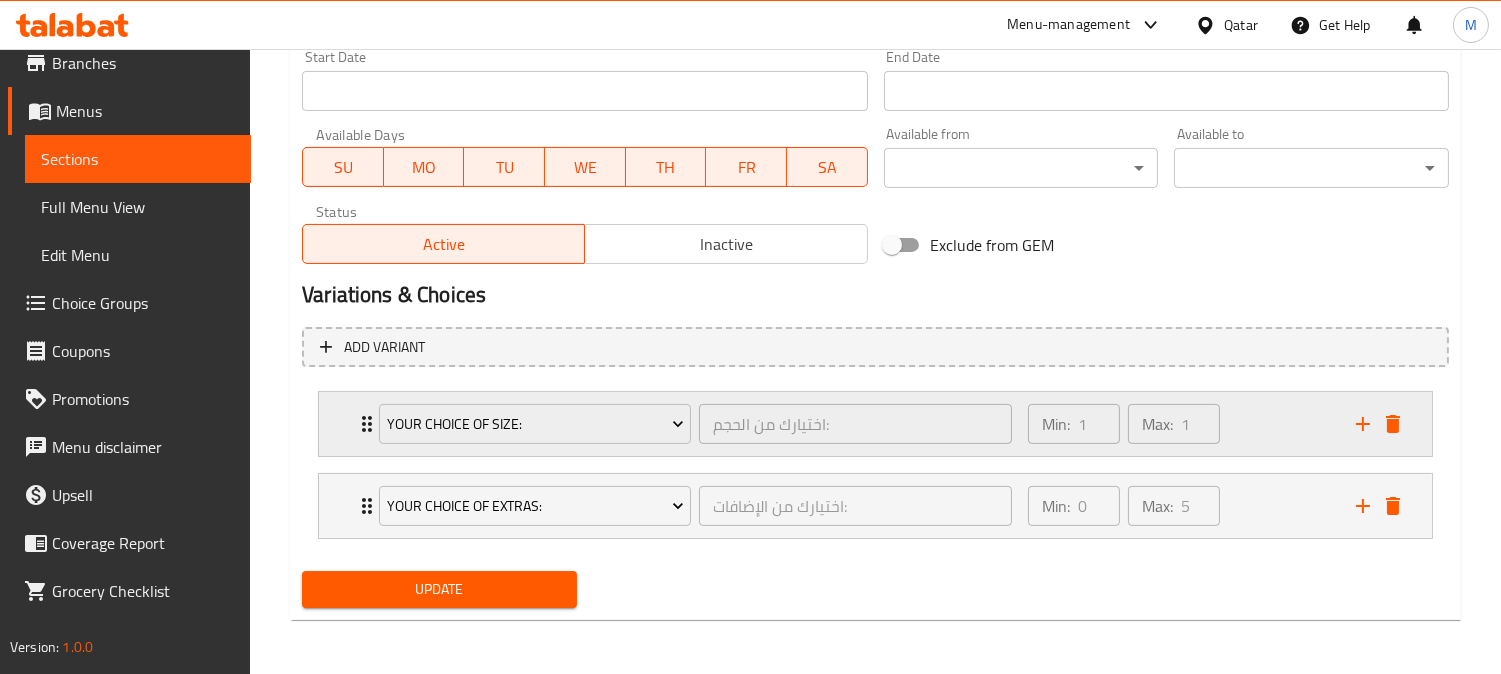 click on "Your Choice Of Size: اختيارك من الحجم: ​ Min: 1 ​ Max: 1 ​" at bounding box center [881, 424] 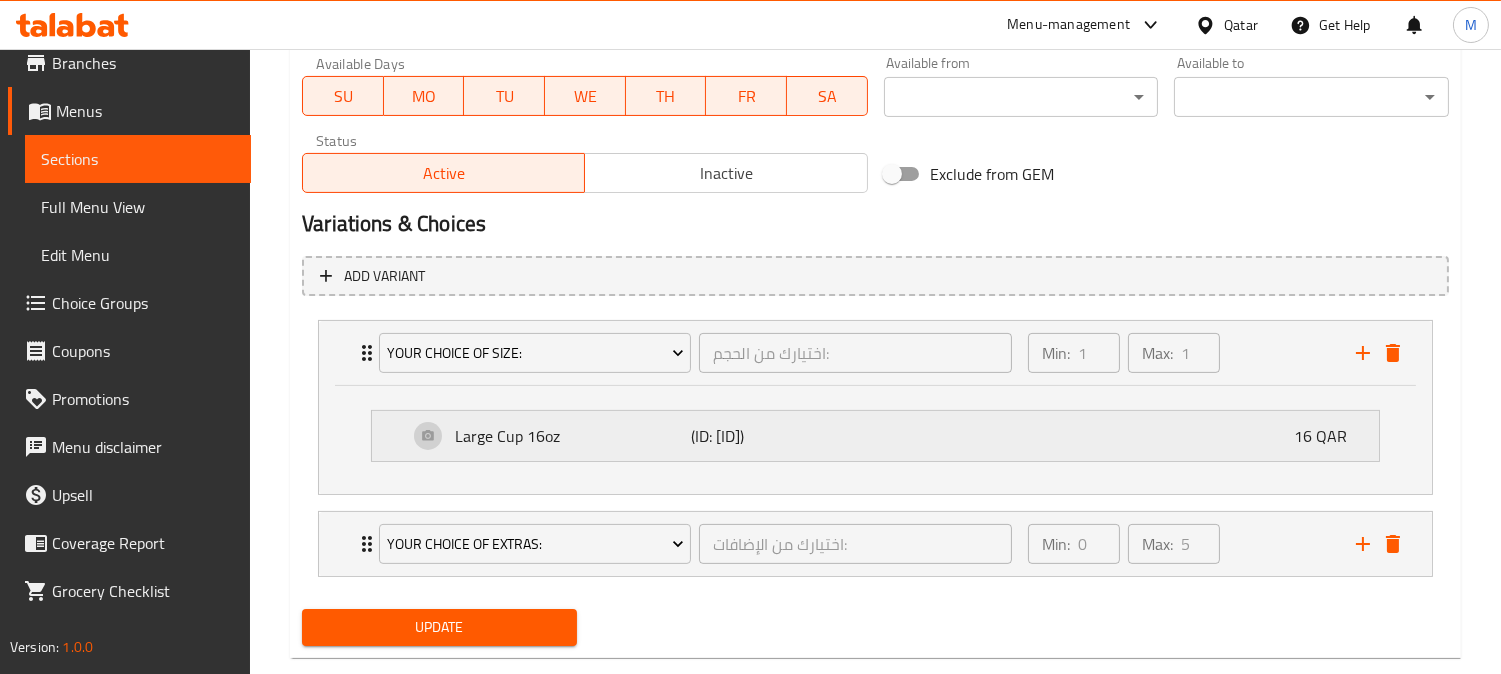 scroll, scrollTop: 962, scrollLeft: 0, axis: vertical 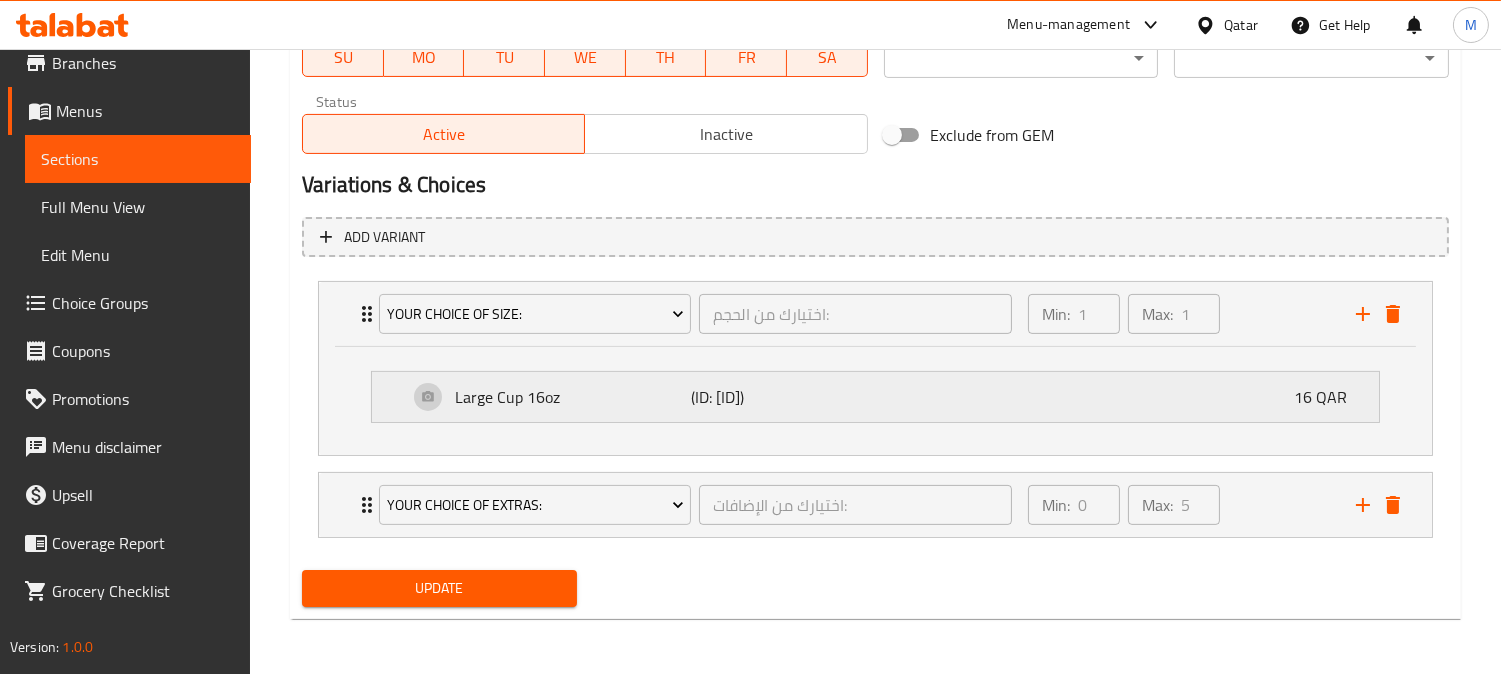 drag, startPoint x: 558, startPoint y: 382, endPoint x: 594, endPoint y: 393, distance: 37.64306 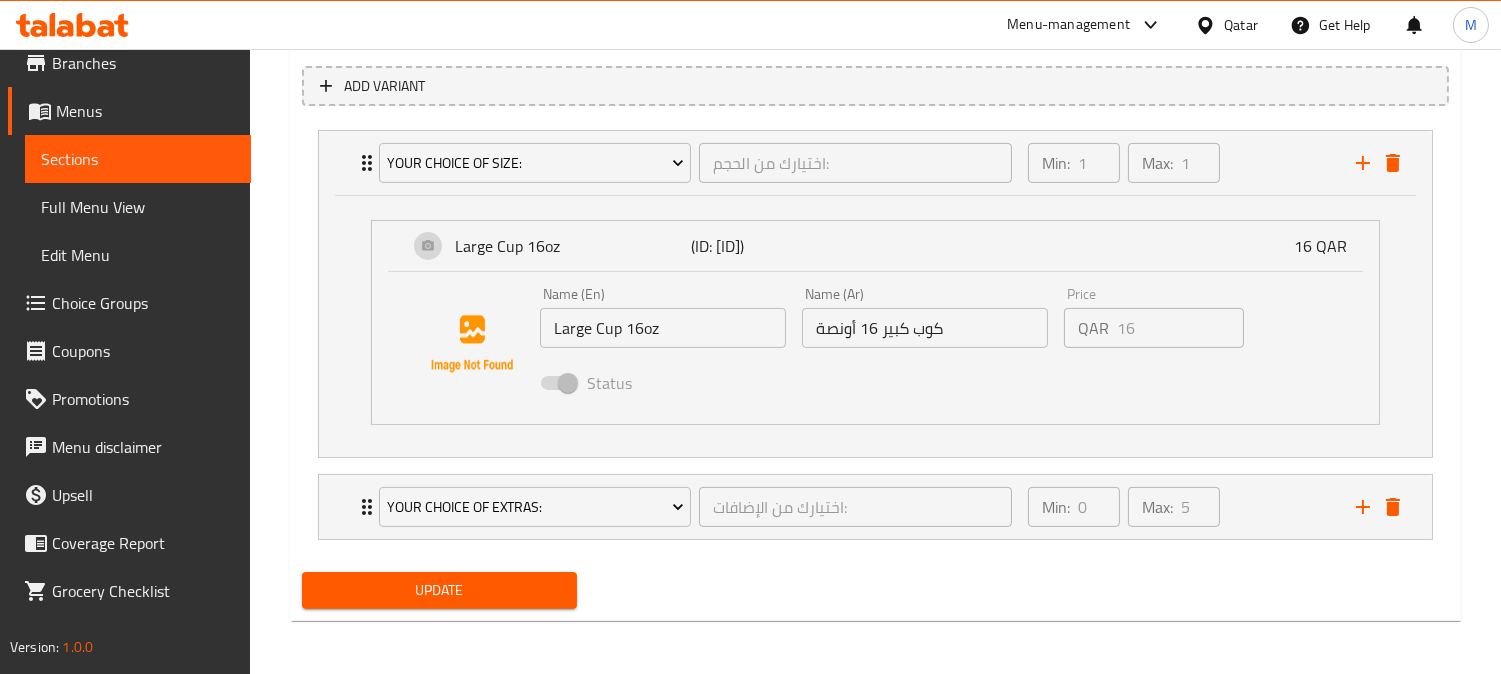 scroll, scrollTop: 1114, scrollLeft: 0, axis: vertical 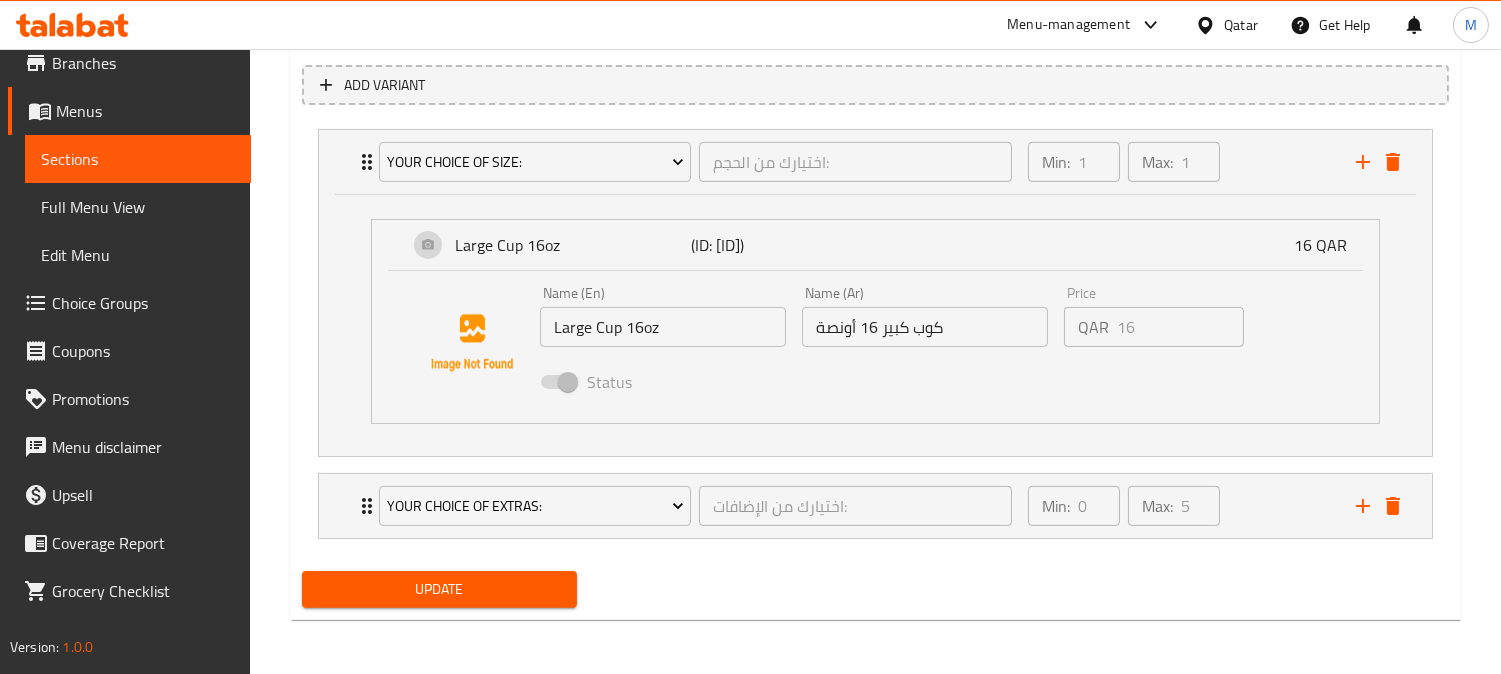 click on "Large Cup 16oz" at bounding box center (663, 327) 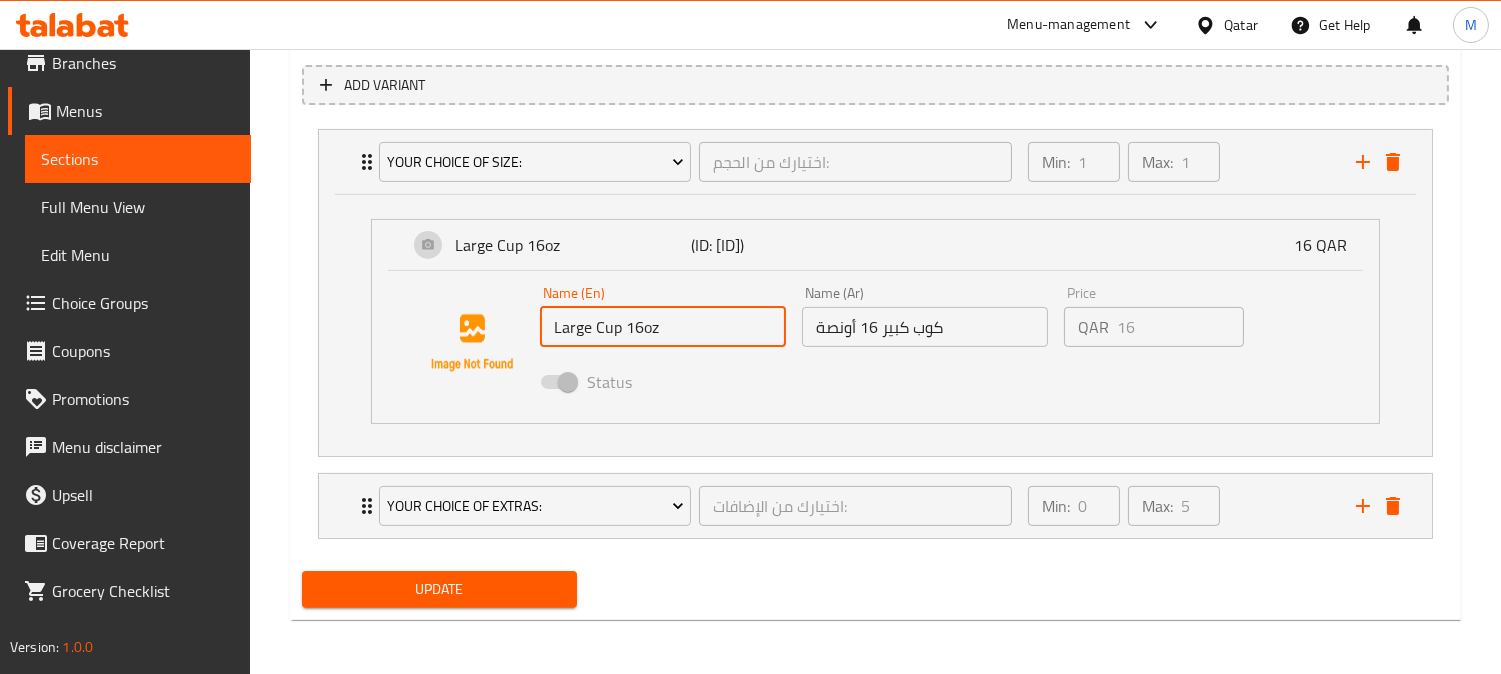 click on "Large Cup 16oz" at bounding box center (663, 327) 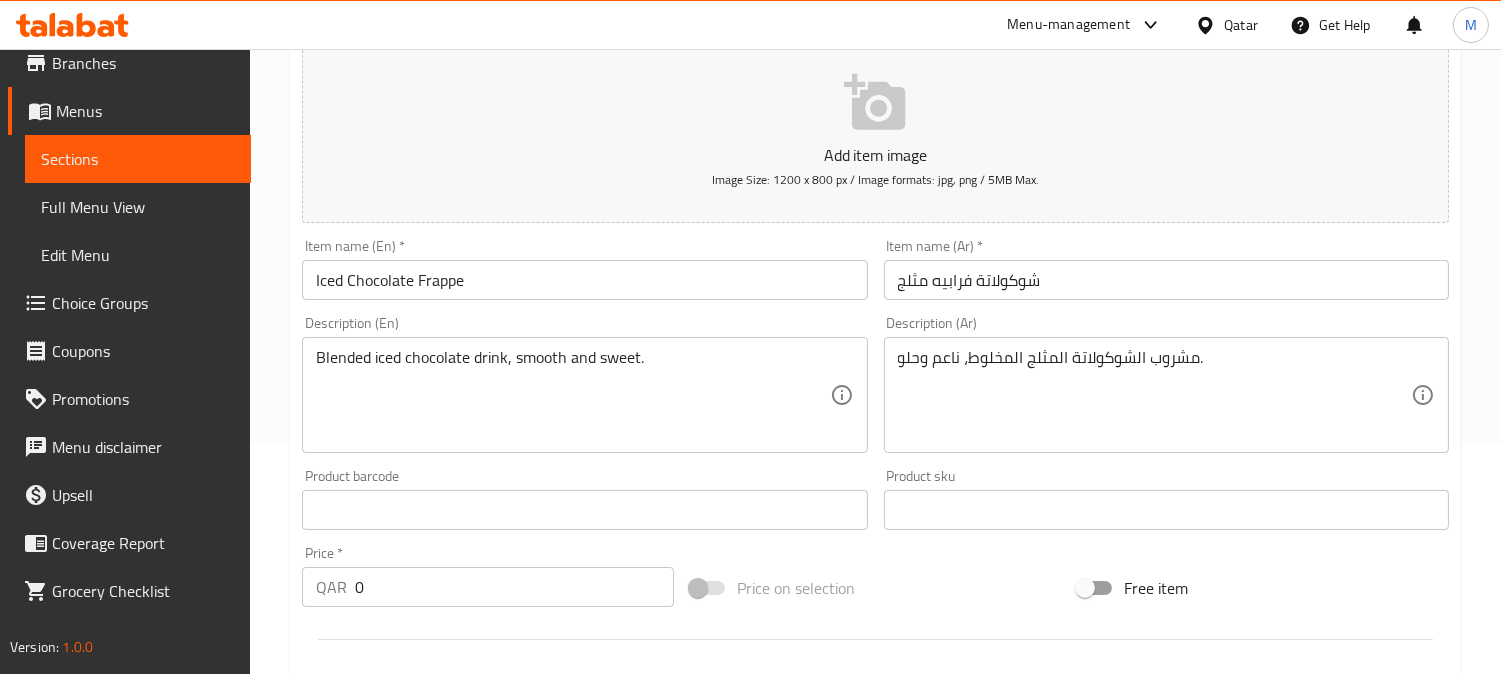 scroll, scrollTop: 225, scrollLeft: 0, axis: vertical 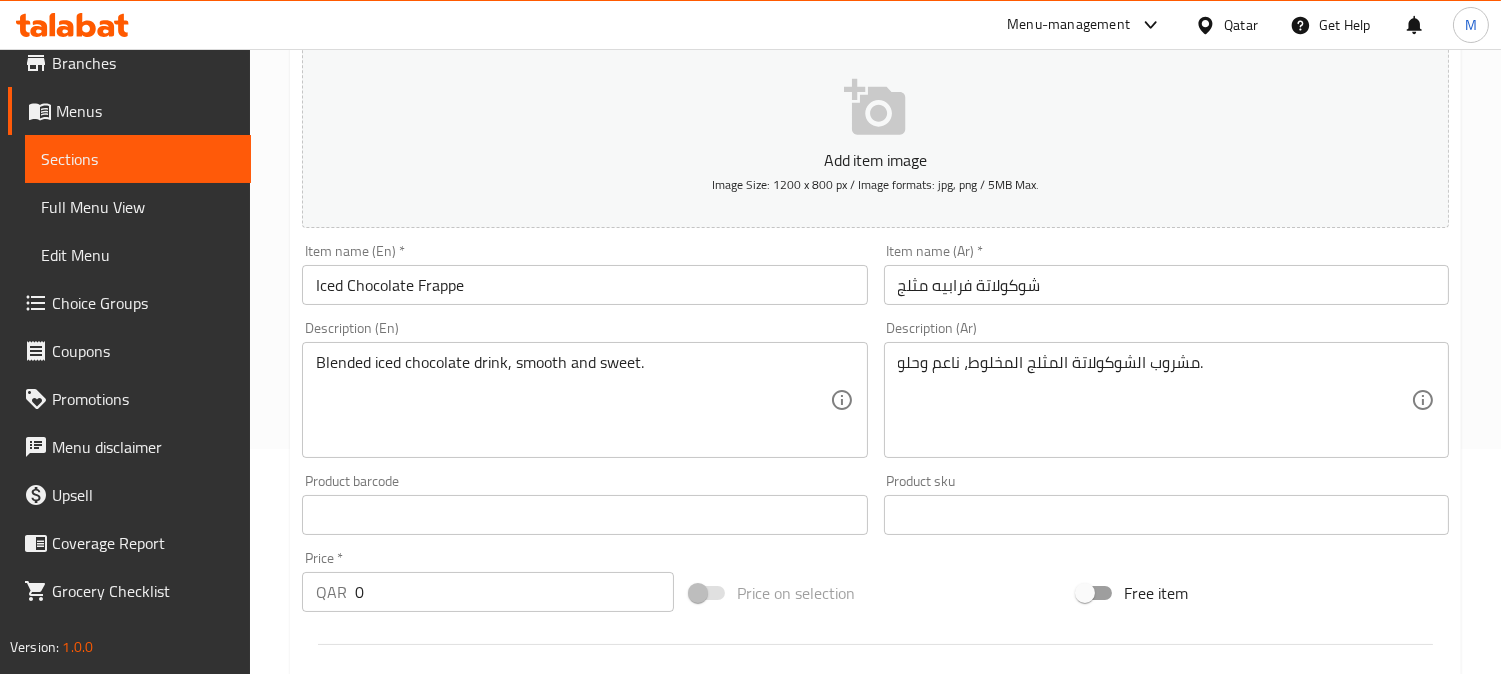 click on "Blended iced chocolate drink, smooth and sweet. Description (En)" at bounding box center [584, 400] 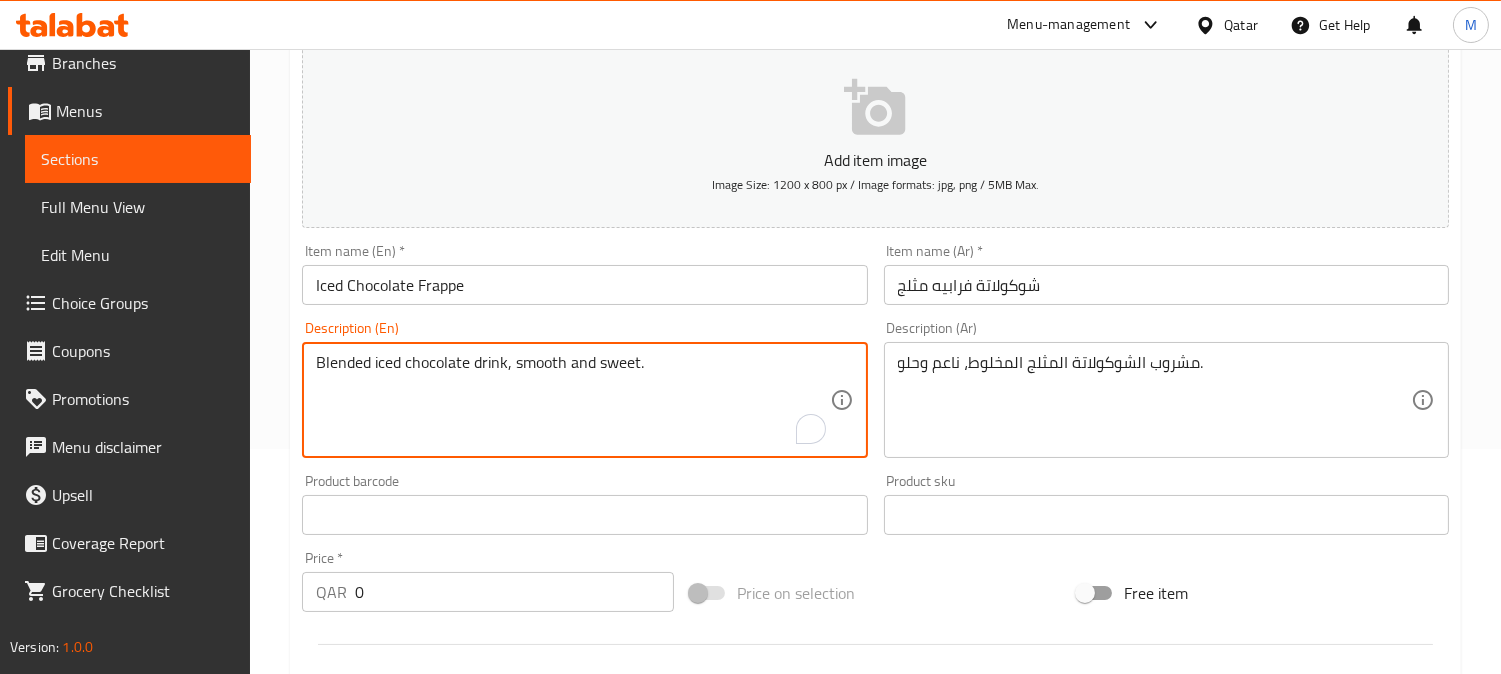 click on "Blended iced chocolate drink, smooth and sweet." at bounding box center [572, 400] 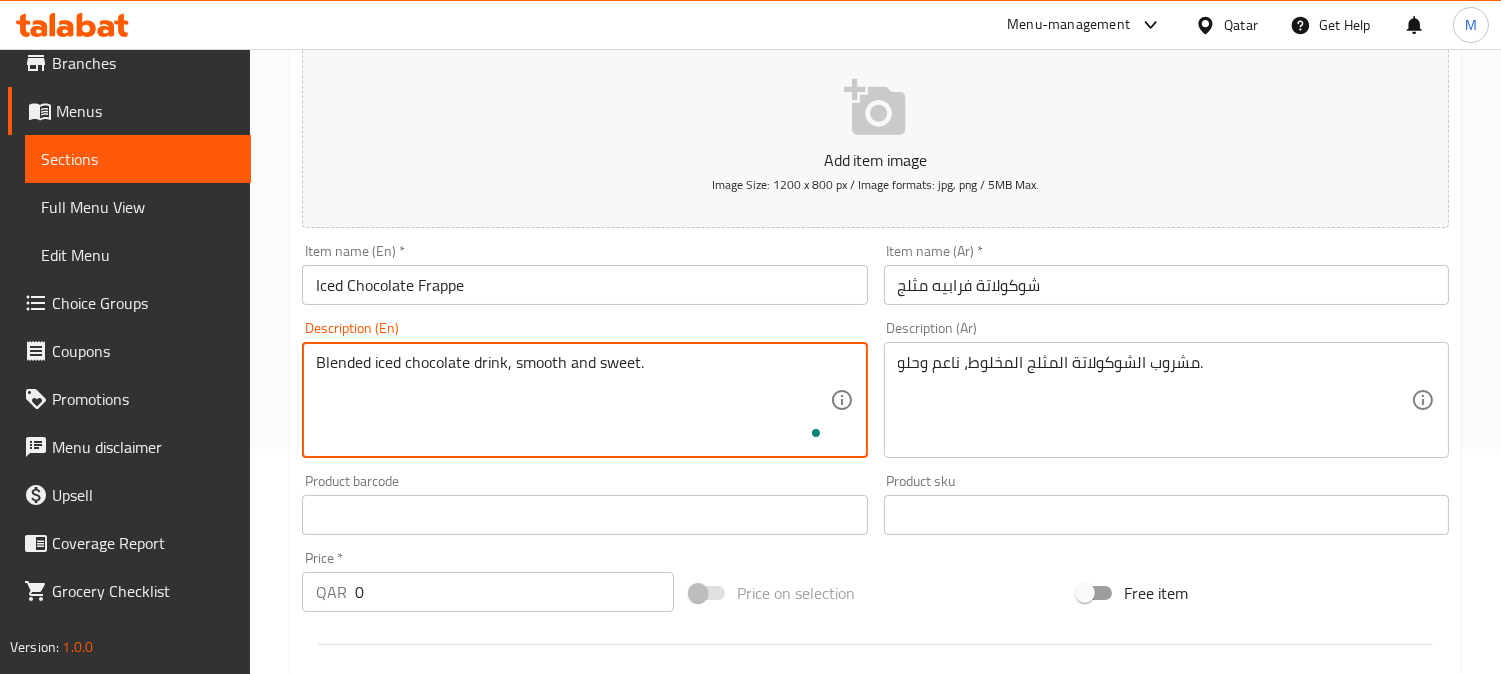 click on "Blended iced chocolate drink, smooth and sweet." at bounding box center (572, 400) 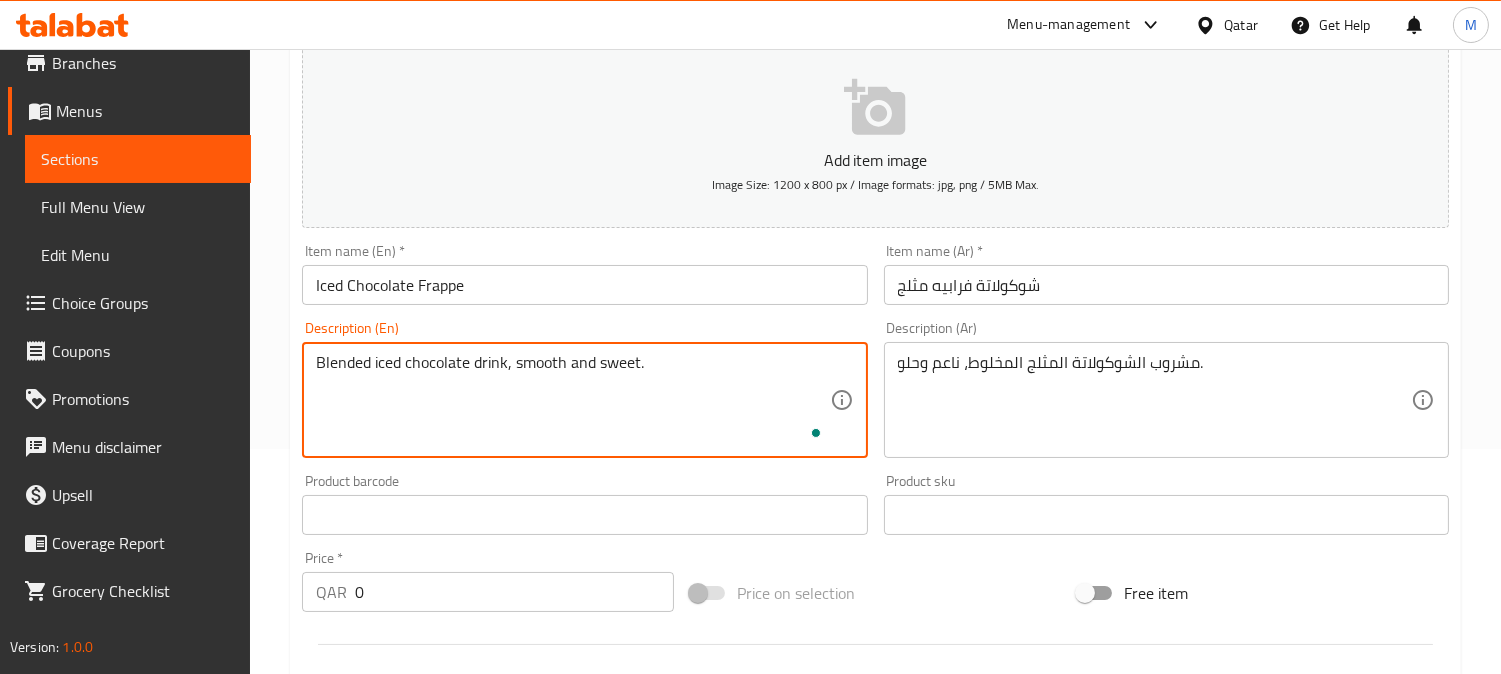 paste on "Large Cup 16oz" 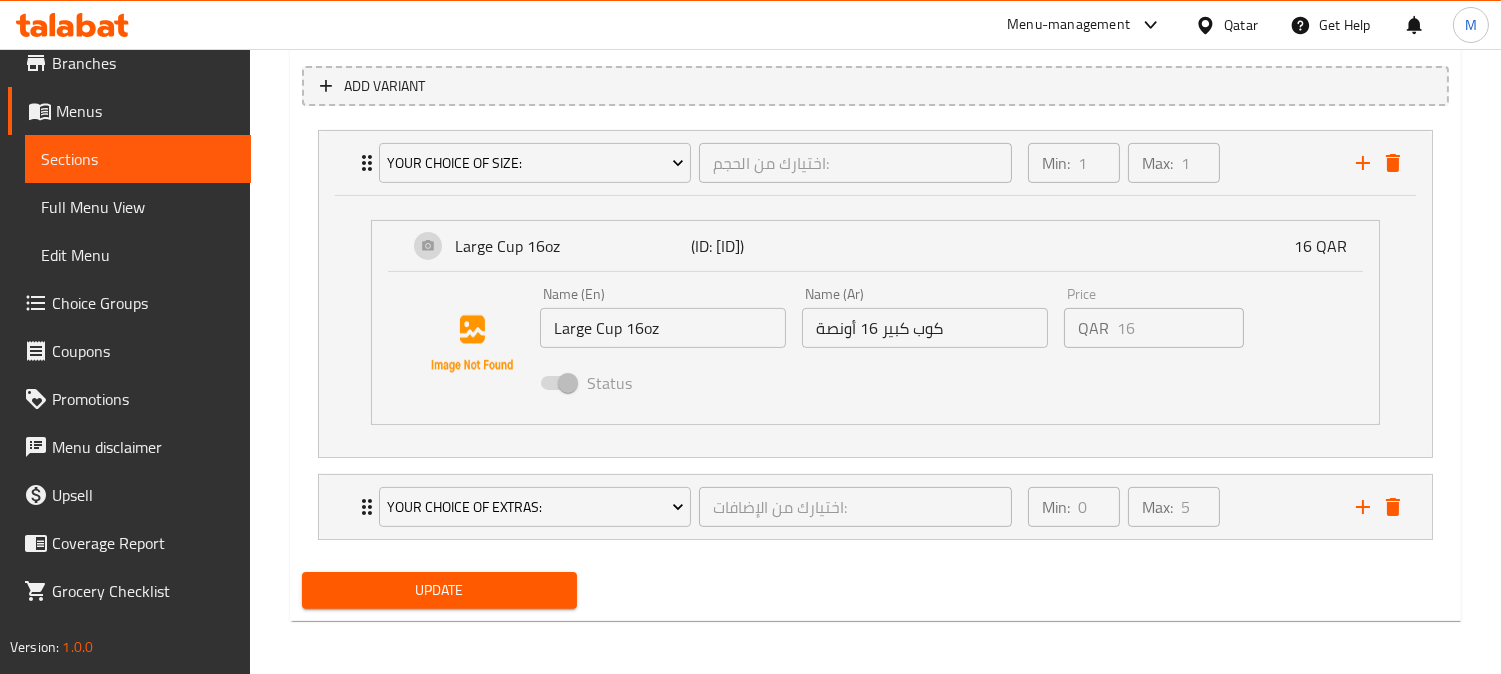 scroll, scrollTop: 1114, scrollLeft: 0, axis: vertical 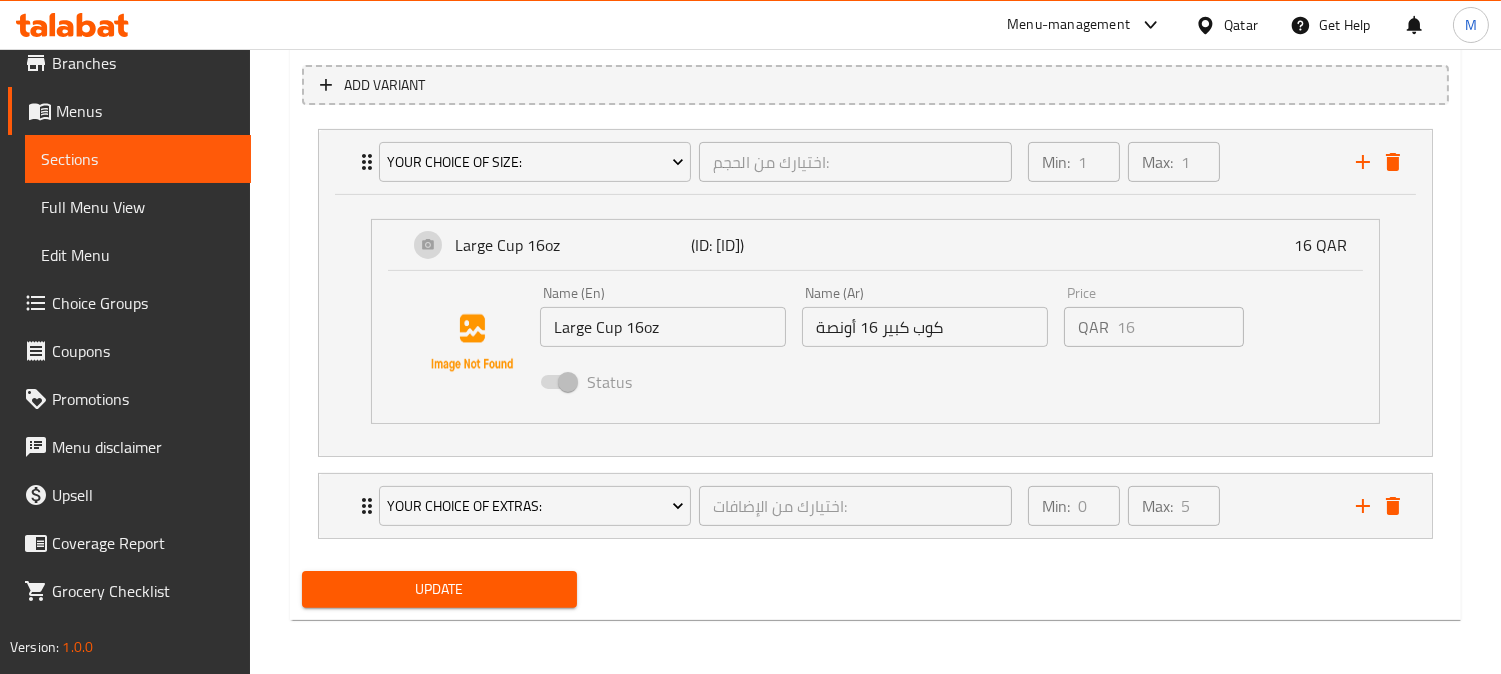 type on "Blended iced chocolate drink, smooth and sweet. Large Cup 16oz" 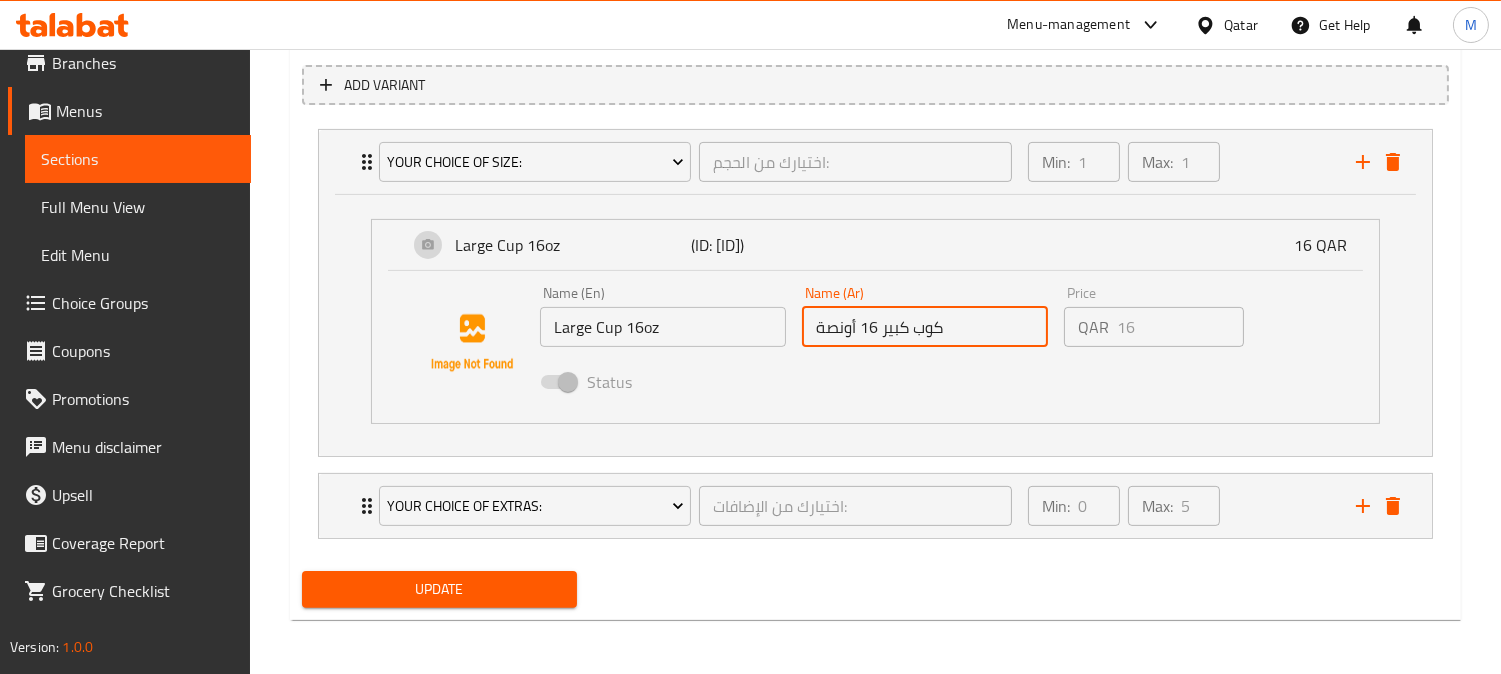 click on "كوب كبير 16 أونصة" at bounding box center (925, 327) 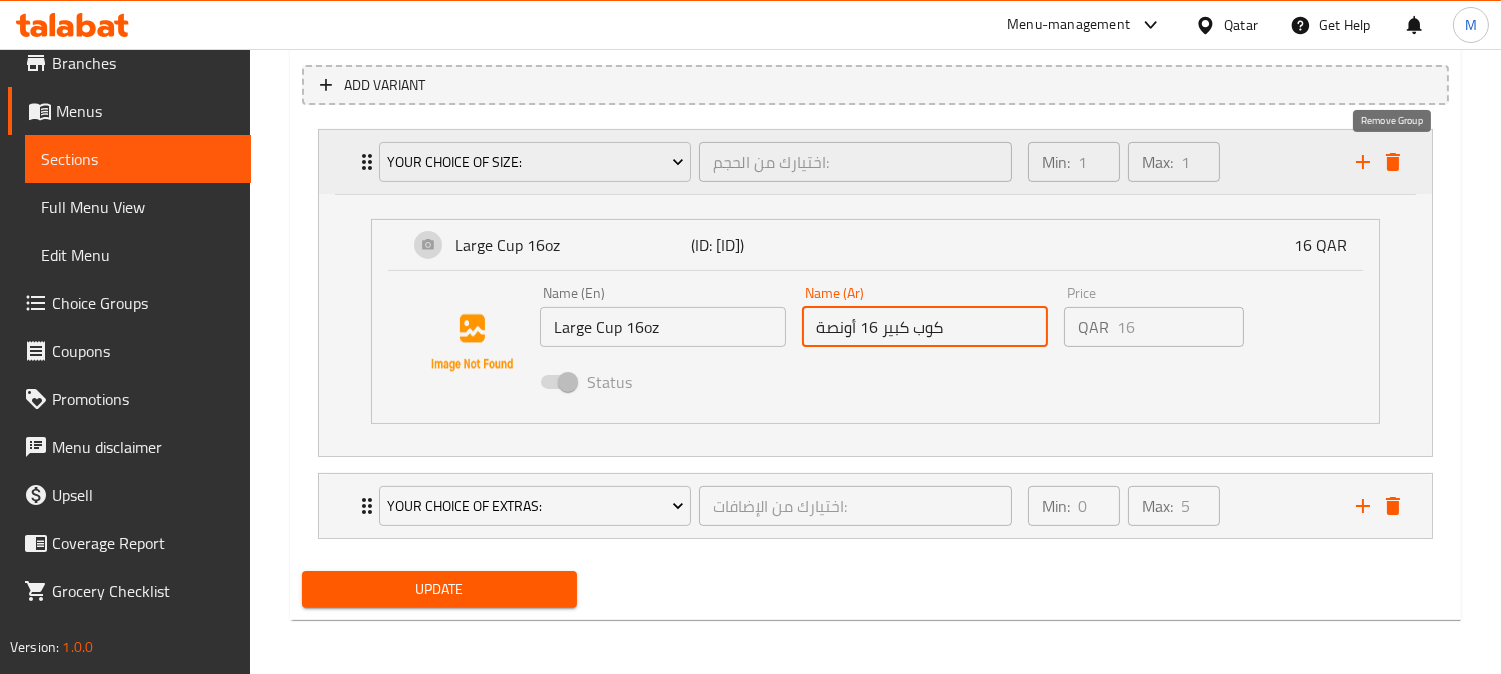 click 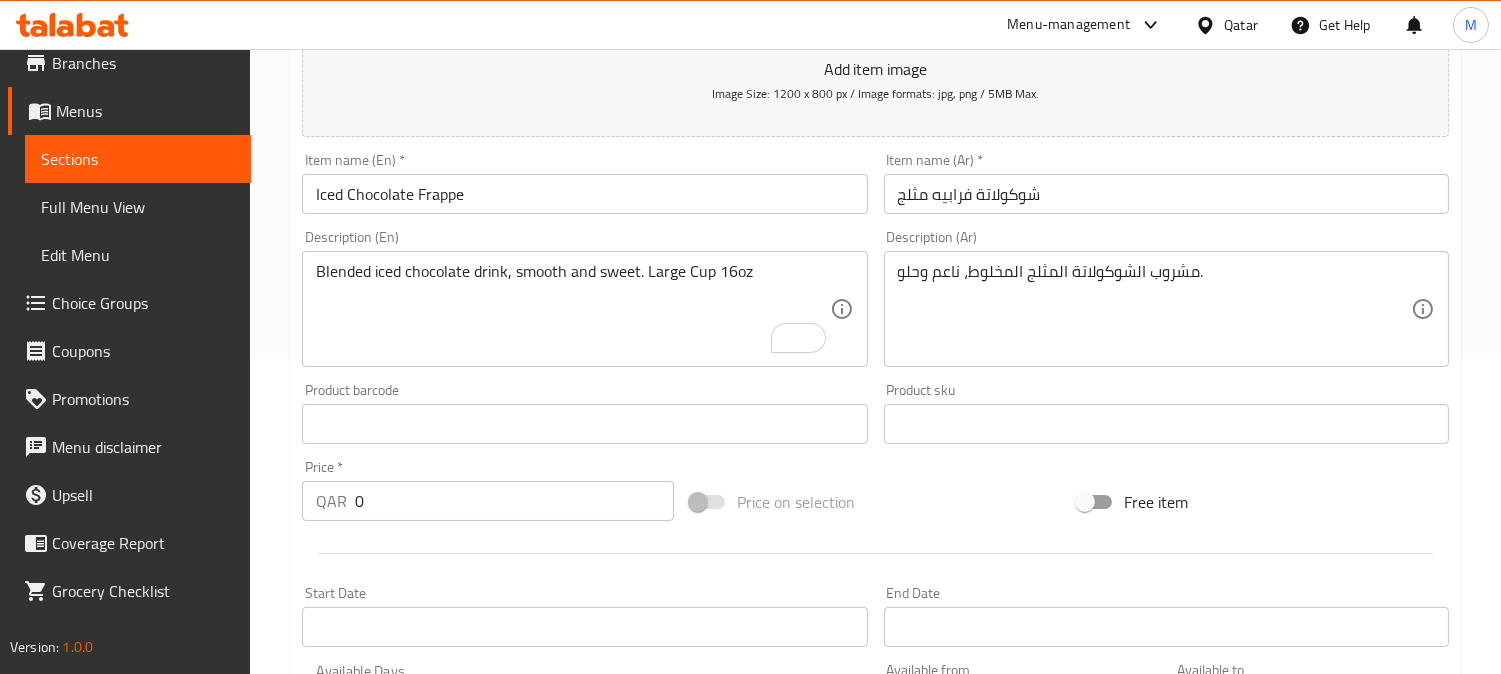 scroll, scrollTop: 103, scrollLeft: 0, axis: vertical 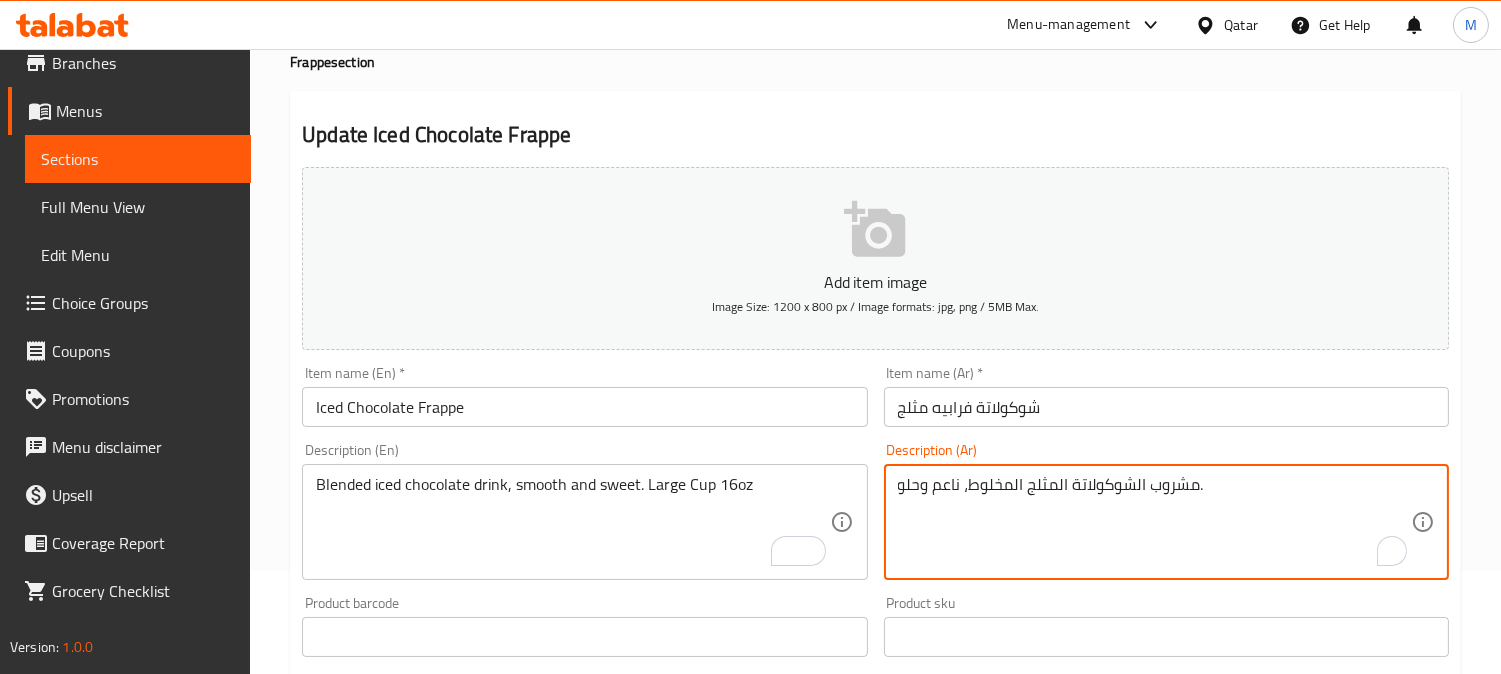 paste on "كوب كبير 16 أونصة" 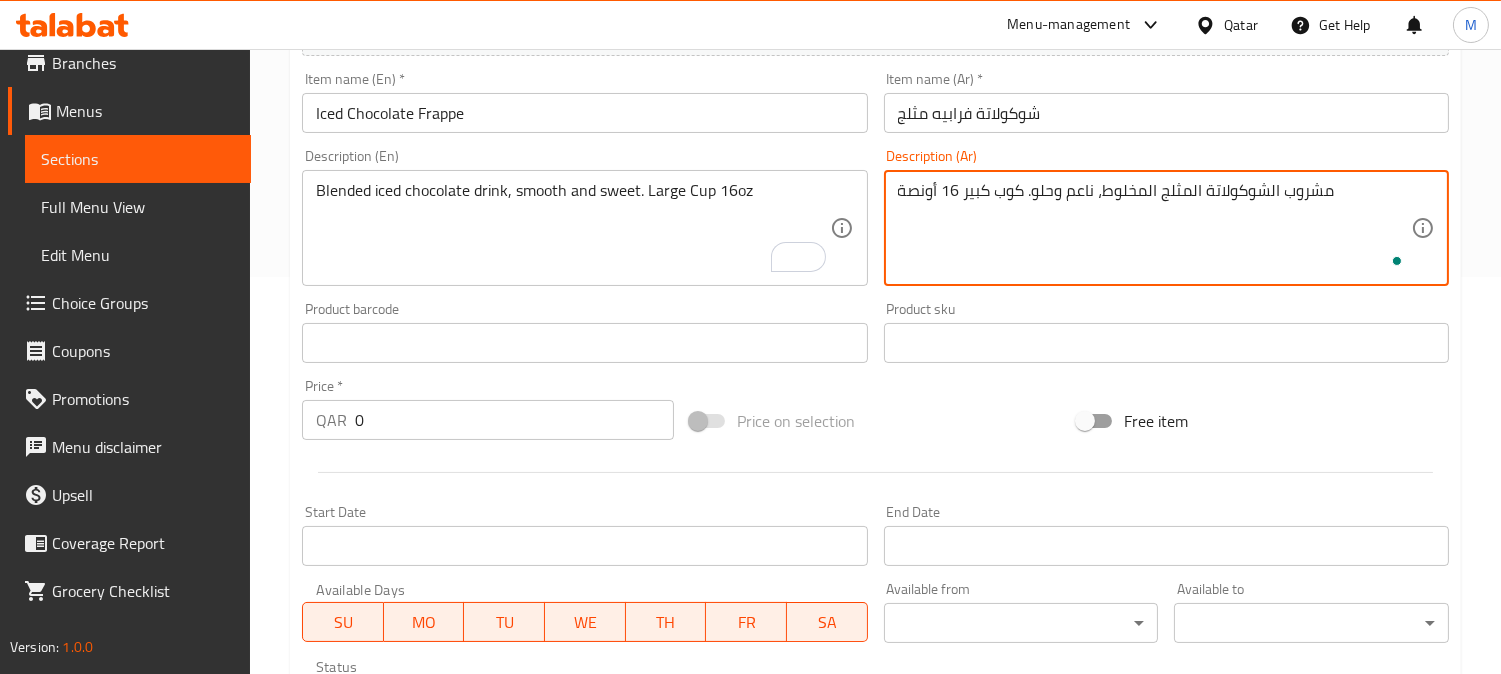 scroll, scrollTop: 436, scrollLeft: 0, axis: vertical 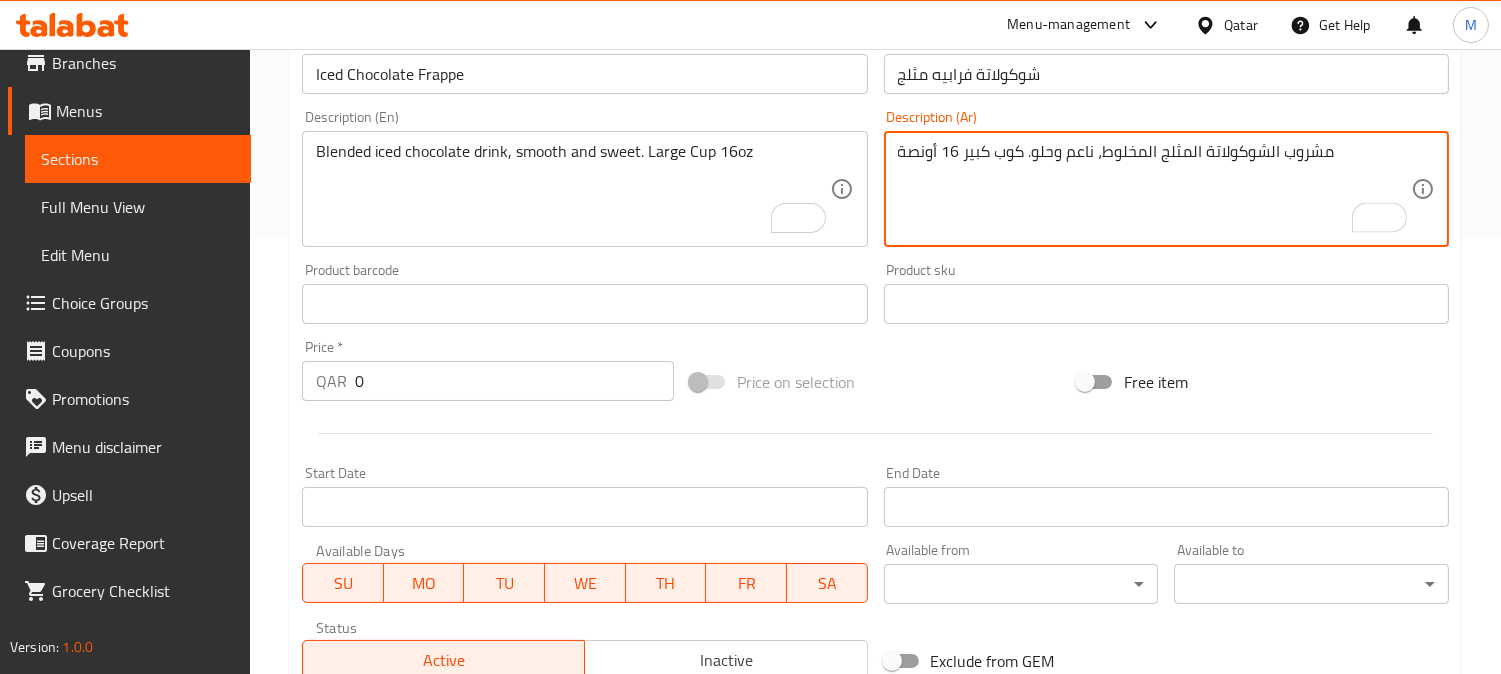 type on "مشروب الشوكولاتة المثلج المخلوط، ناعم وحلو. كوب كبير 16 أونصة" 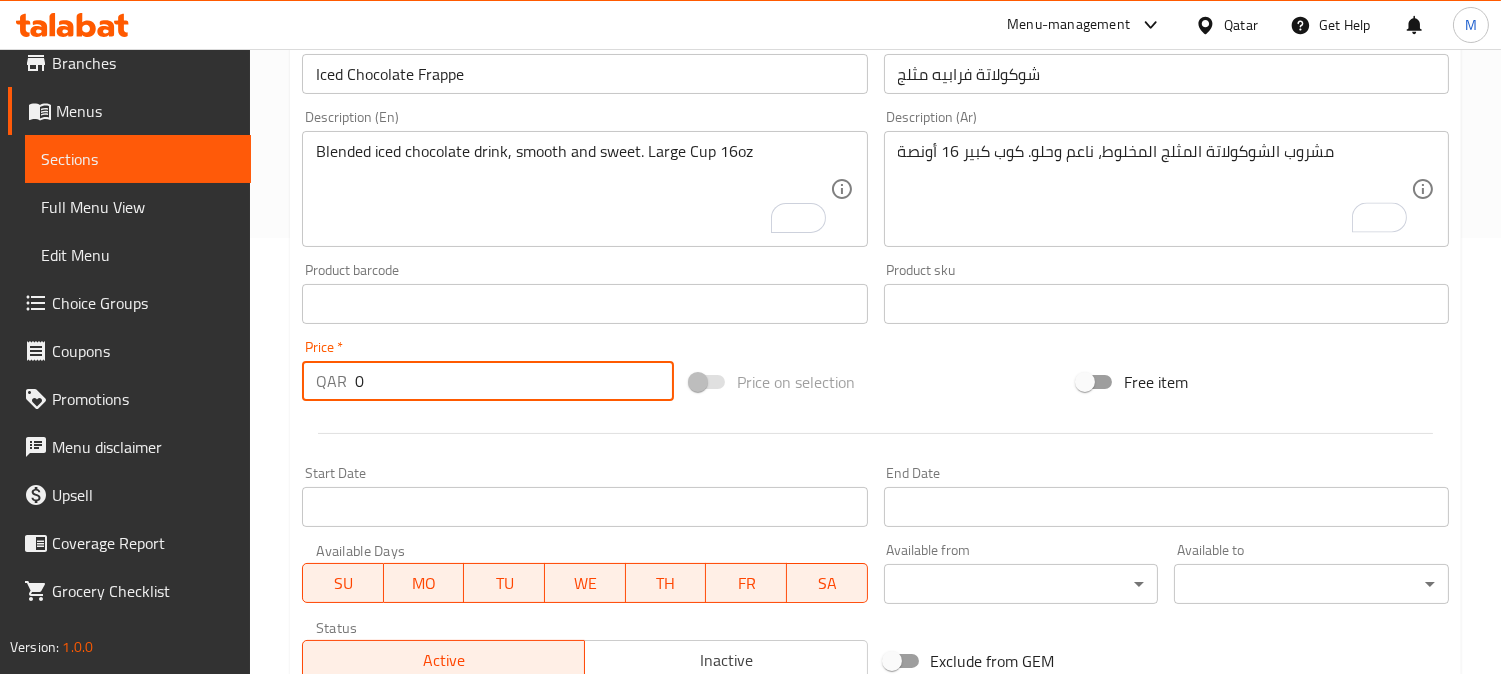 drag, startPoint x: 362, startPoint y: 390, endPoint x: 341, endPoint y: 385, distance: 21.587032 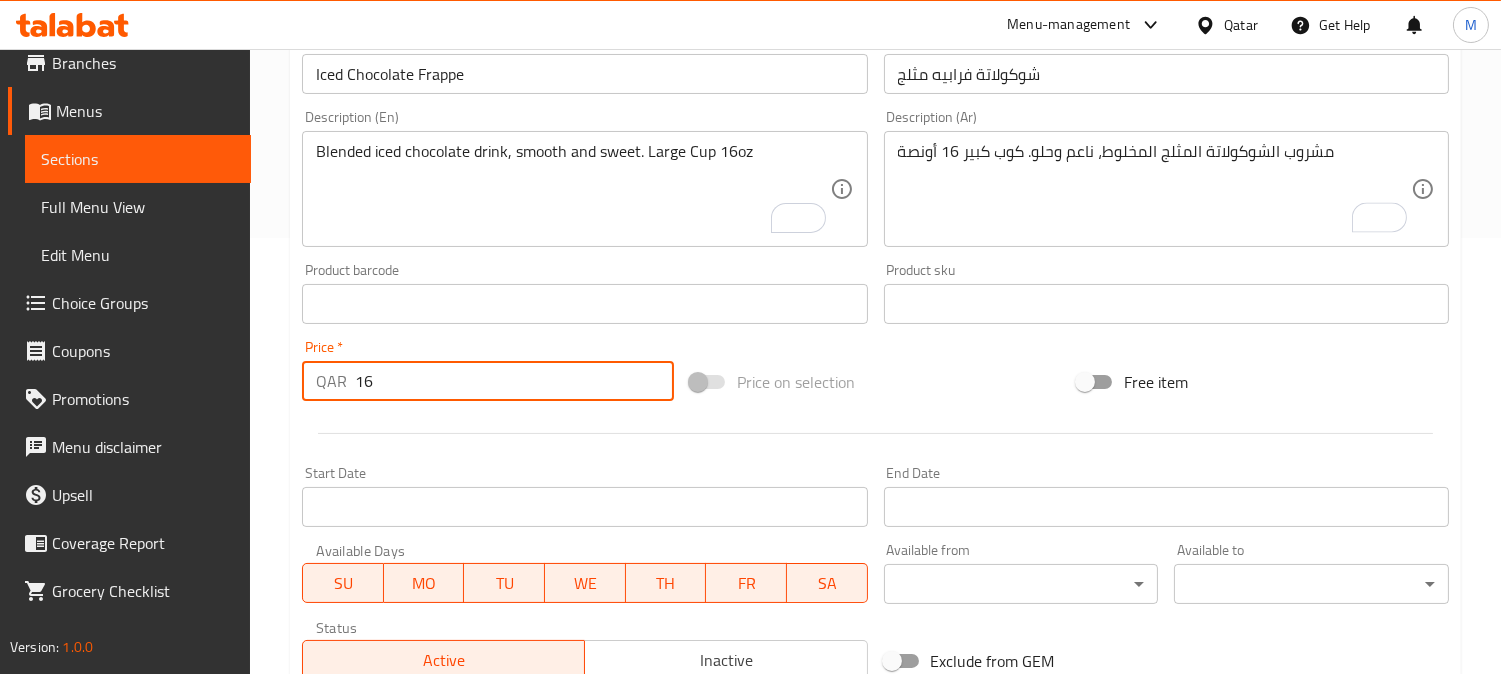 type on "16" 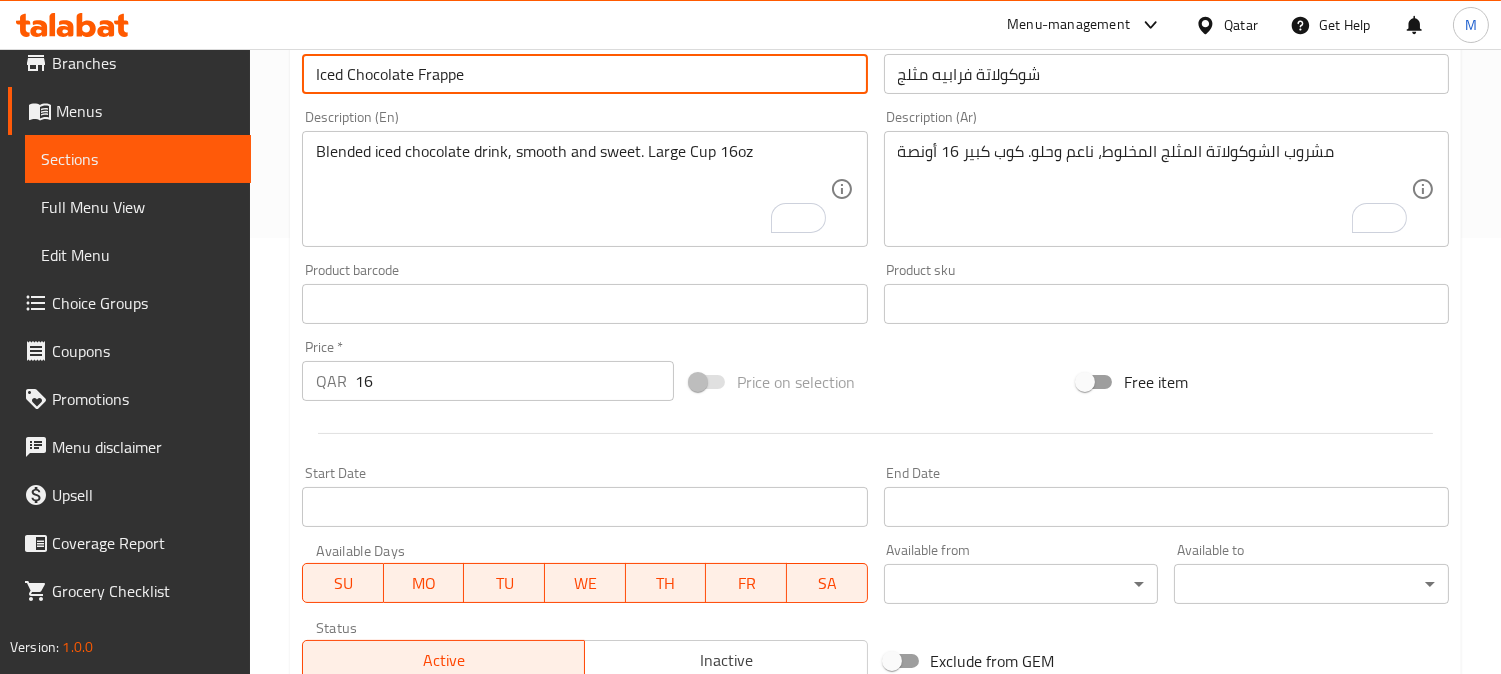 click on "Iced Chocolate Frappe" at bounding box center (584, 74) 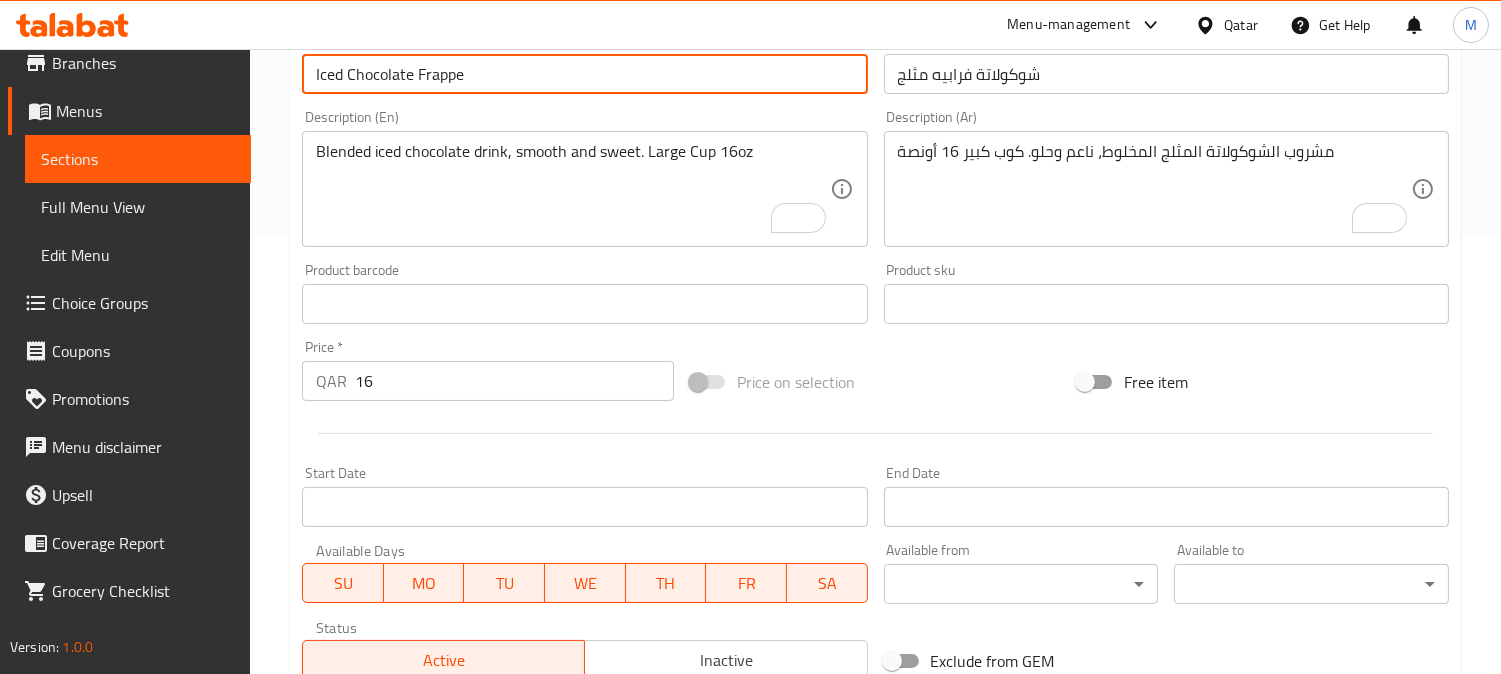 click on "Update" at bounding box center [439, 923] 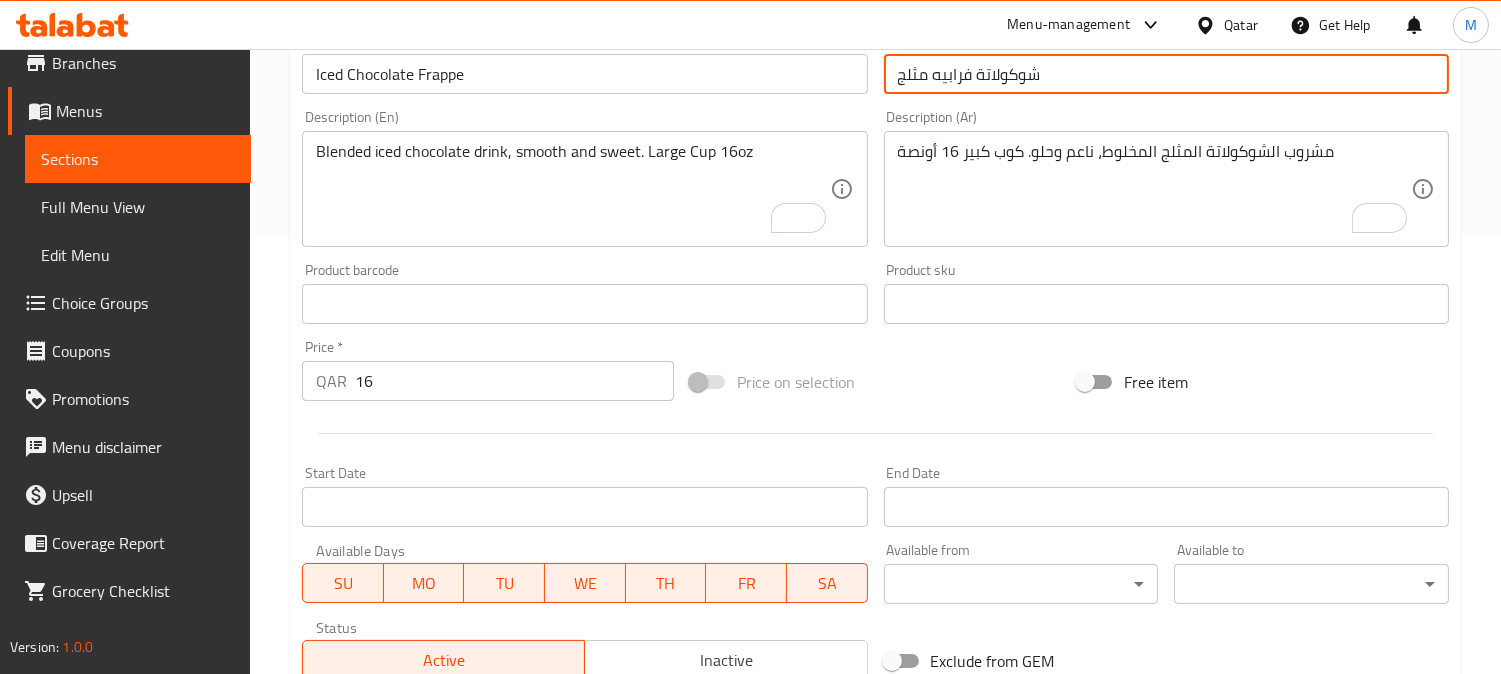 click on "شوكولاتة فرابيه مثلج" at bounding box center [1166, 74] 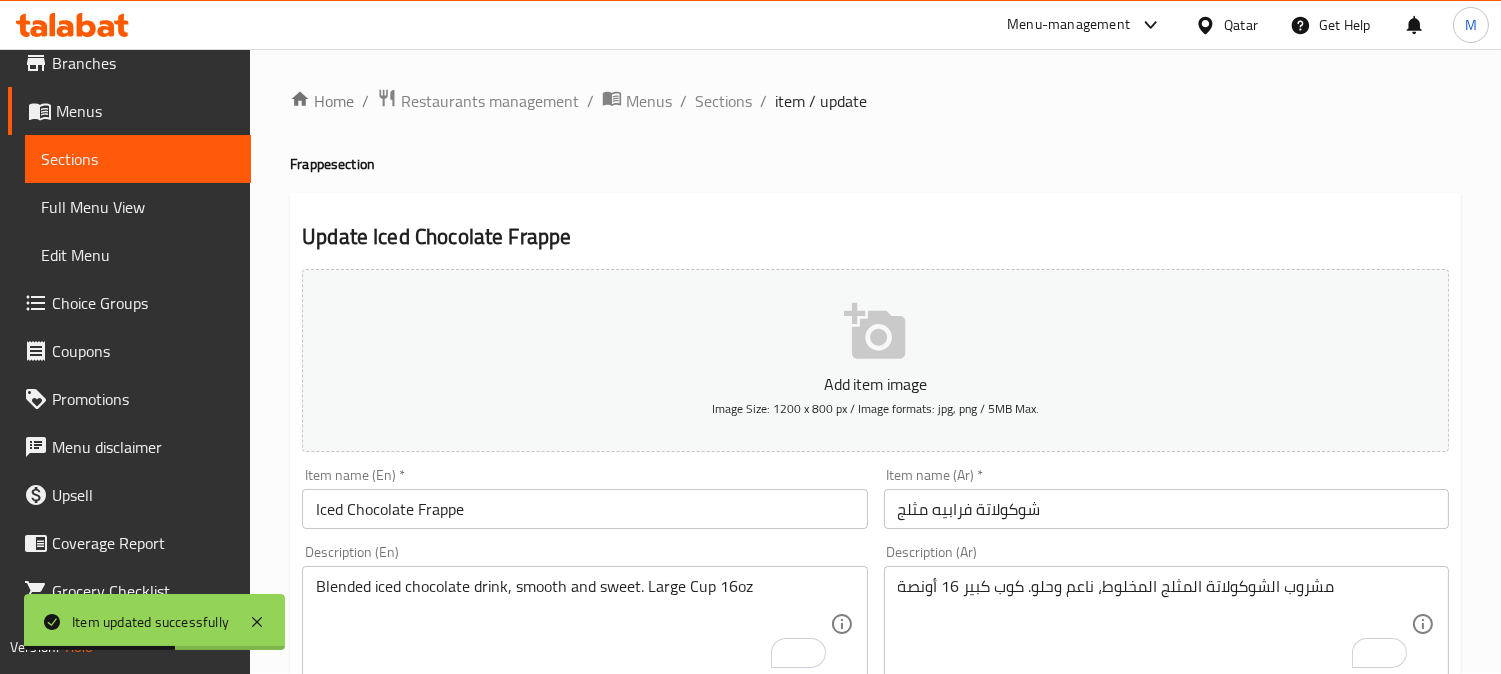 scroll, scrollTop: 0, scrollLeft: 0, axis: both 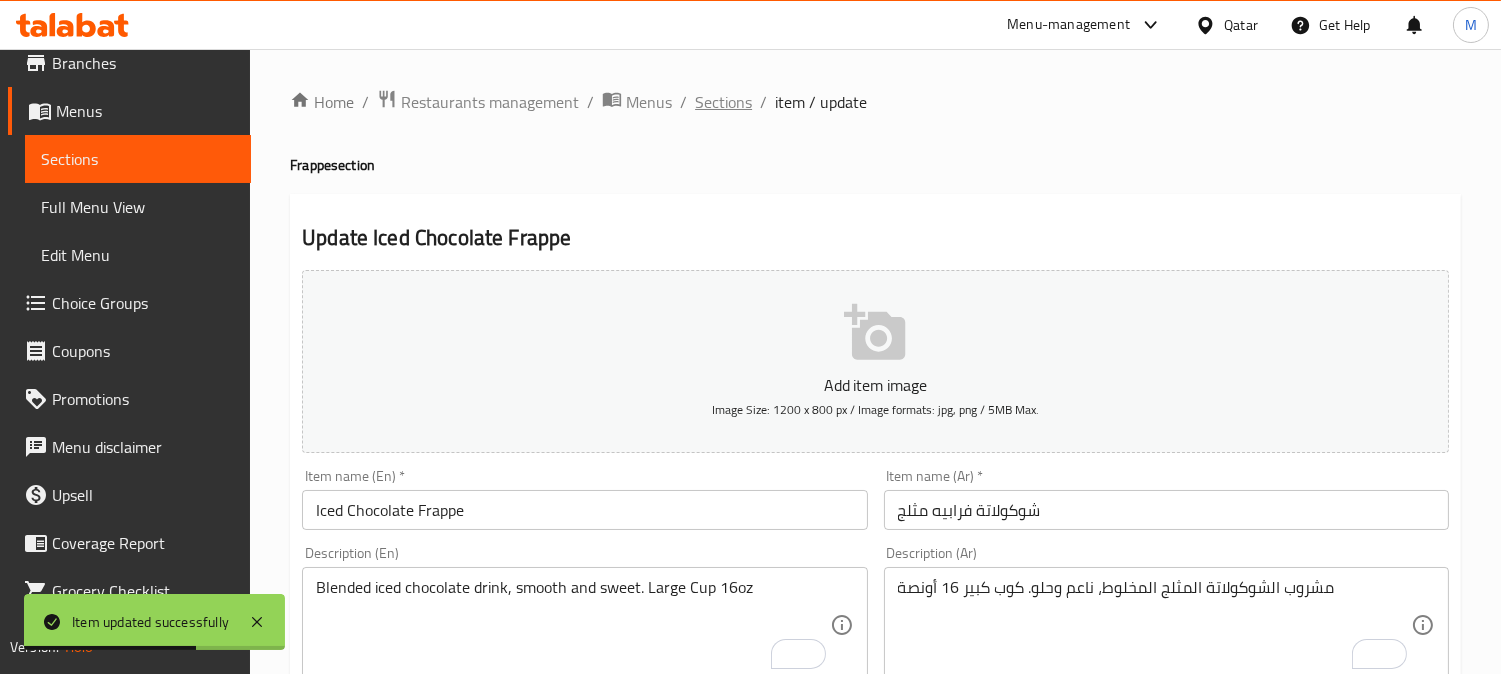 click on "Sections" at bounding box center [723, 102] 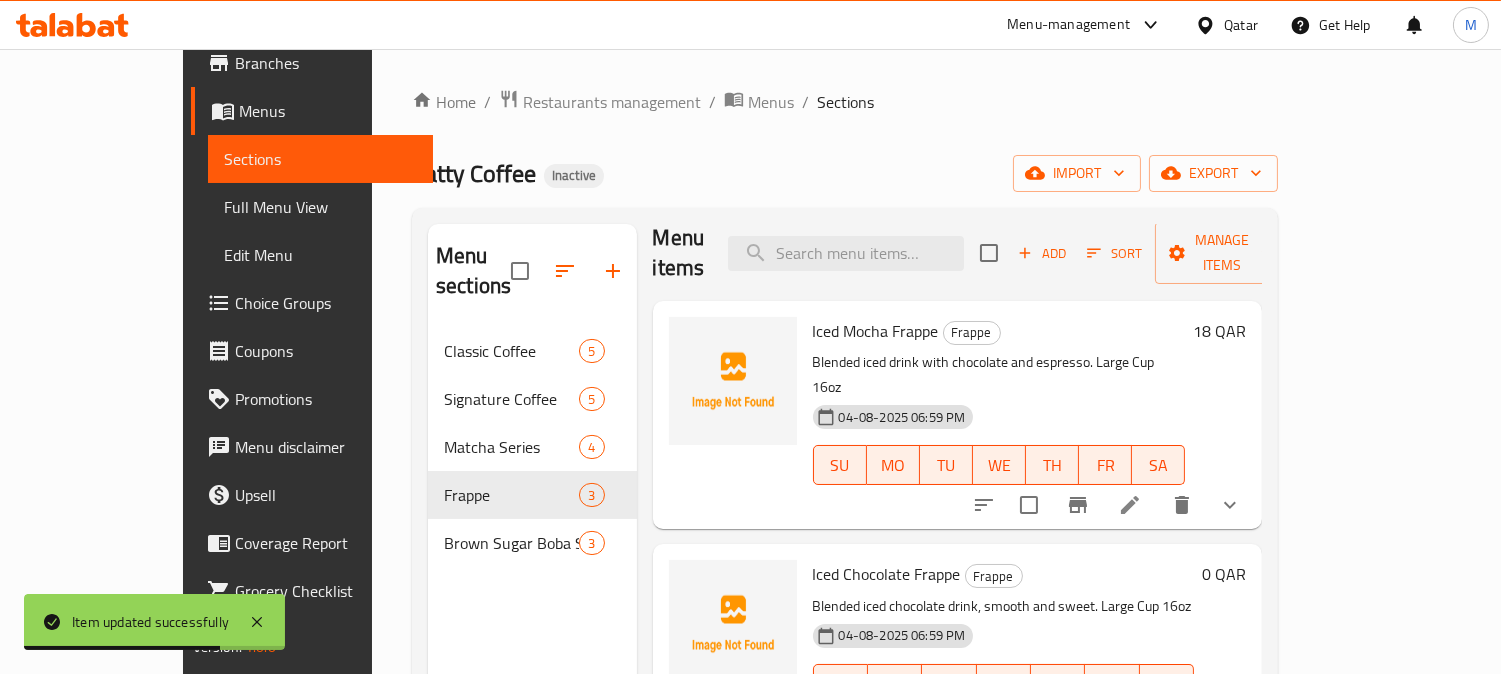 scroll, scrollTop: 30, scrollLeft: 0, axis: vertical 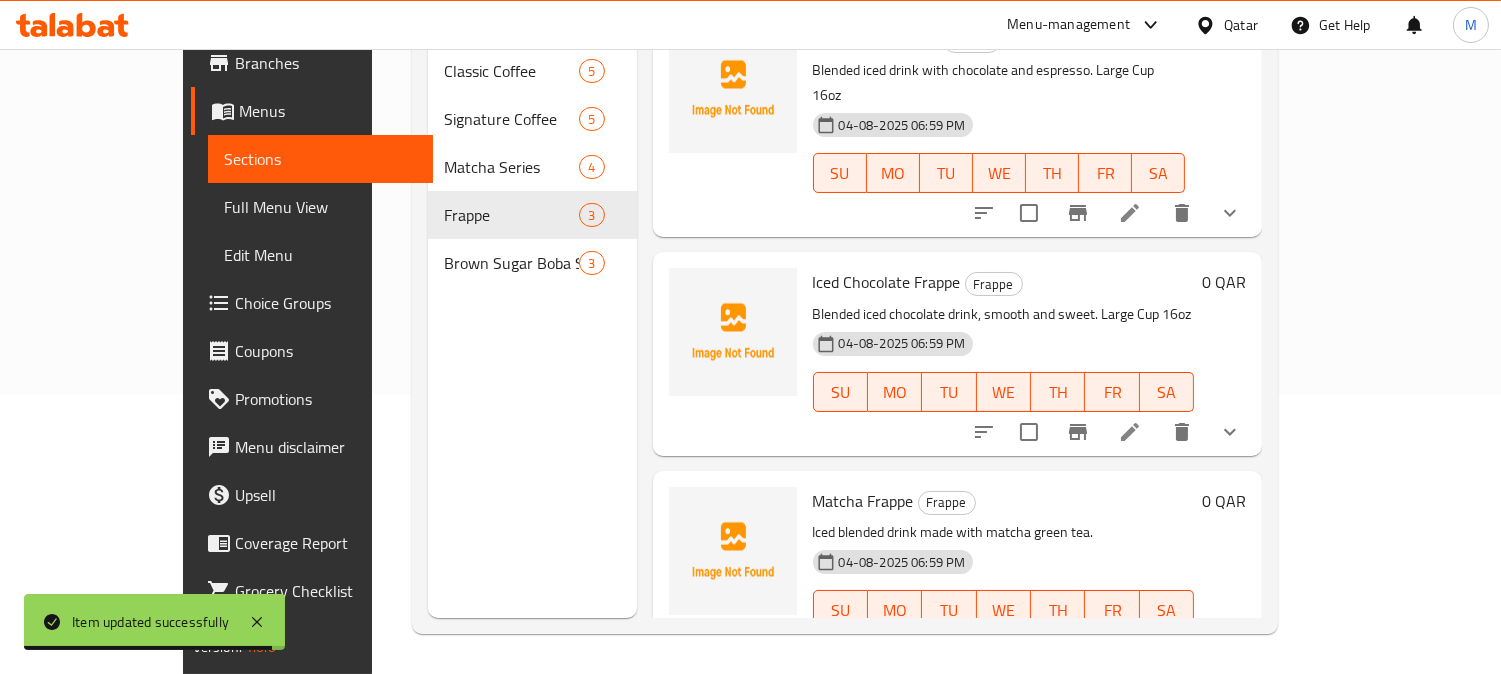 click at bounding box center [1130, 650] 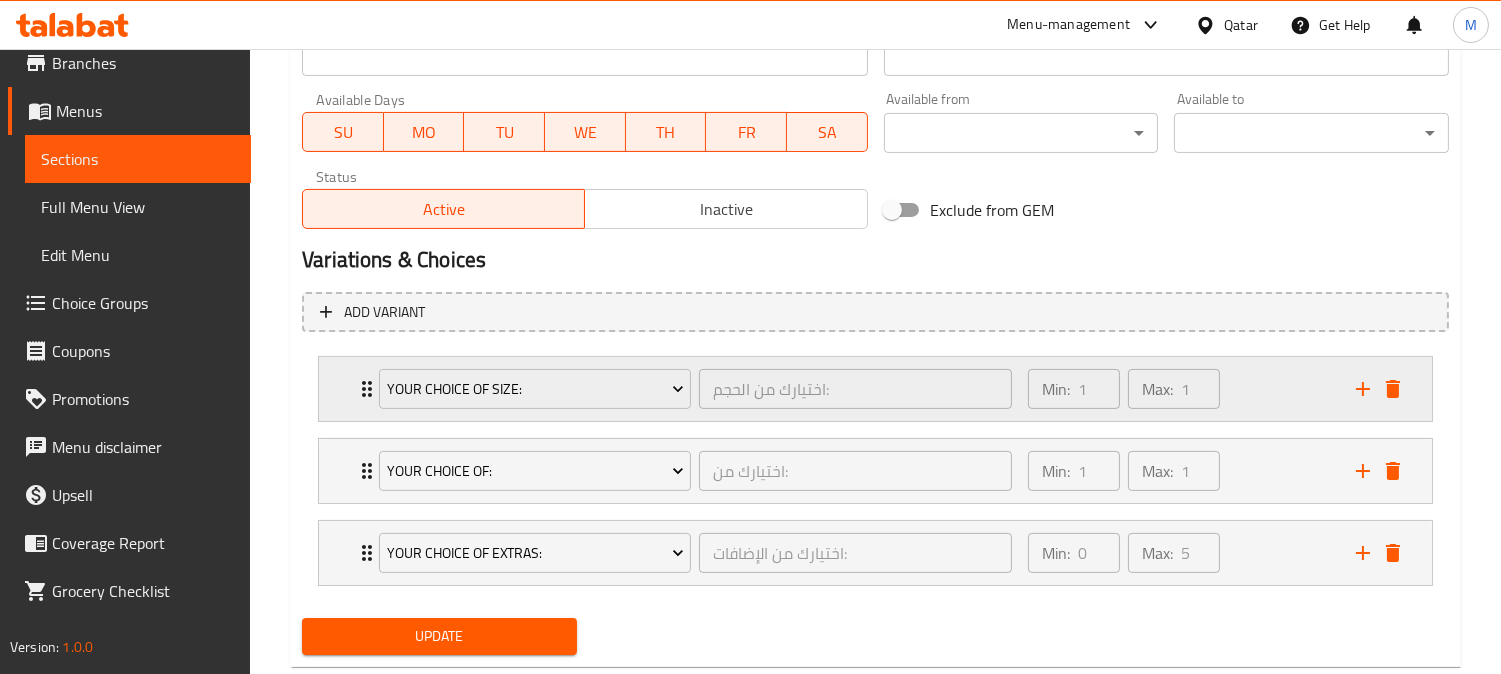 scroll, scrollTop: 888, scrollLeft: 0, axis: vertical 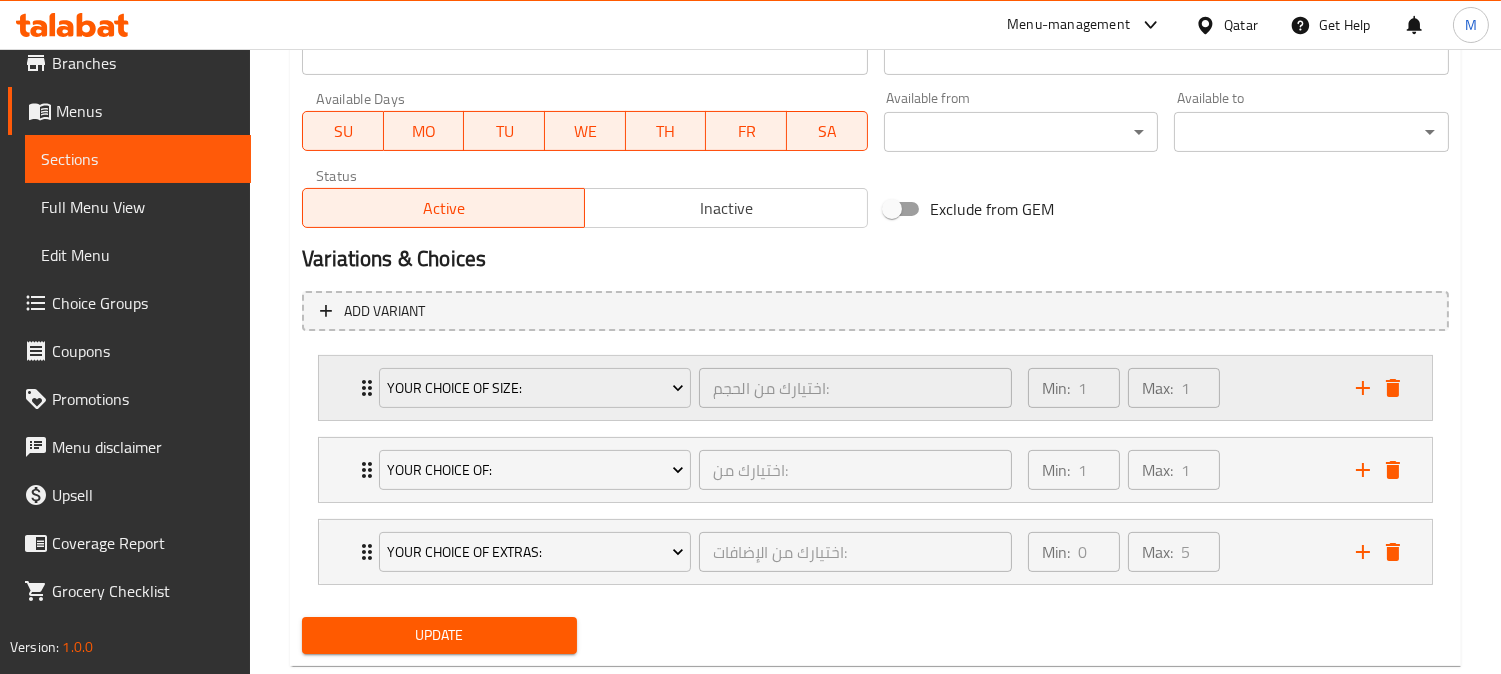 click on "Your Choice Of Size: اختيارك من الحجم: ​ Min: 1 ​ Max: 1 ​" at bounding box center [875, 388] 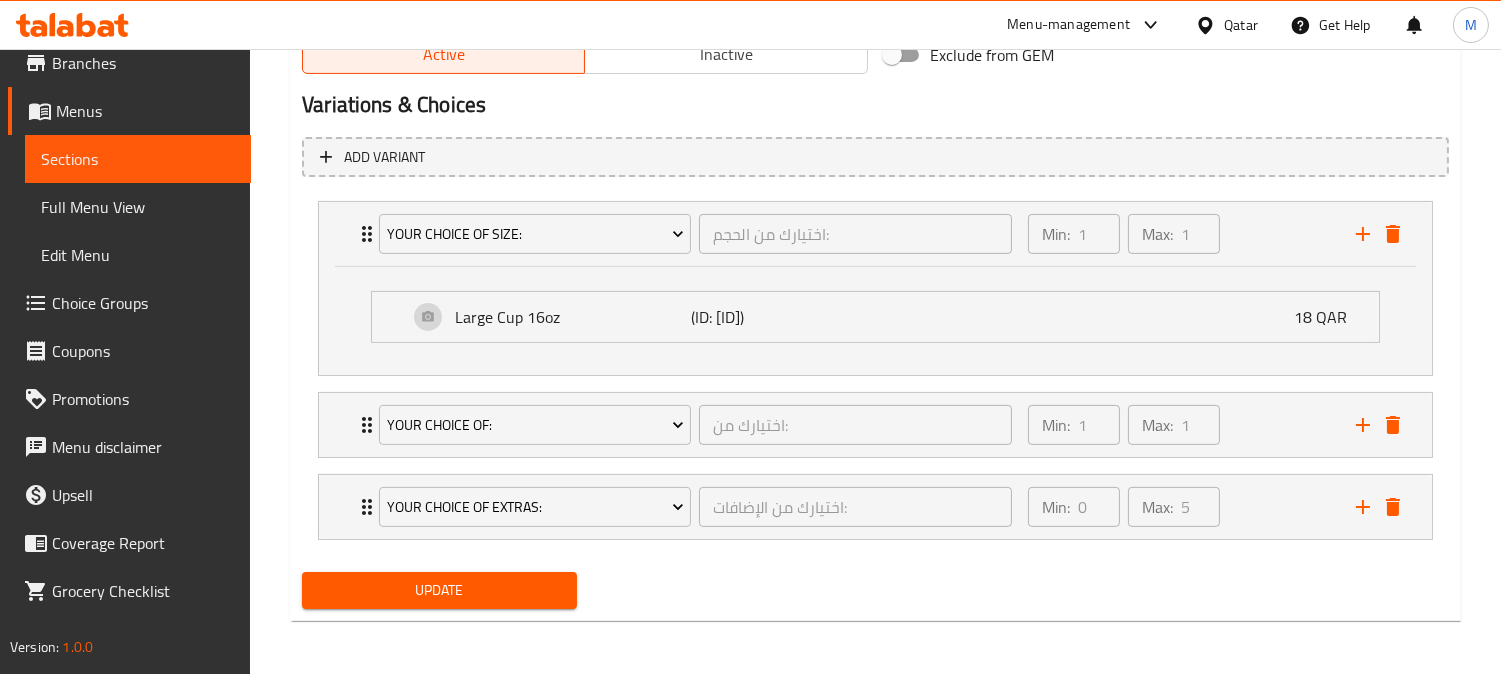 scroll, scrollTop: 1043, scrollLeft: 0, axis: vertical 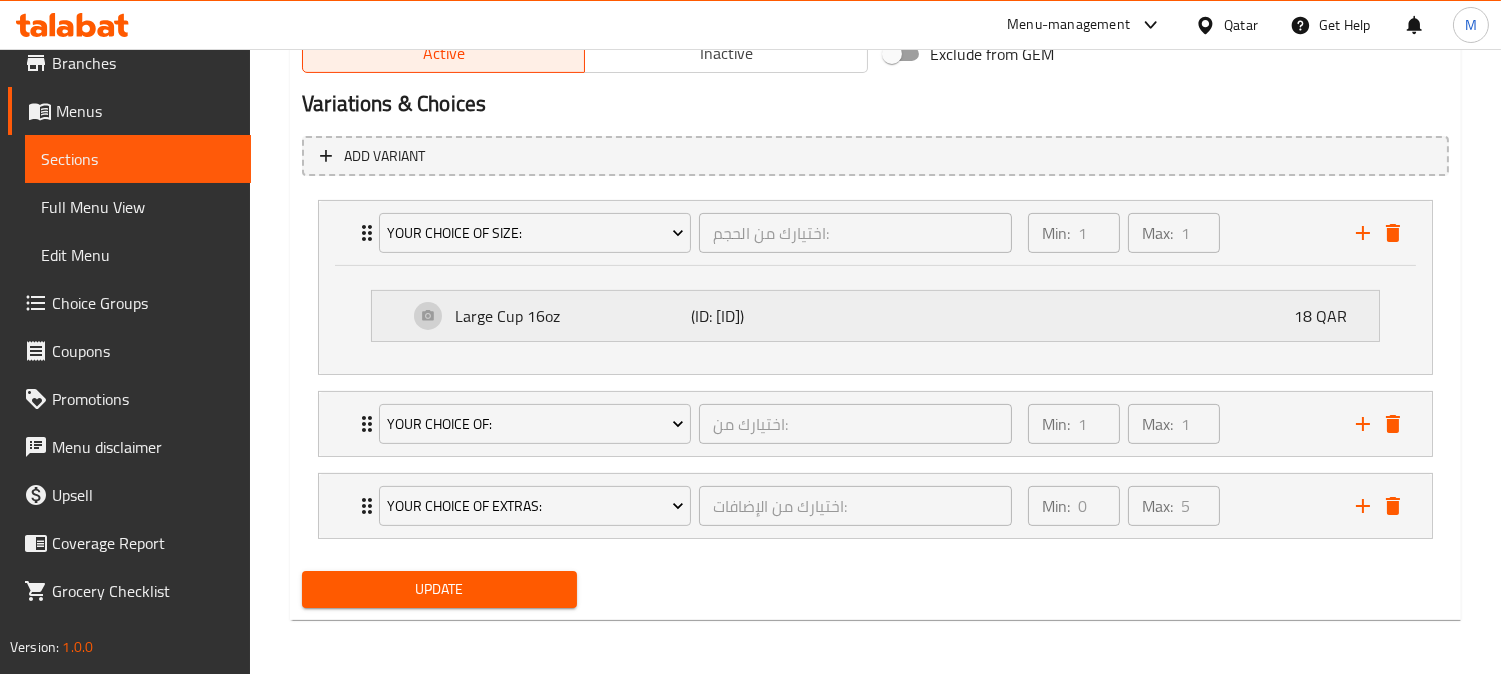 click on "Large Cup 16oz" at bounding box center [572, 316] 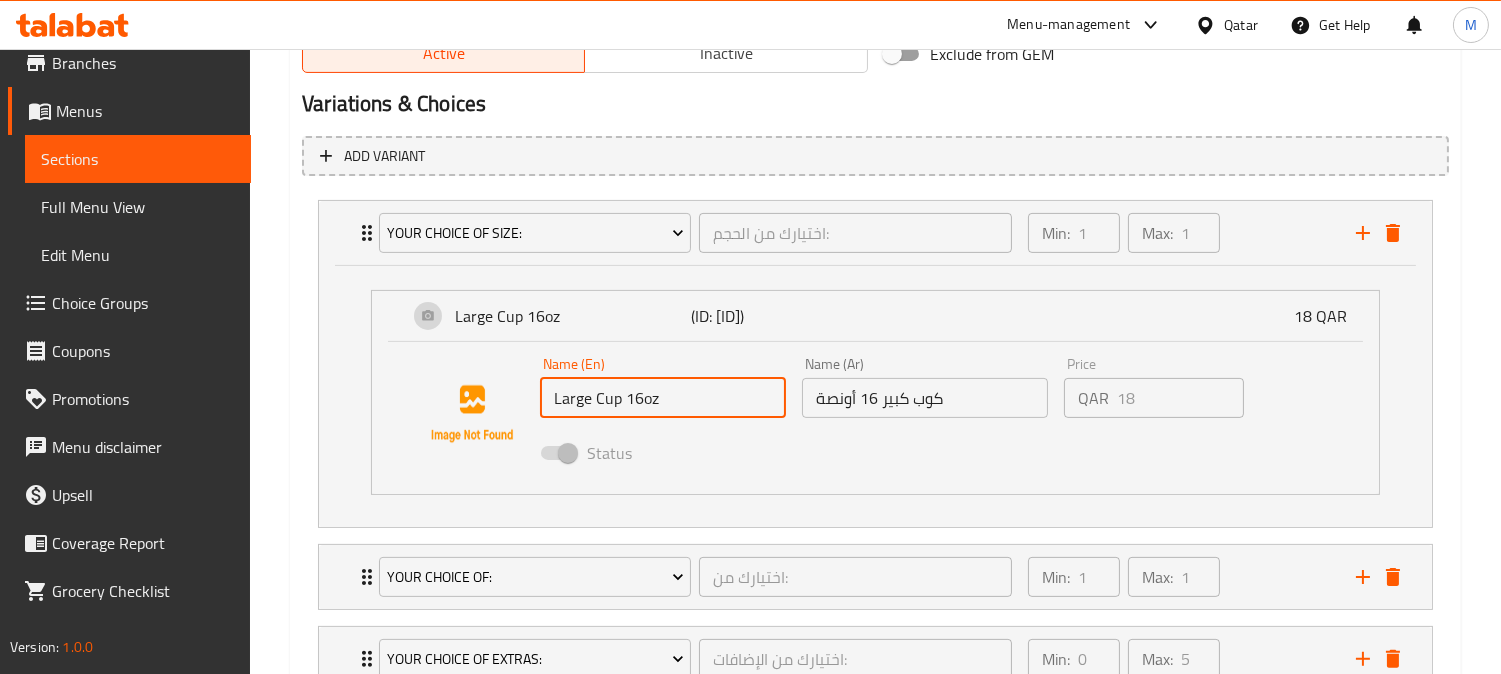 click on "Large Cup 16oz" at bounding box center [663, 398] 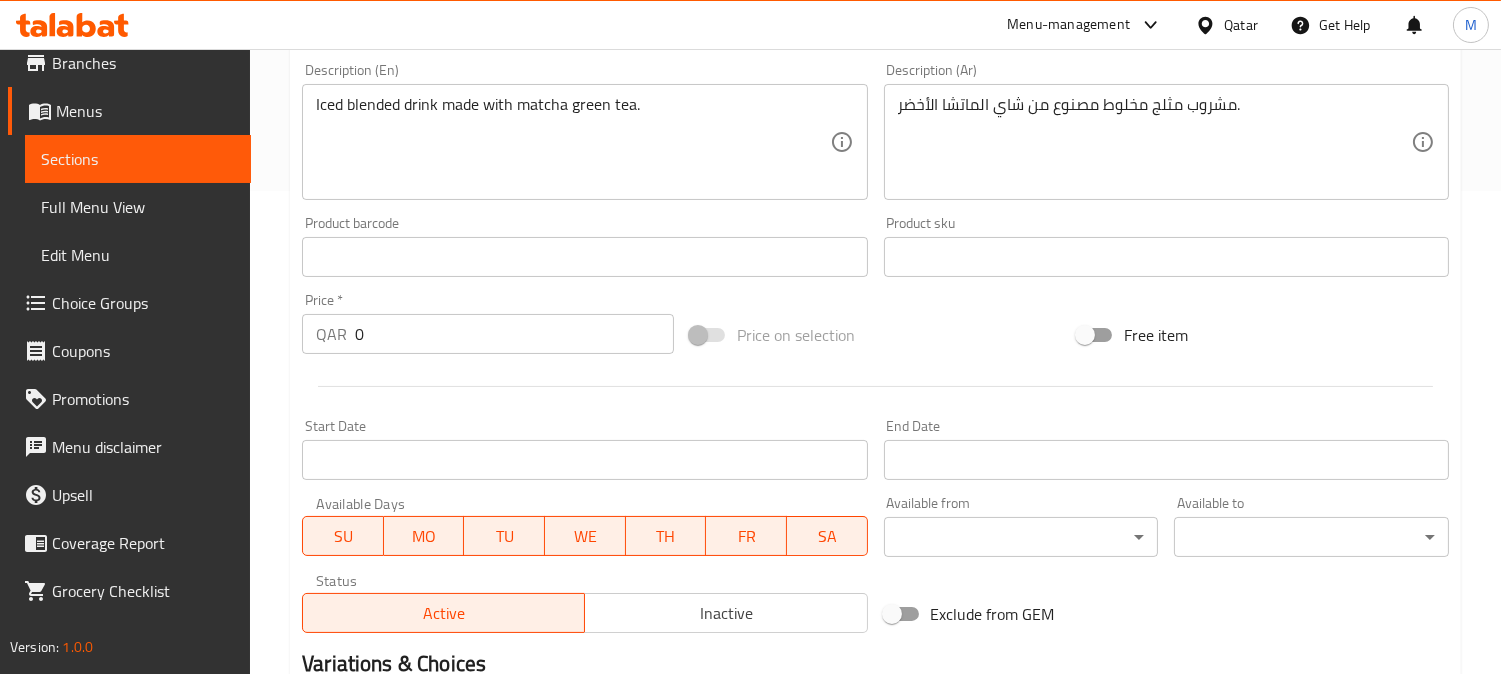 scroll, scrollTop: 376, scrollLeft: 0, axis: vertical 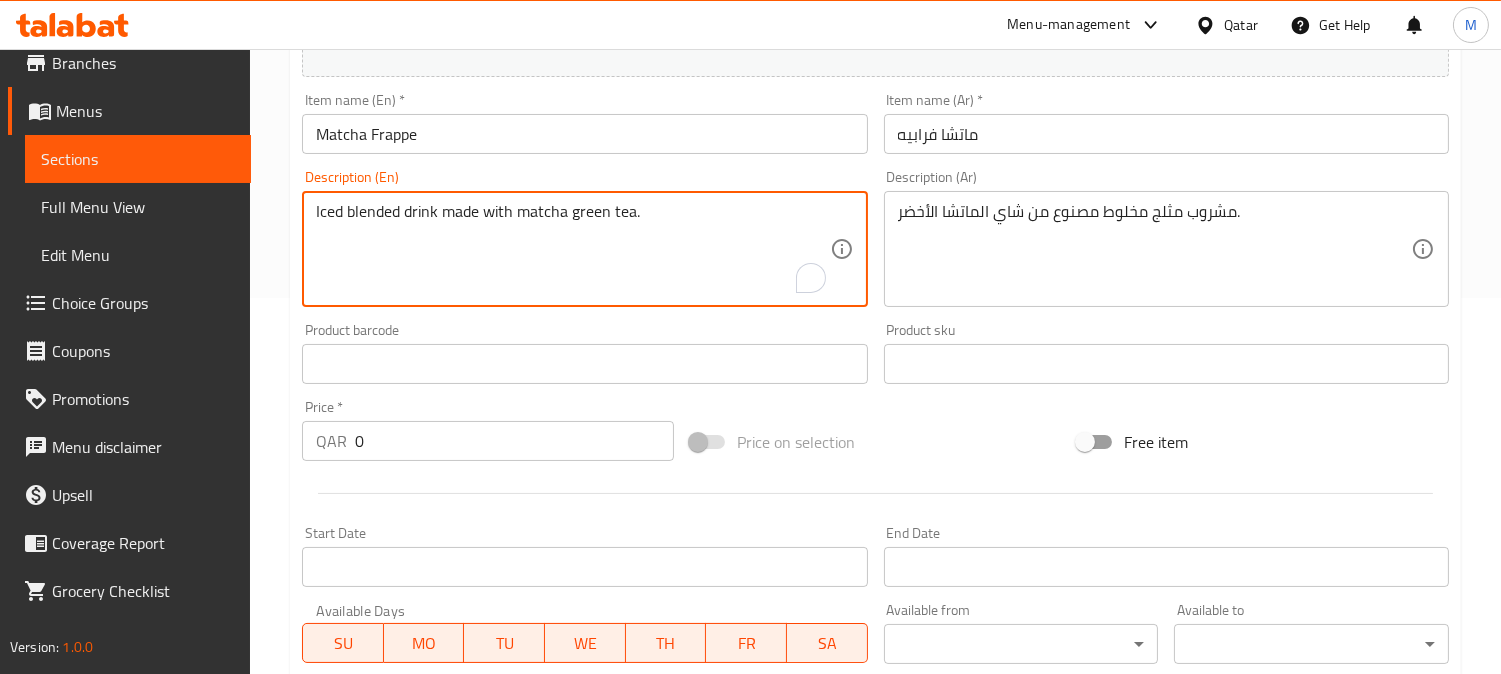 paste on "Large Cup 16oz" 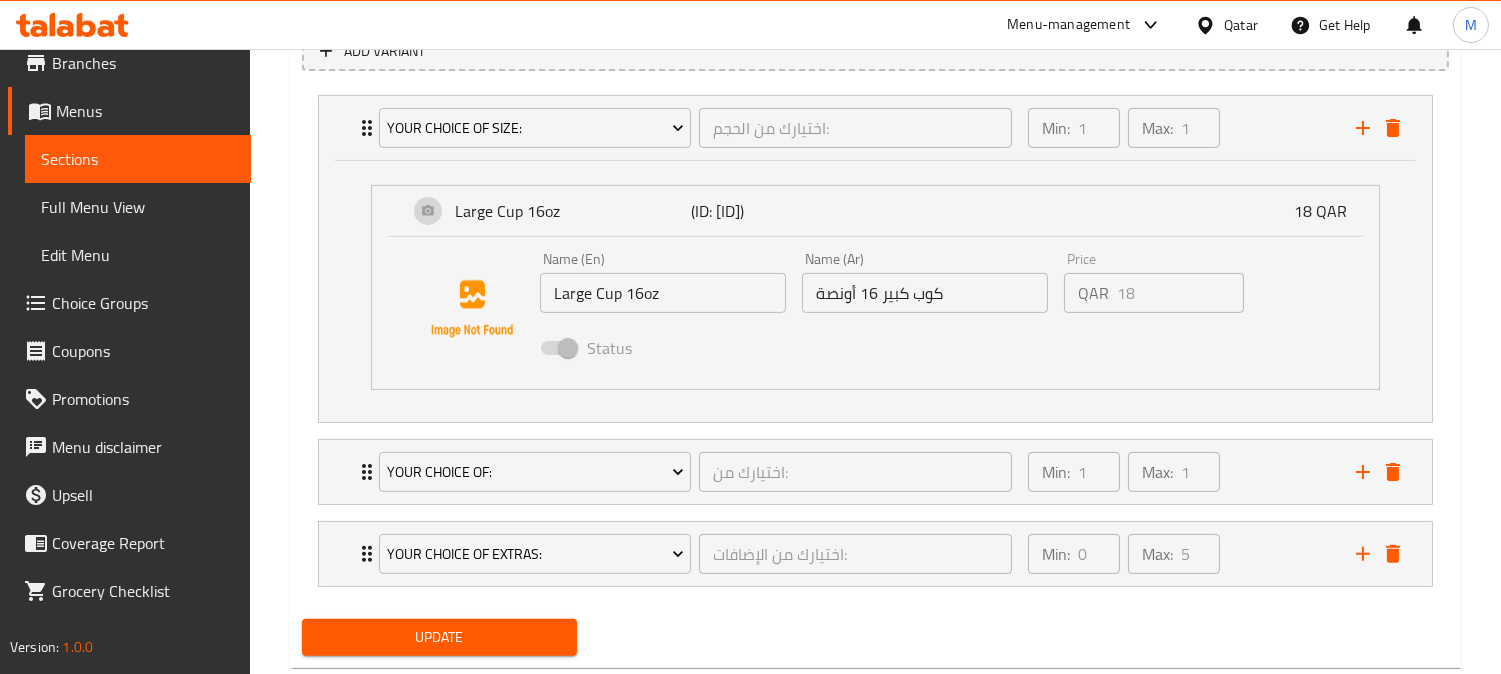 scroll, scrollTop: 1154, scrollLeft: 0, axis: vertical 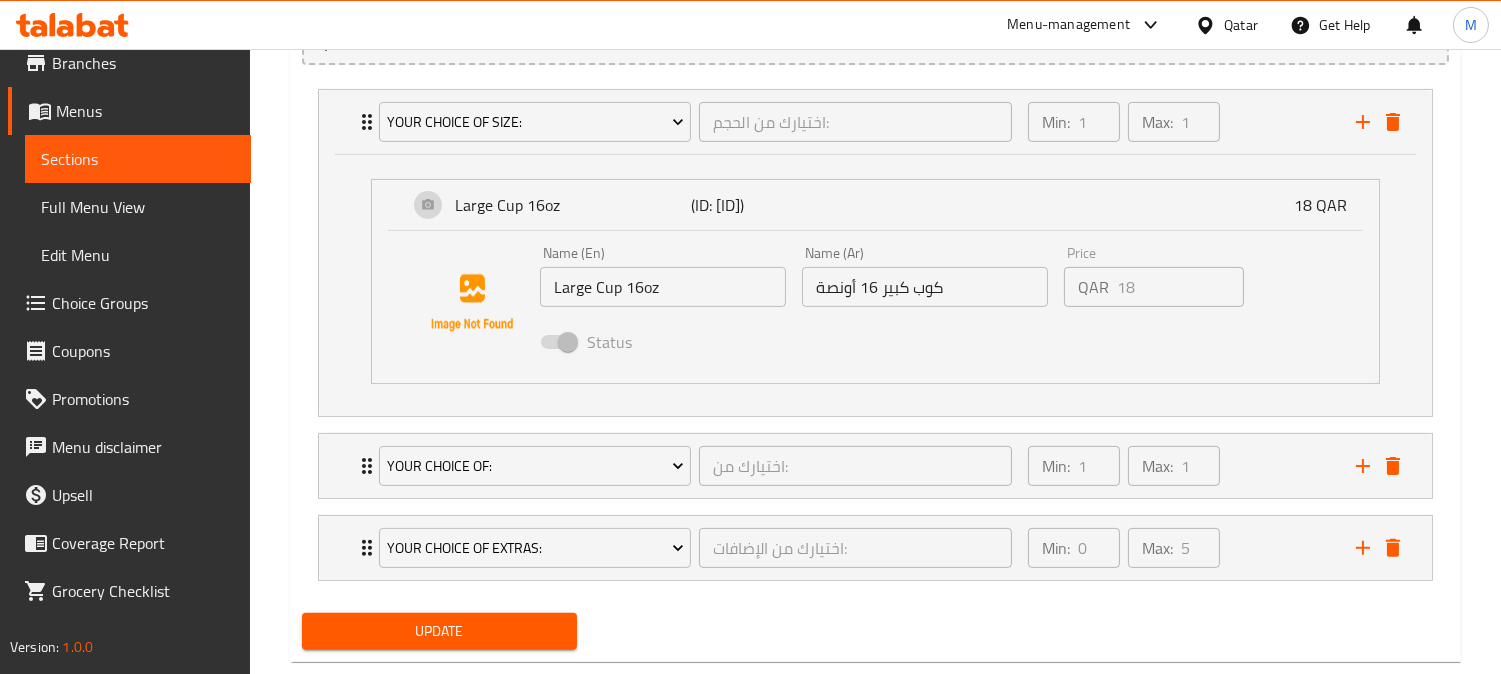 type on "Iced blended drink made with matcha green tea. Large Cup 16oz" 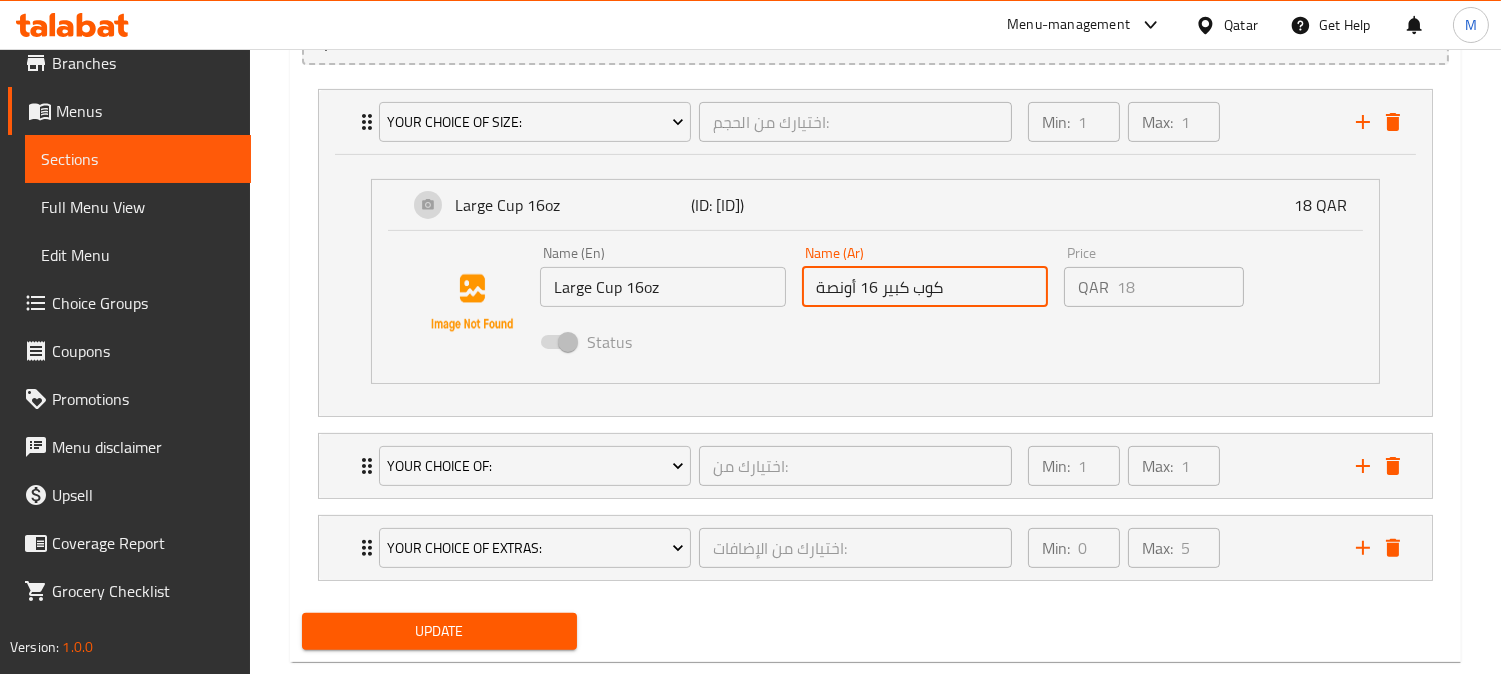 click on "كوب كبير 16 أونصة" at bounding box center [925, 287] 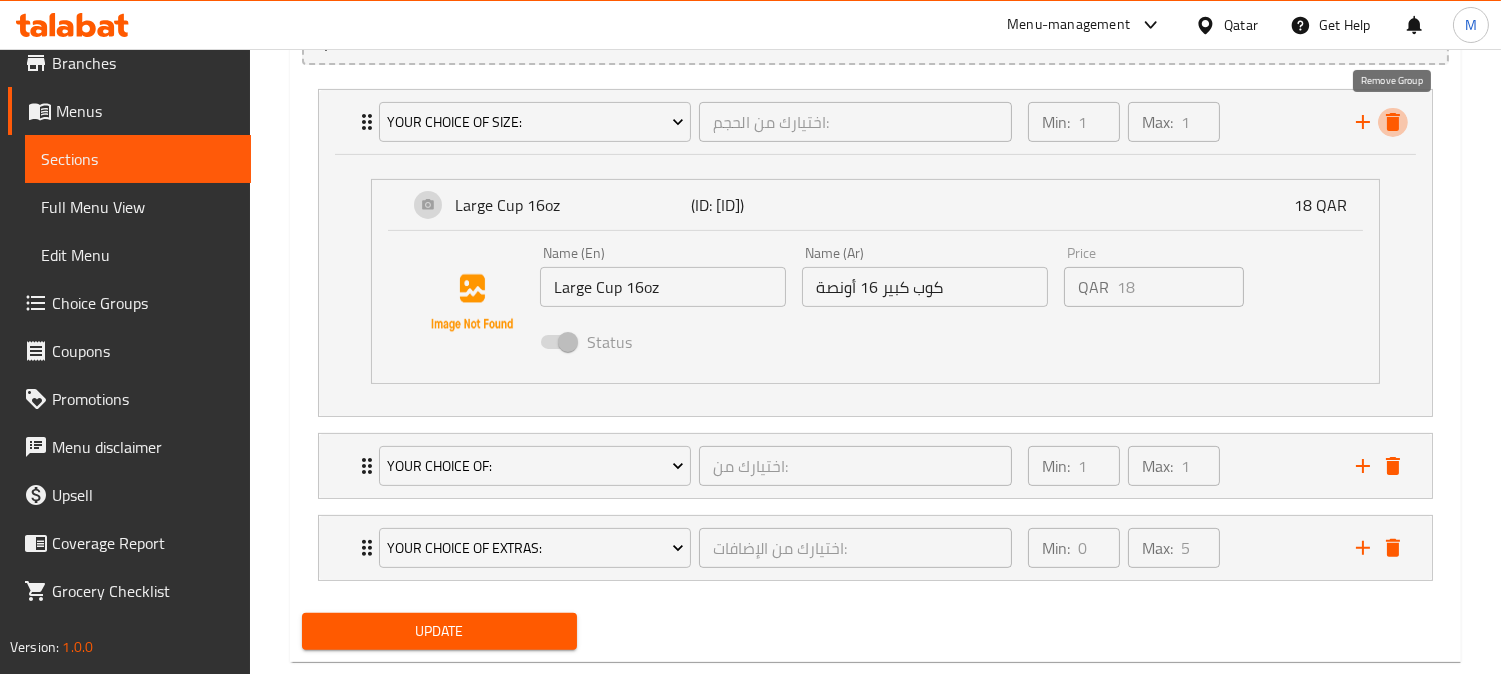 drag, startPoint x: 1406, startPoint y: 120, endPoint x: 275, endPoint y: 192, distance: 1133.2894 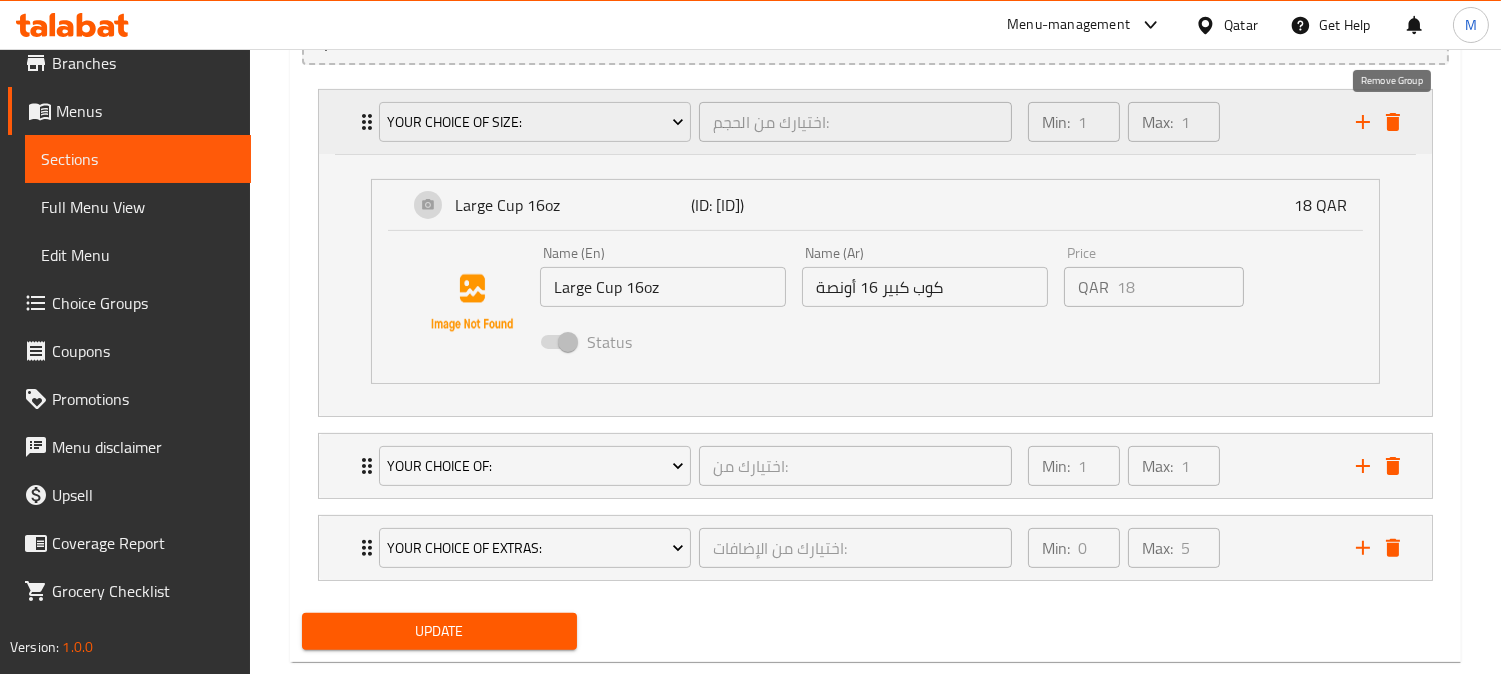 click 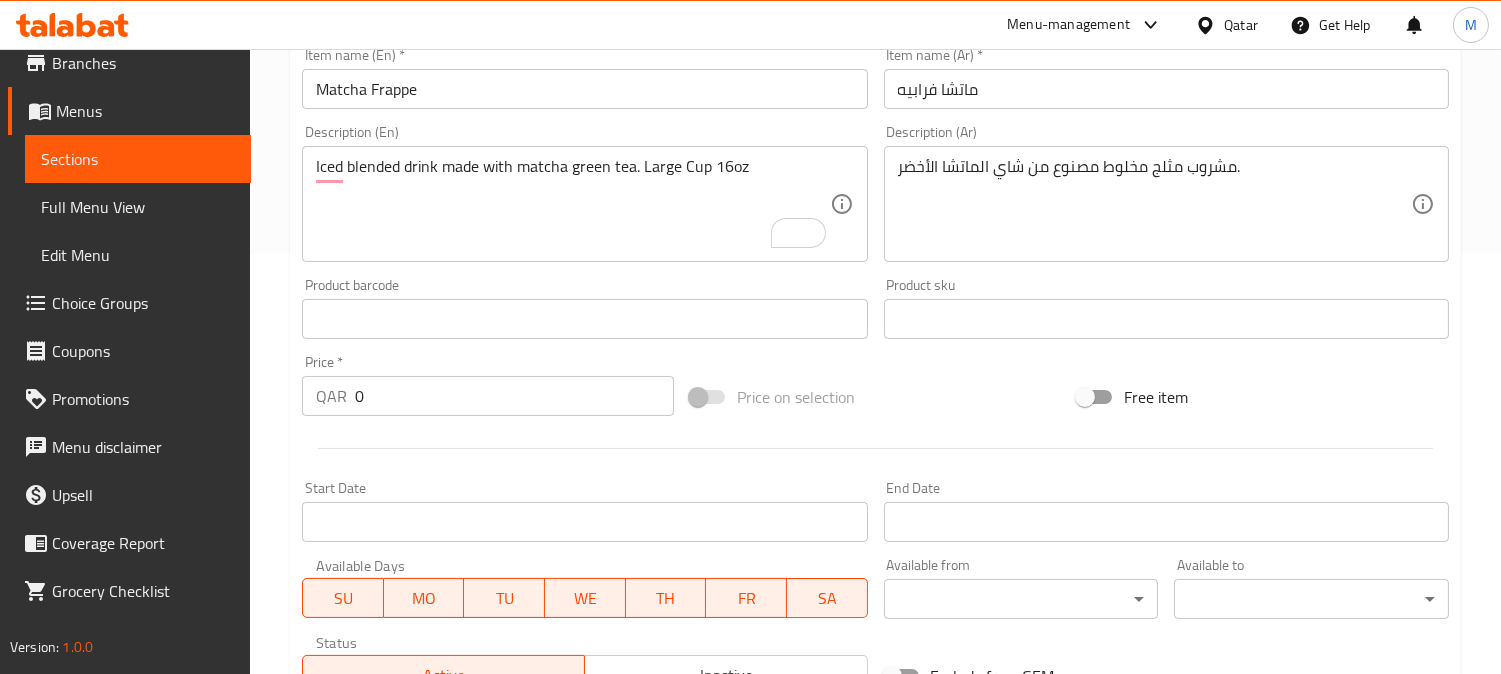 scroll, scrollTop: 407, scrollLeft: 0, axis: vertical 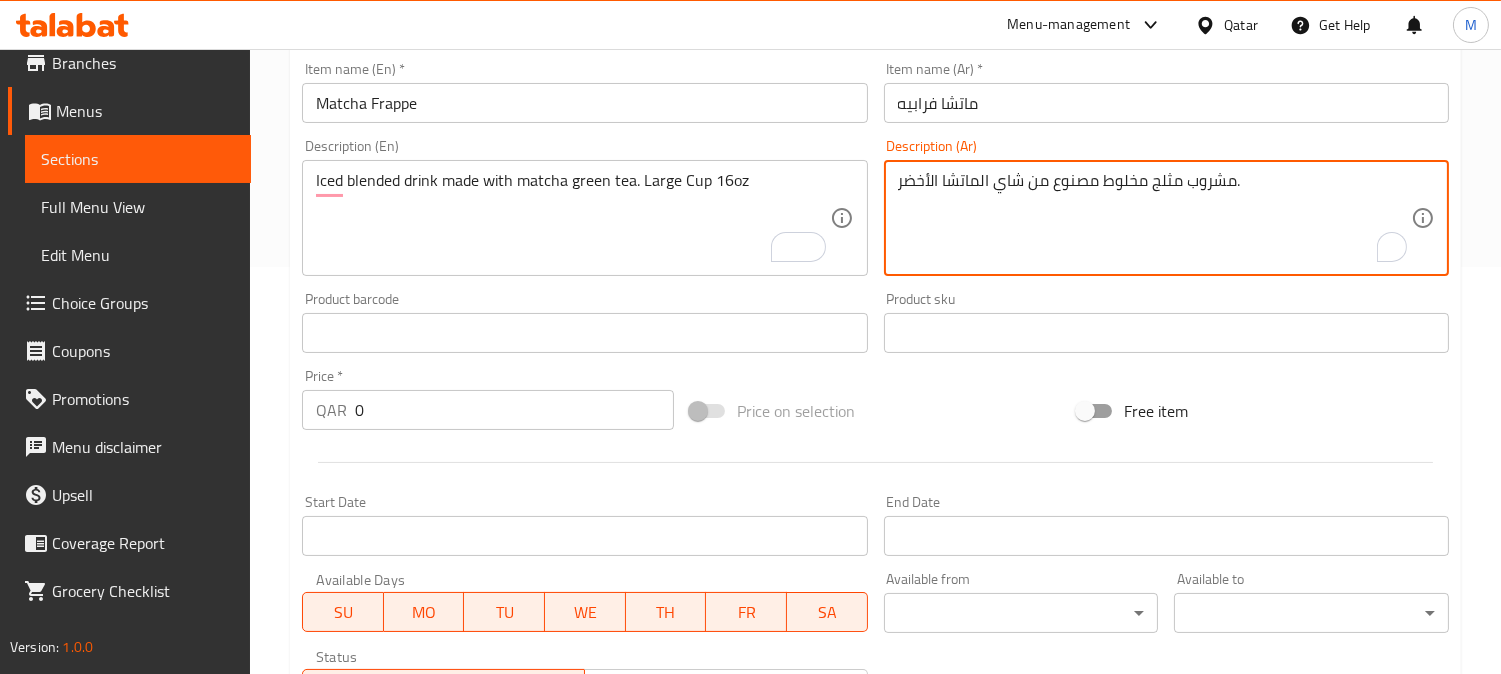 paste on "كوب كبير 16 أونصة" 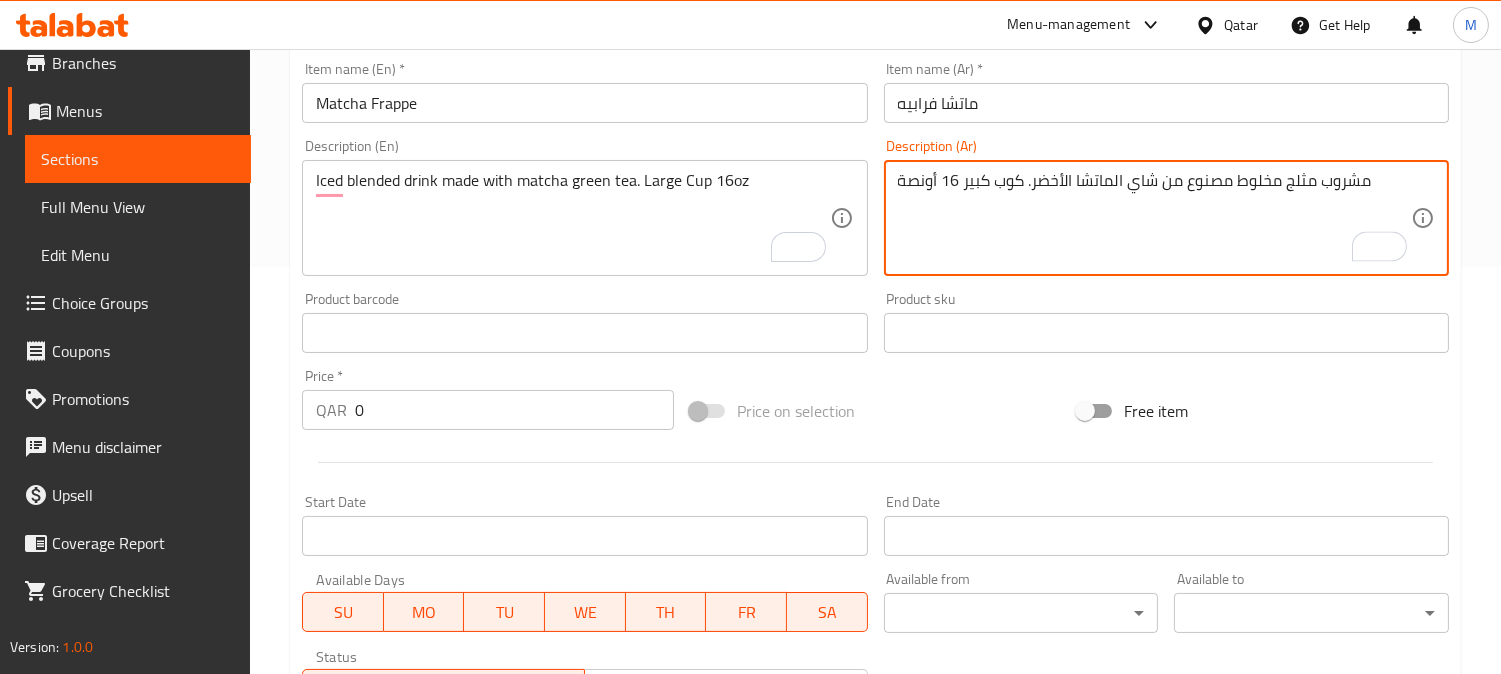 type on "مشروب مثلج مخلوط مصنوع من شاي الماتشا الأخضر. كوب كبير 16 أونصة" 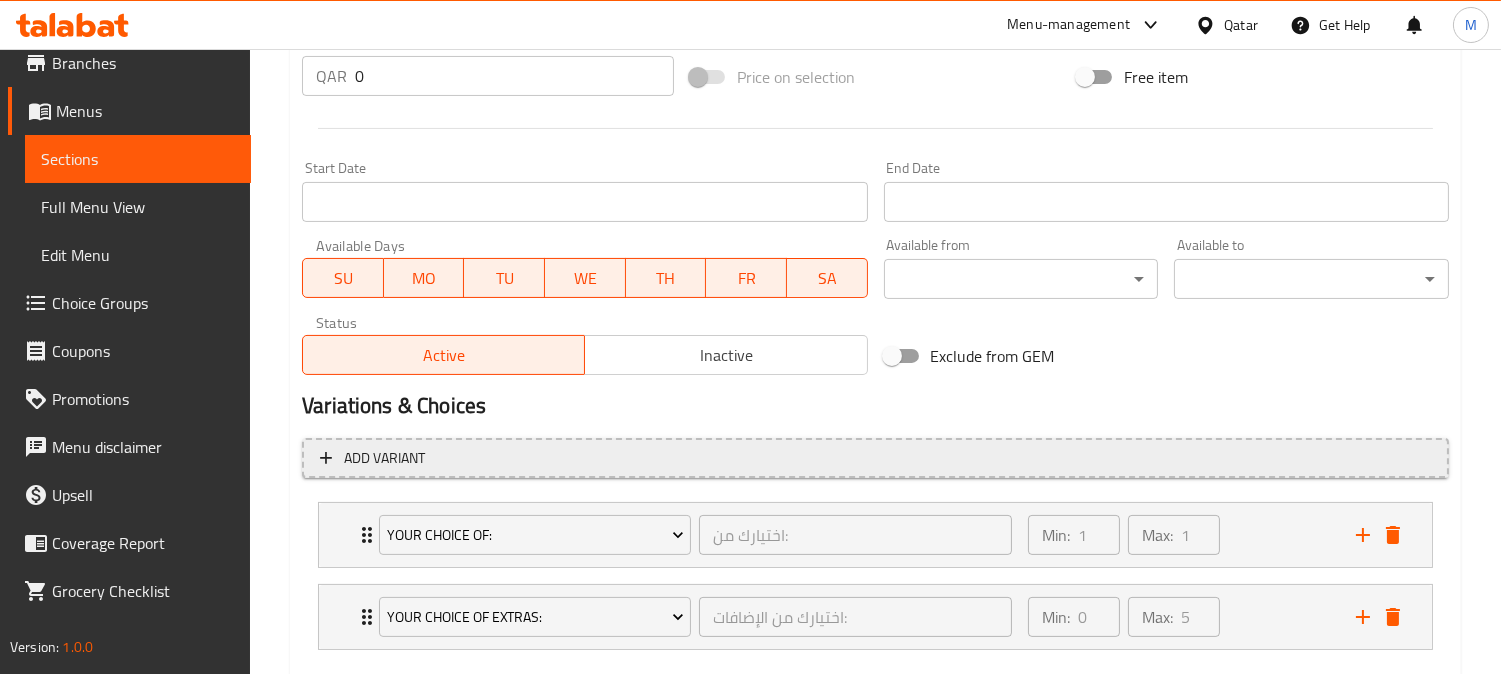 scroll, scrollTop: 852, scrollLeft: 0, axis: vertical 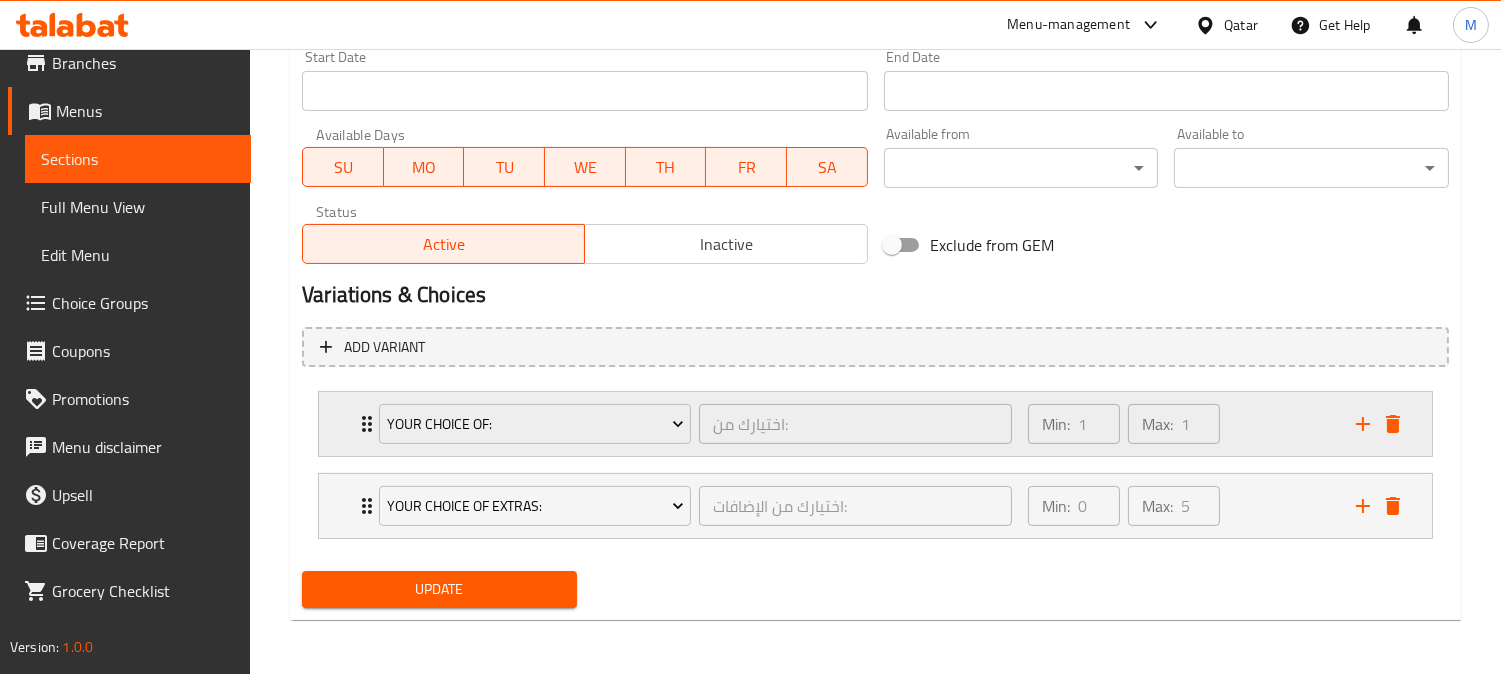 click on "Your Choice Of: اختيارك من: ​ Min: 1 ​ Max: 1 ​" at bounding box center (875, 424) 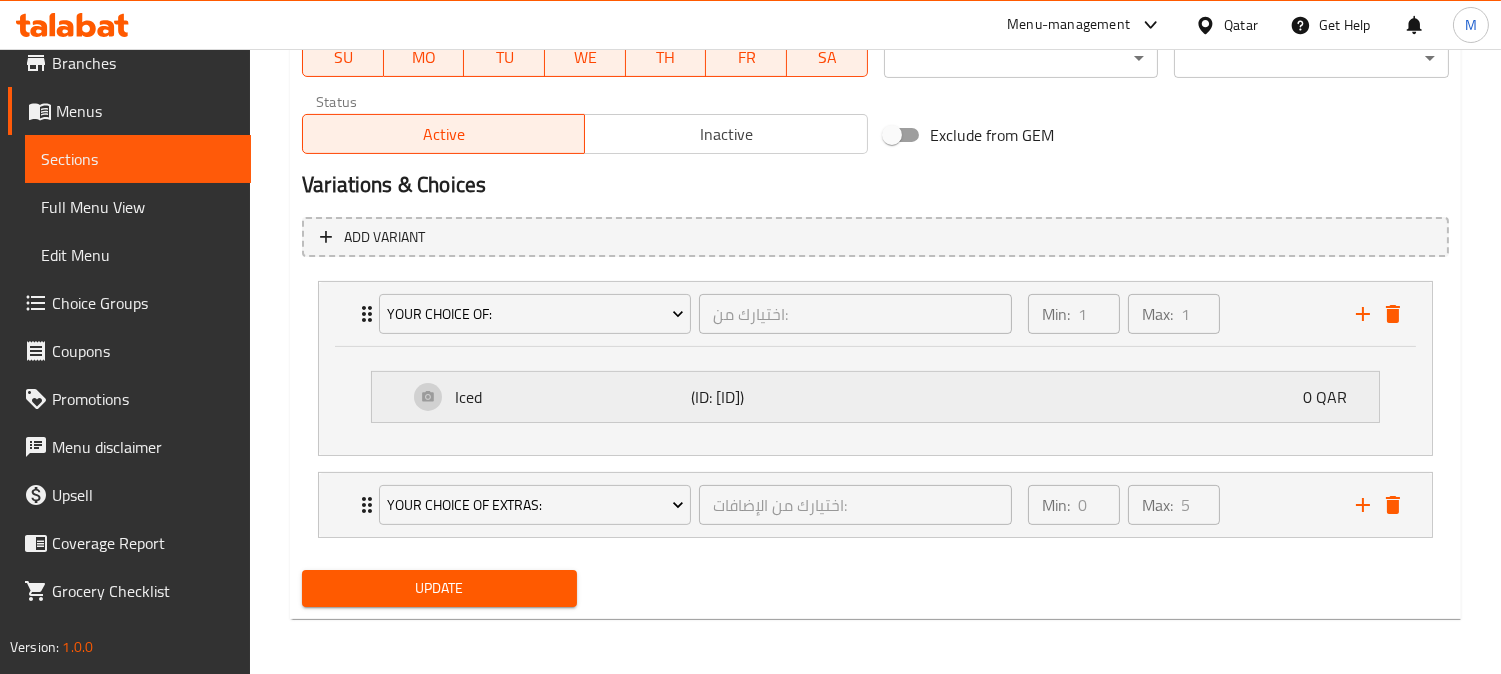 click on "Iced" at bounding box center [572, 397] 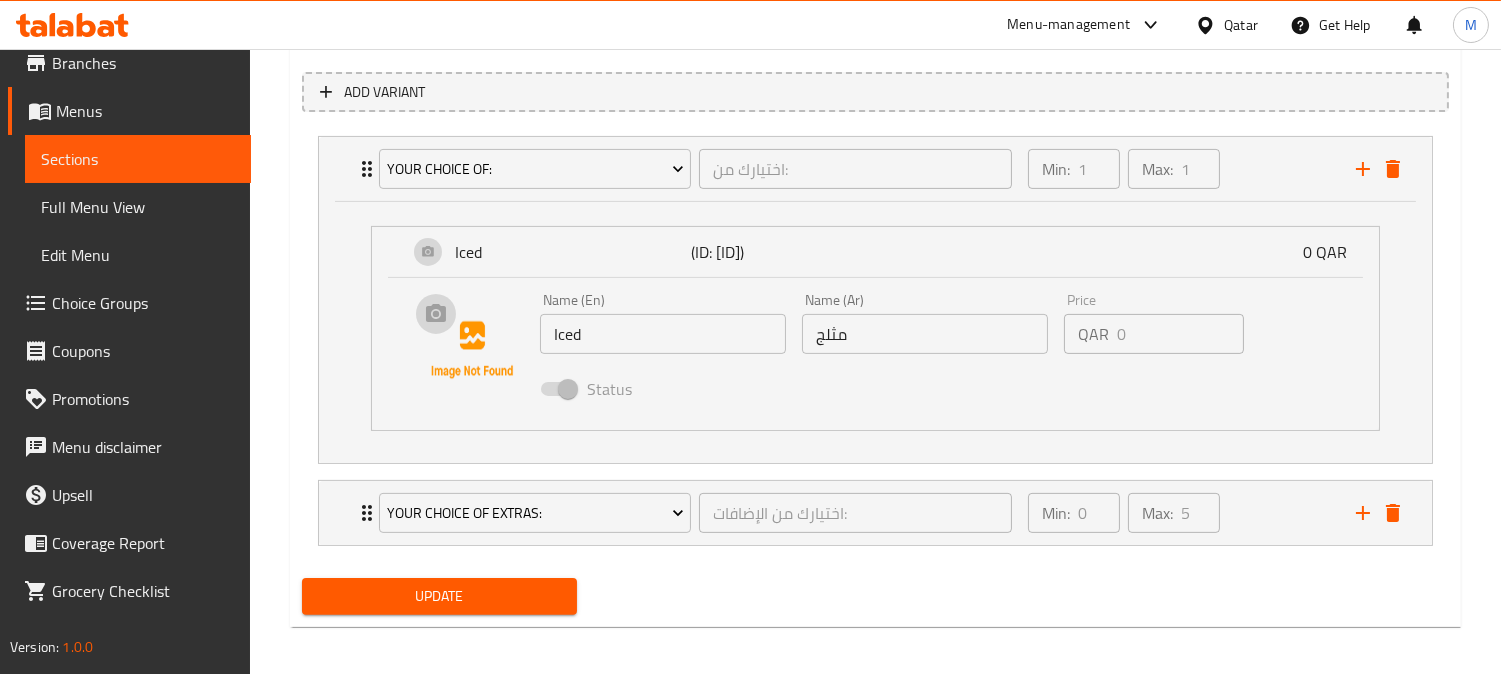 scroll, scrollTop: 1108, scrollLeft: 0, axis: vertical 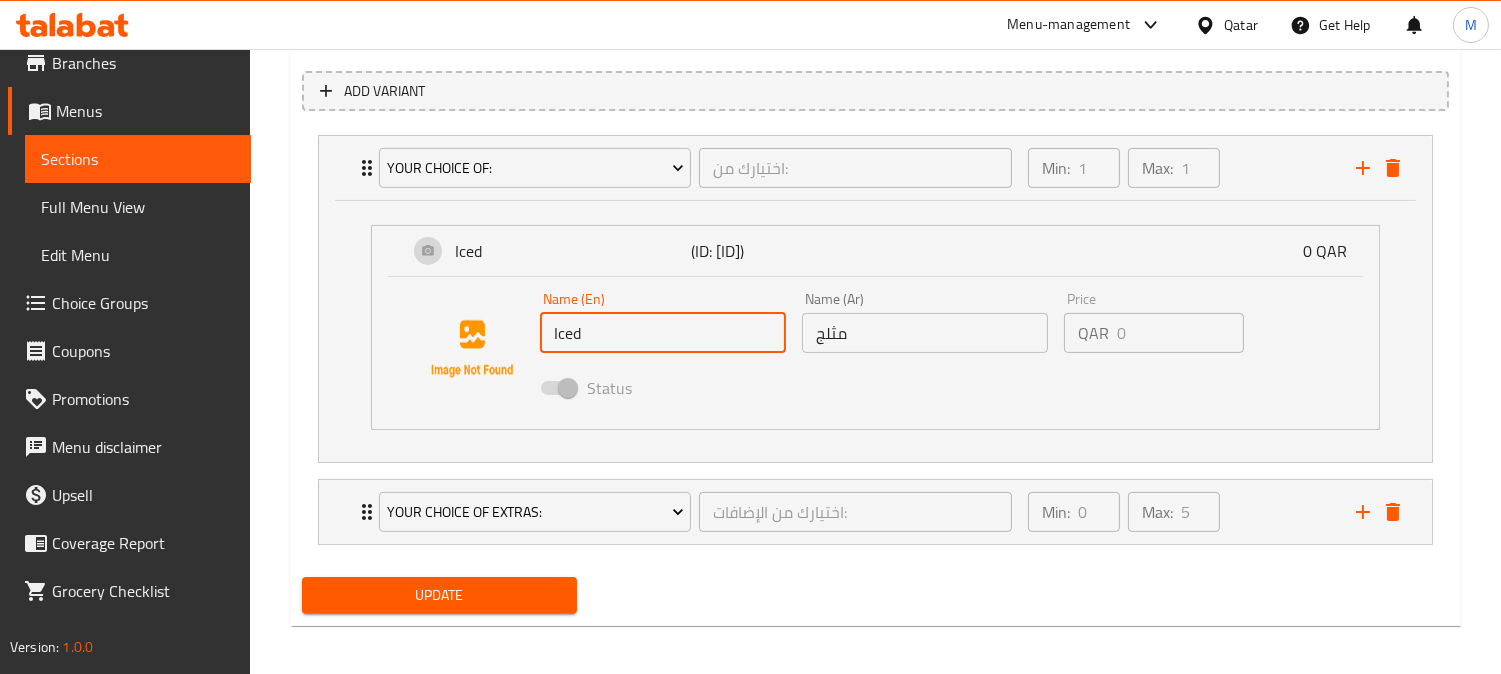 click on "Iced" at bounding box center (663, 333) 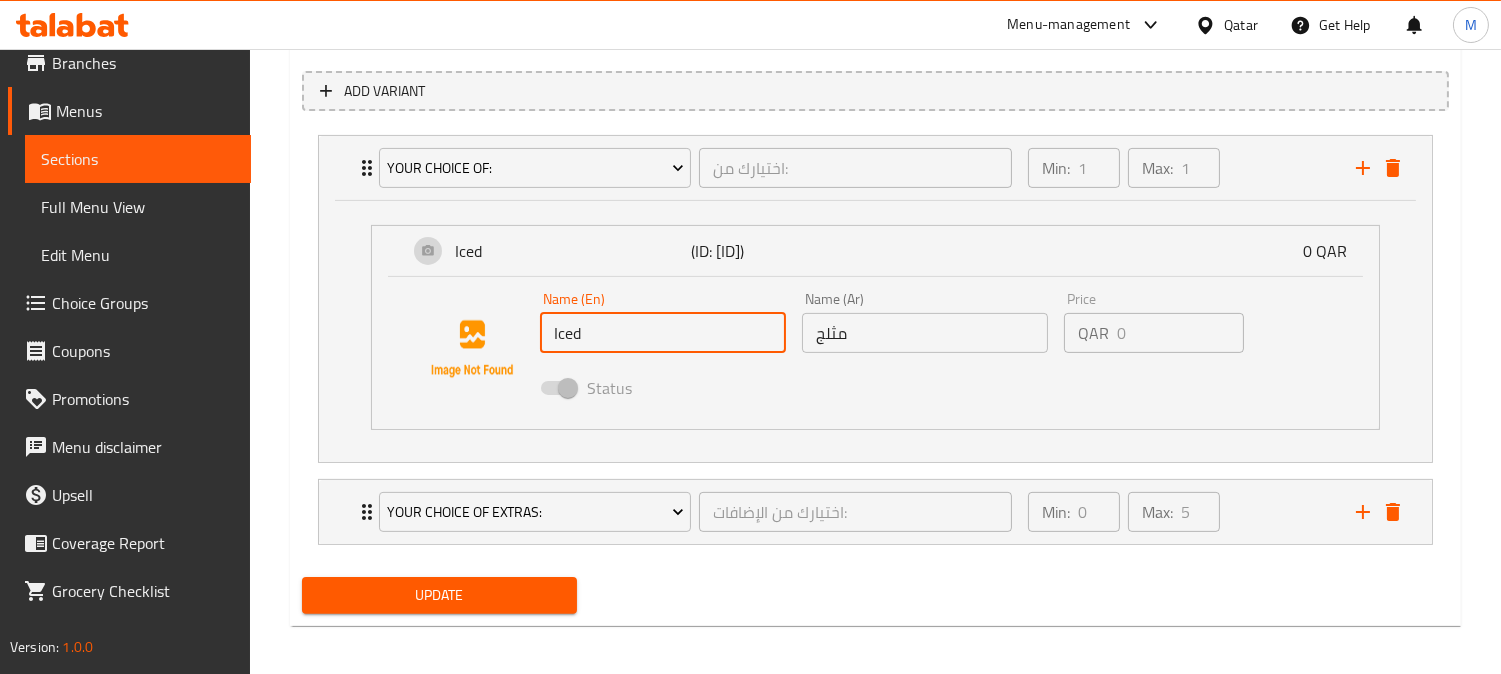 click on "Iced" at bounding box center [663, 333] 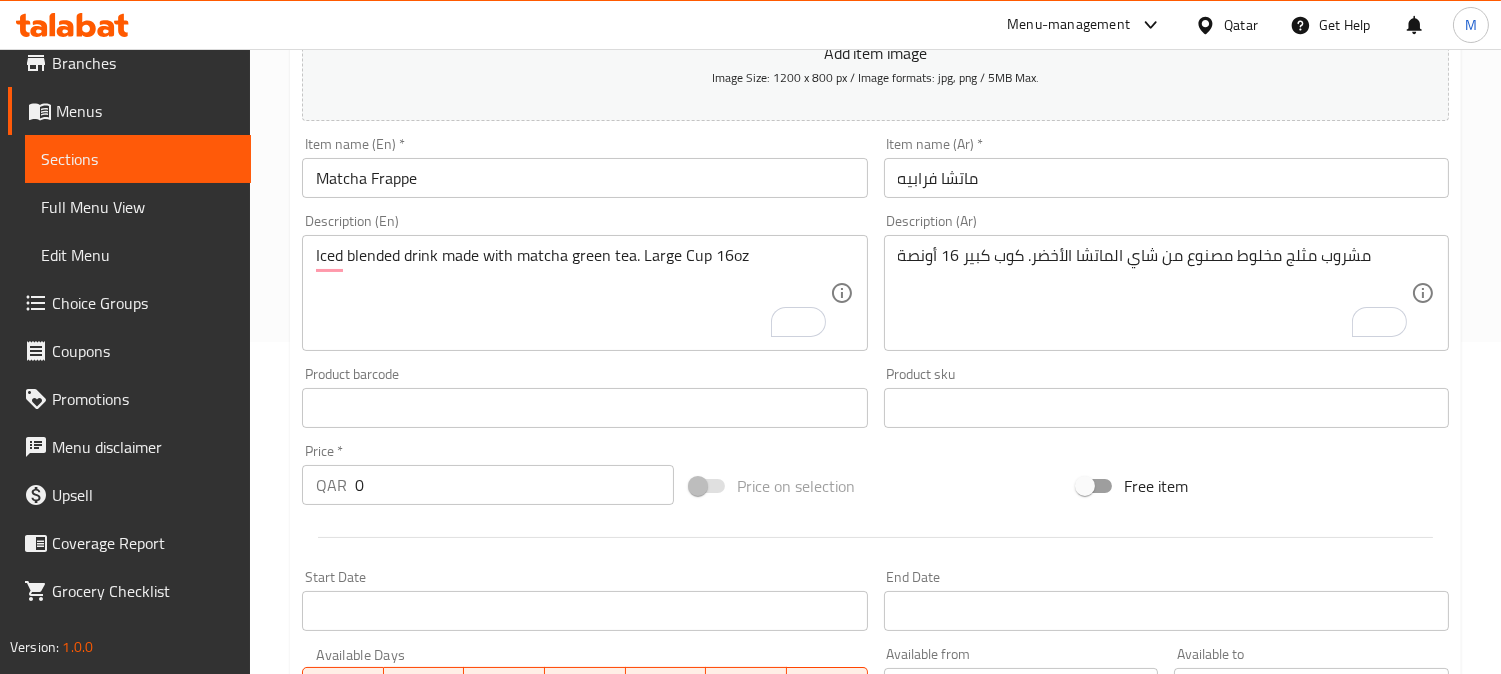 scroll, scrollTop: 331, scrollLeft: 0, axis: vertical 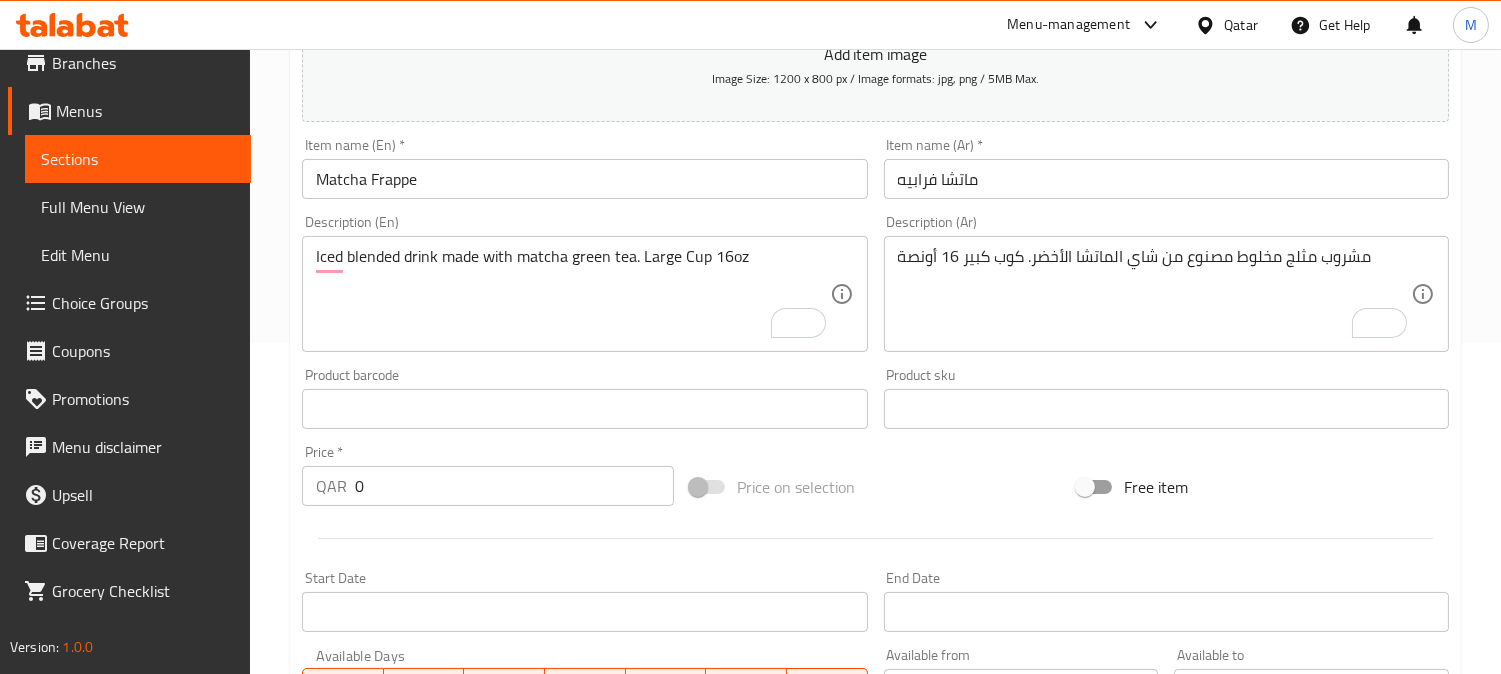 click on "Matcha Frappe" at bounding box center [584, 179] 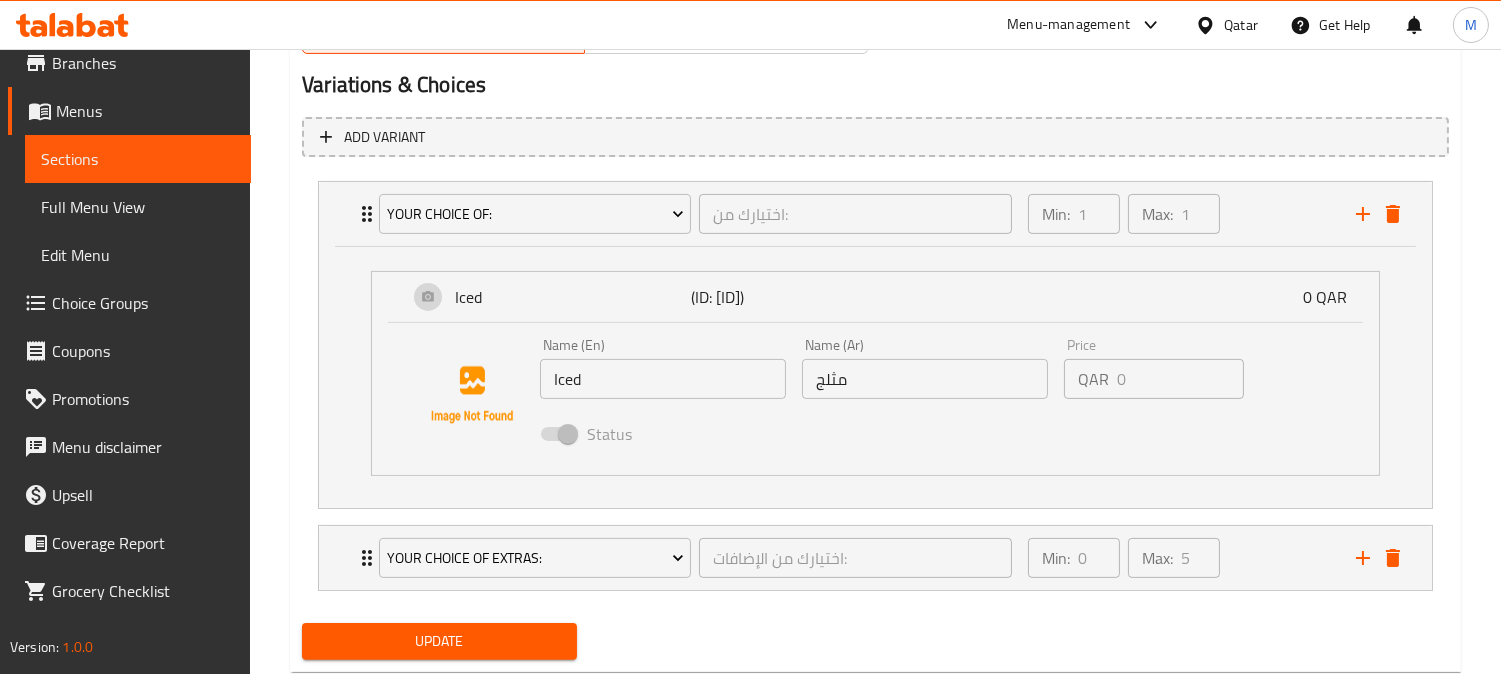 scroll, scrollTop: 1108, scrollLeft: 0, axis: vertical 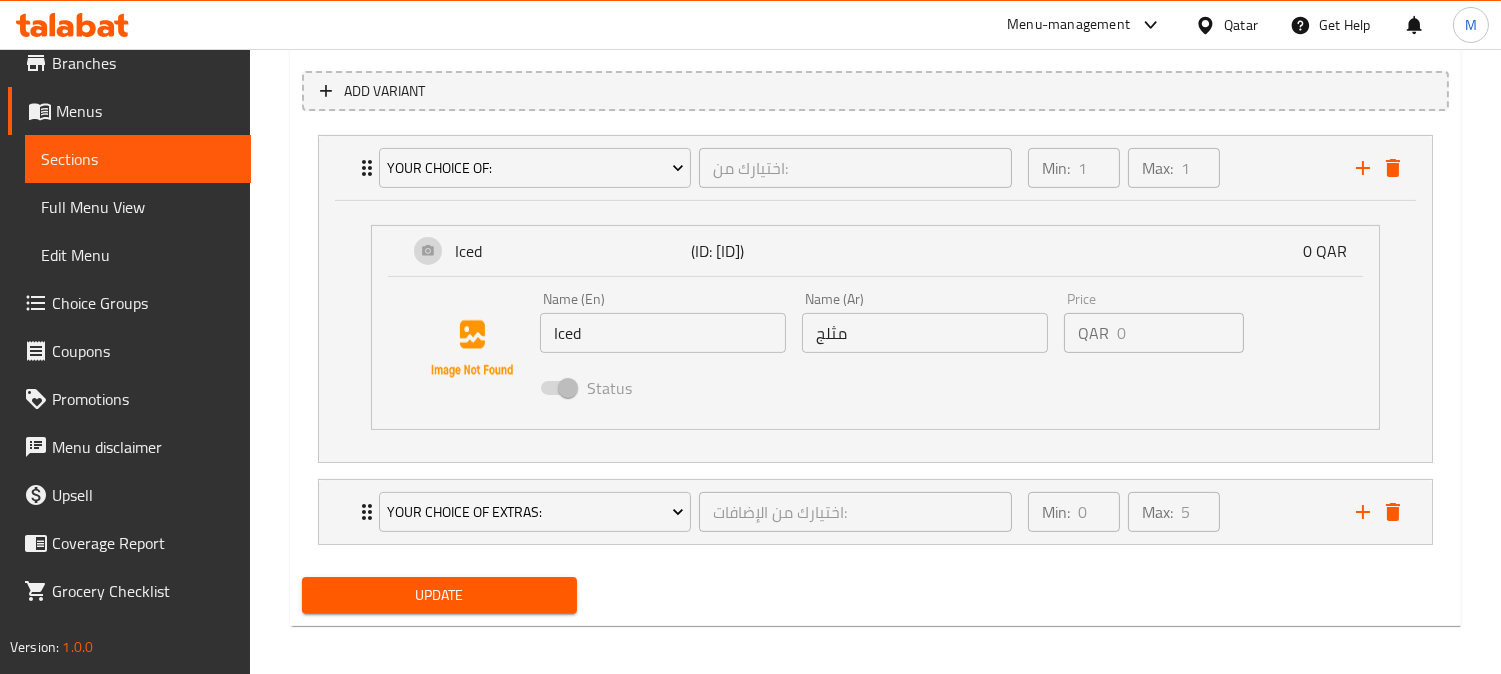 type on "Iced Matcha Frappe" 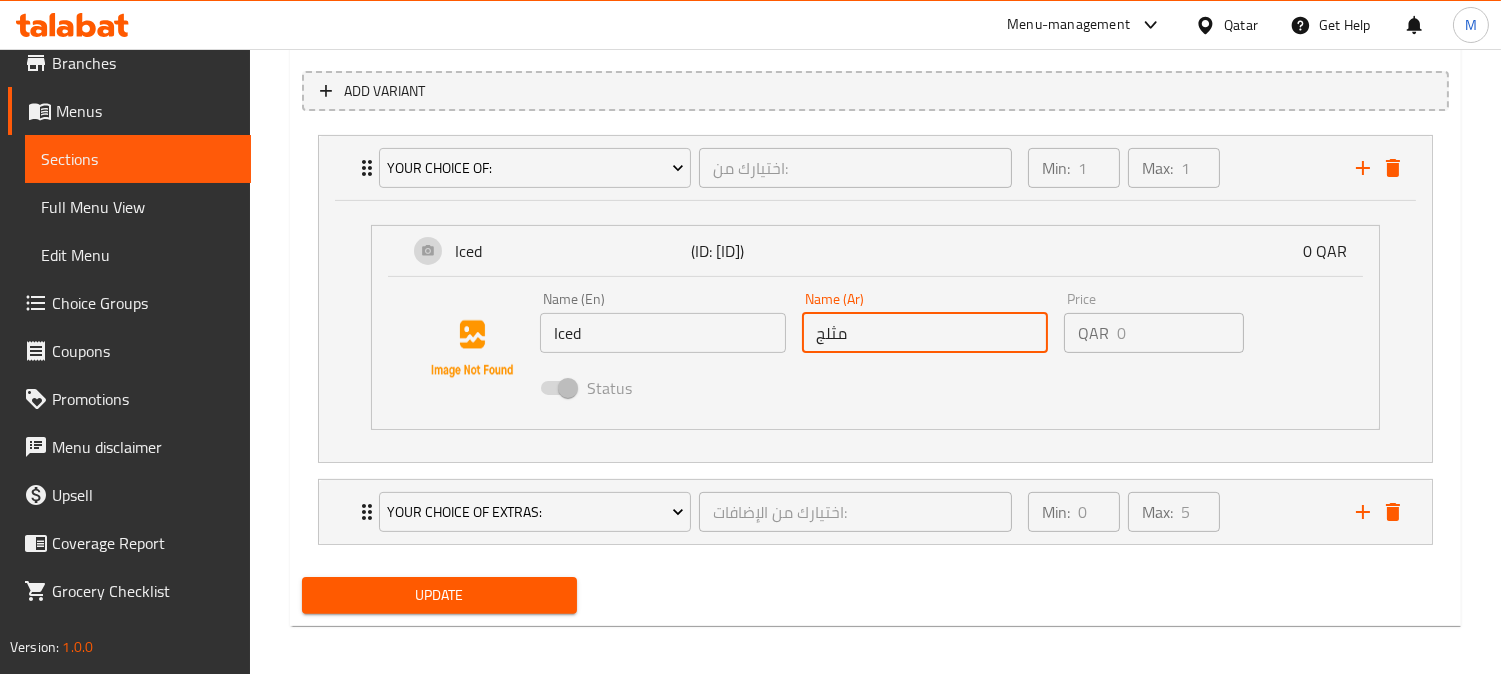 click on "مثلج" at bounding box center (925, 333) 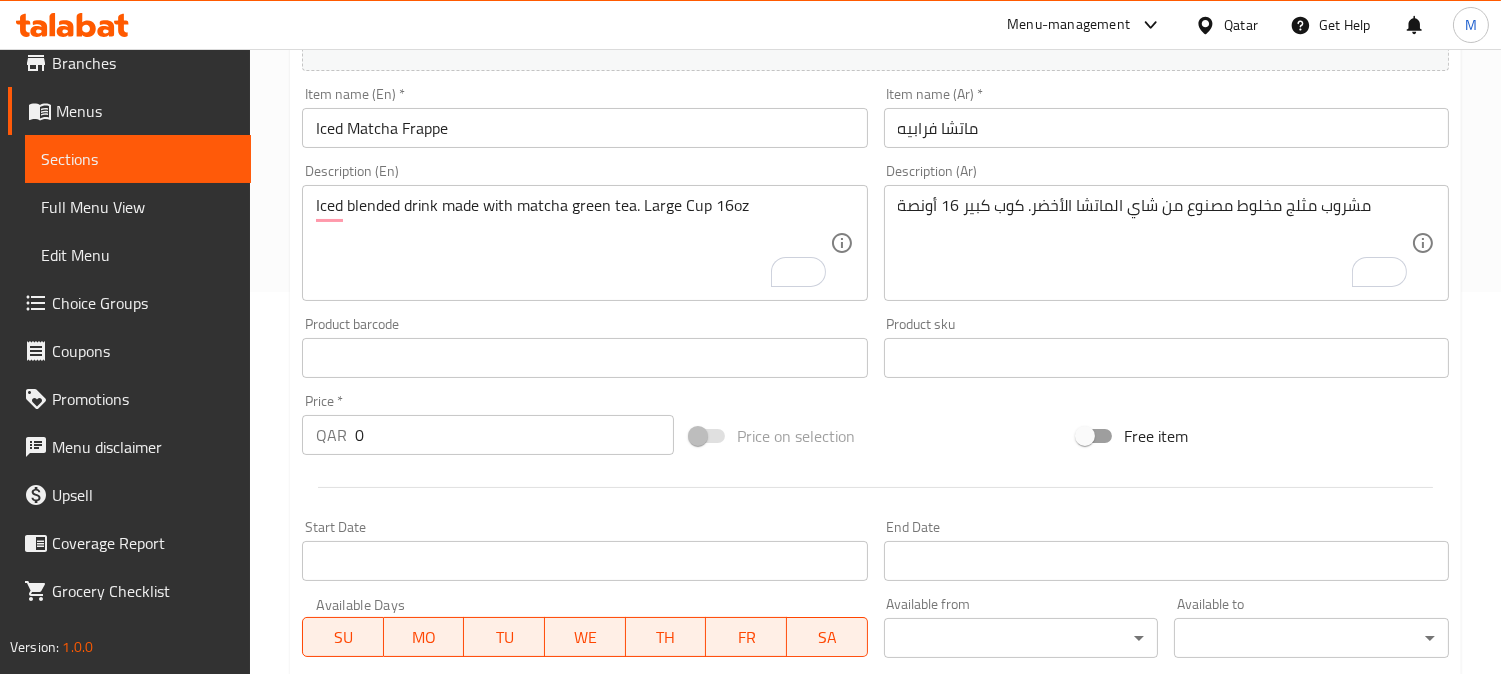 scroll, scrollTop: 220, scrollLeft: 0, axis: vertical 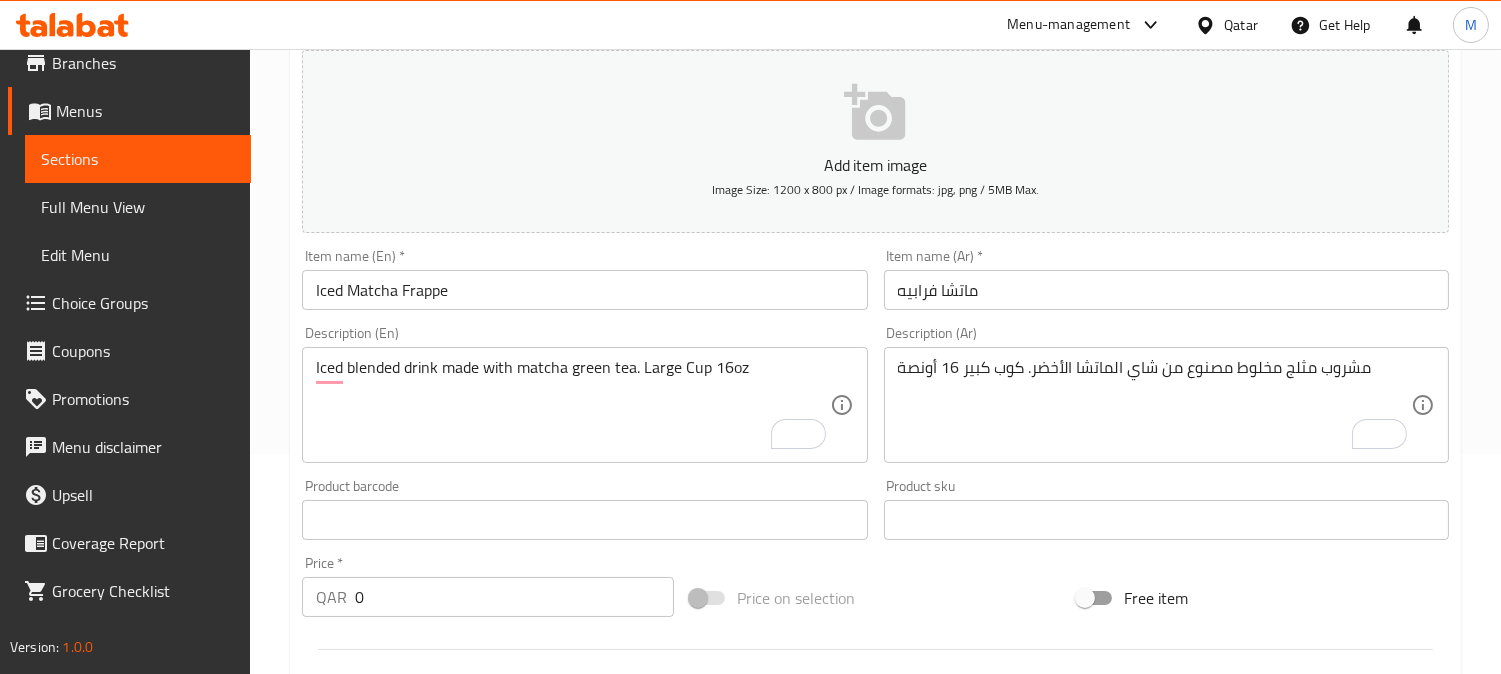 click on "ماتشا فرابيه" at bounding box center [1166, 290] 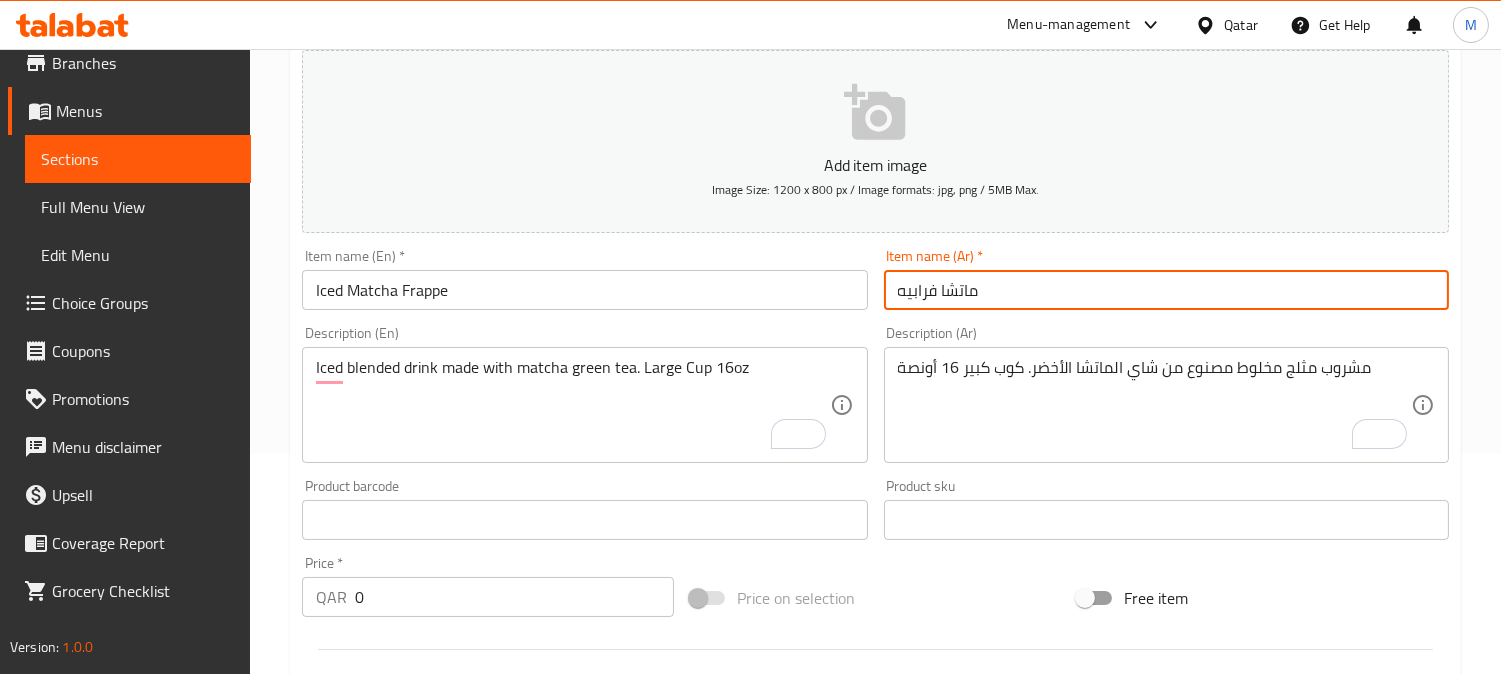 paste on "مثلج" 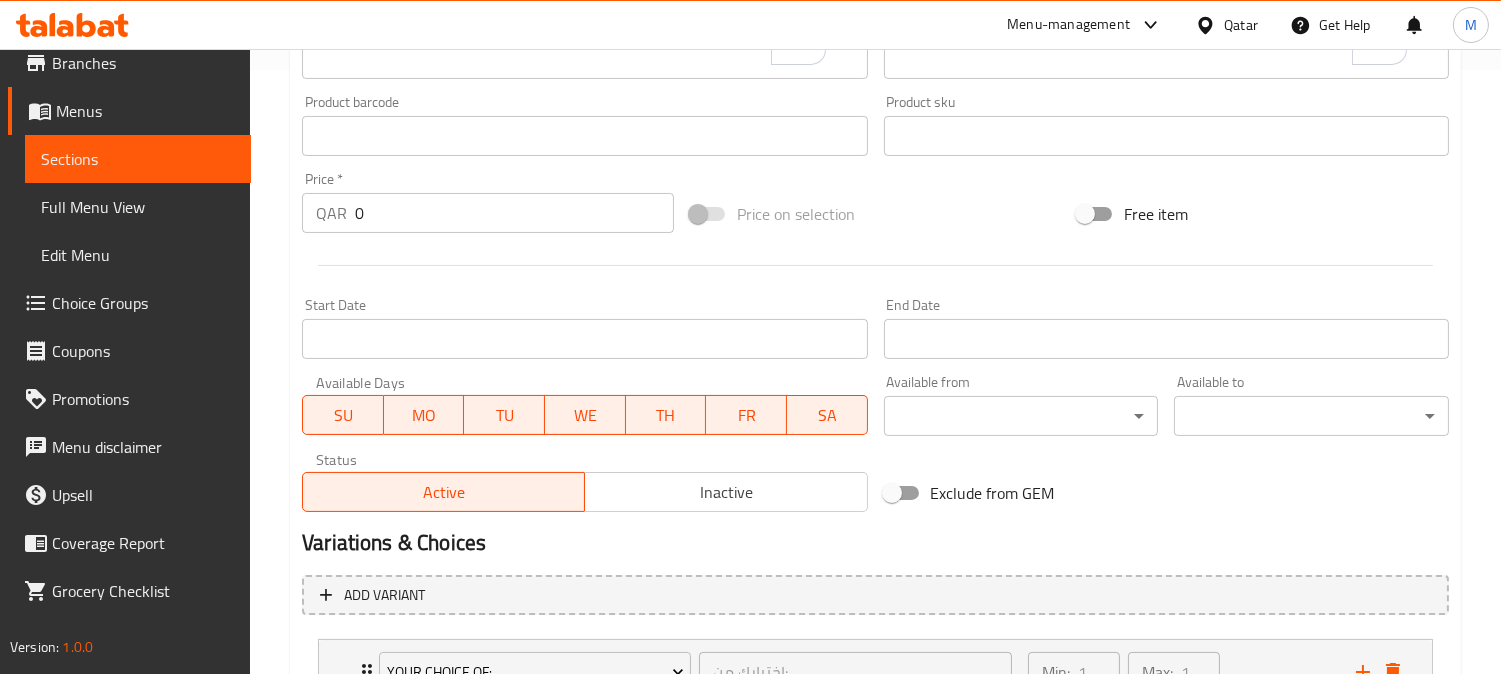 scroll, scrollTop: 664, scrollLeft: 0, axis: vertical 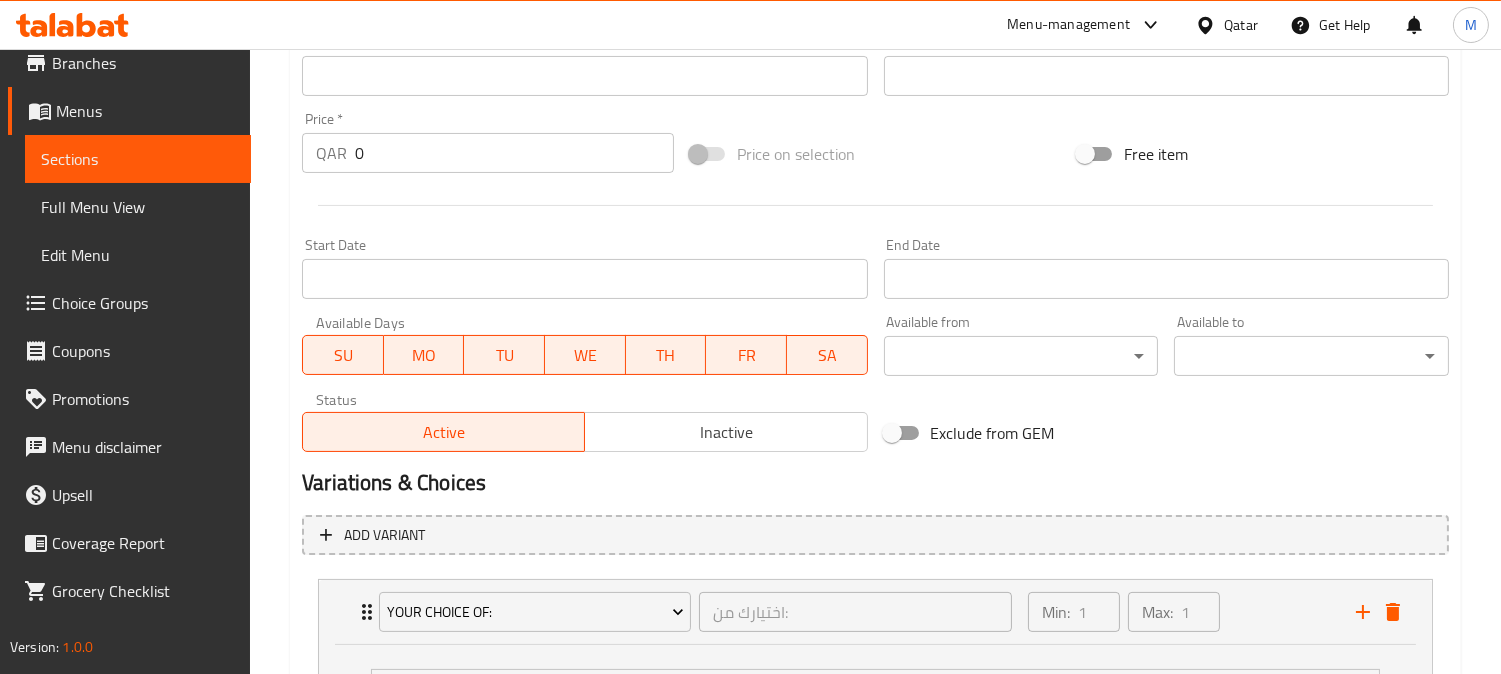 type on "ماتشا فرابيه مثلج" 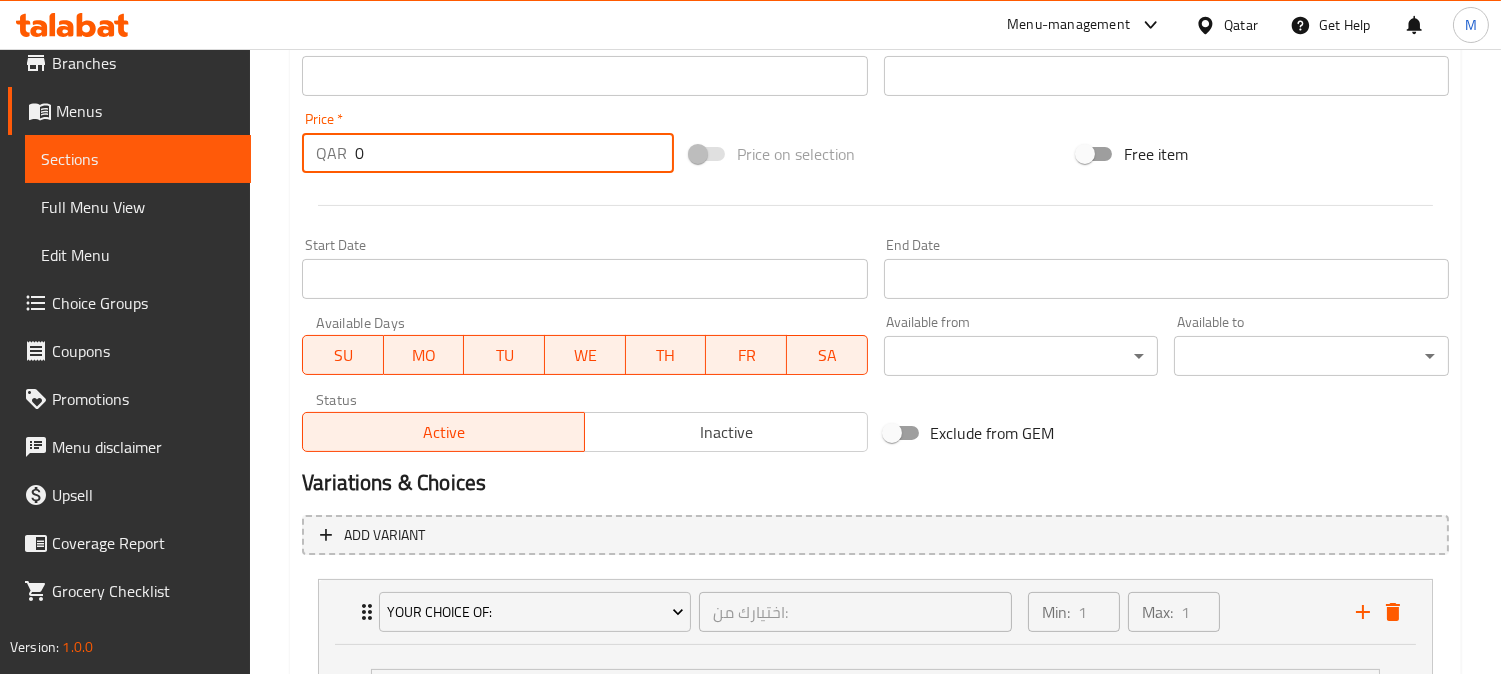 click on "QAR 0 Price  *" at bounding box center [488, 153] 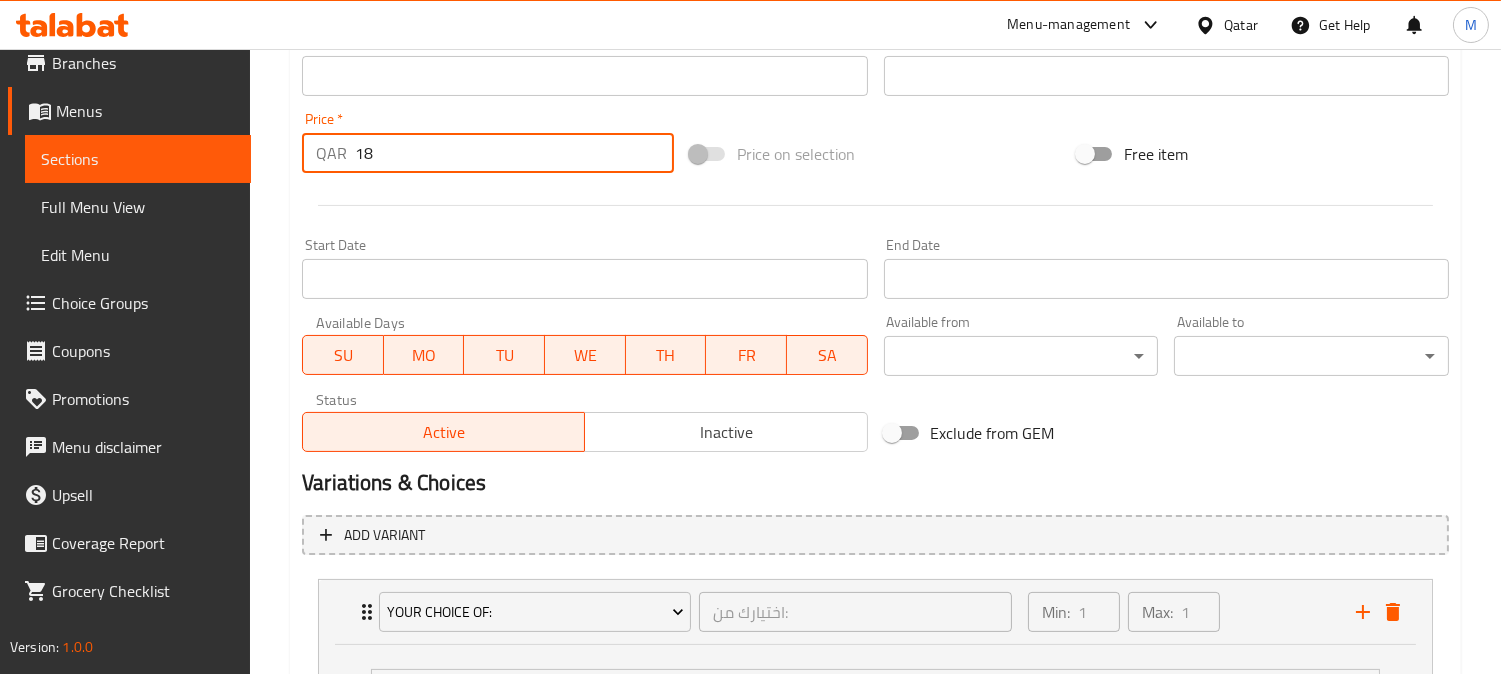type on "18" 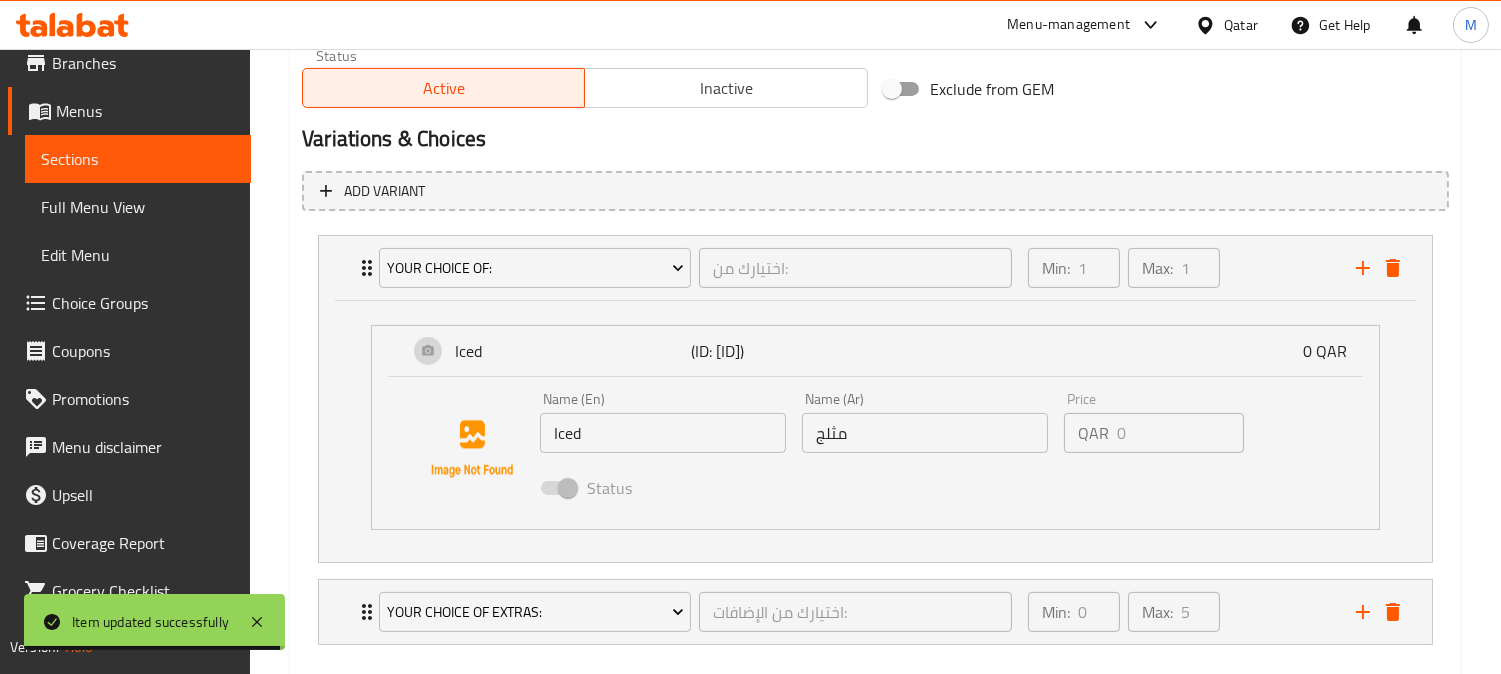 scroll, scrollTop: 1108, scrollLeft: 0, axis: vertical 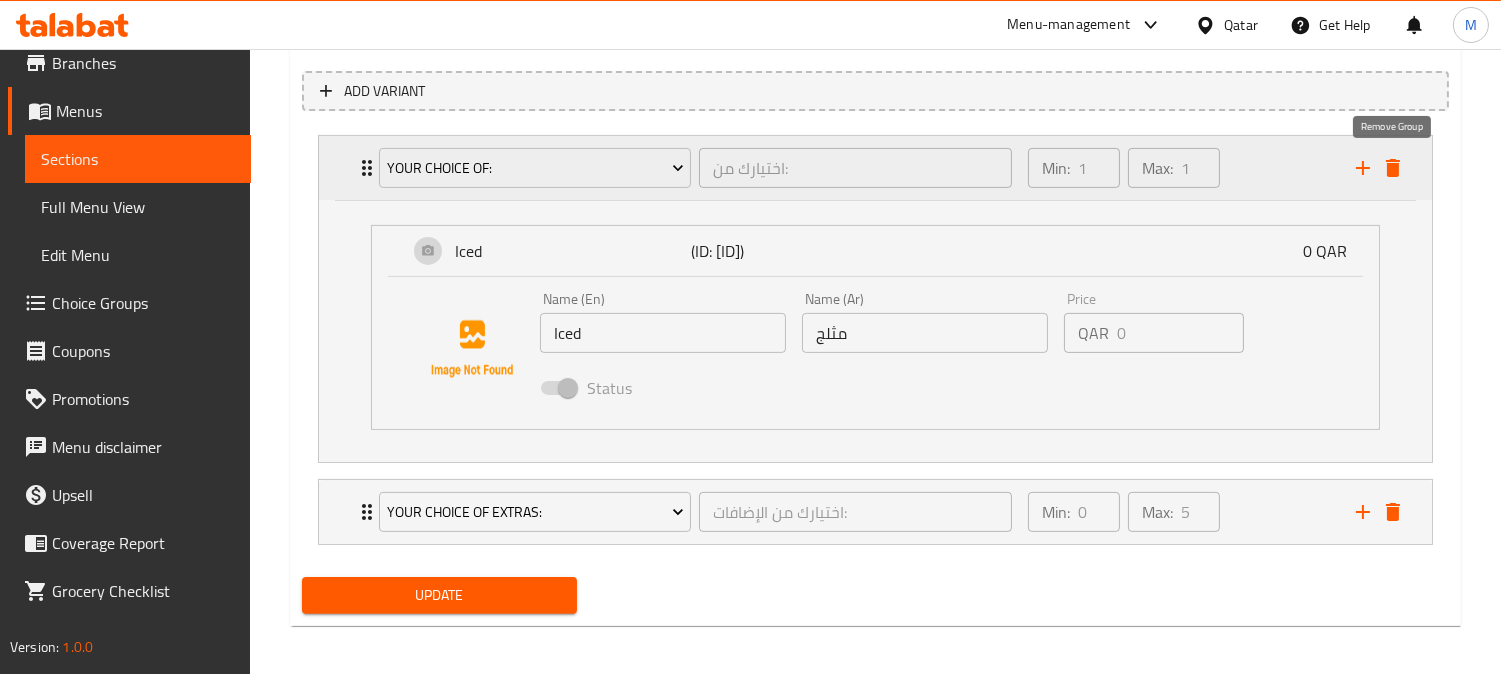 click 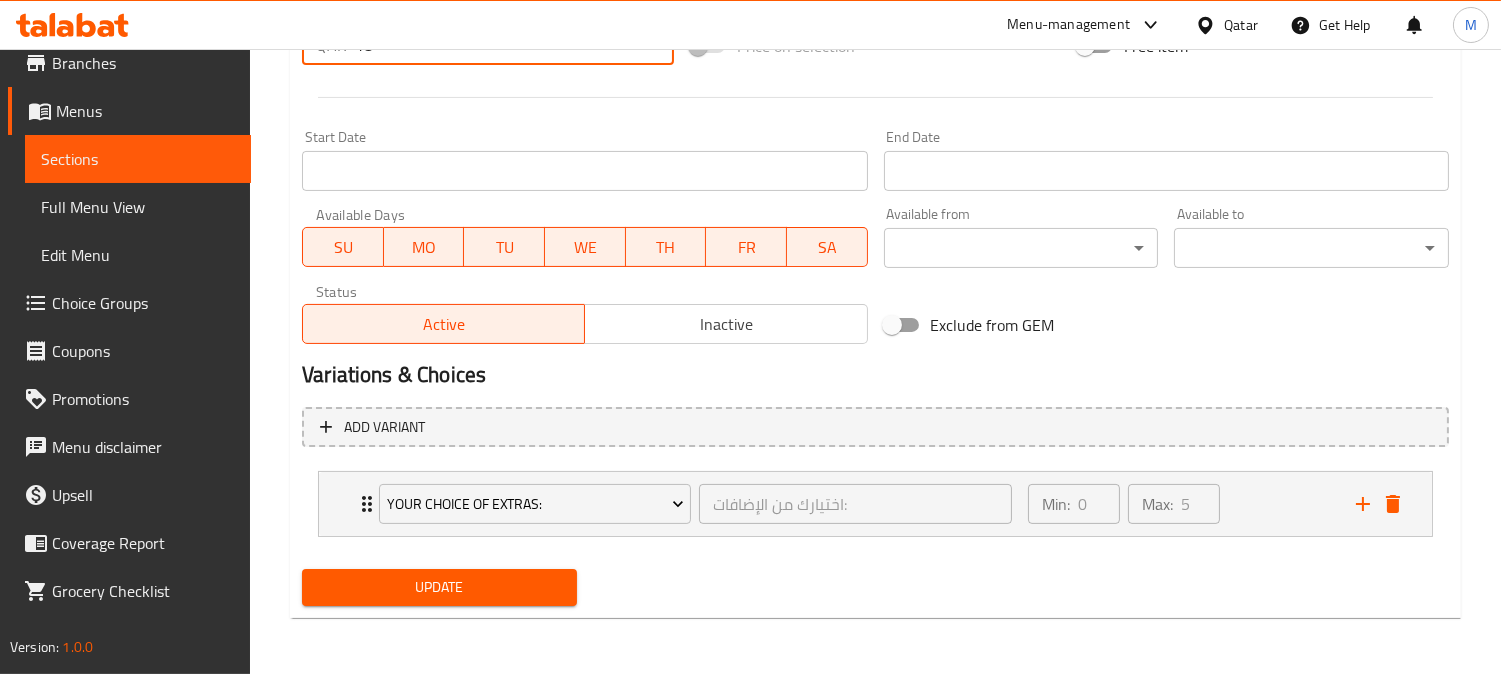 scroll, scrollTop: 770, scrollLeft: 0, axis: vertical 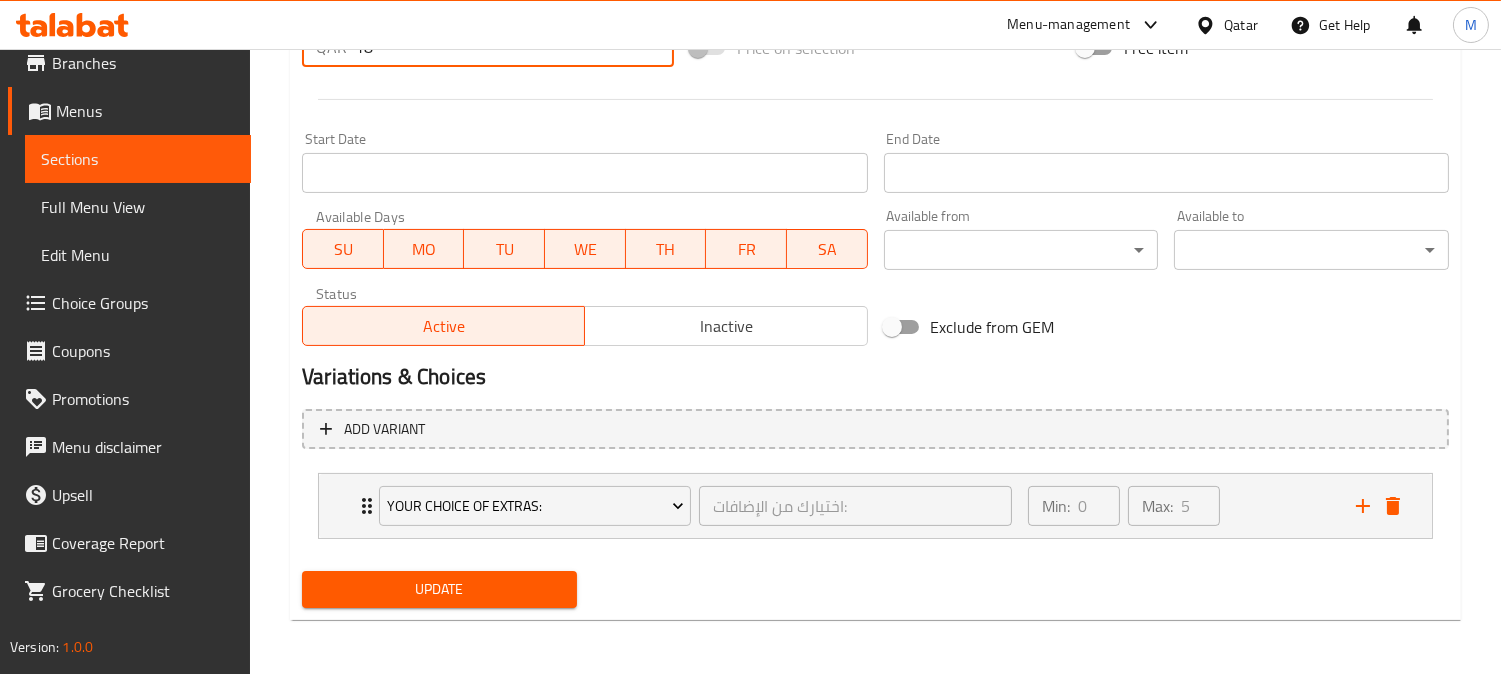 click on "Update" at bounding box center [439, 589] 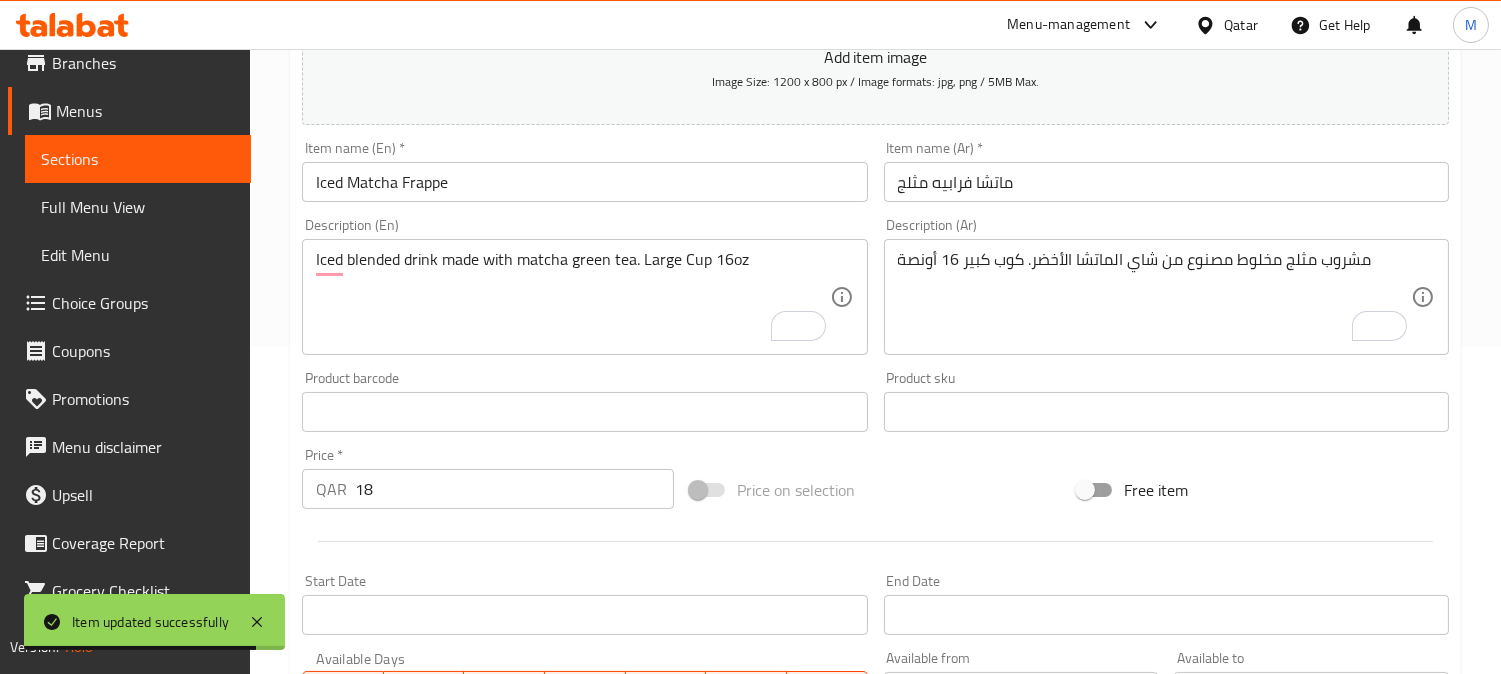 scroll, scrollTop: 325, scrollLeft: 0, axis: vertical 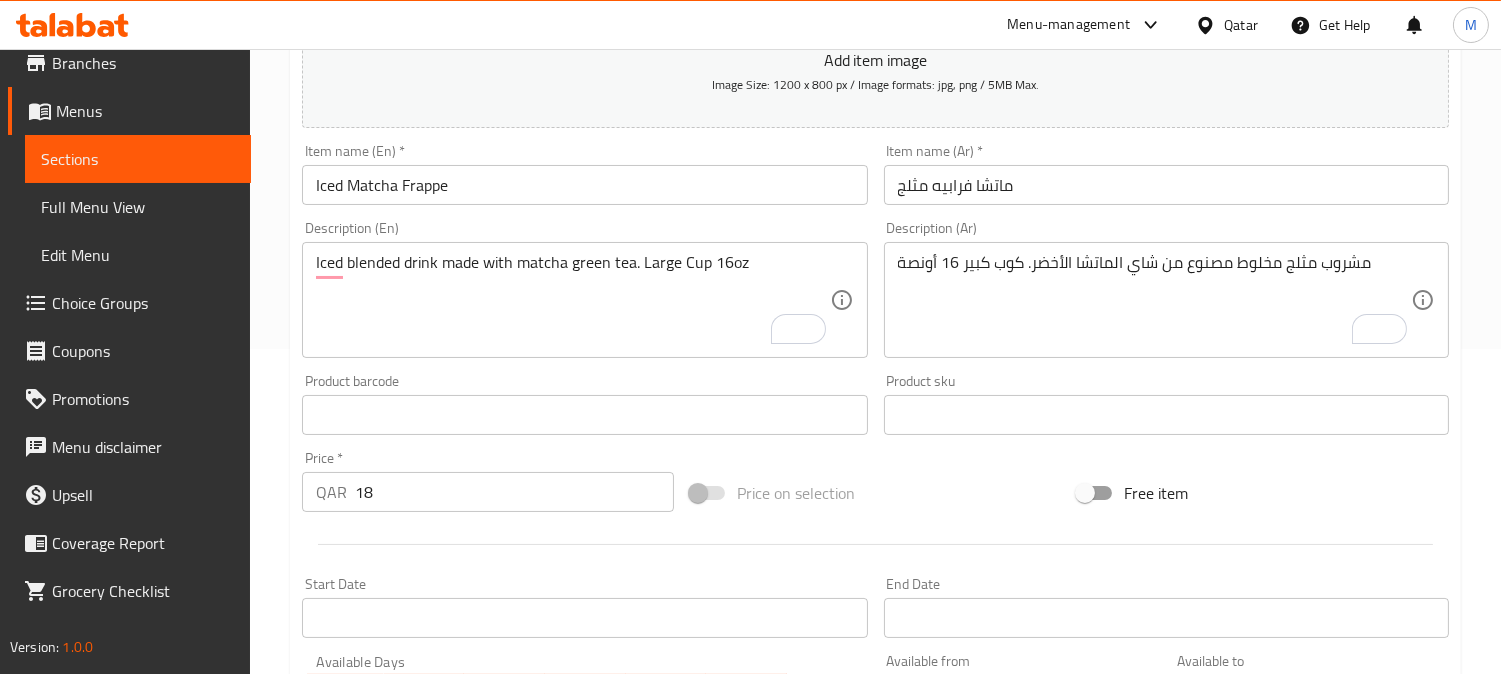 click on "ماتشا فرابيه مثلج" at bounding box center [1166, 185] 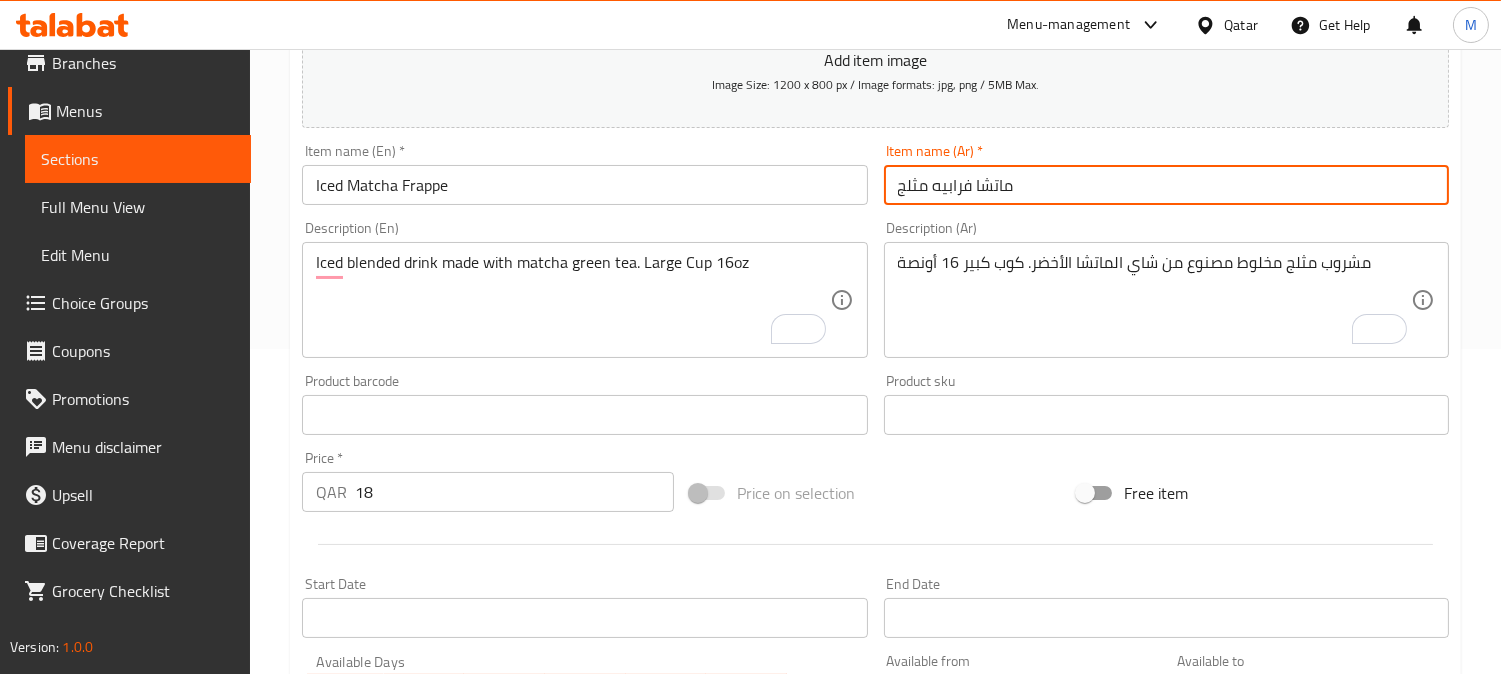 click on "Update" at bounding box center [439, 1034] 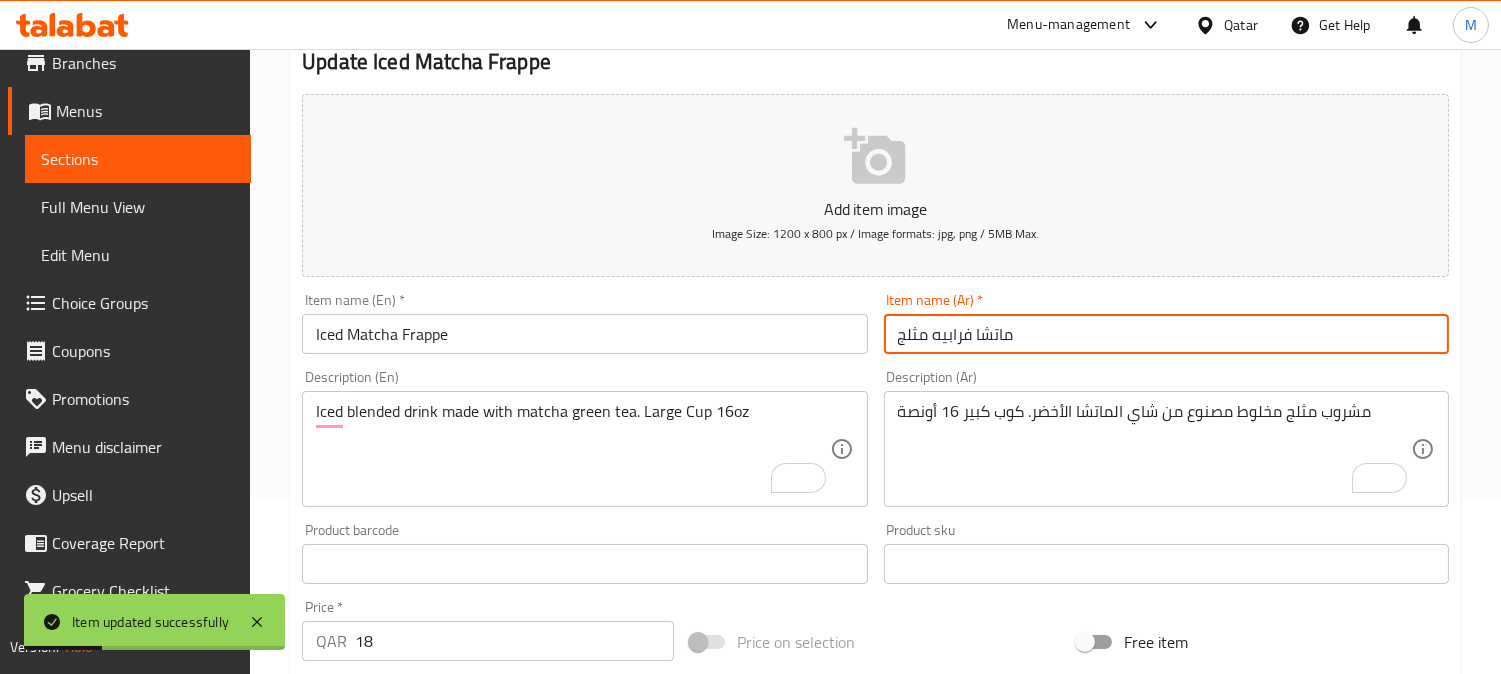 scroll, scrollTop: 0, scrollLeft: 0, axis: both 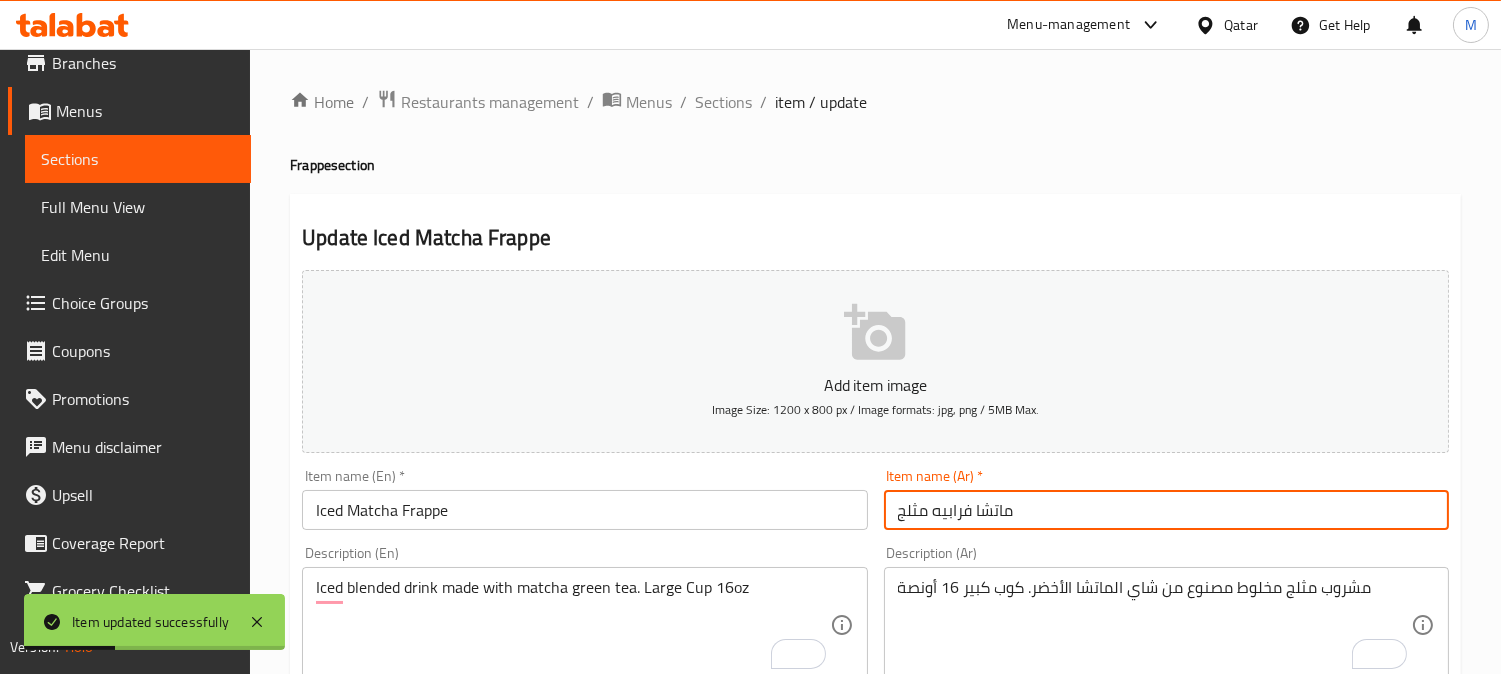 click on "Sections" at bounding box center [723, 102] 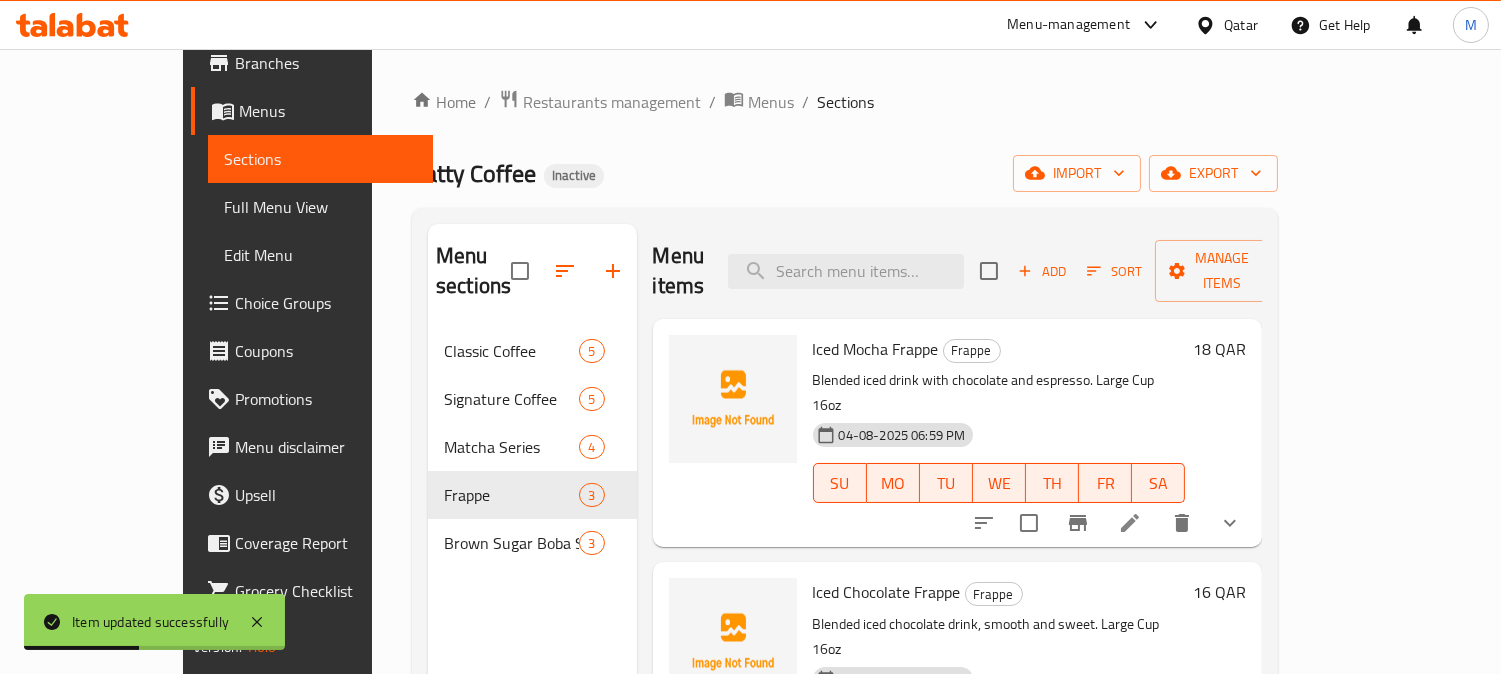 scroll, scrollTop: 30, scrollLeft: 0, axis: vertical 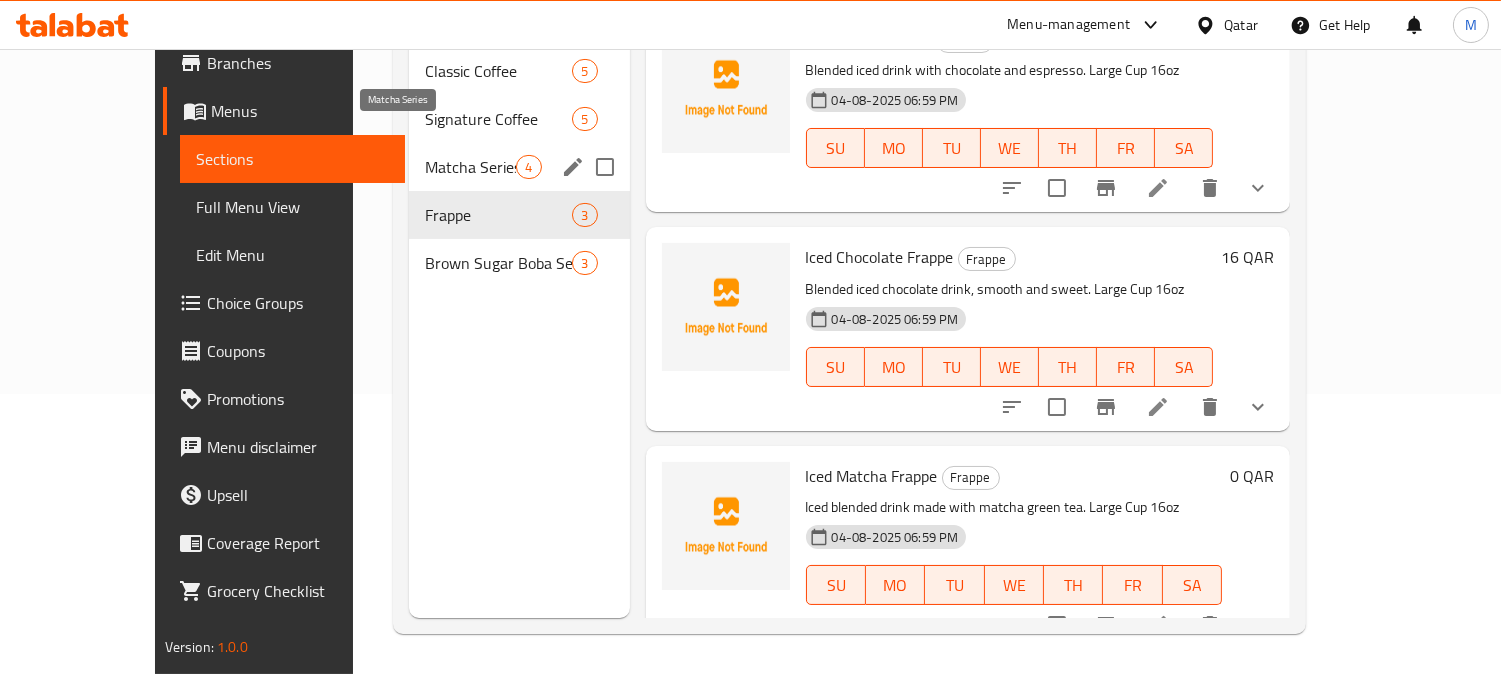click on "Matcha Series" at bounding box center [470, 167] 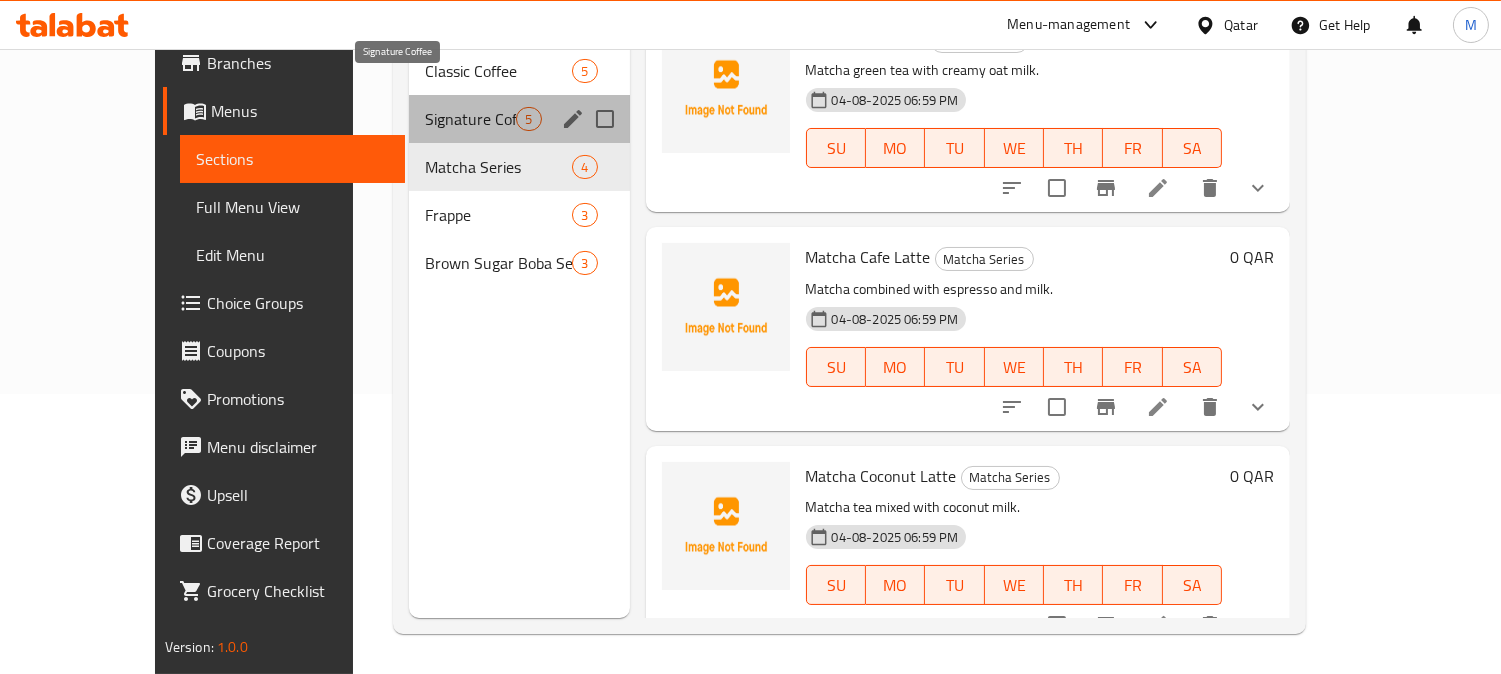 drag, startPoint x: 410, startPoint y: 81, endPoint x: 348, endPoint y: 95, distance: 63.560993 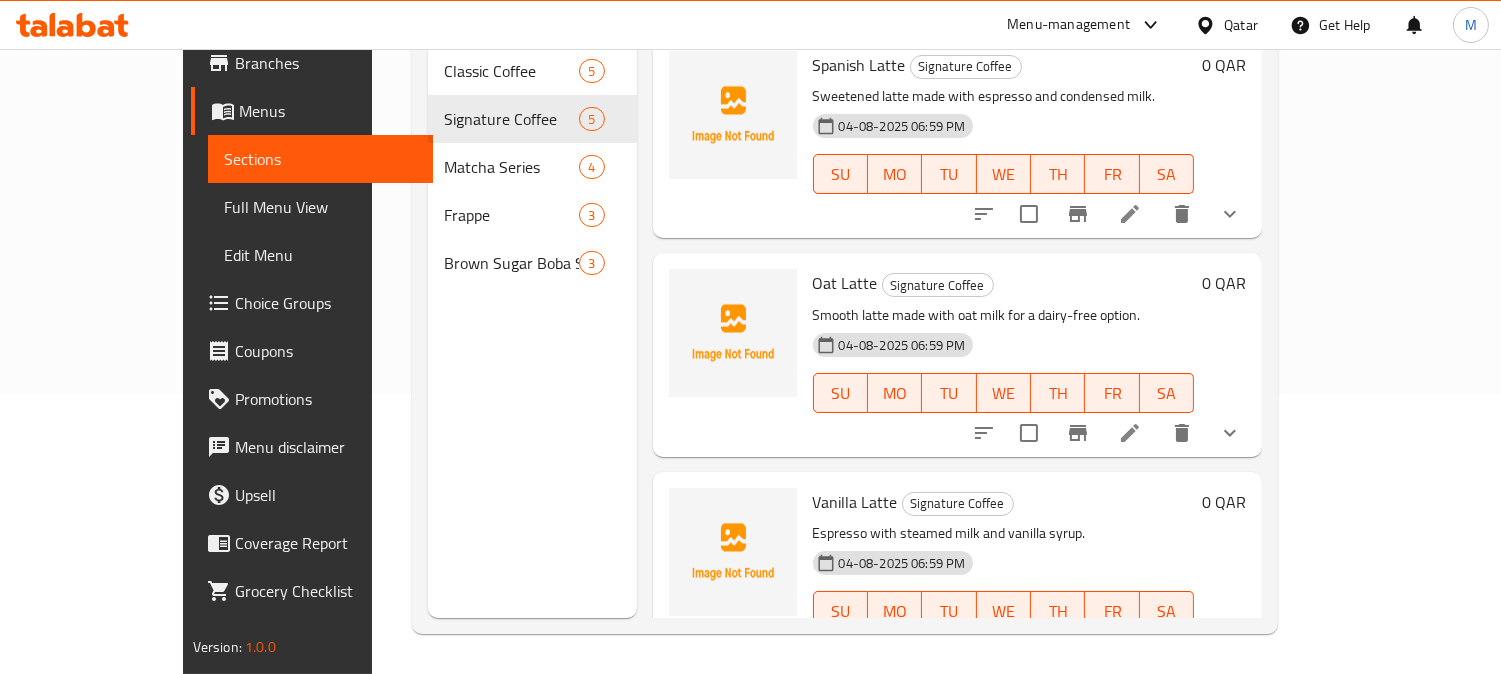 scroll, scrollTop: 0, scrollLeft: 0, axis: both 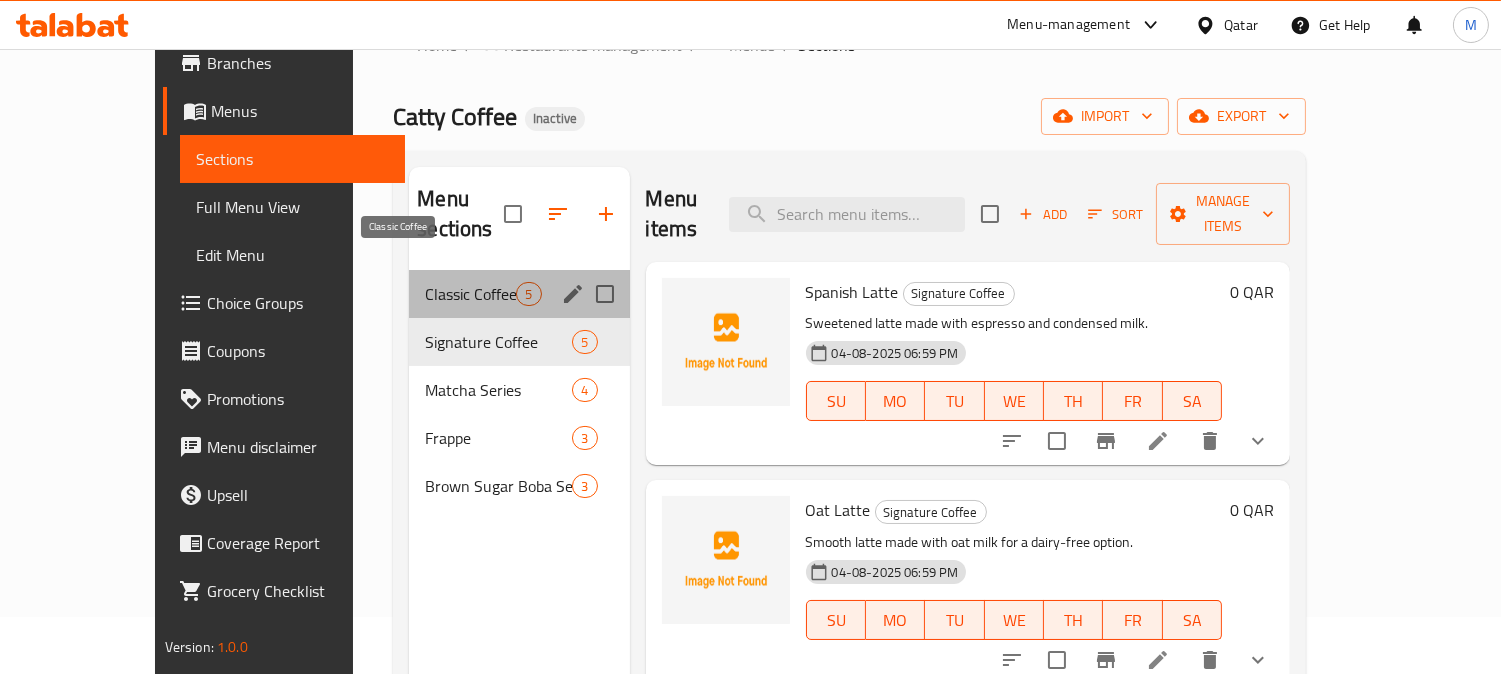 click on "Classic Coffee" at bounding box center [470, 294] 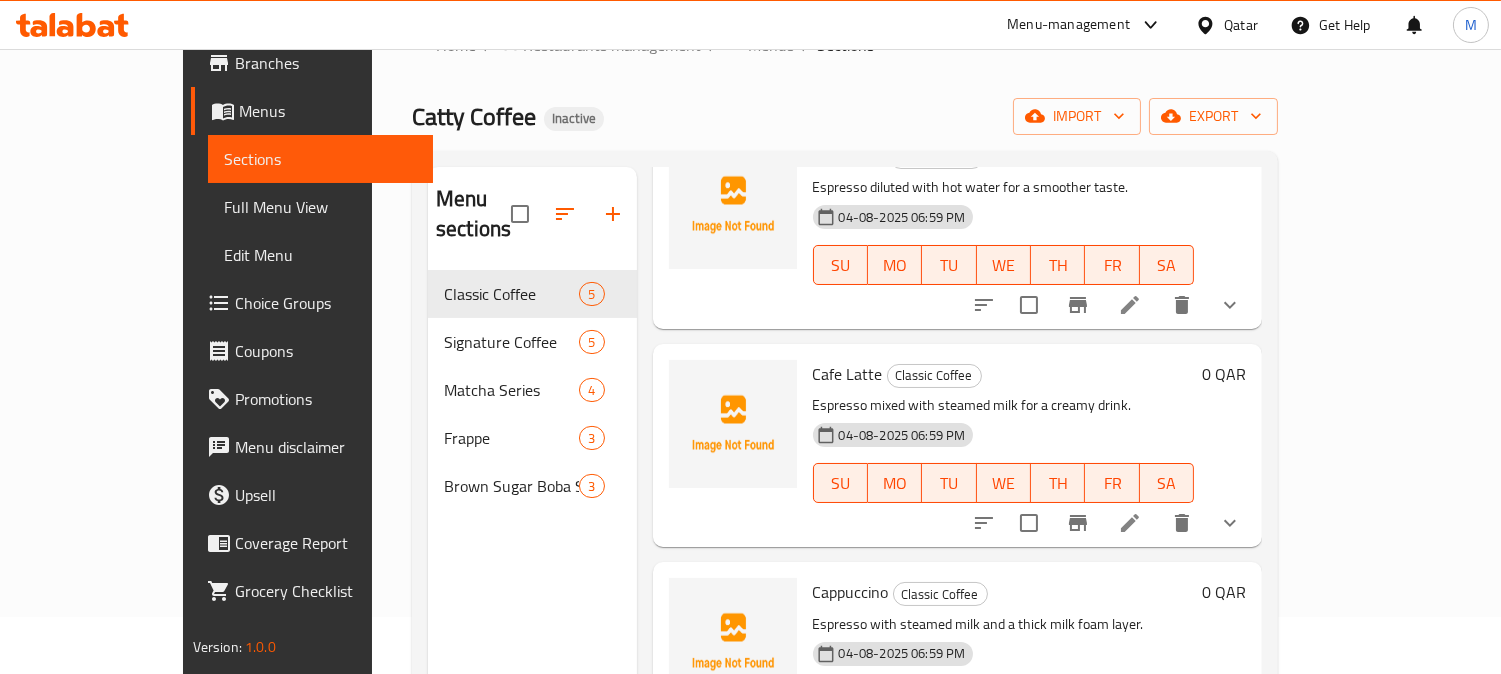 scroll, scrollTop: 466, scrollLeft: 0, axis: vertical 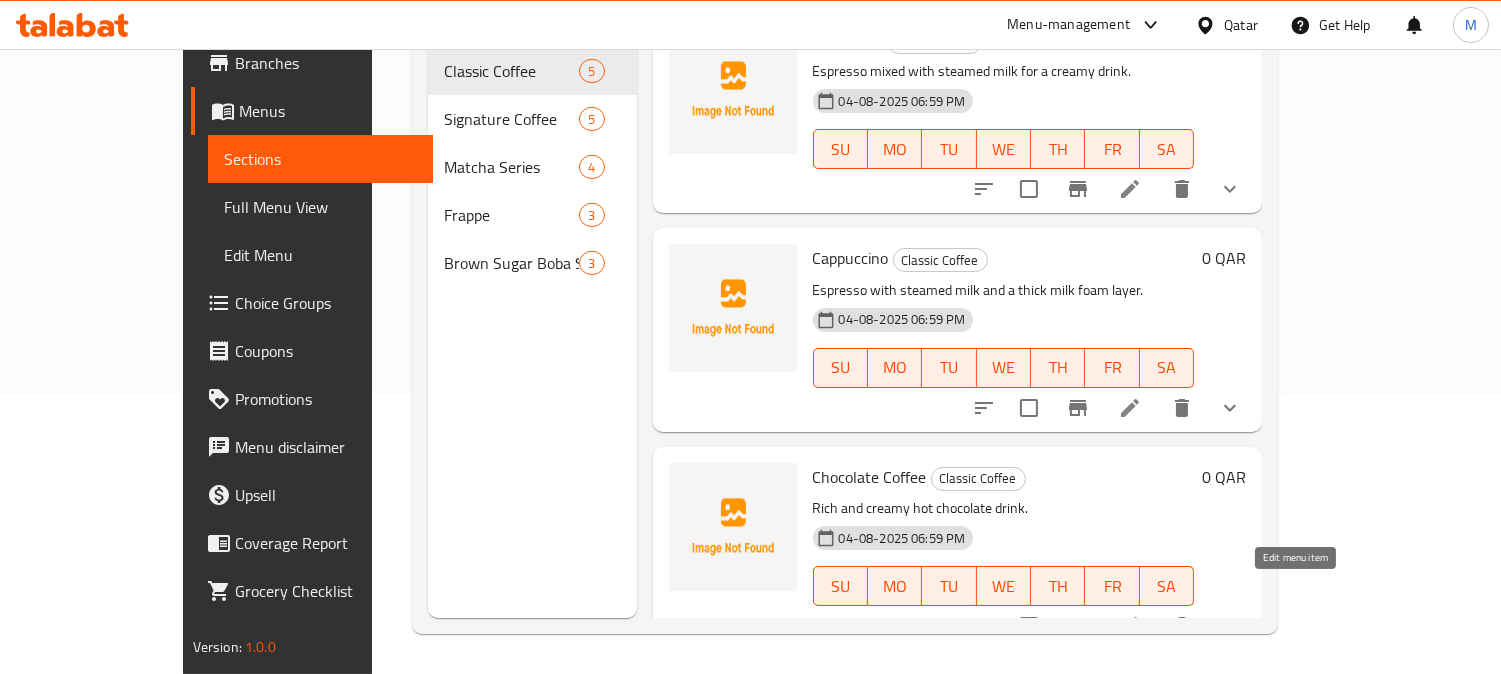 click 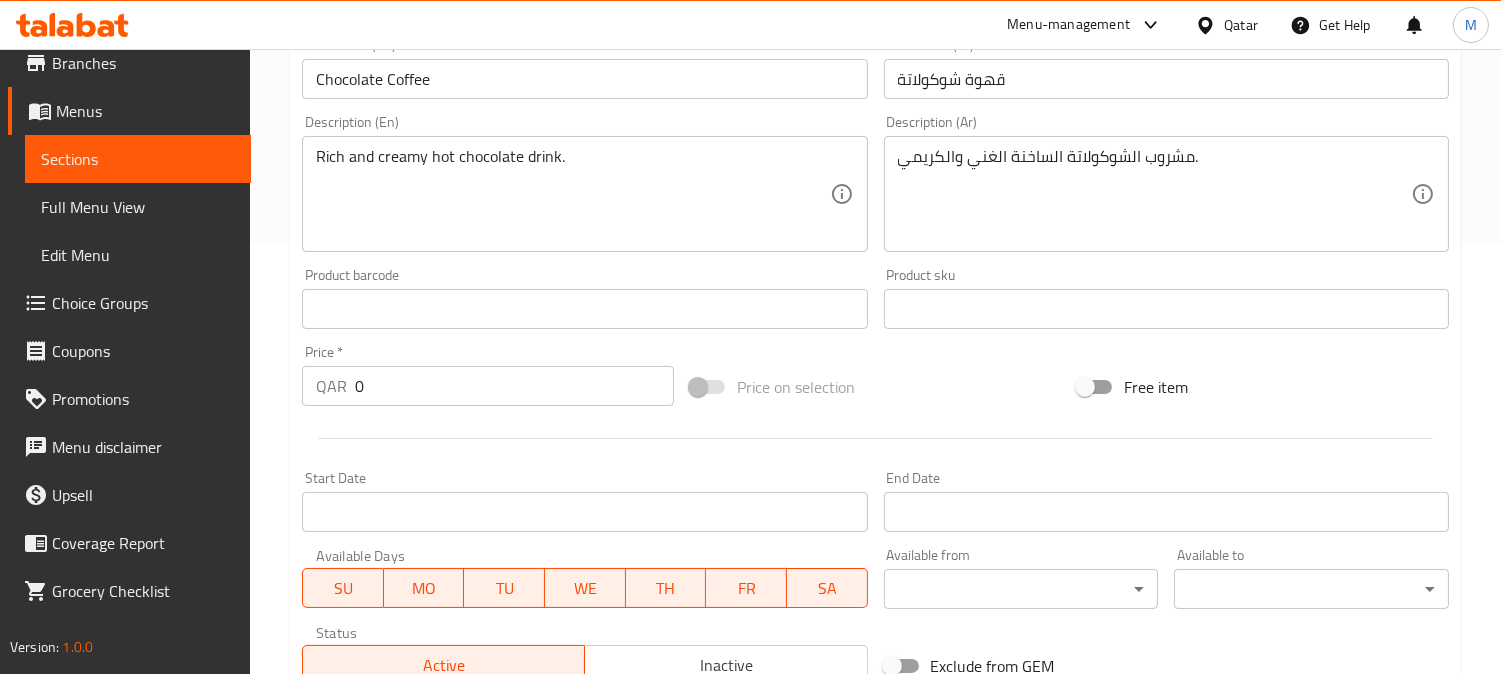 scroll, scrollTop: 444, scrollLeft: 0, axis: vertical 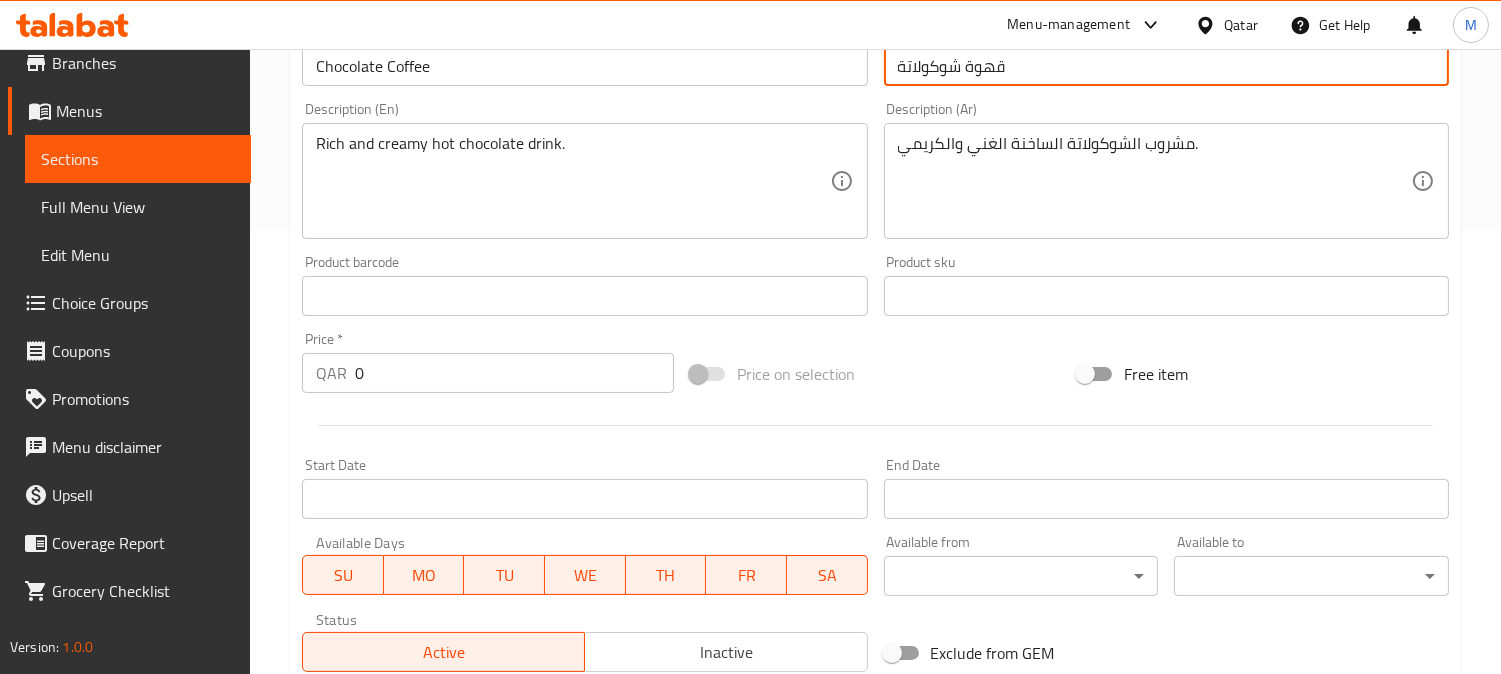 click on "قهوة شوكولاتة" at bounding box center [1166, 66] 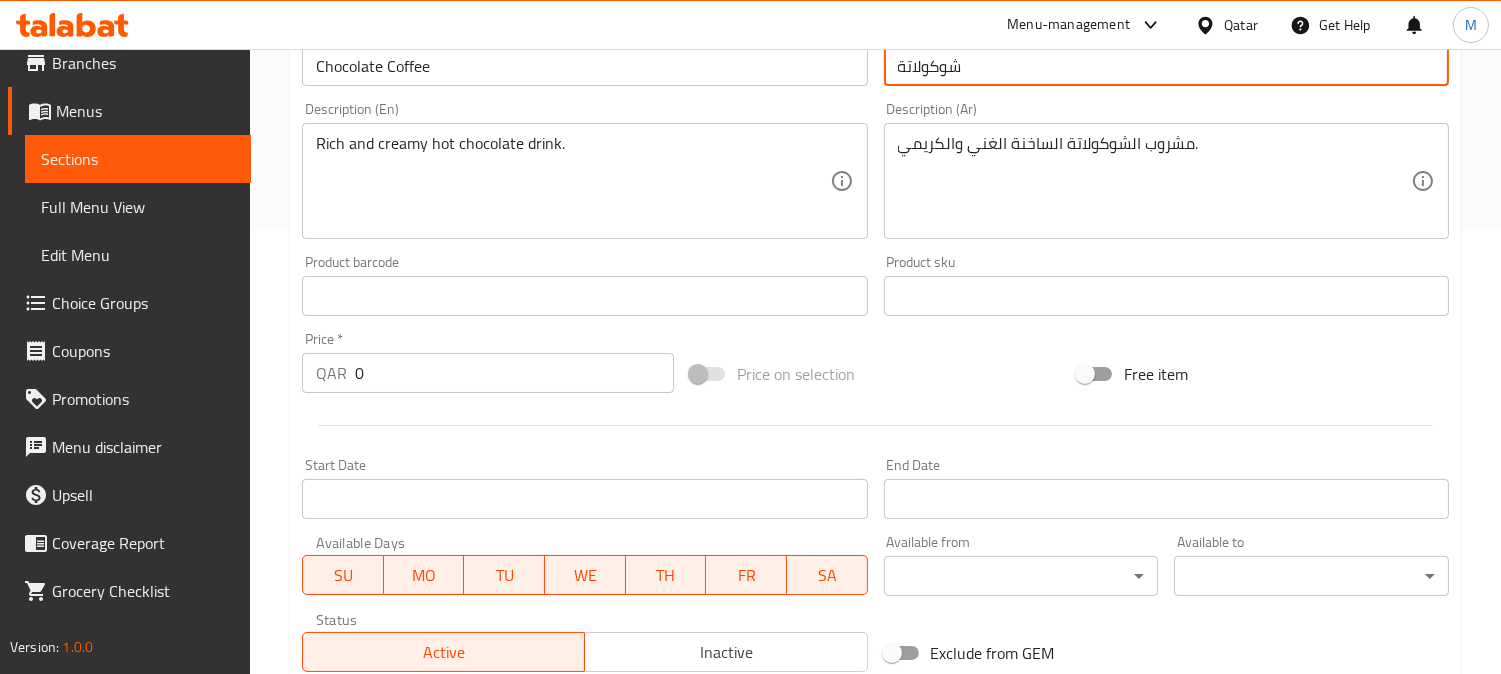 type on "شوكولاتة" 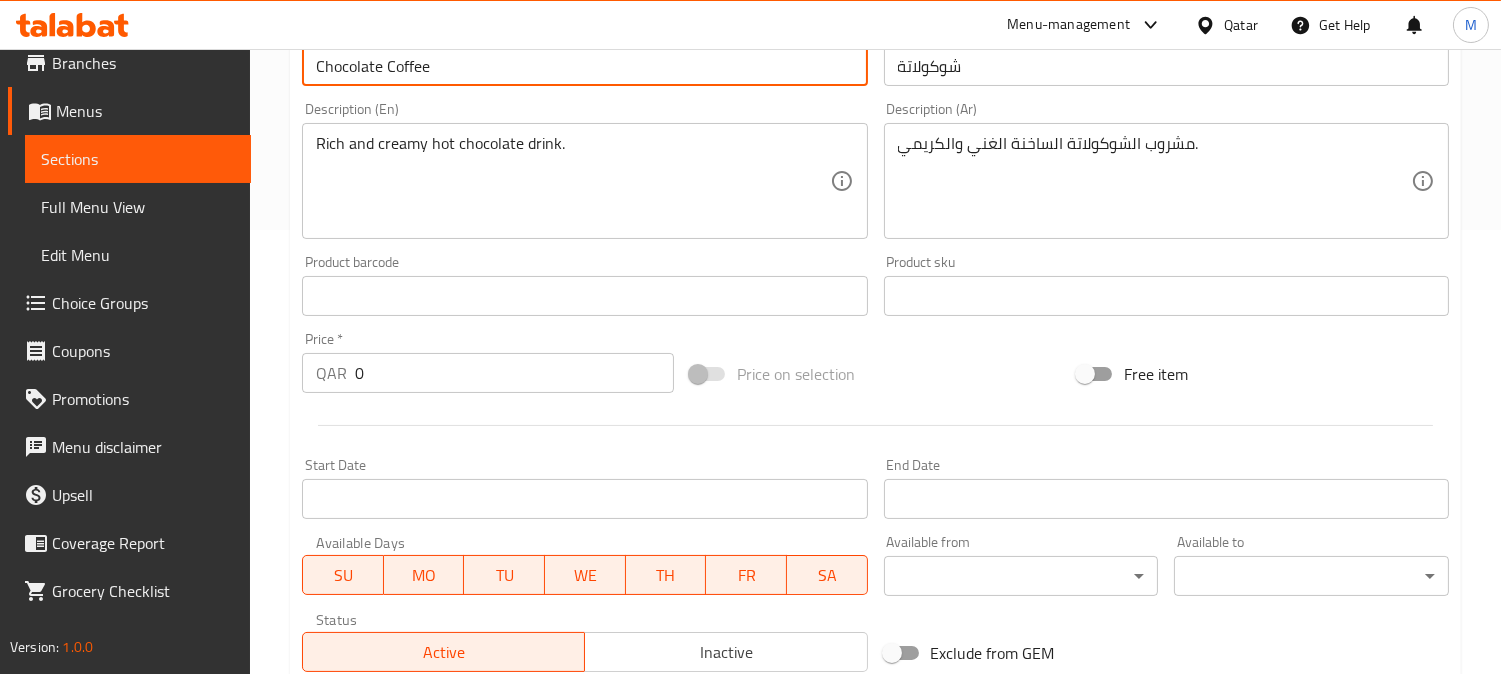 click on "Chocolate Coffee" at bounding box center [584, 66] 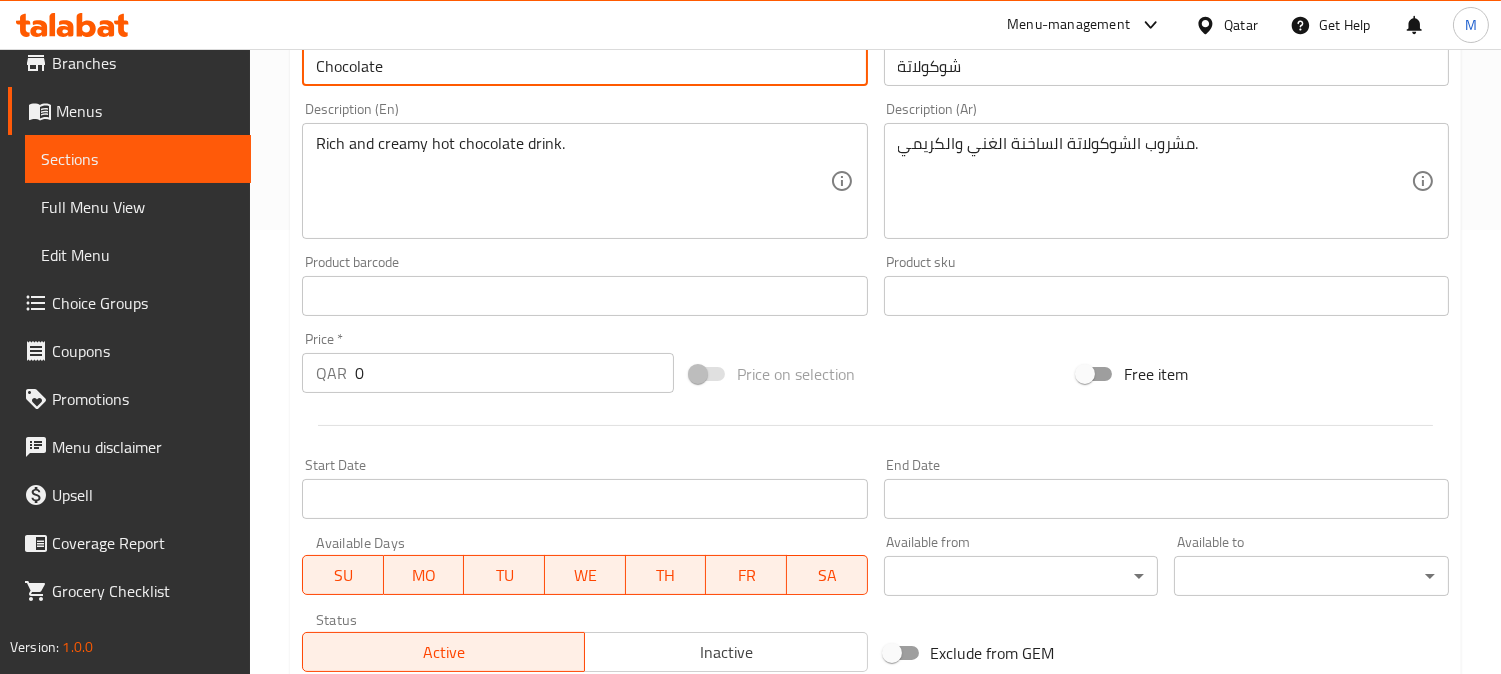 type on "Chocolate" 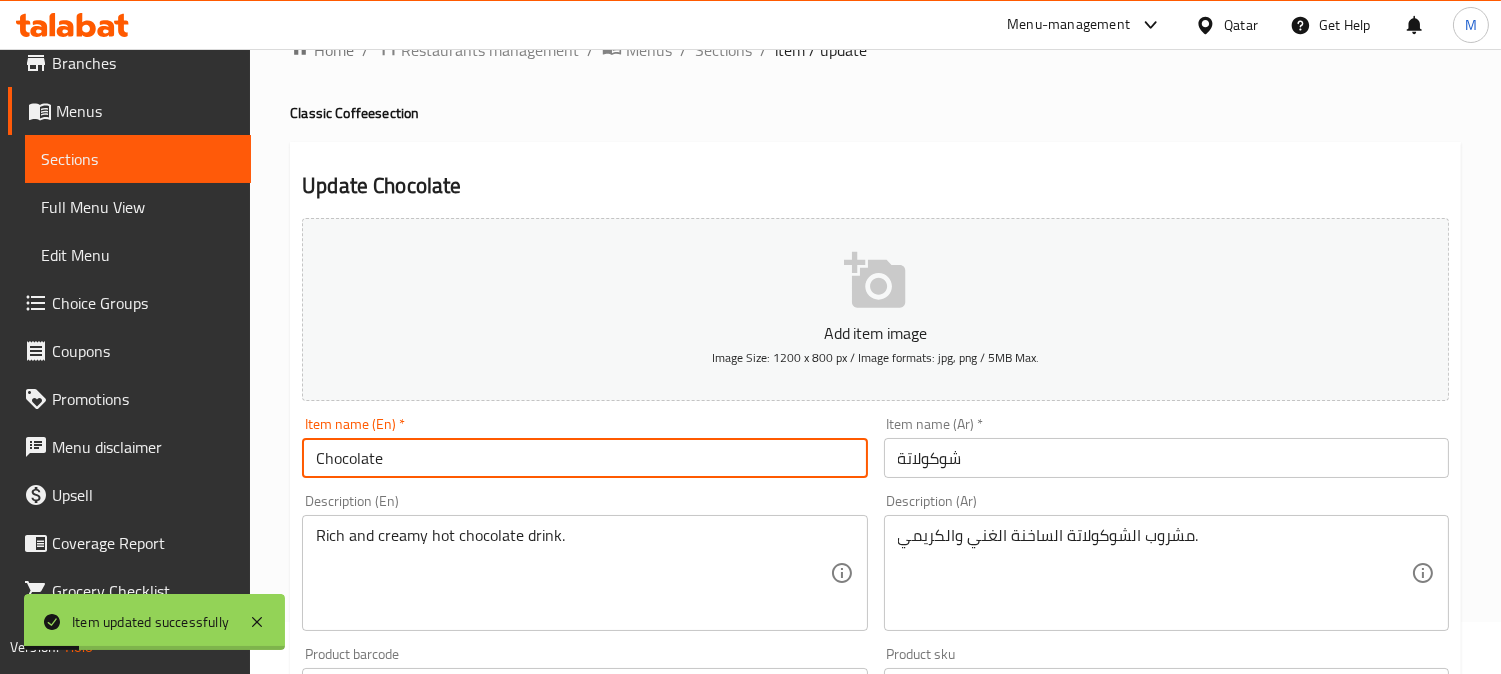 scroll, scrollTop: 0, scrollLeft: 0, axis: both 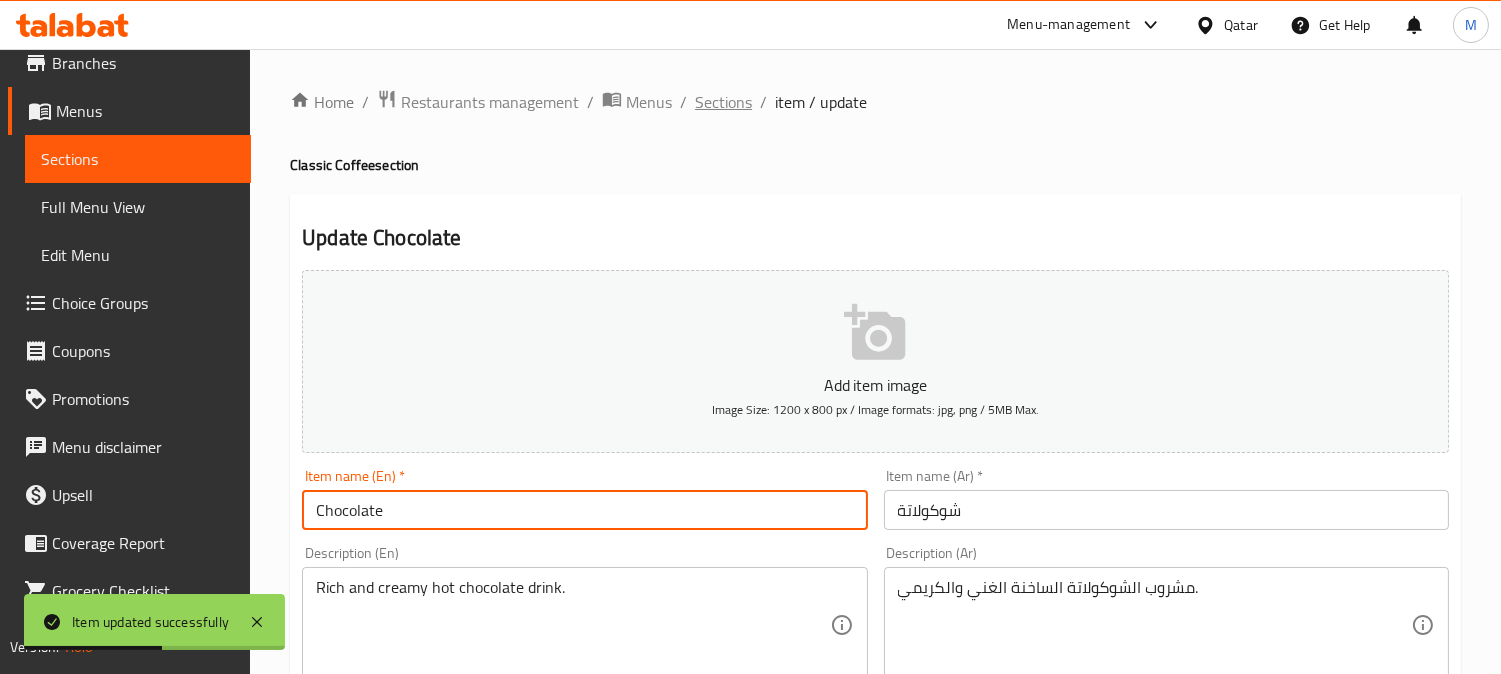 click on "Sections" at bounding box center [723, 102] 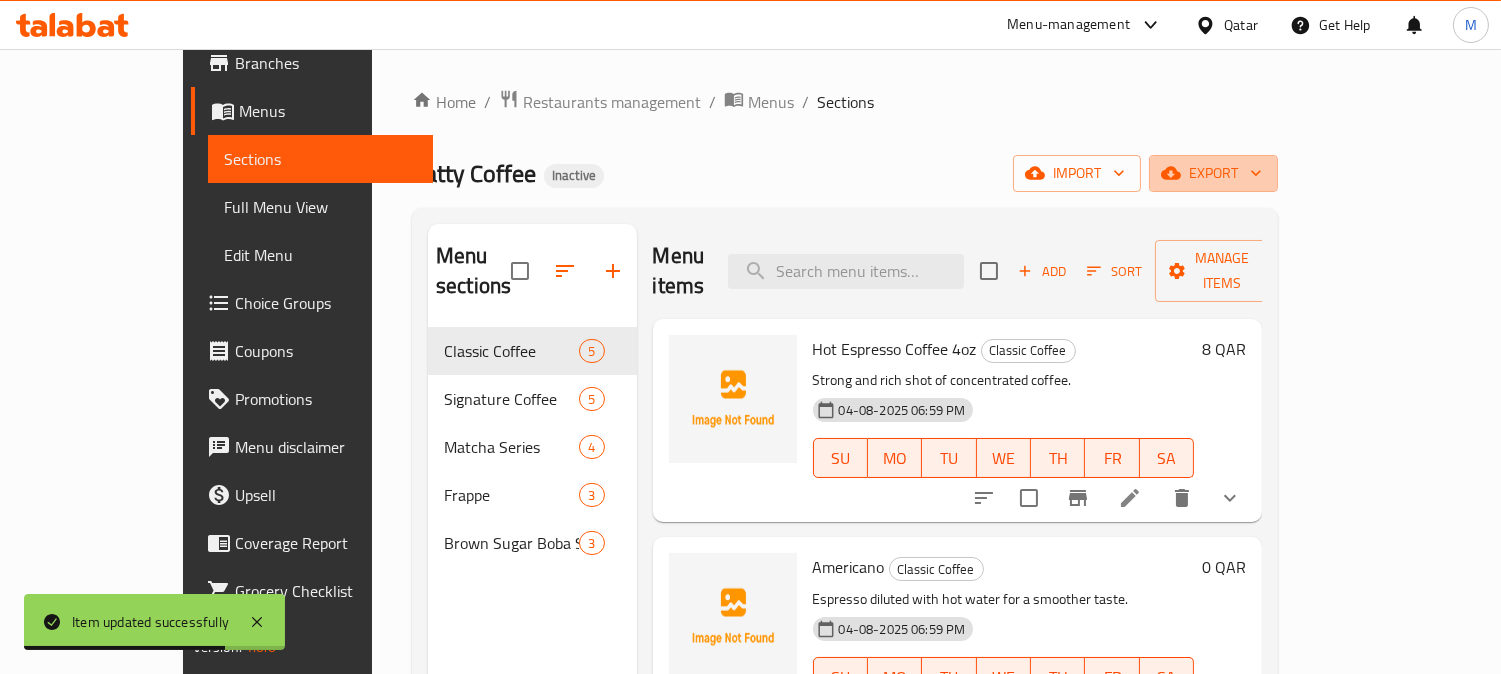 drag, startPoint x: 1406, startPoint y: 158, endPoint x: 1418, endPoint y: 468, distance: 310.23218 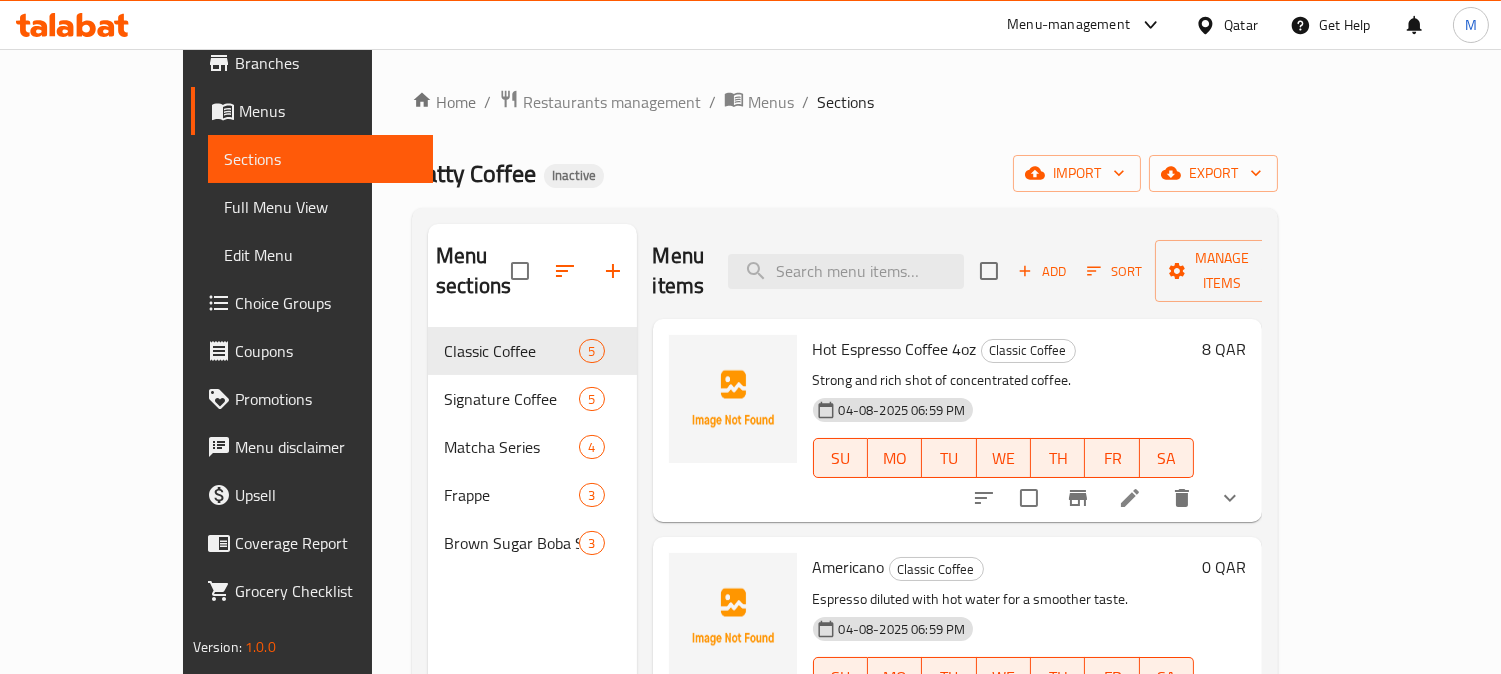 click on "Home / Restaurants management / Menus / Sections Catty Coffee Inactive import export Menu sections Classic Coffee 5 Signature Coffee 5 Matcha Series 4 Frappe 3 Brown Sugar Boba Series 3 Menu items Add Sort Manage items Hot Espresso Coffee 4oz   Classic Coffee Strong and rich shot of concentrated coffee. 04-08-2025 06:59 PM SU MO TU WE TH FR SA 8   QAR Americano   Classic Coffee Espresso diluted with hot water for a smoother taste. 04-08-2025 06:59 PM SU MO TU WE TH FR SA 0   QAR Cafe Latte   Classic Coffee Espresso mixed with steamed milk for a creamy drink. 04-08-2025 06:59 PM SU MO TU WE TH FR SA 0   QAR Cappuccino   Classic Coffee Espresso with steamed milk and a thick milk foam layer. 04-08-2025 06:59 PM SU MO TU WE TH FR SA 0   QAR Chocolate    Classic Coffee Rich and creamy hot chocolate drink. 04-08-2025 06:59 PM SU MO TU WE TH FR SA 0   QAR" at bounding box center [845, 501] 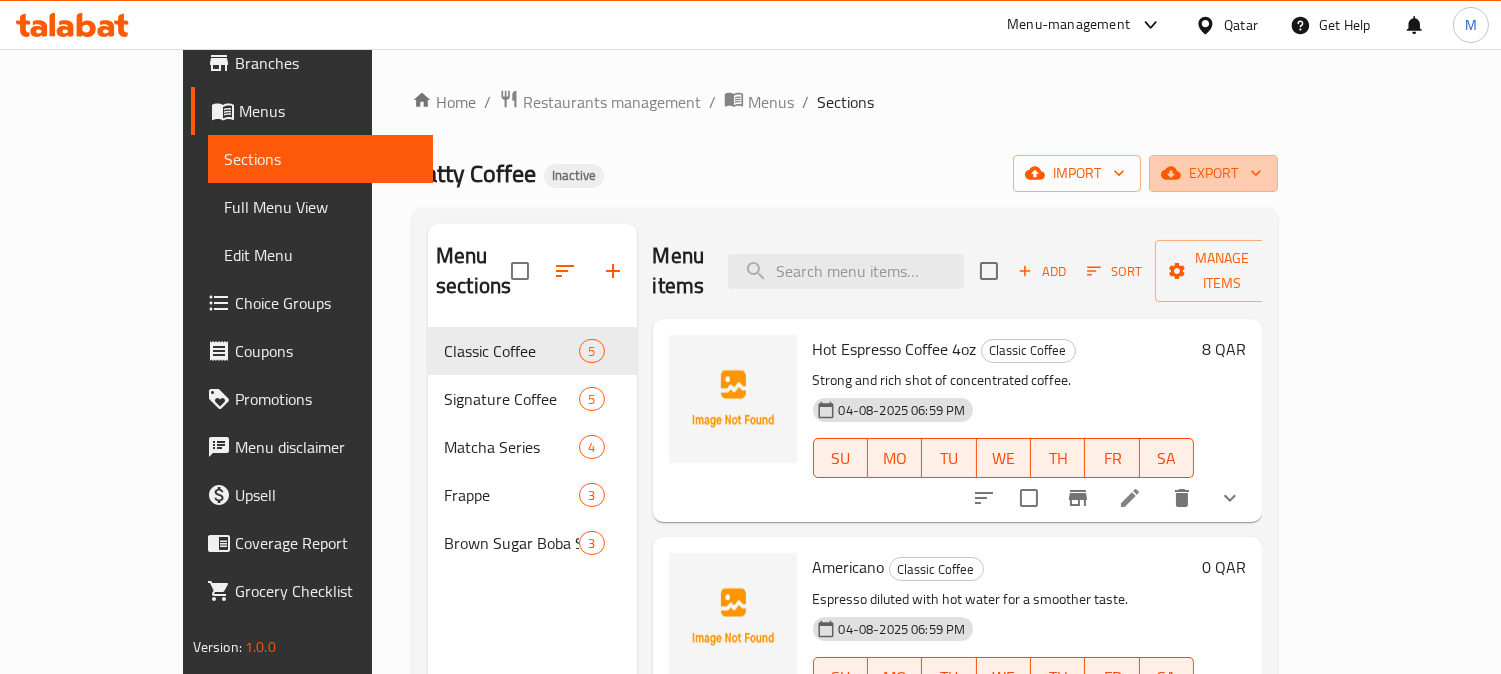 drag, startPoint x: 1422, startPoint y: 168, endPoint x: 1086, endPoint y: 174, distance: 336.05356 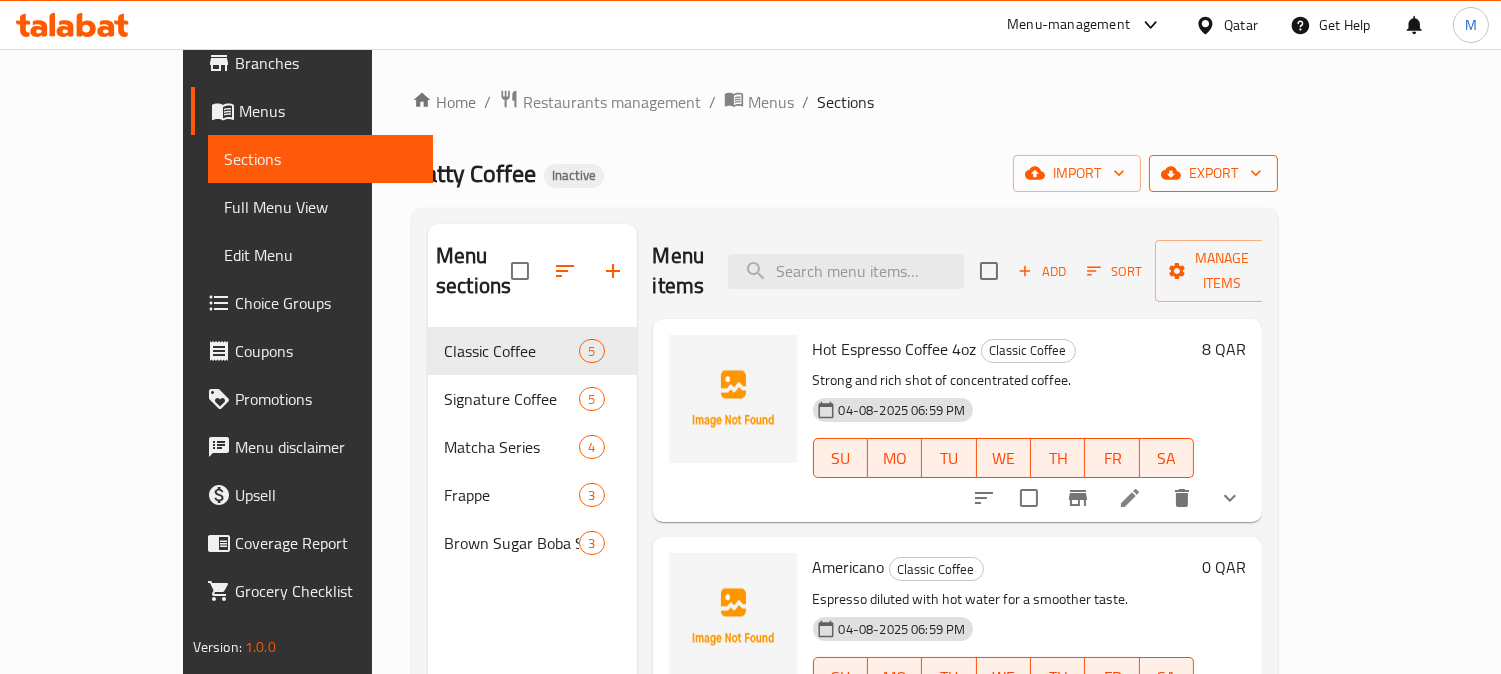 click on "export" at bounding box center (1213, 173) 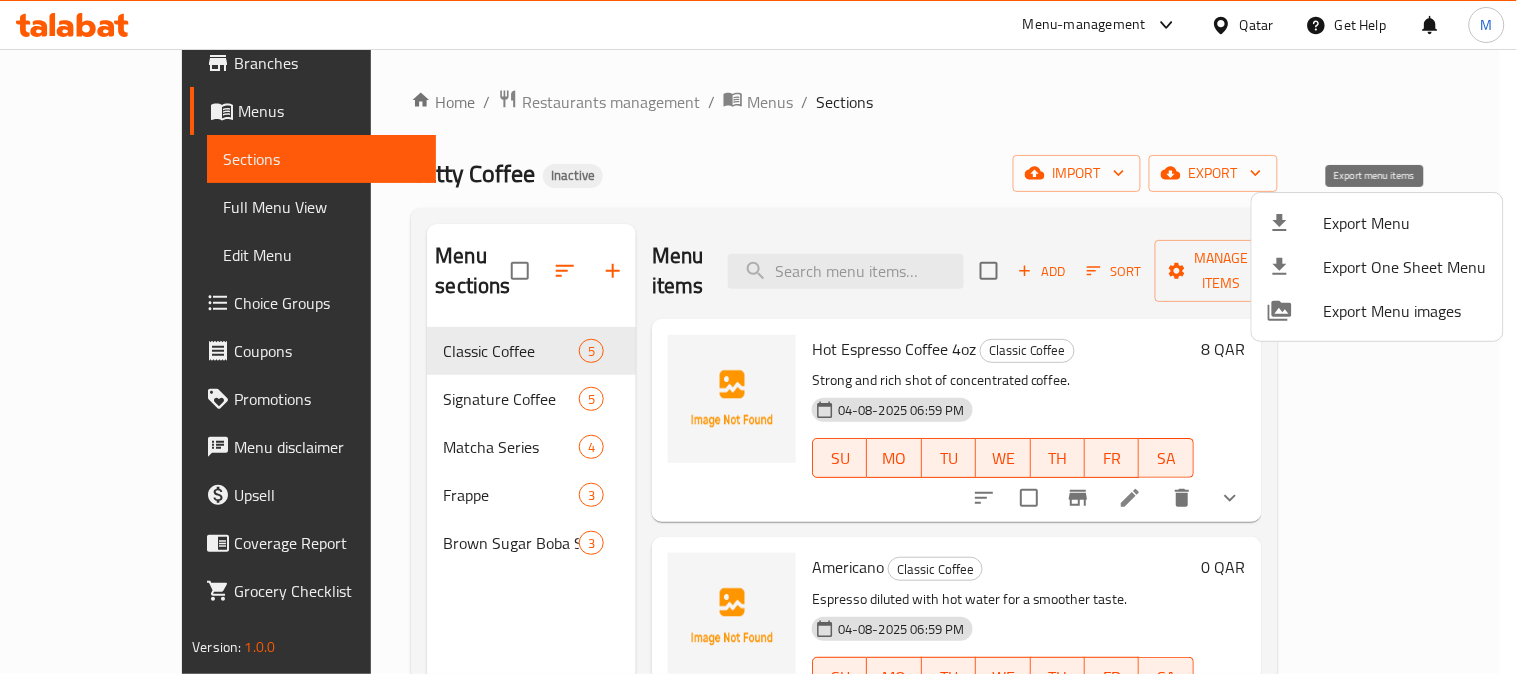 click on "Export Menu" at bounding box center [1405, 223] 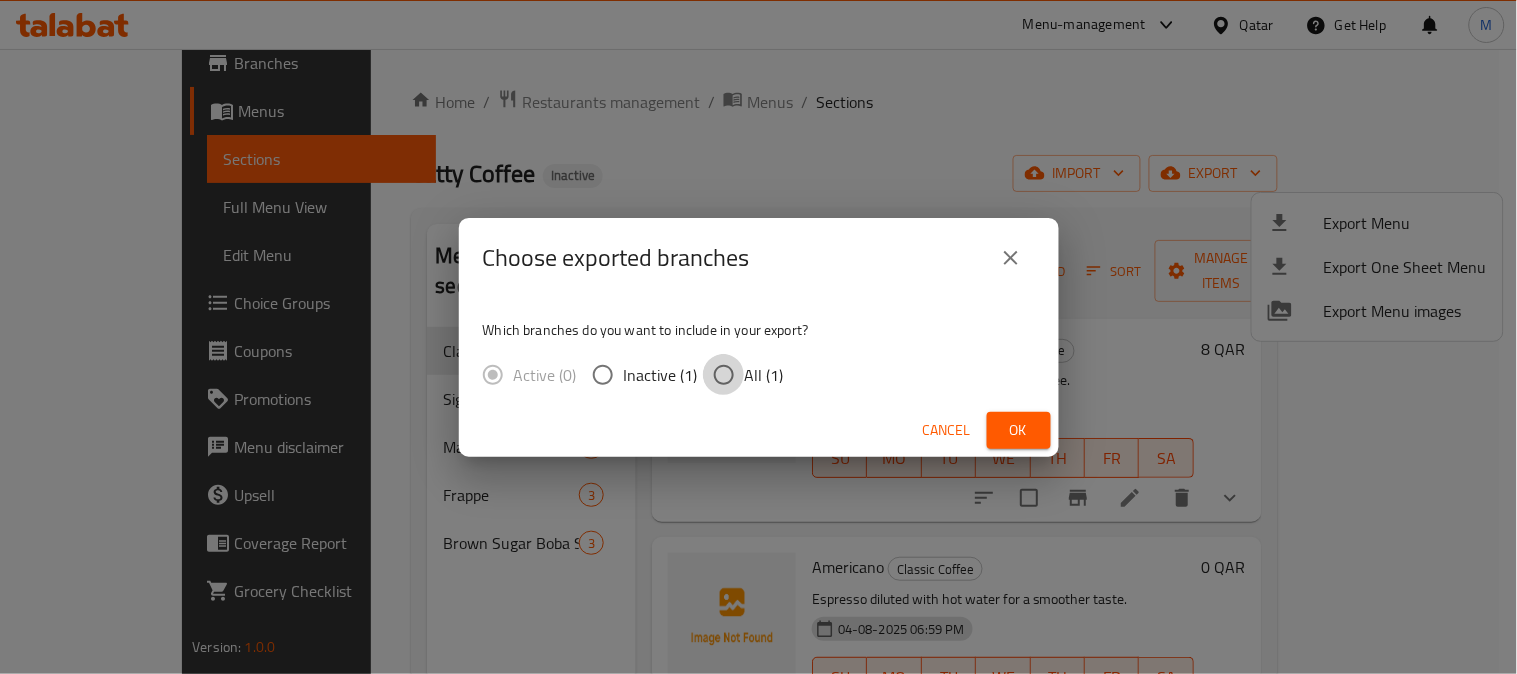 click on "All (1)" at bounding box center (724, 375) 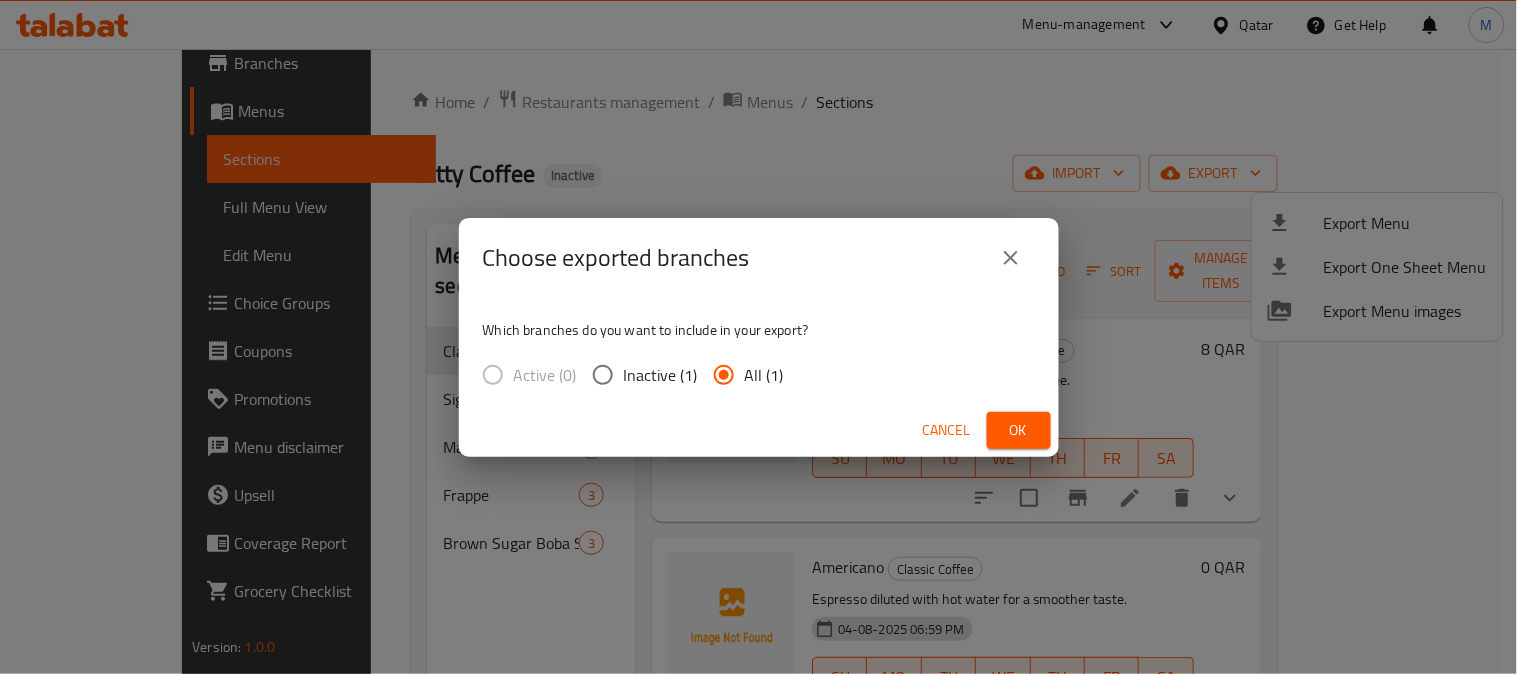click on "Ok" at bounding box center [1019, 430] 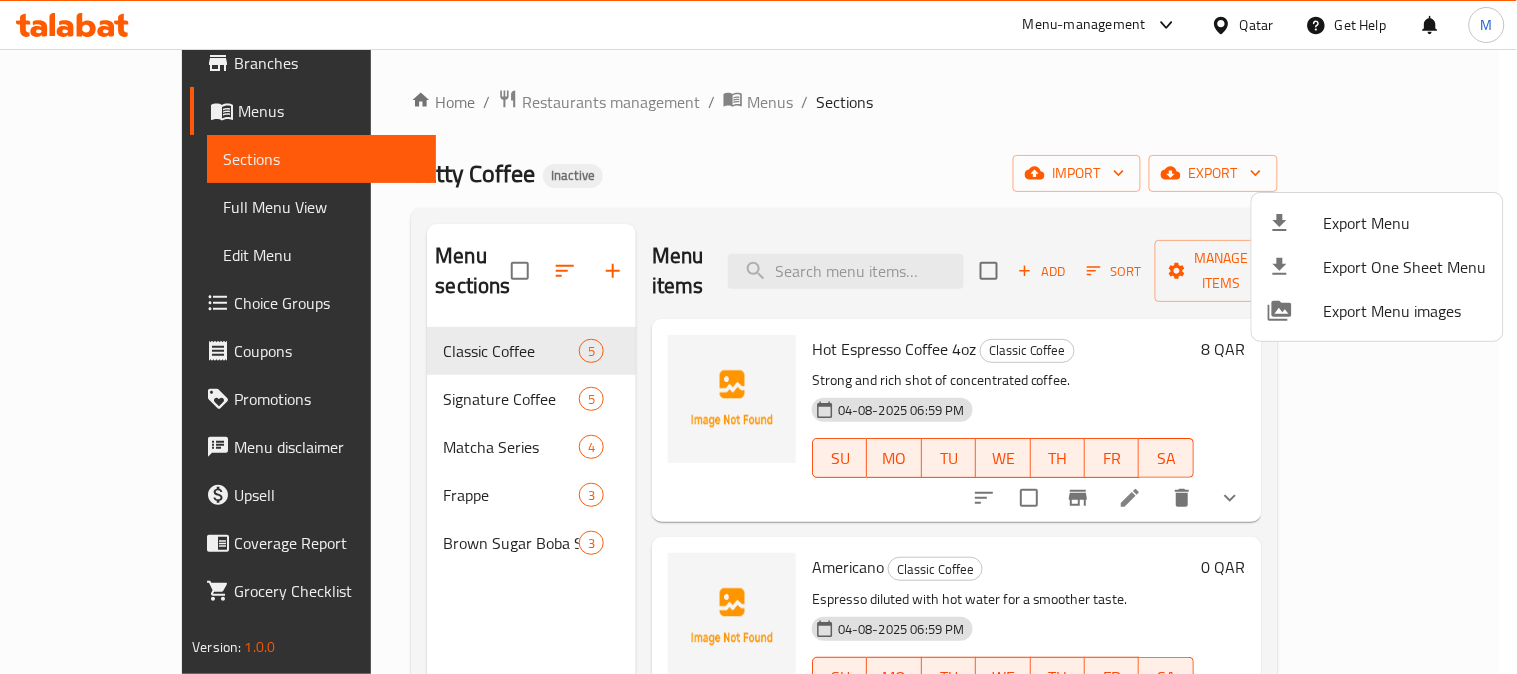 drag, startPoint x: 100, startPoint y: 220, endPoint x: 108, endPoint y: 208, distance: 14.422205 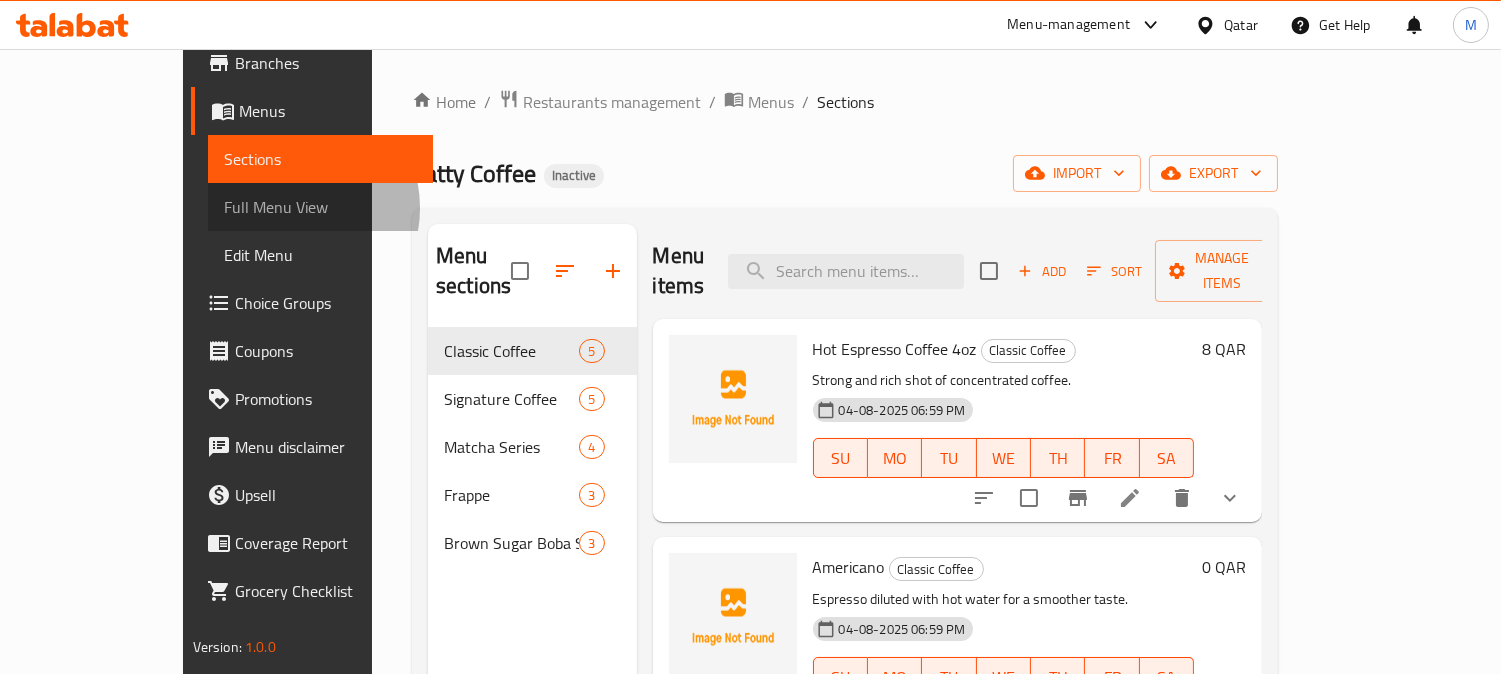 drag, startPoint x: 108, startPoint y: 207, endPoint x: 61, endPoint y: 212, distance: 47.26521 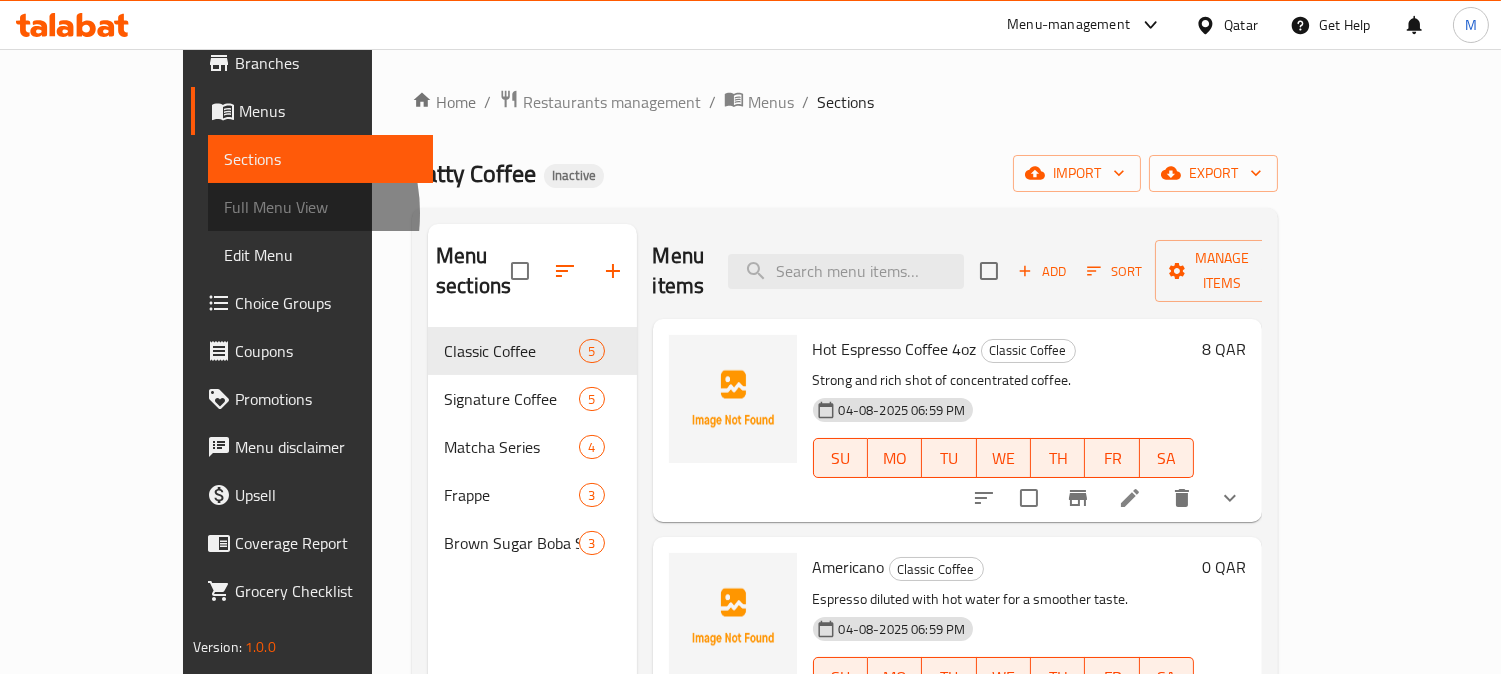 drag, startPoint x: 61, startPoint y: 212, endPoint x: 73, endPoint y: 198, distance: 18.439089 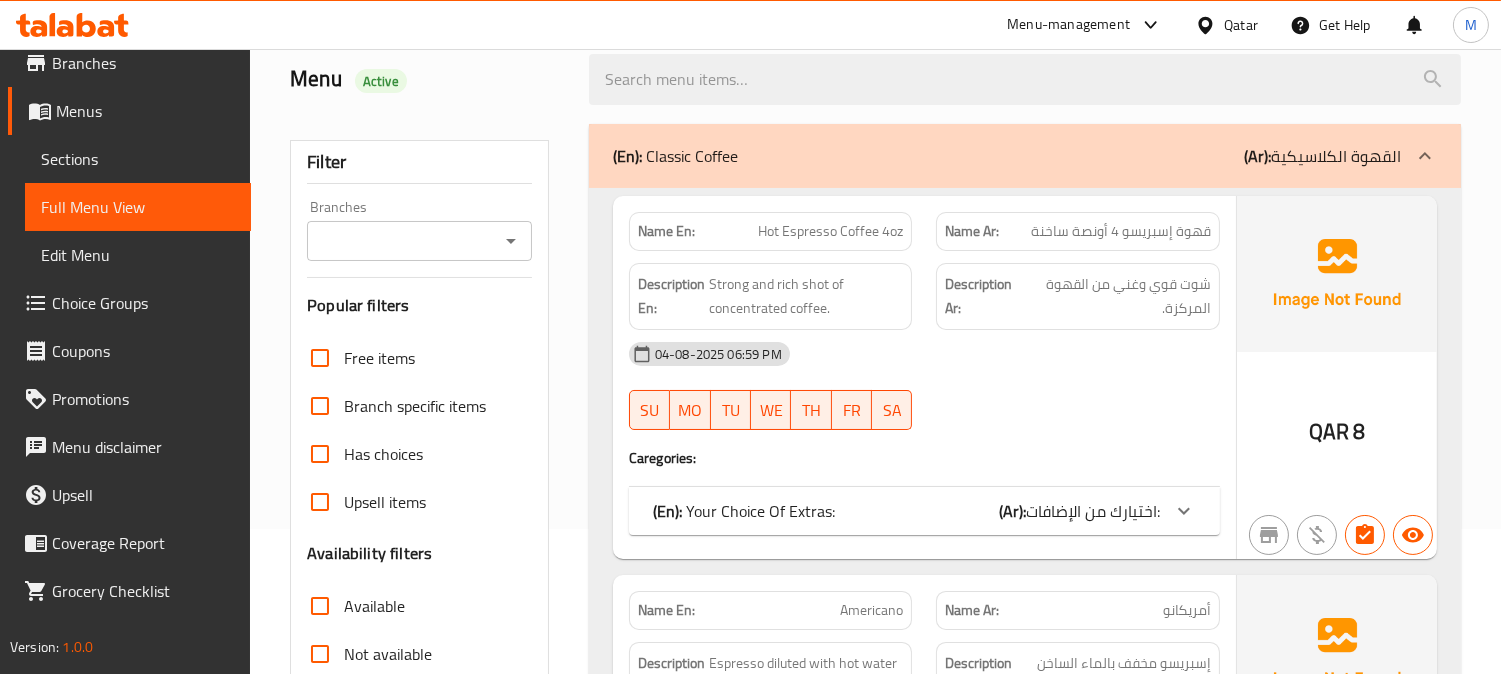 scroll, scrollTop: 333, scrollLeft: 0, axis: vertical 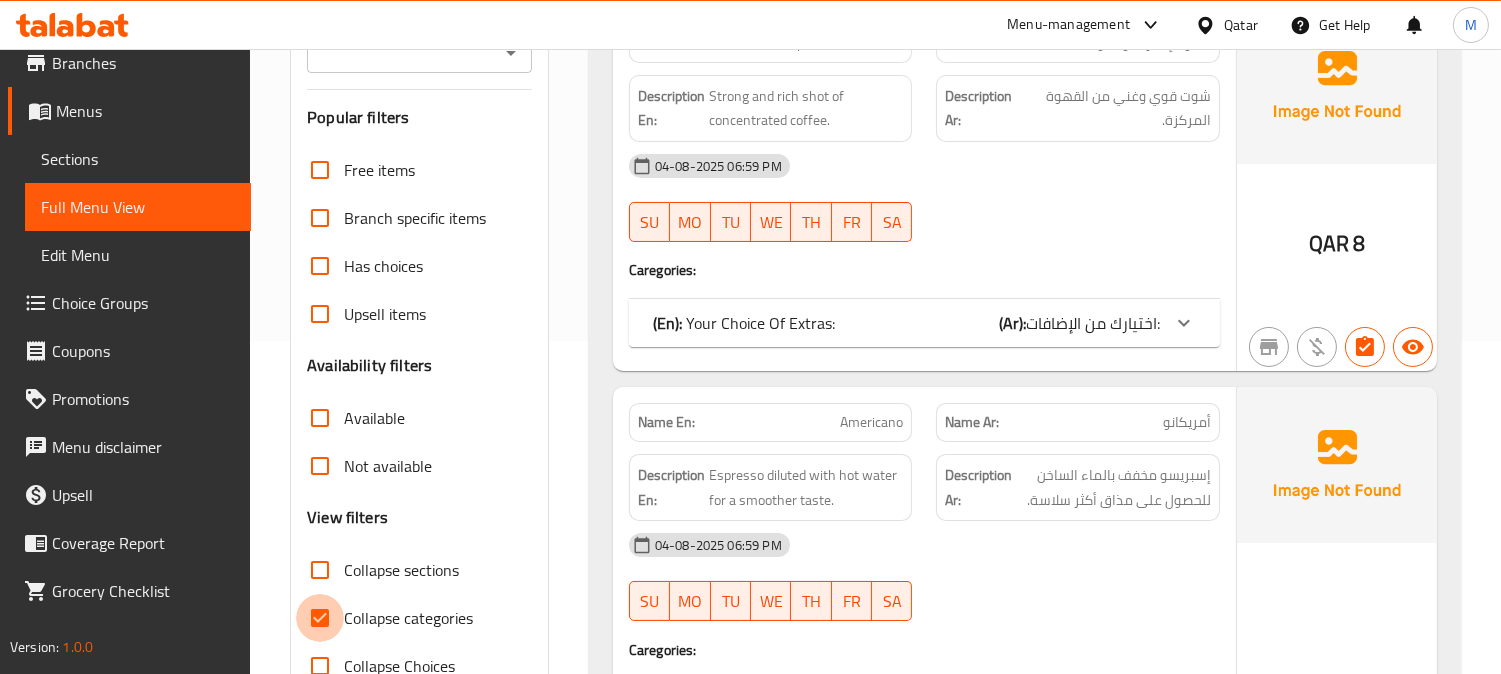 drag, startPoint x: 322, startPoint y: 601, endPoint x: 292, endPoint y: 605, distance: 30.265491 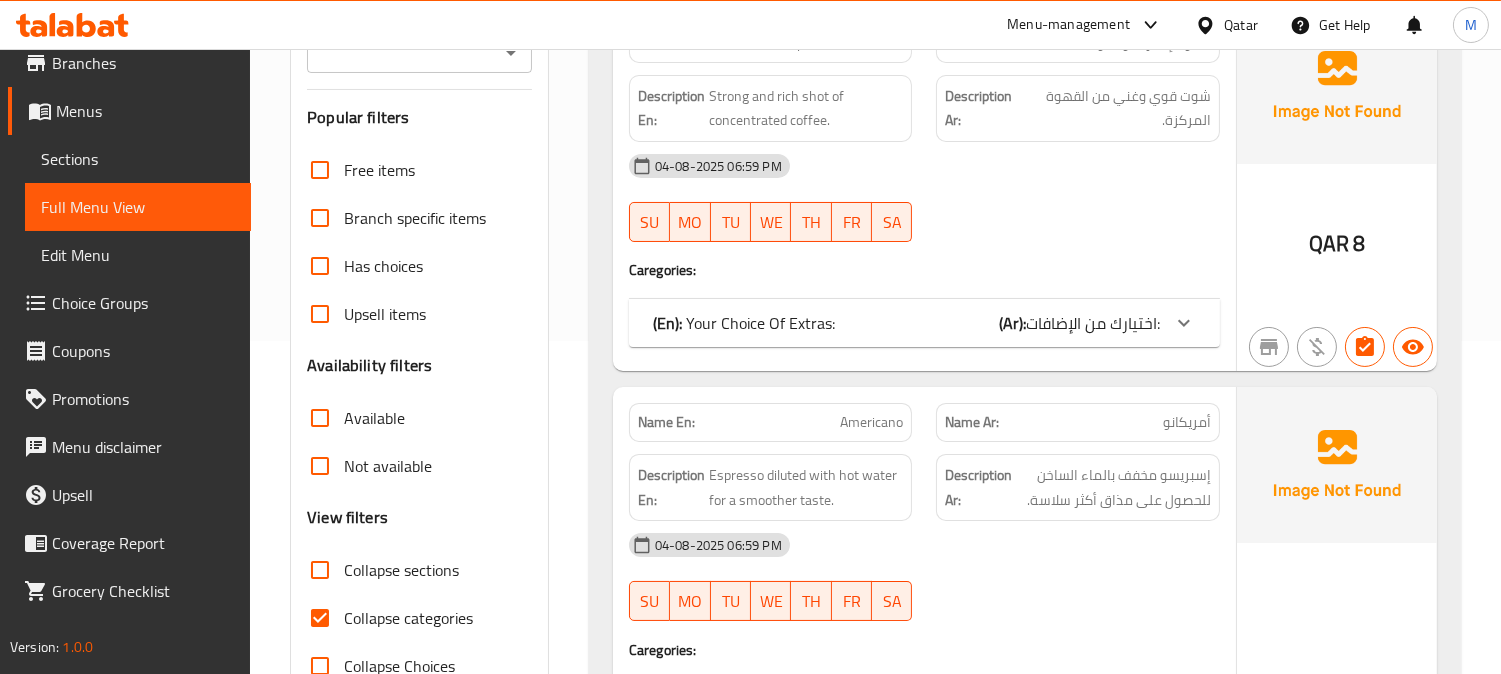 drag, startPoint x: 293, startPoint y: 603, endPoint x: 318, endPoint y: 626, distance: 33.970577 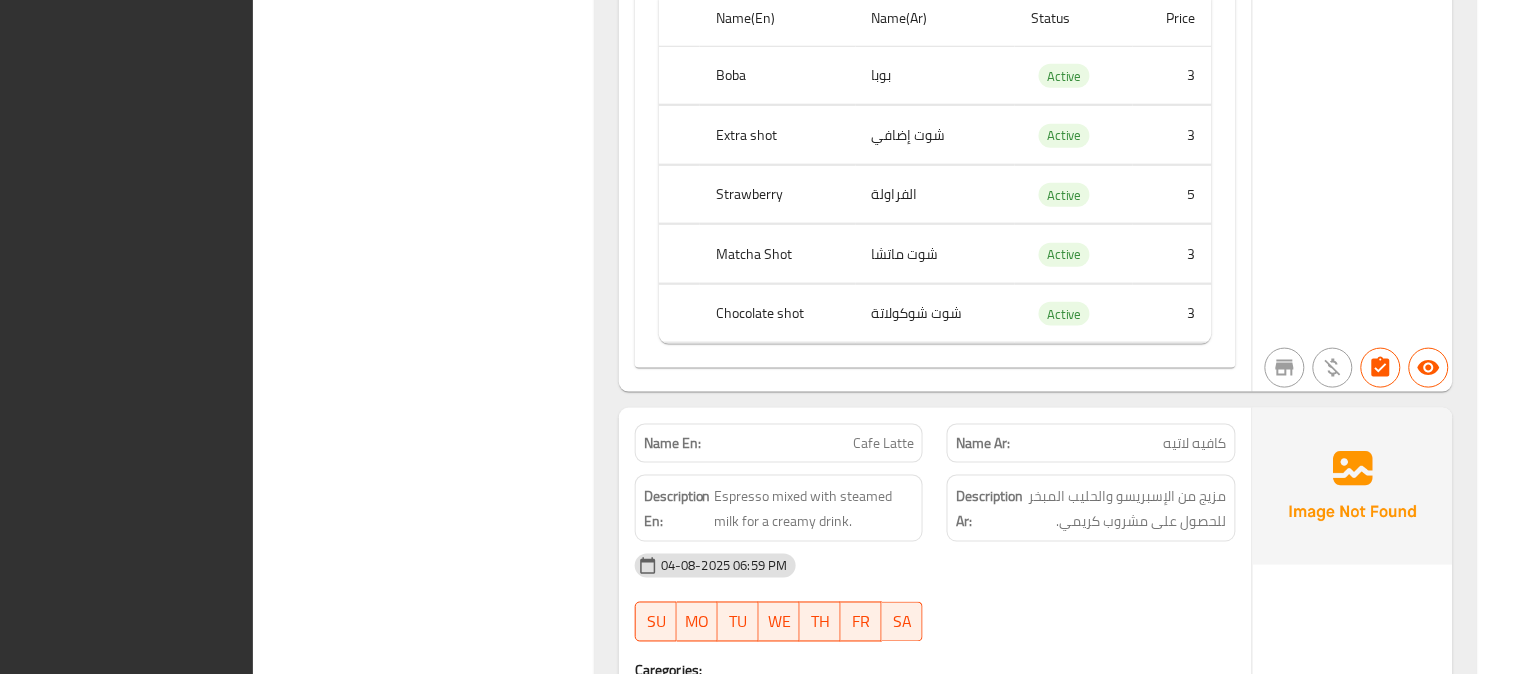 scroll, scrollTop: 2832, scrollLeft: 0, axis: vertical 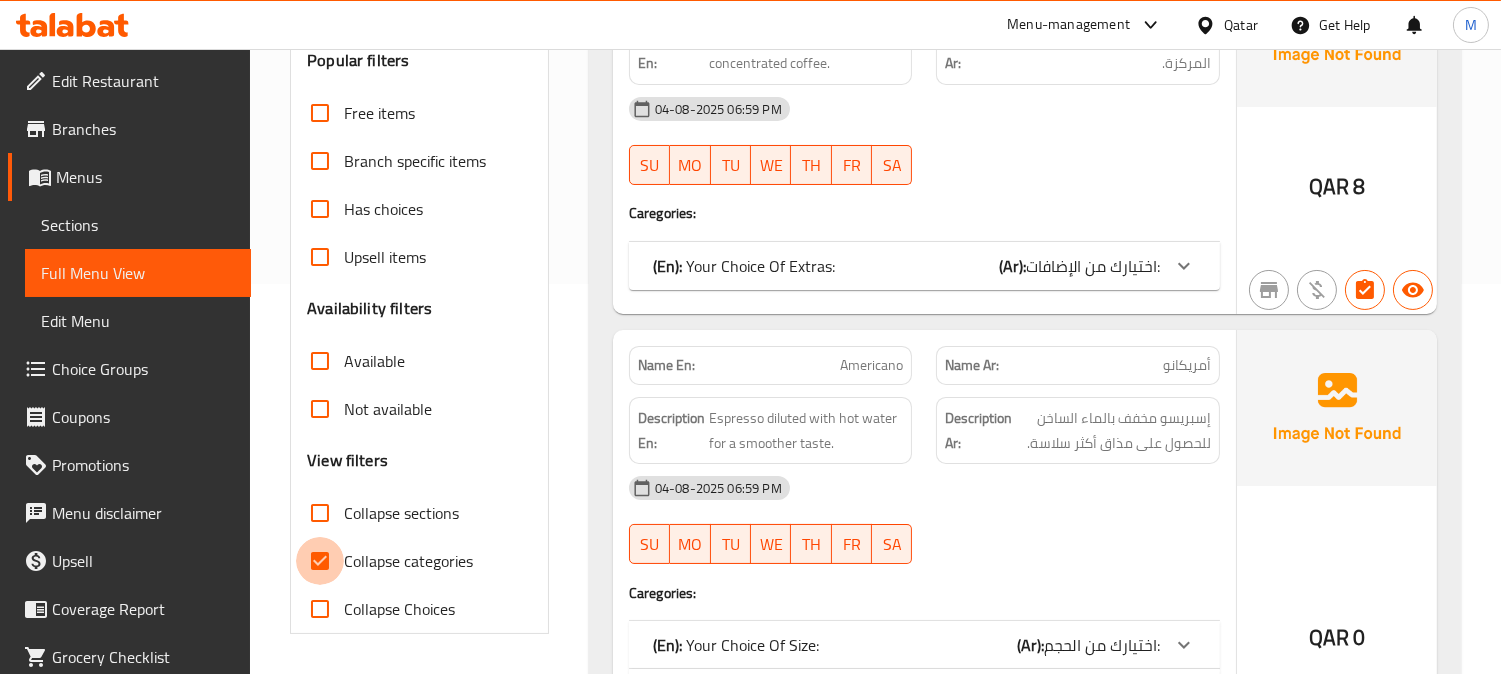 click on "Filter Branches Branches Popular filters Free items Branch specific items Has choices Upsell items Availability filters Available Not available View filters Collapse sections Collapse categories Collapse Choices" at bounding box center (419, 264) 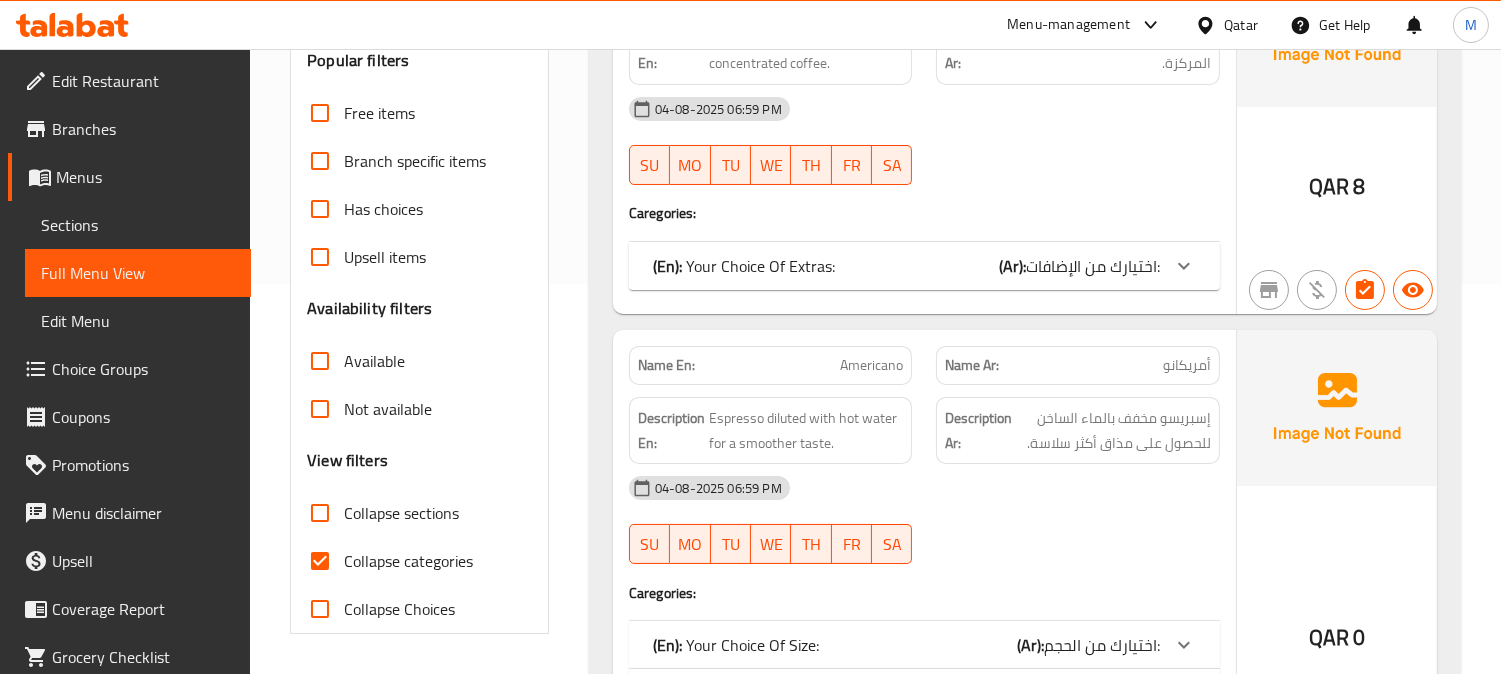 click on "Collapse categories" at bounding box center (320, 561) 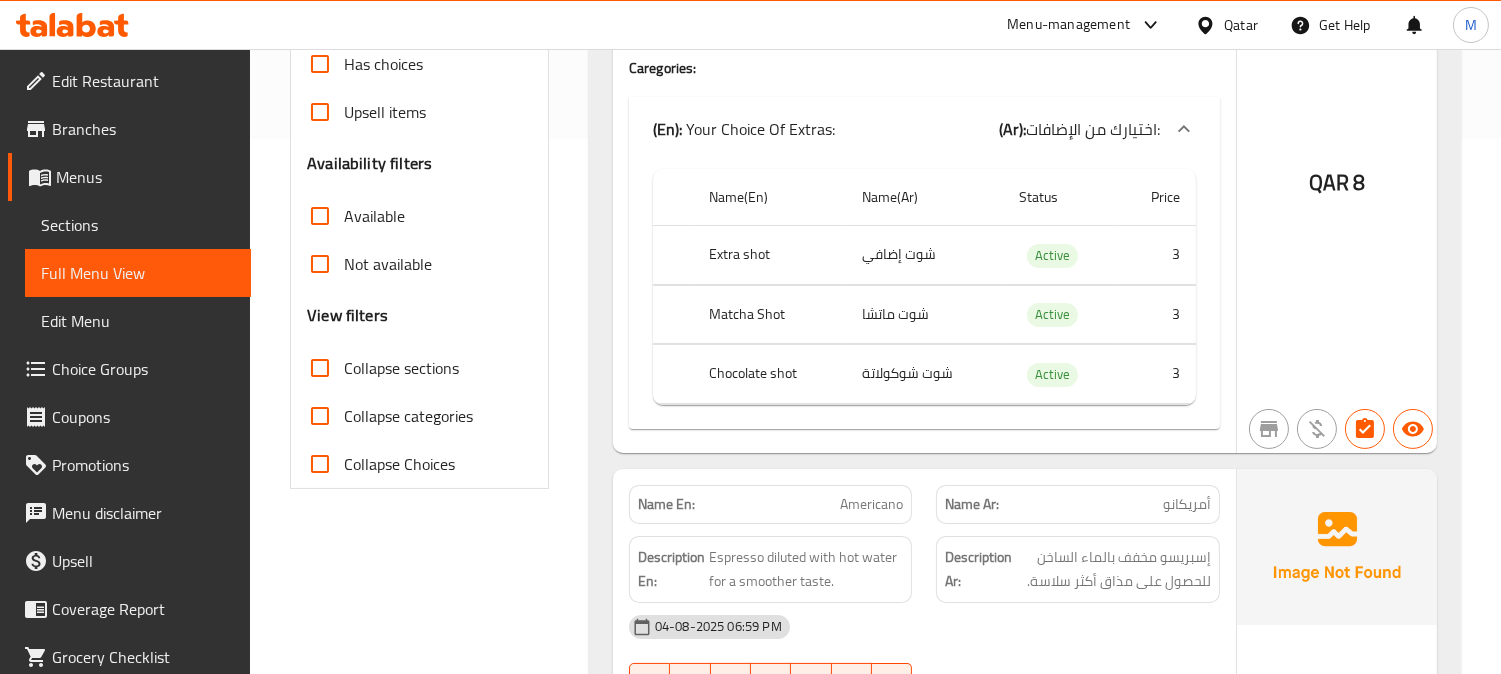 scroll, scrollTop: 666, scrollLeft: 0, axis: vertical 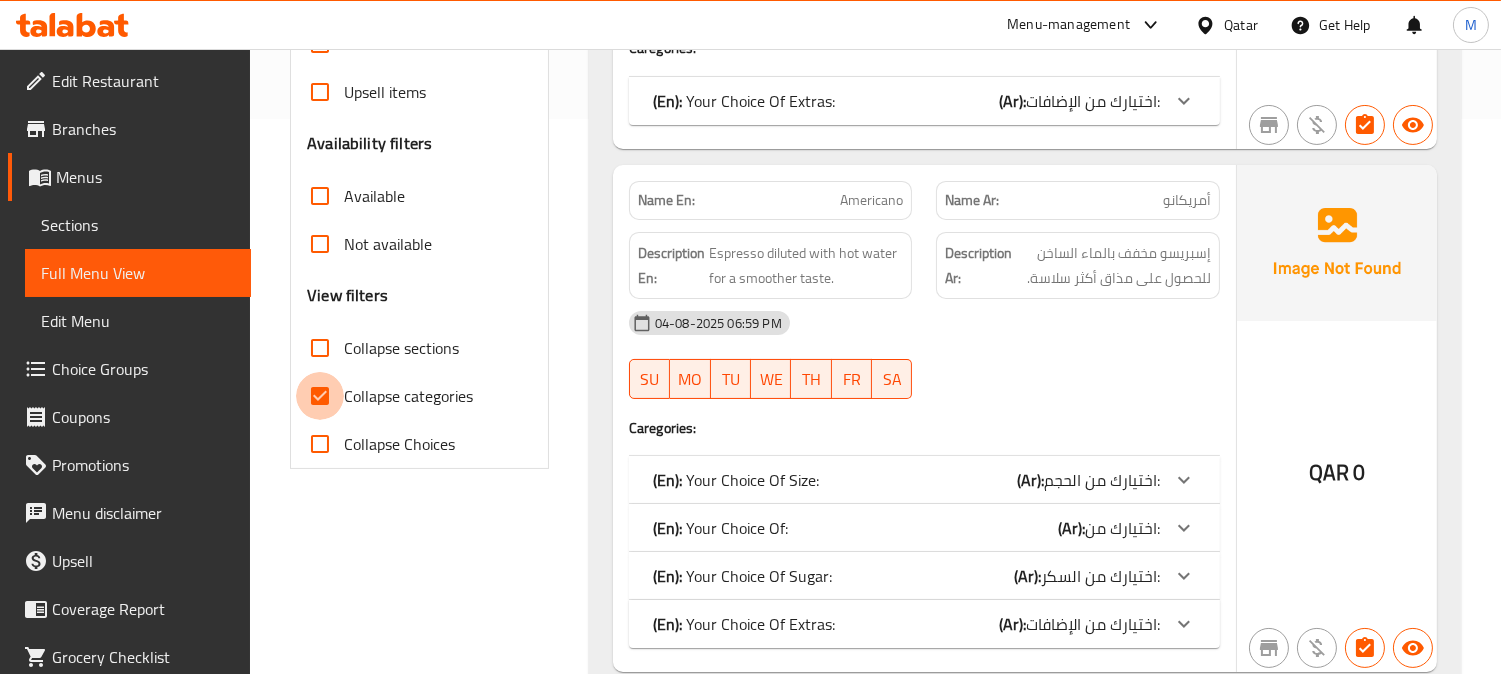 drag, startPoint x: 337, startPoint y: 394, endPoint x: 290, endPoint y: 487, distance: 104.20173 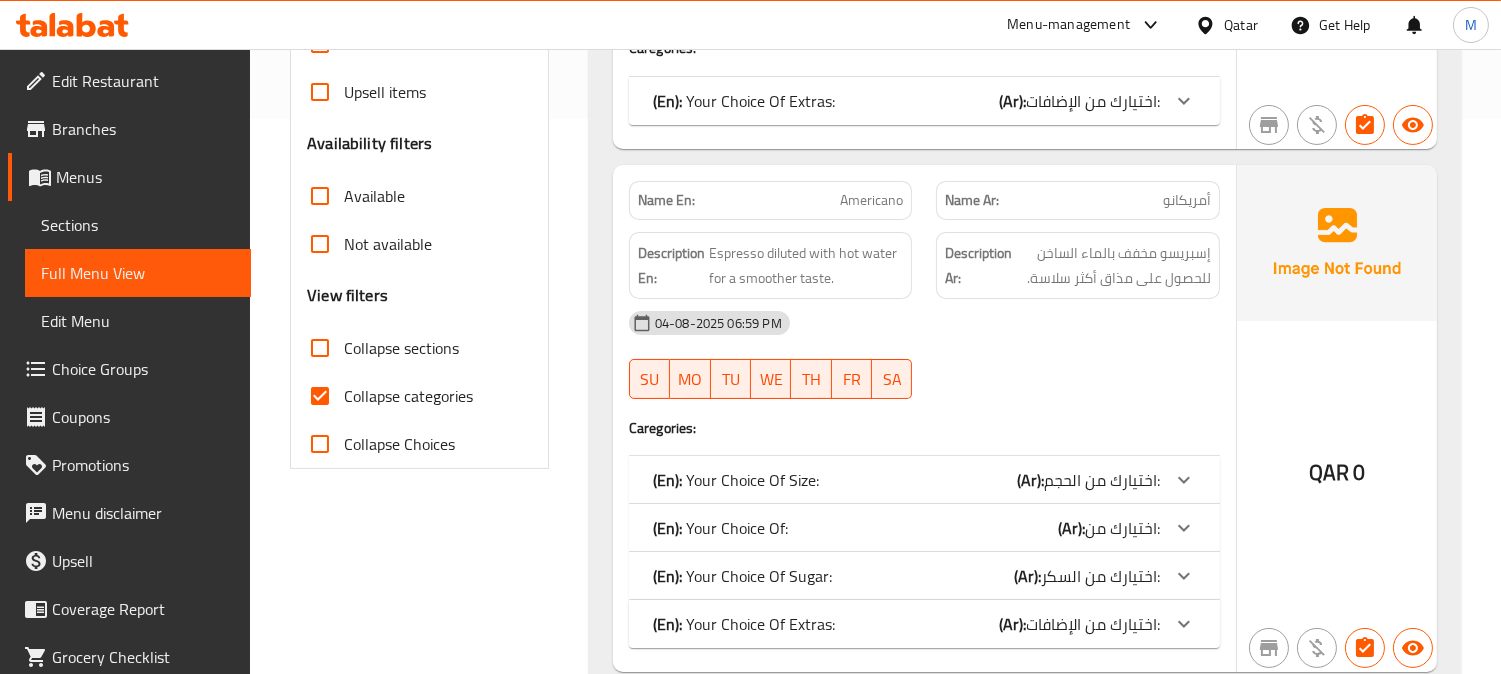 drag, startPoint x: 298, startPoint y: 393, endPoint x: 336, endPoint y: 408, distance: 40.853397 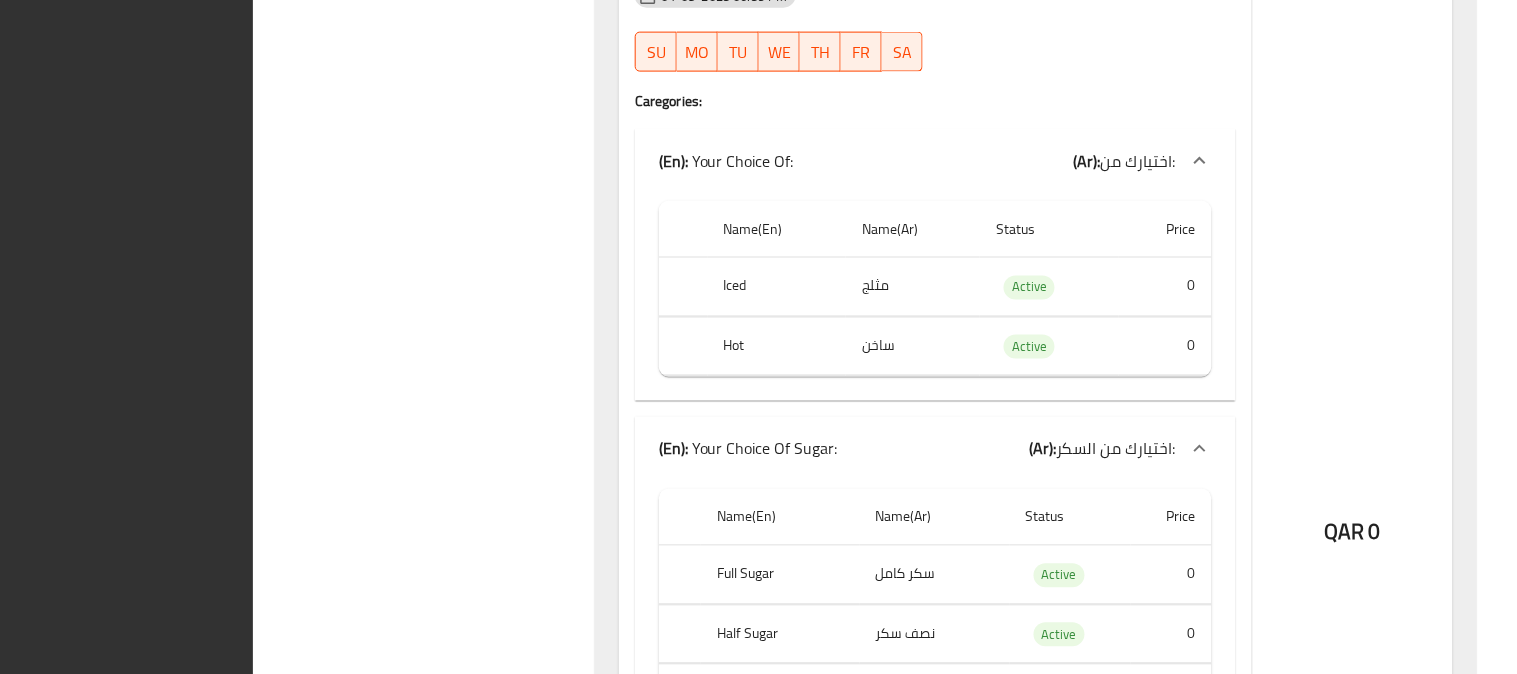 scroll, scrollTop: 22655, scrollLeft: 0, axis: vertical 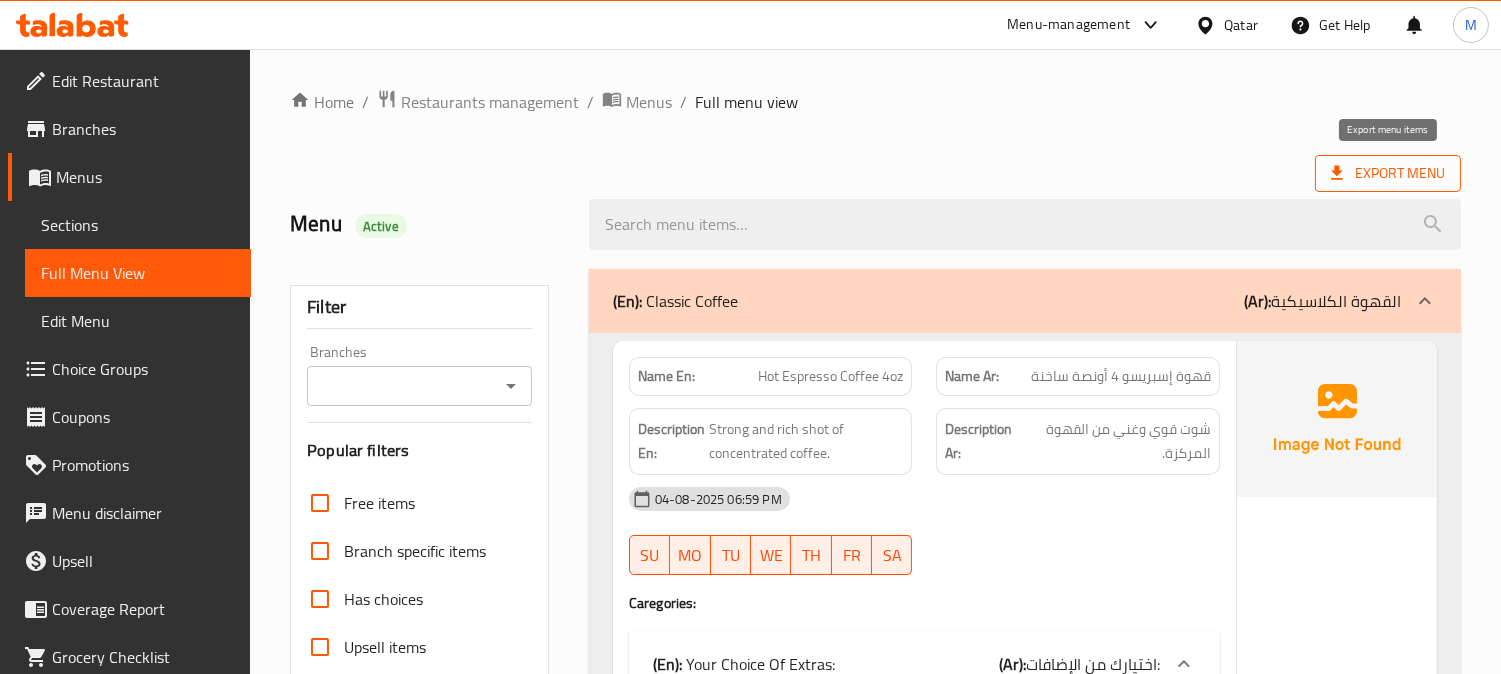 click on "Export Menu" at bounding box center (1388, 173) 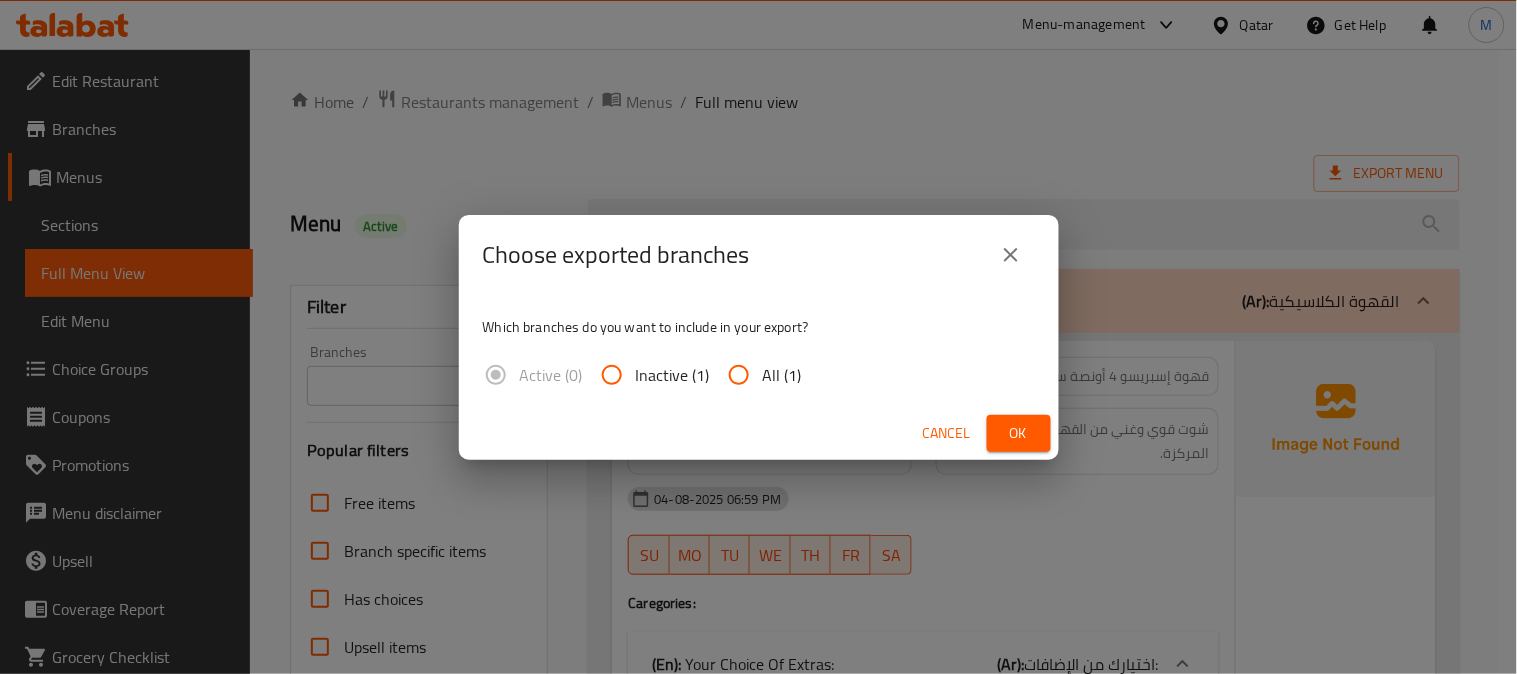 click on "All (1)" at bounding box center [739, 375] 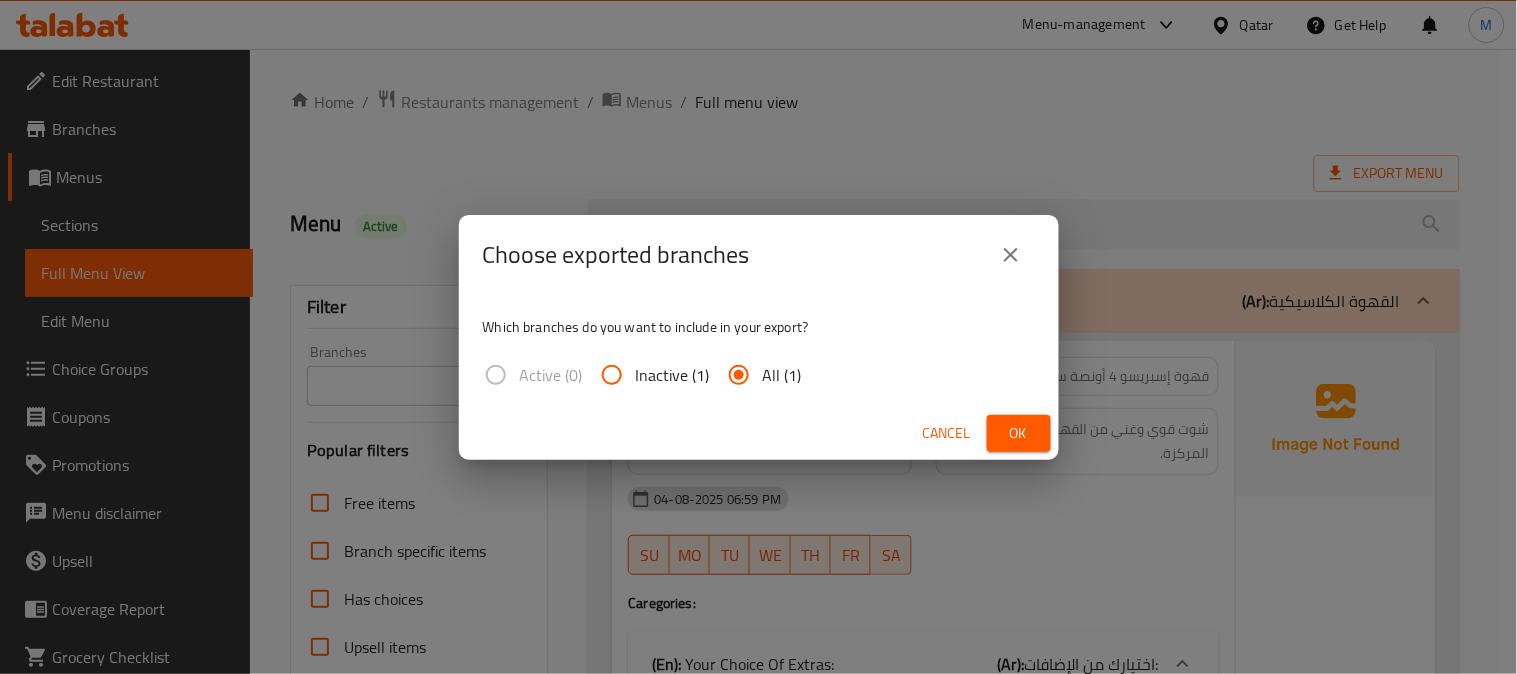drag, startPoint x: 1015, startPoint y: 430, endPoint x: 855, endPoint y: 111, distance: 356.87674 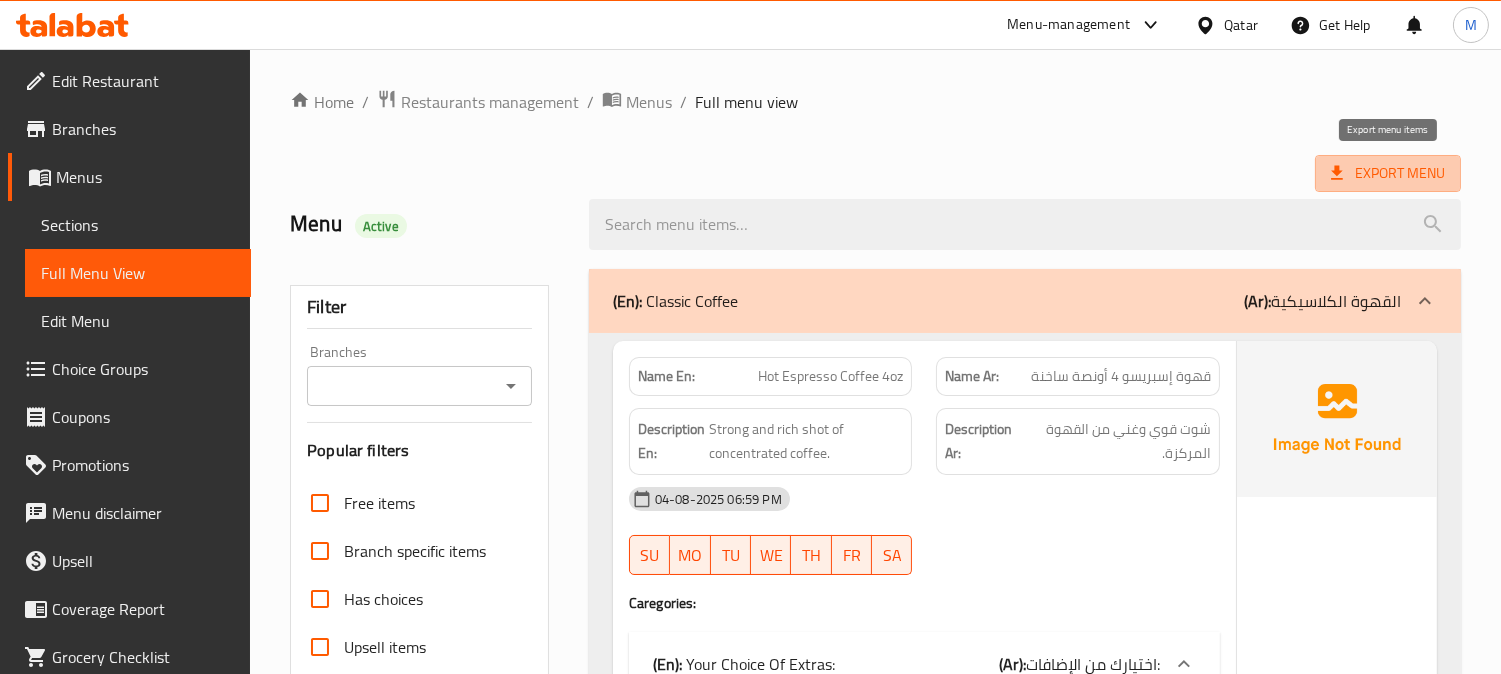 drag, startPoint x: 1388, startPoint y: 177, endPoint x: 947, endPoint y: 180, distance: 441.0102 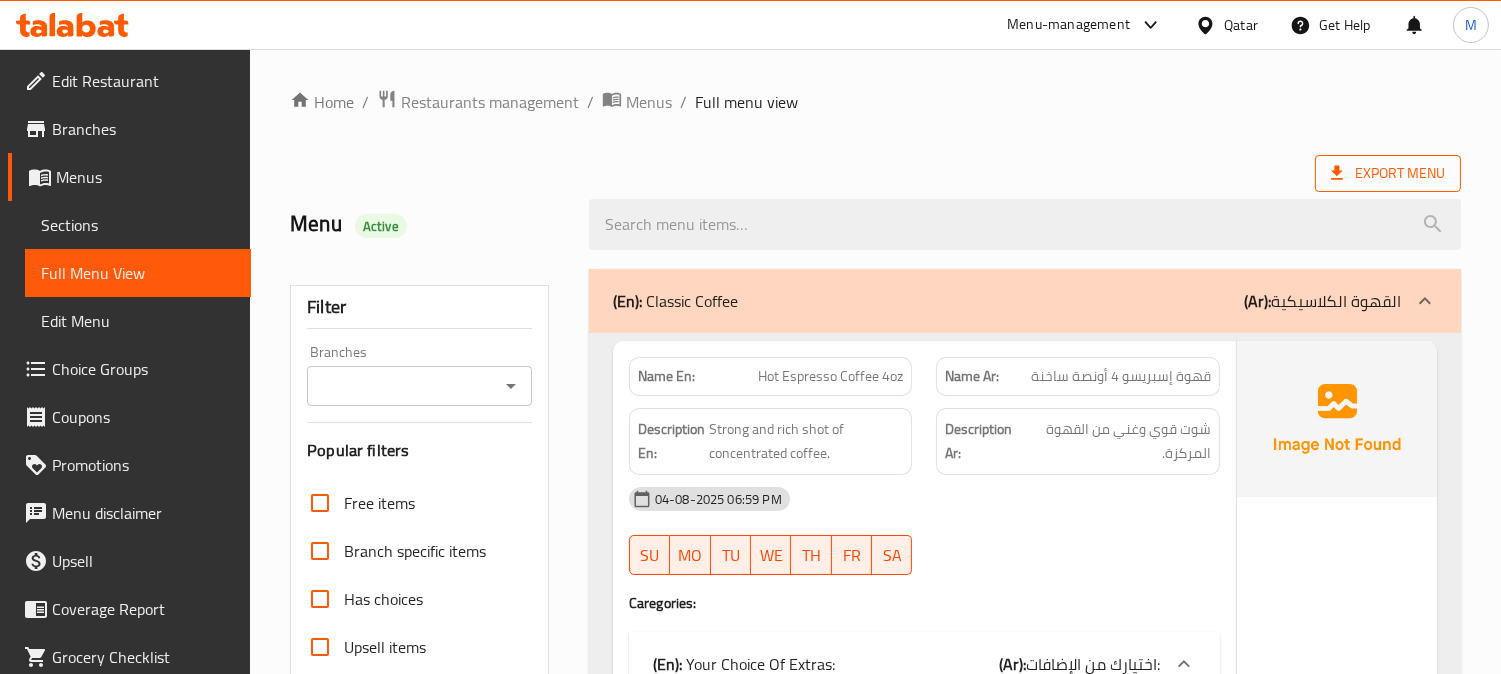 click 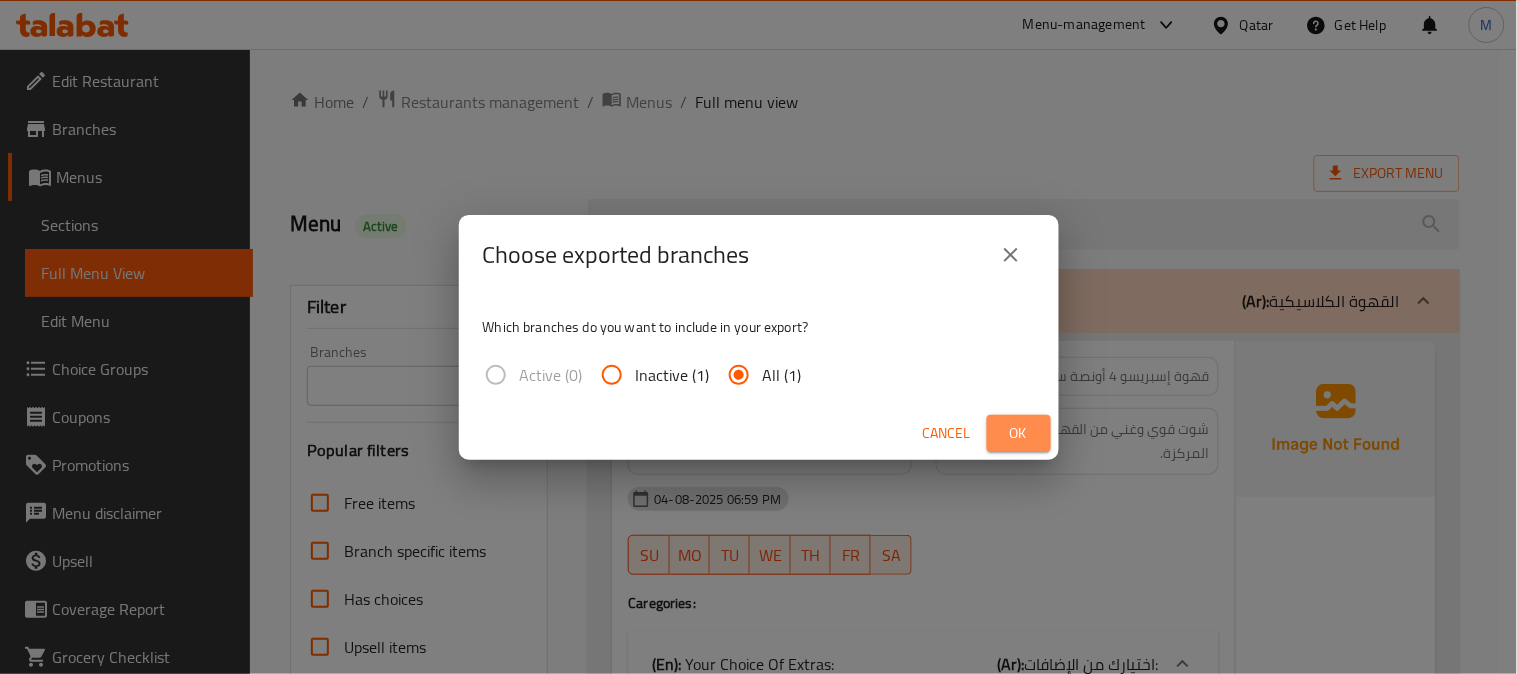 click on "Ok" at bounding box center (1019, 433) 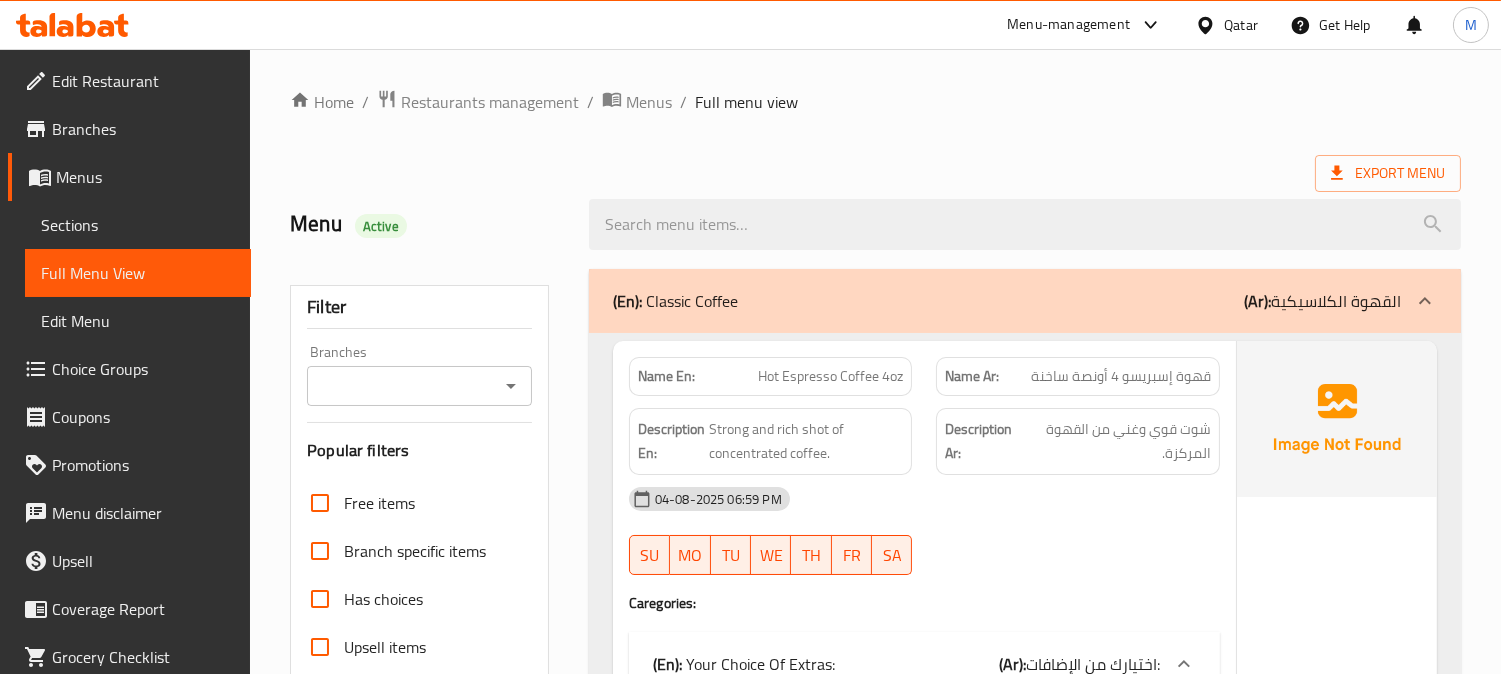 click on "Edit Restaurant" at bounding box center (143, 81) 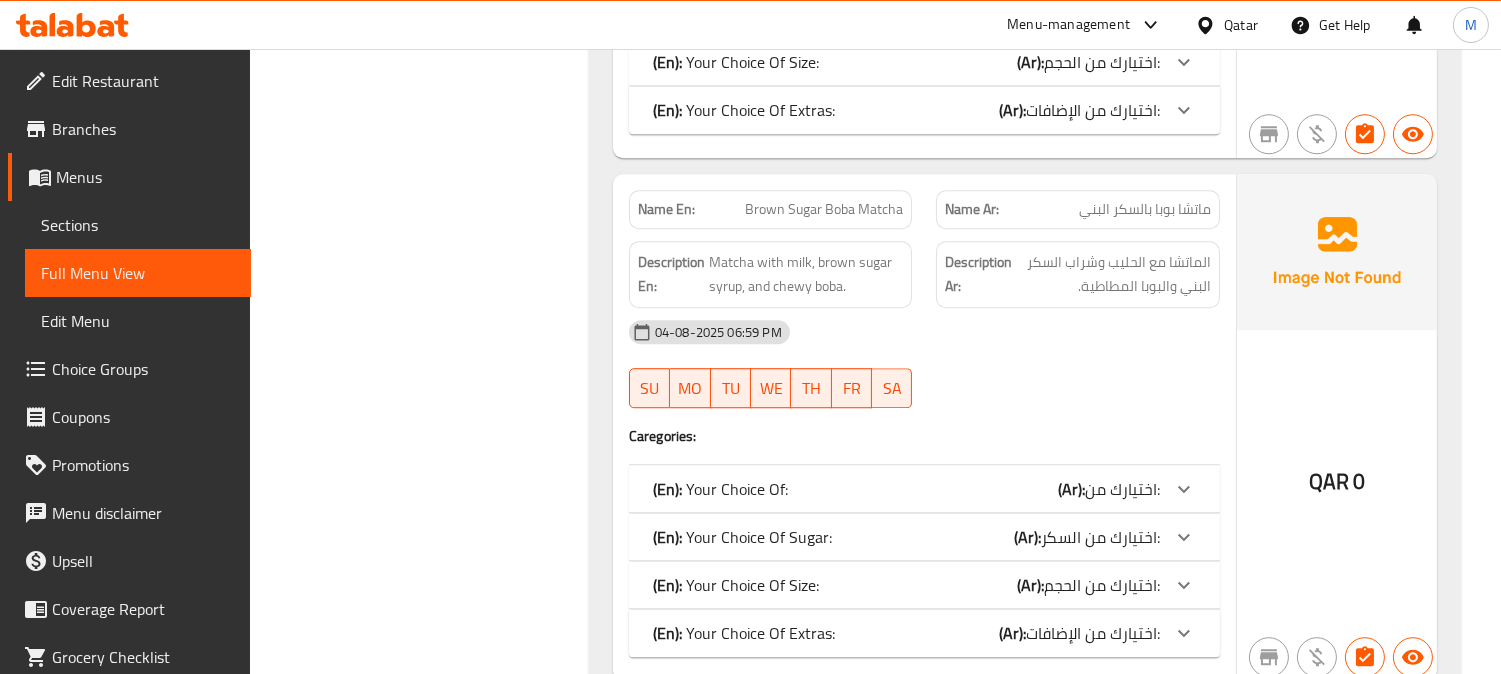 scroll, scrollTop: 10100, scrollLeft: 0, axis: vertical 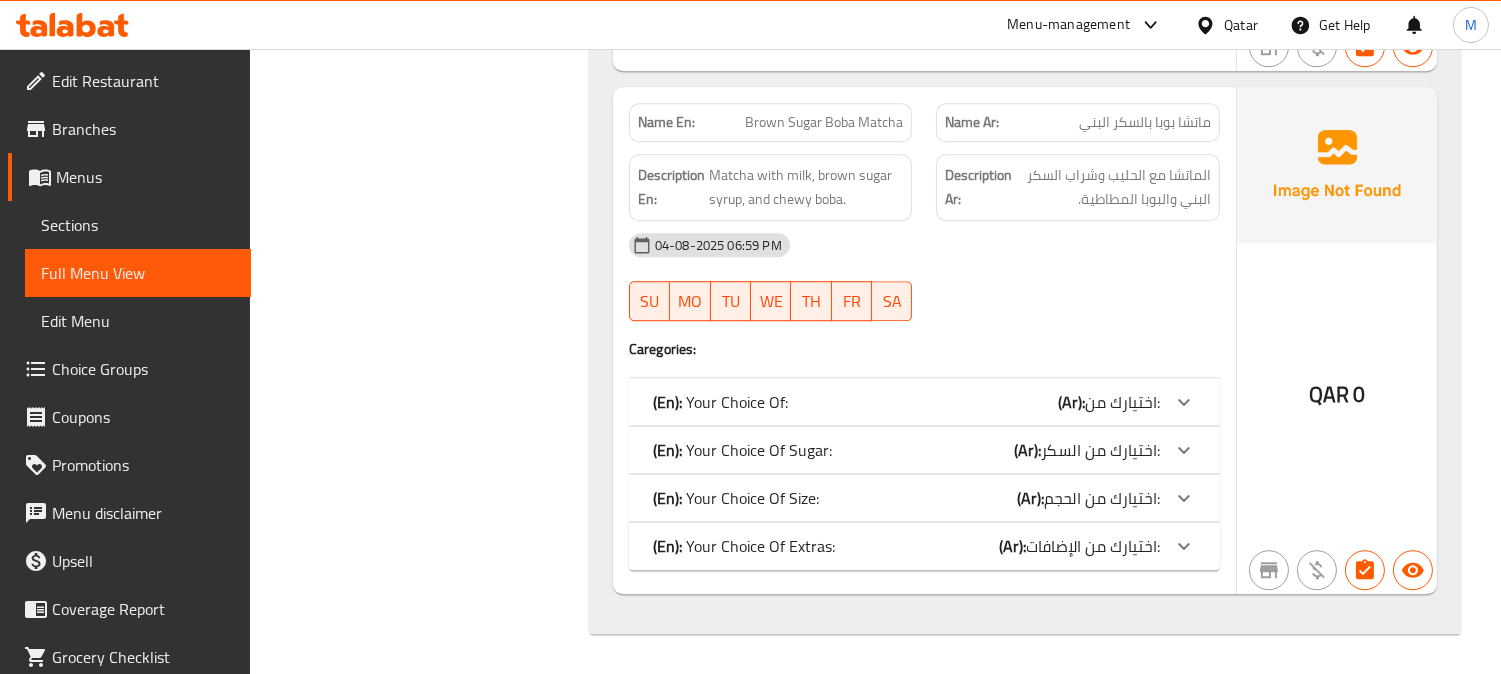 click on "(En):   Your Choice Of Size: (Ar): اختيارك من الحجم:" at bounding box center [924, -9438] 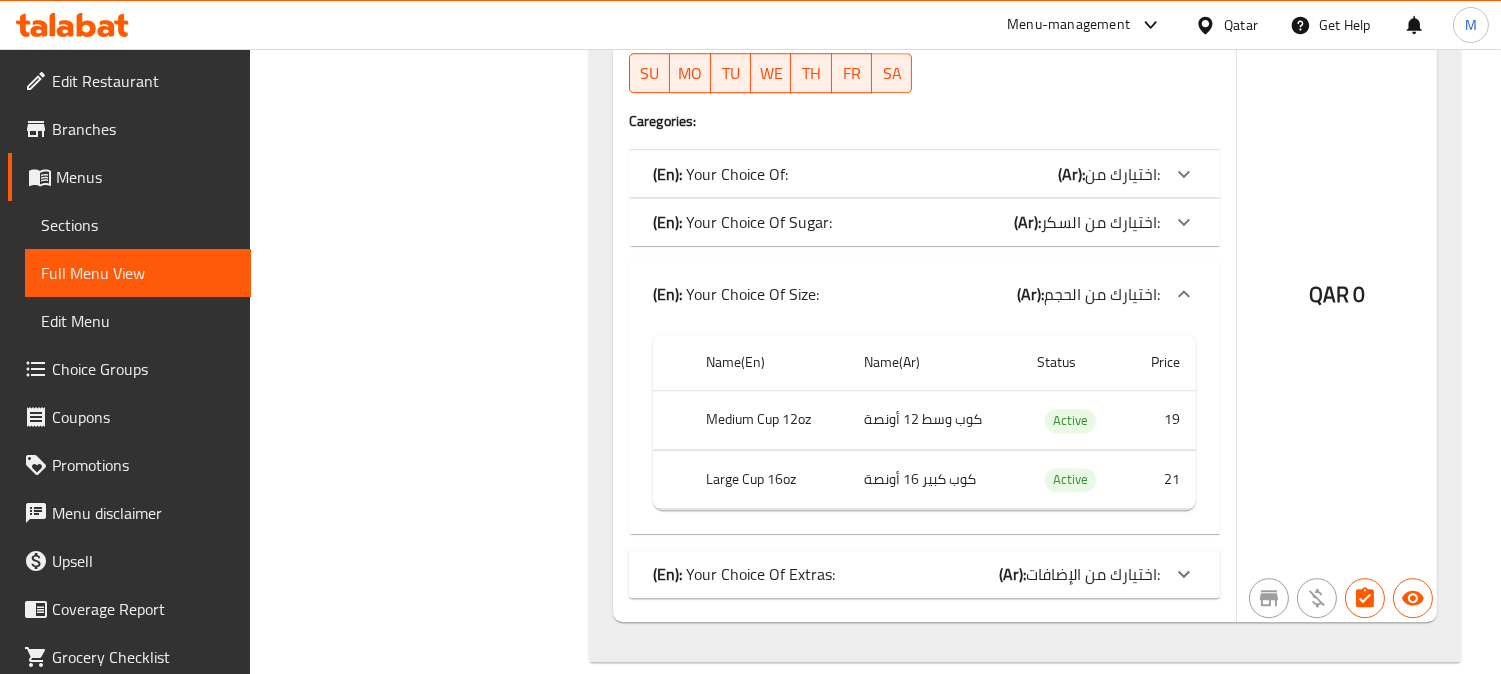 scroll, scrollTop: 10355, scrollLeft: 0, axis: vertical 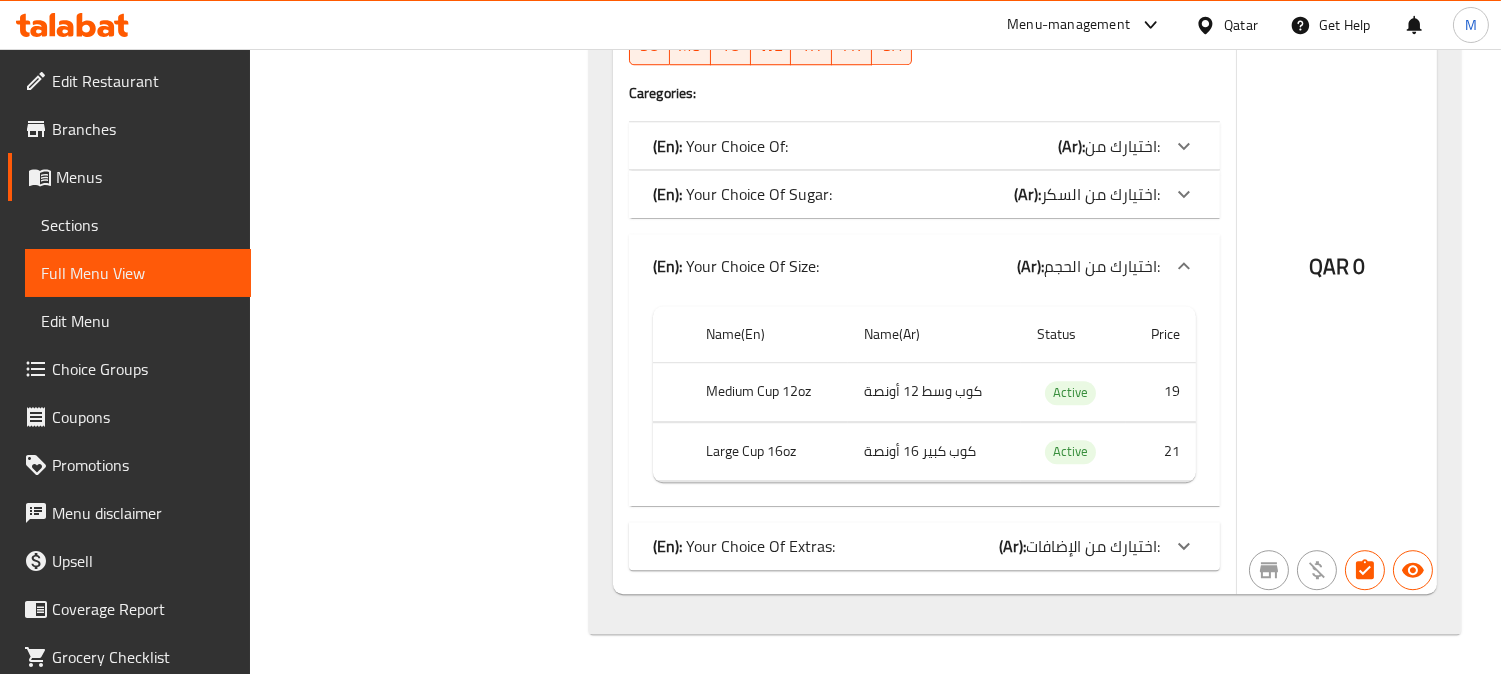 click on "(En):   Your Choice Of Extras: (Ar): اختيارك من الإضافات:" at bounding box center [906, -9694] 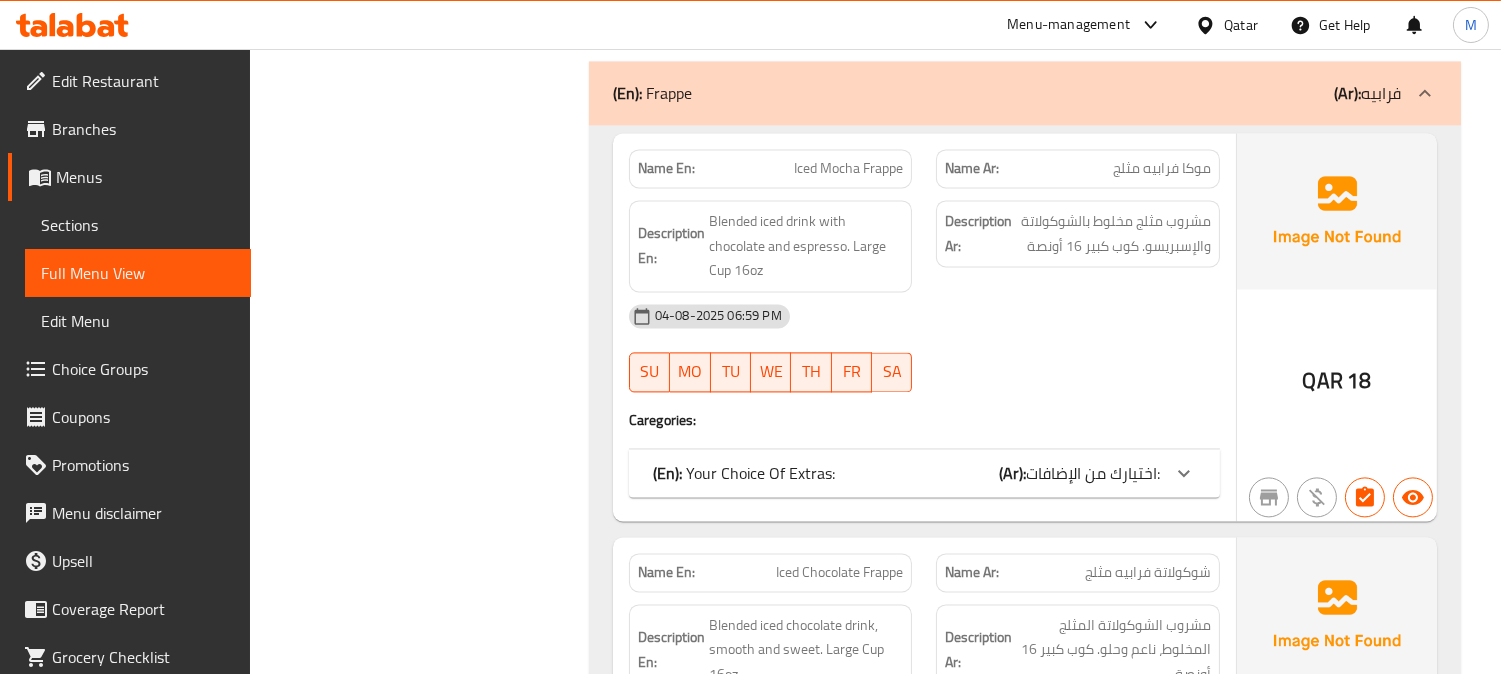 scroll, scrollTop: 8201, scrollLeft: 0, axis: vertical 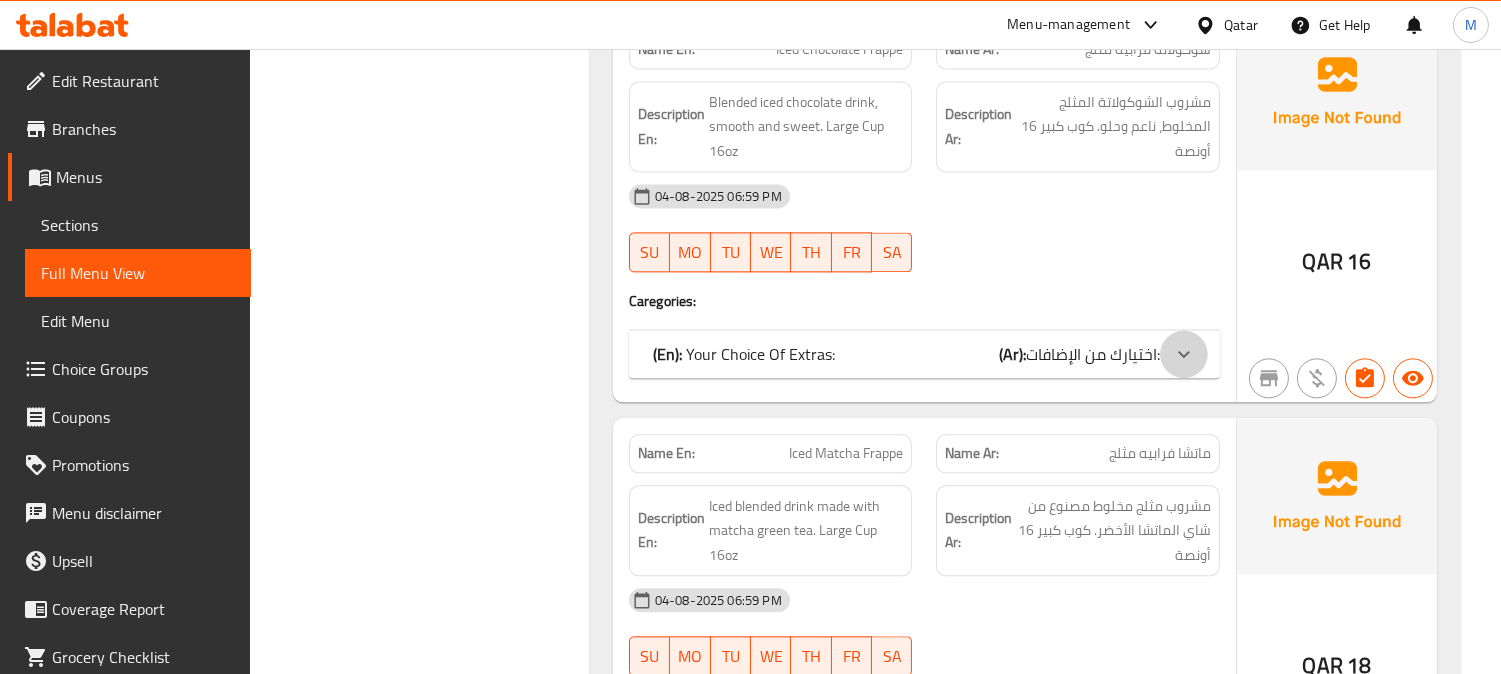 click at bounding box center [1184, -7545] 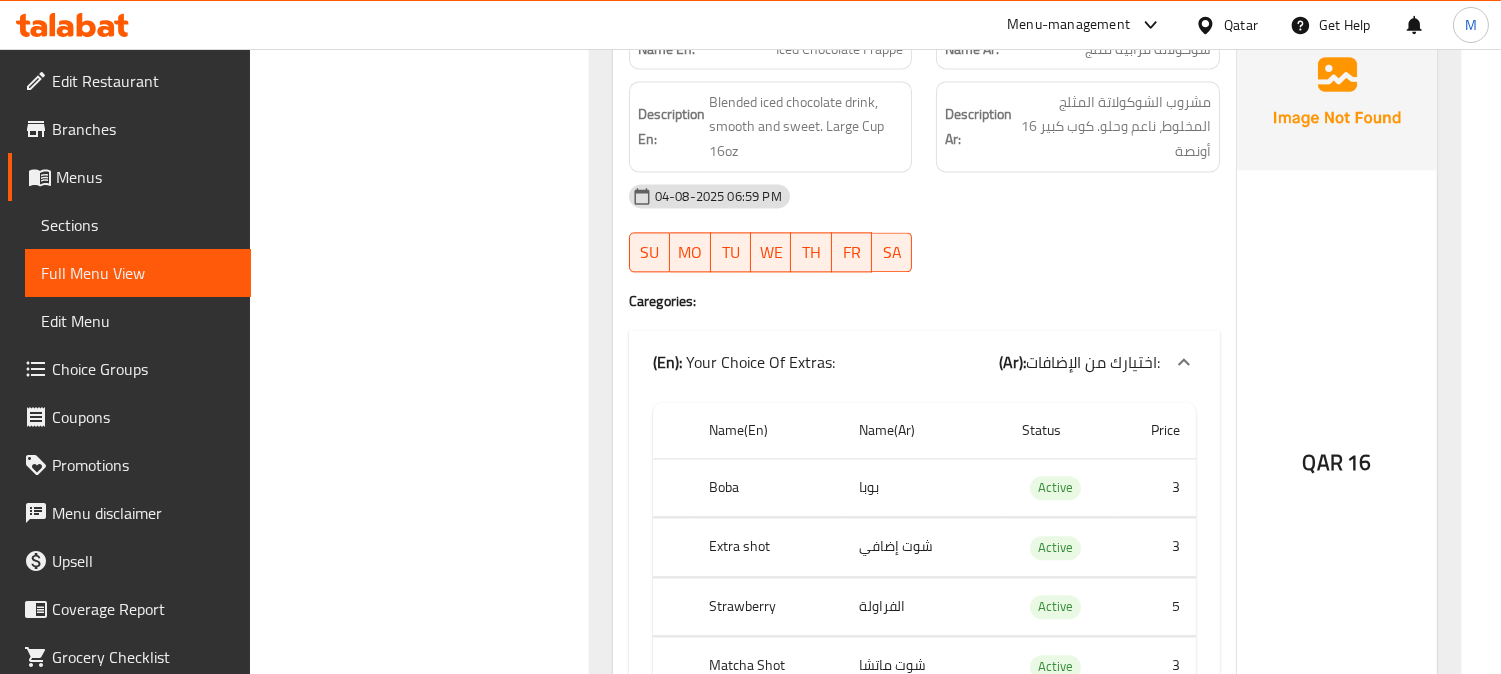 scroll, scrollTop: 8534, scrollLeft: 0, axis: vertical 